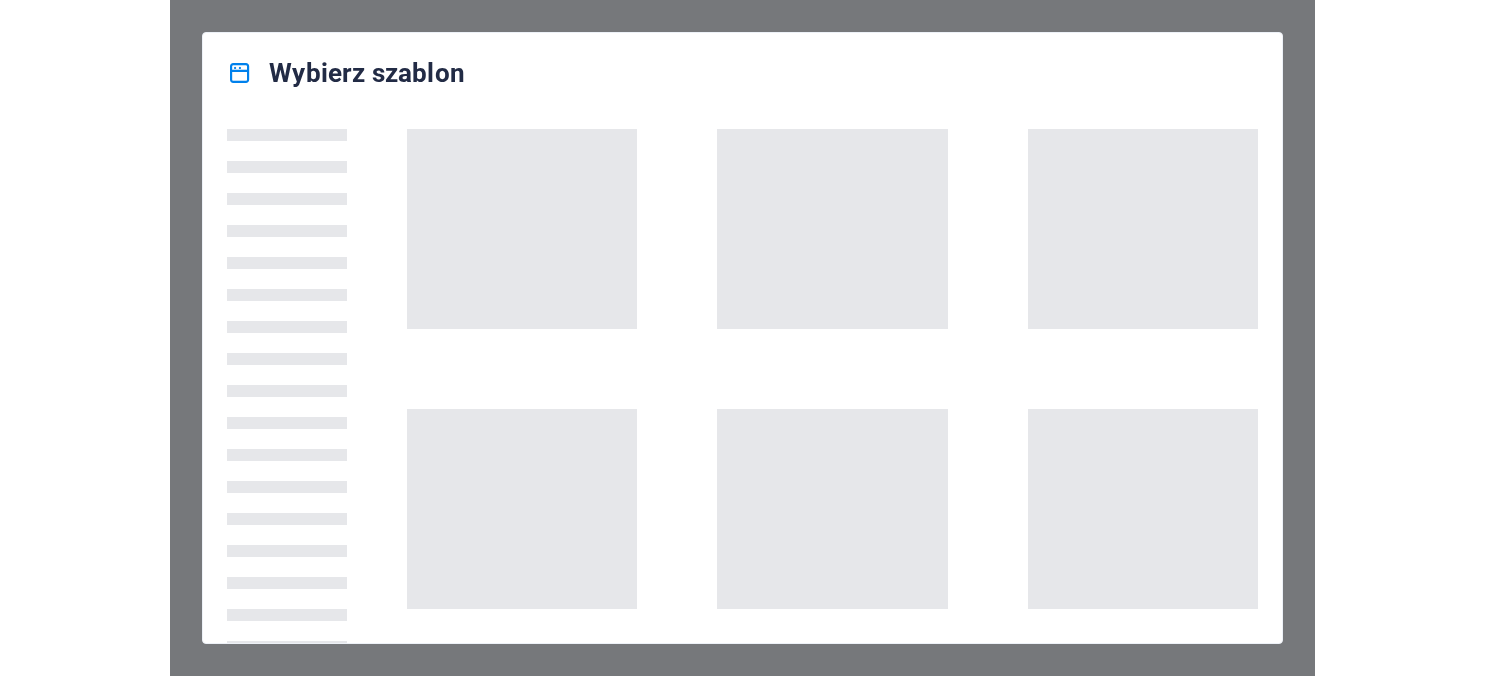 scroll, scrollTop: 0, scrollLeft: 0, axis: both 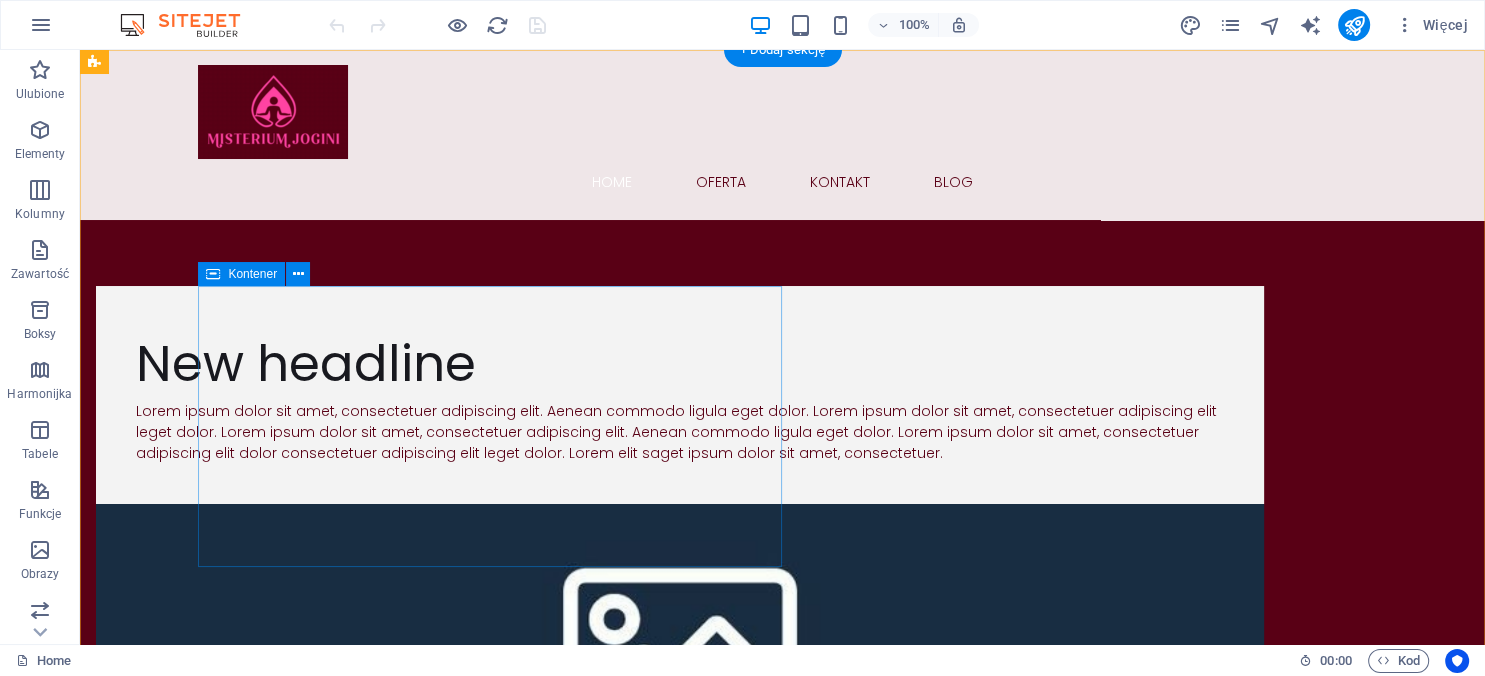 click on "New headline Lorem ipsum dolor sit amet, consectetuer adipiscing elit. Aenean commodo ligula eget dolor. Lorem ipsum dolor sit amet, consectetuer adipiscing elit leget dolor. Lorem ipsum dolor sit amet, consectetuer adipiscing elit. Aenean commodo ligula eget dolor. Lorem ipsum dolor sit amet, consectetuer adipiscing elit dolor consectetuer adipiscing elit leget dolor. Lorem elit saget ipsum dolor sit amet, consectetuer." at bounding box center (680, 395) 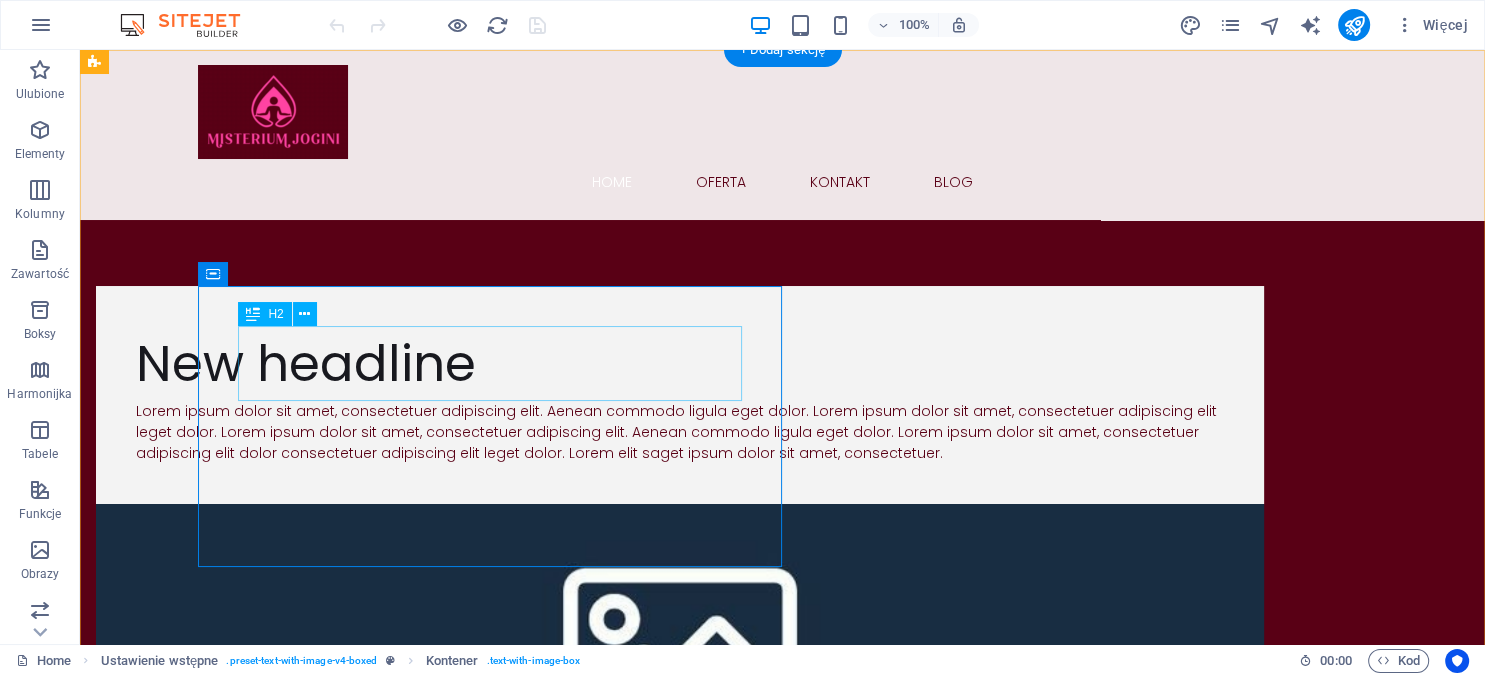 click on "New headline" at bounding box center [680, 363] 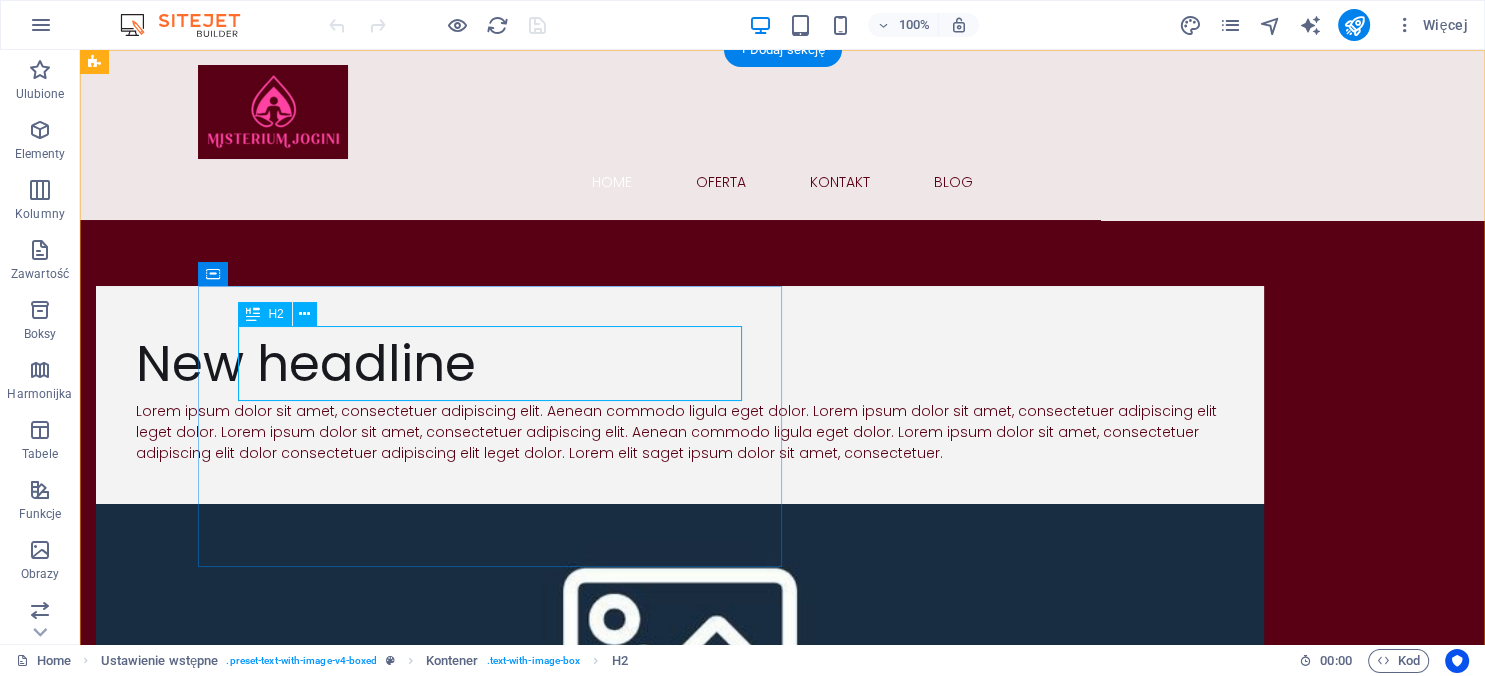 click on "New headline" at bounding box center [680, 363] 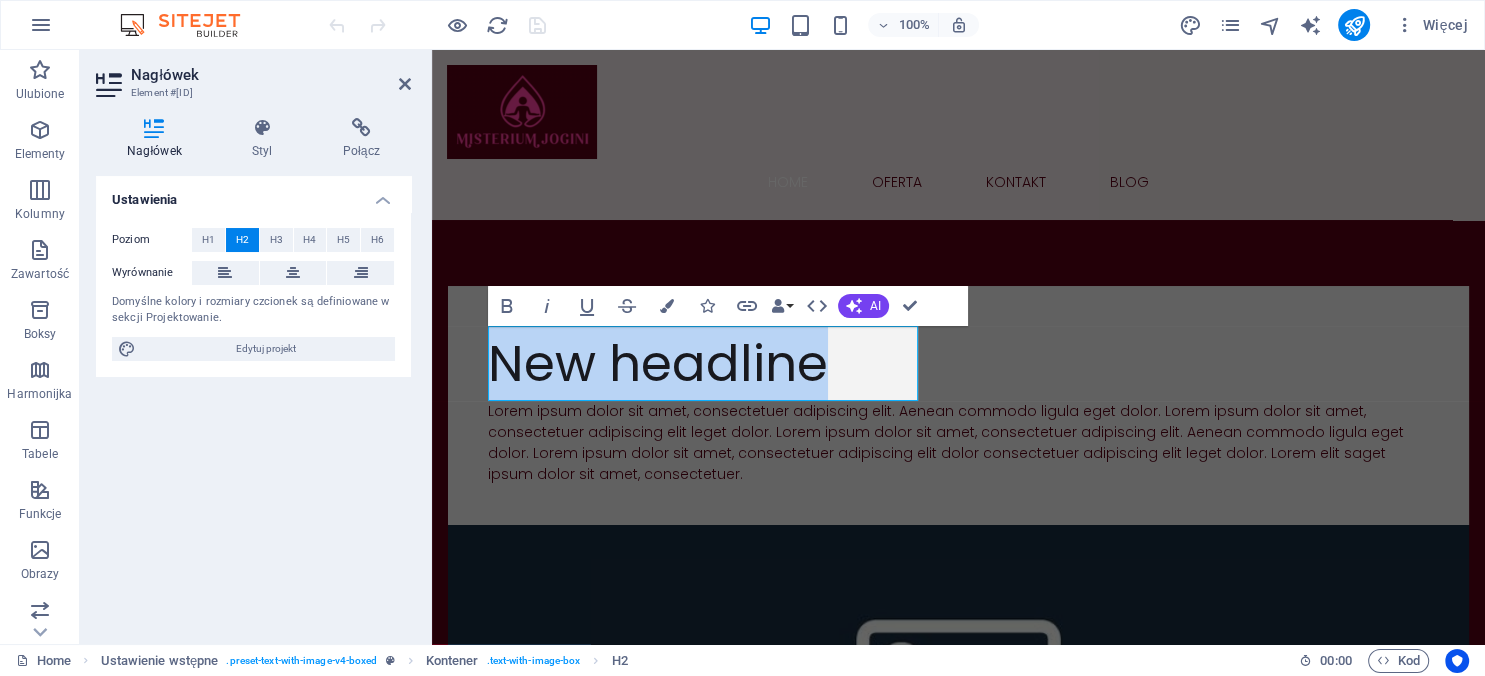 type 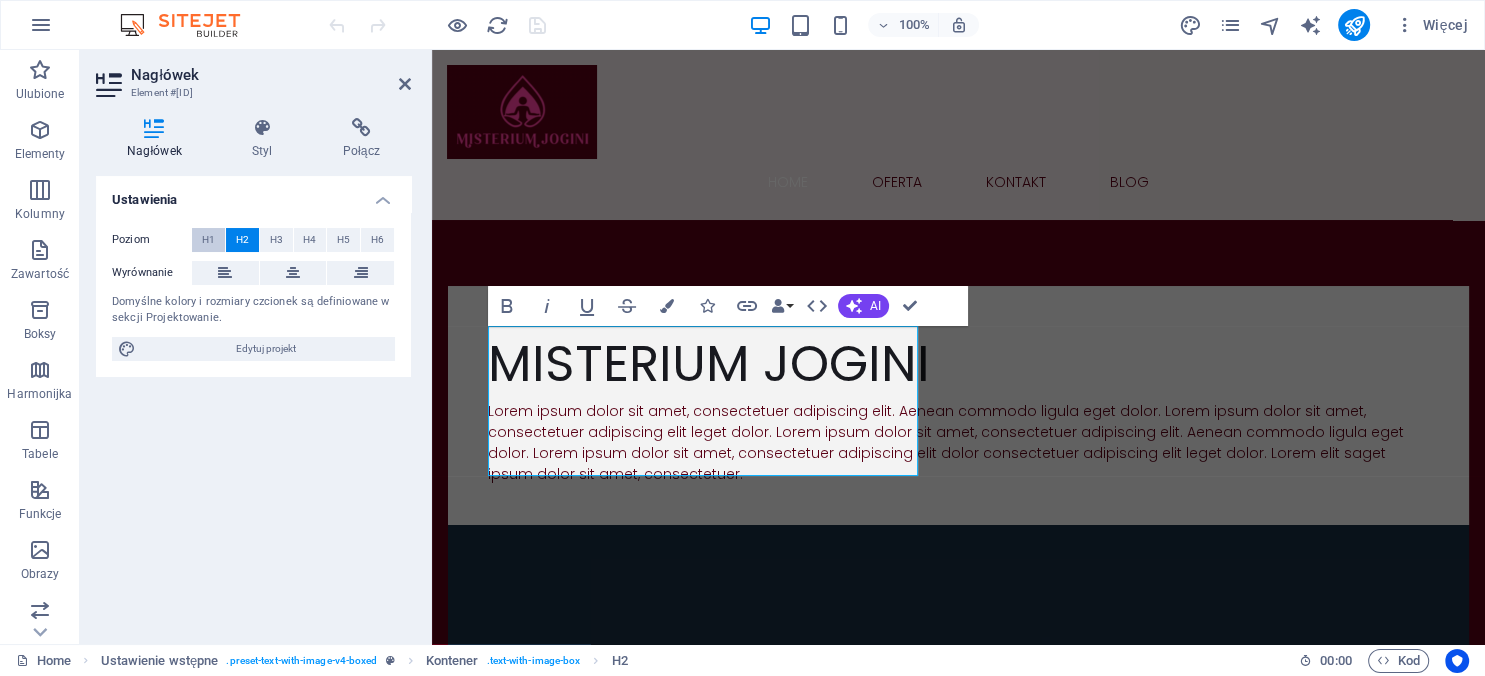 click on "H1" at bounding box center [208, 240] 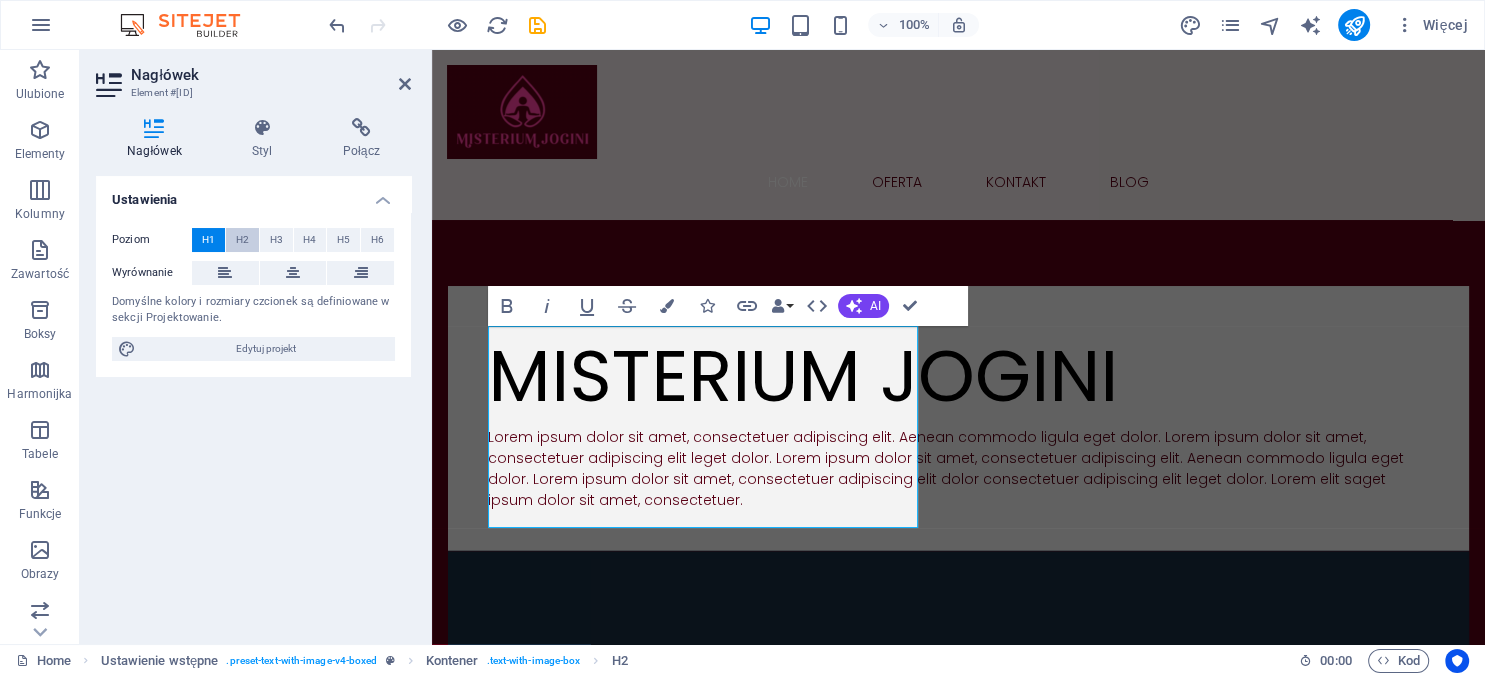 click on "H2" at bounding box center [242, 240] 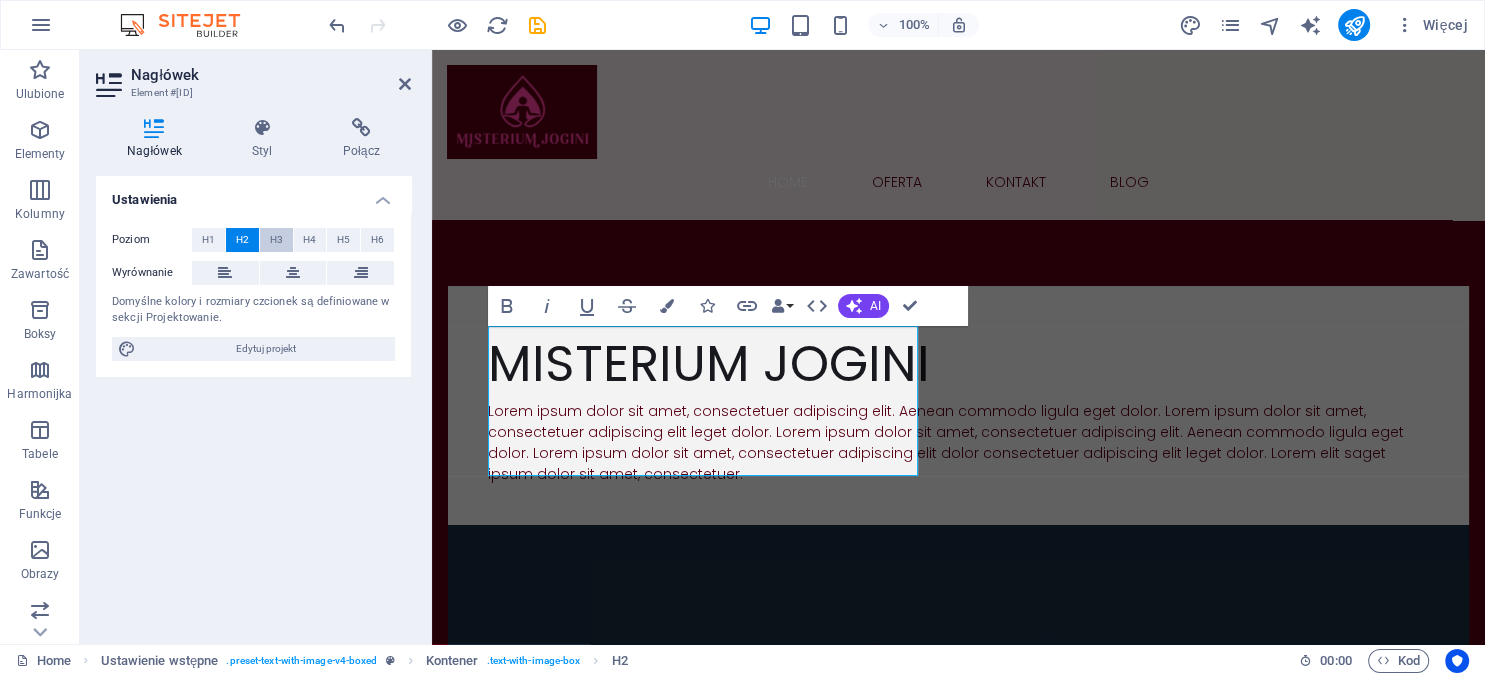 click on "H3" at bounding box center (276, 240) 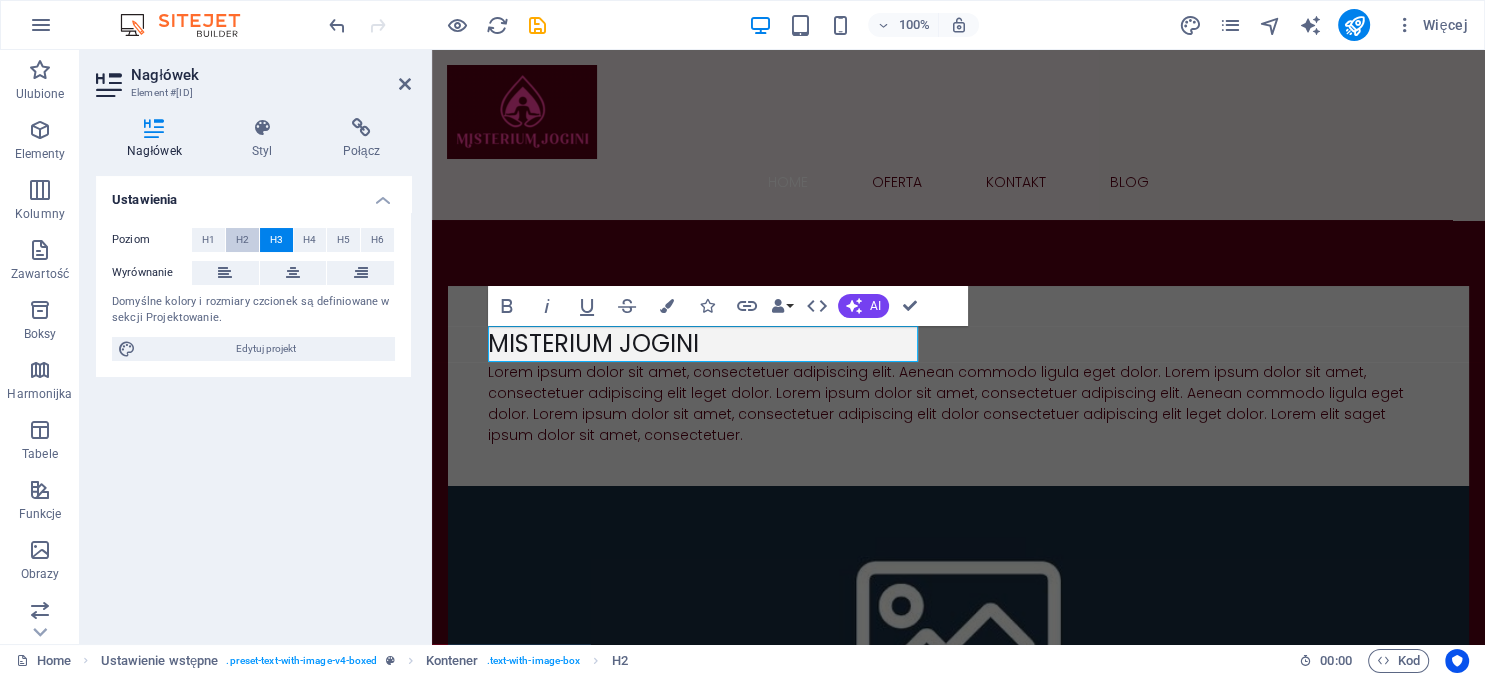 click on "H2" at bounding box center (242, 240) 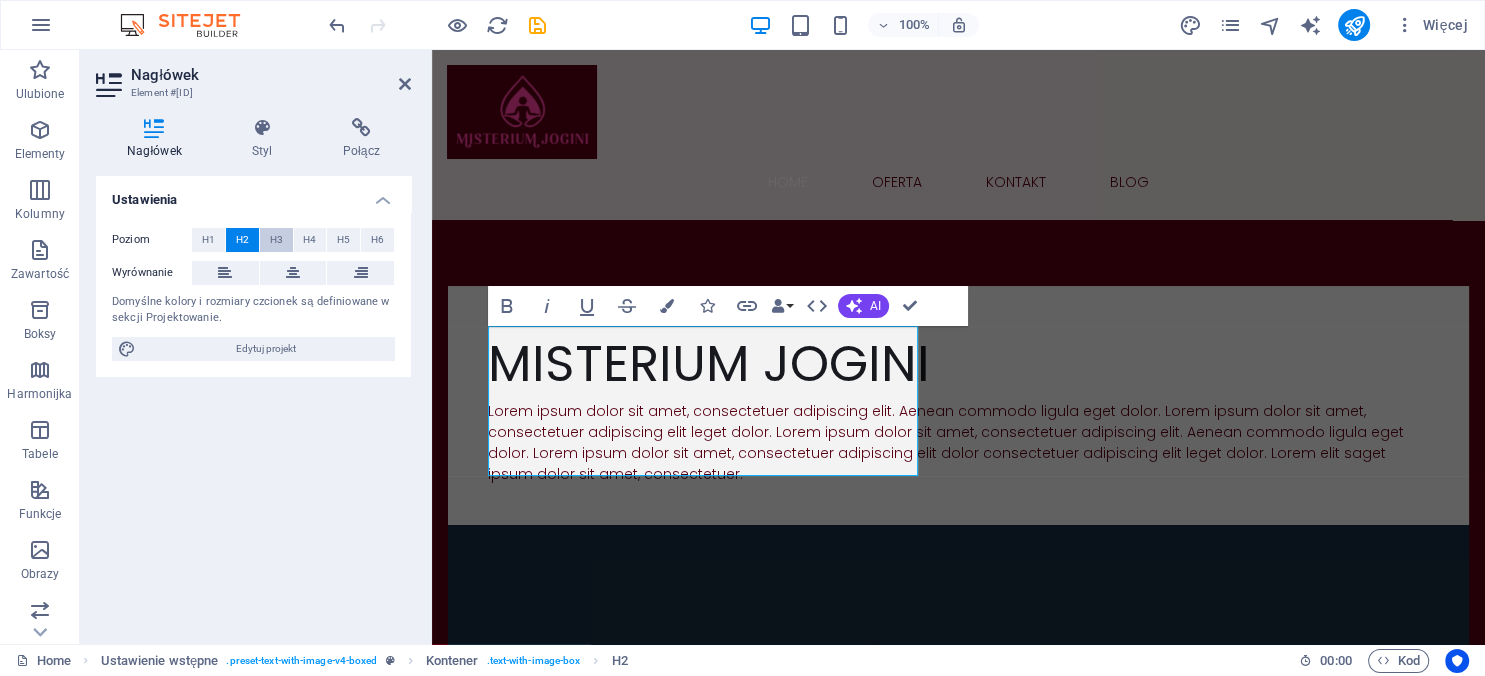 click on "H3" at bounding box center (276, 240) 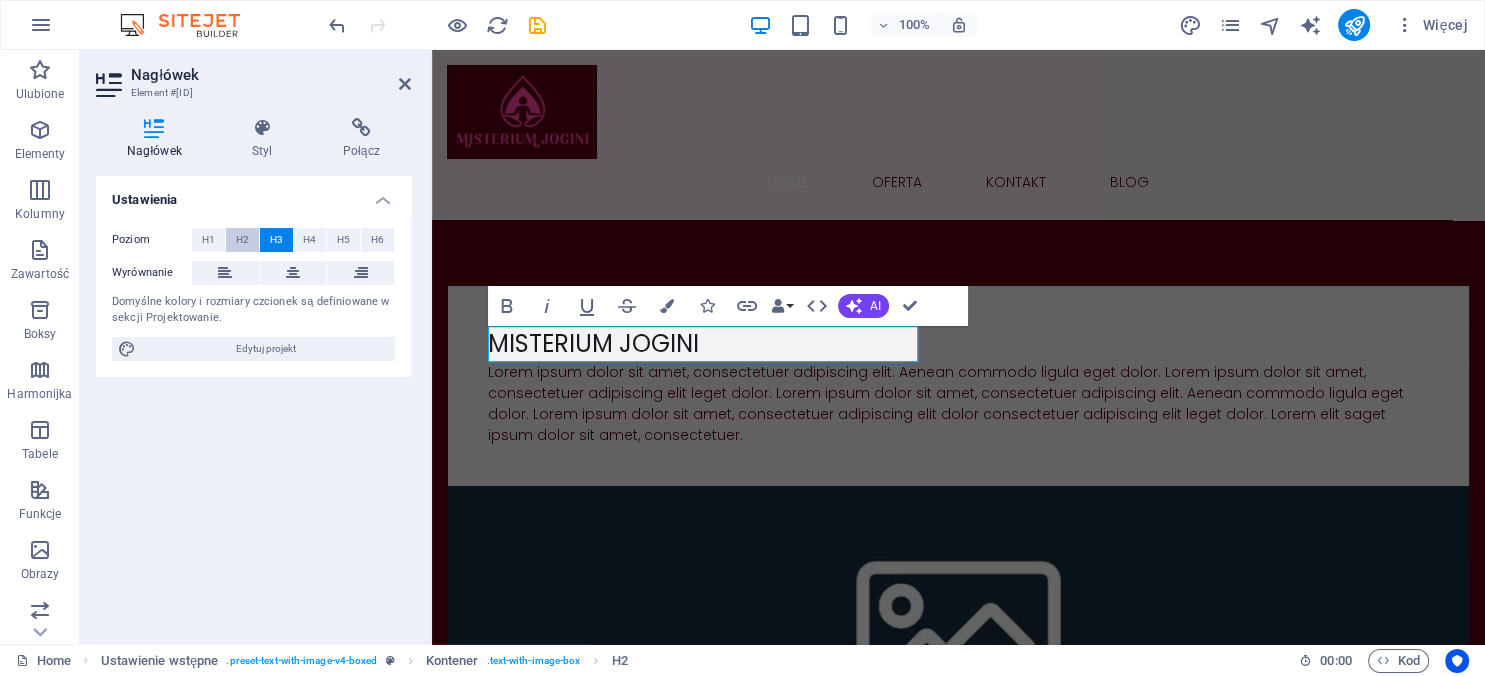 click on "H2" at bounding box center [242, 240] 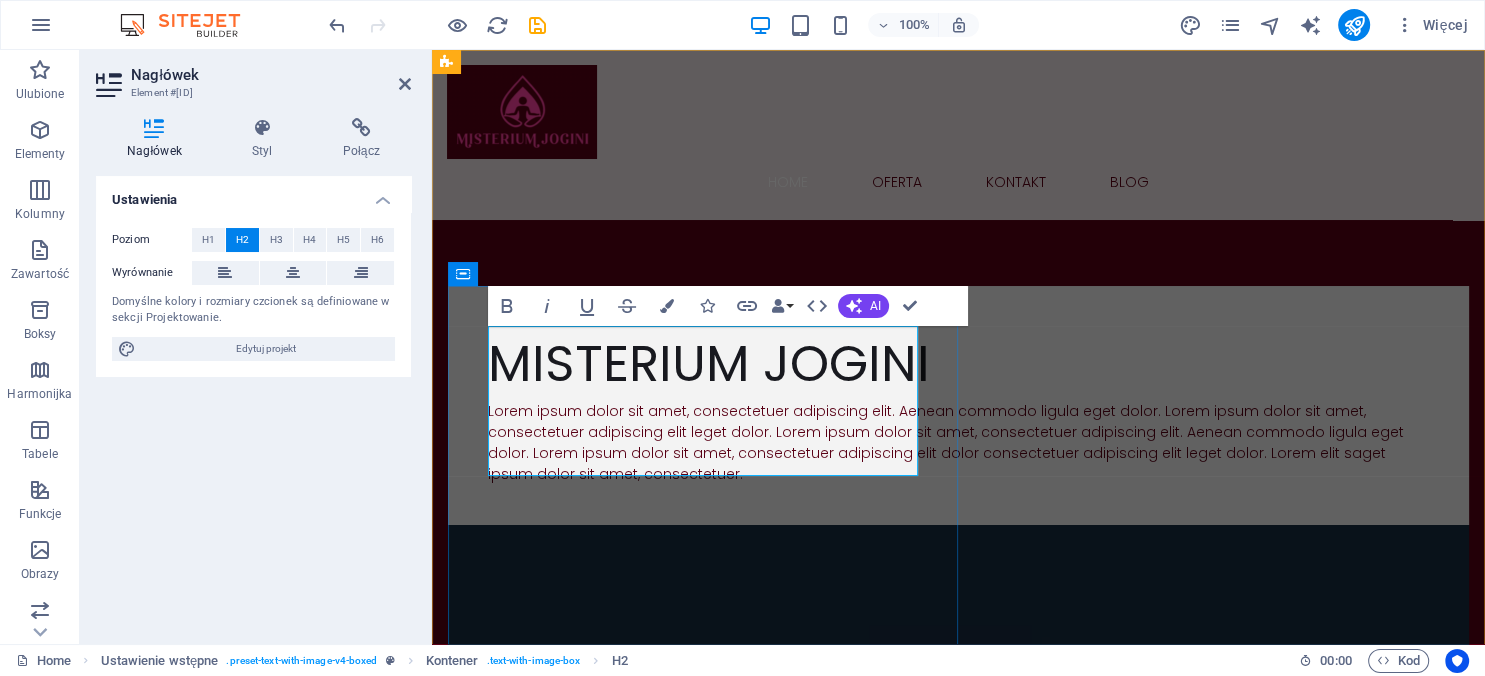 click on "MISTERIUM JOGINI" at bounding box center [958, 363] 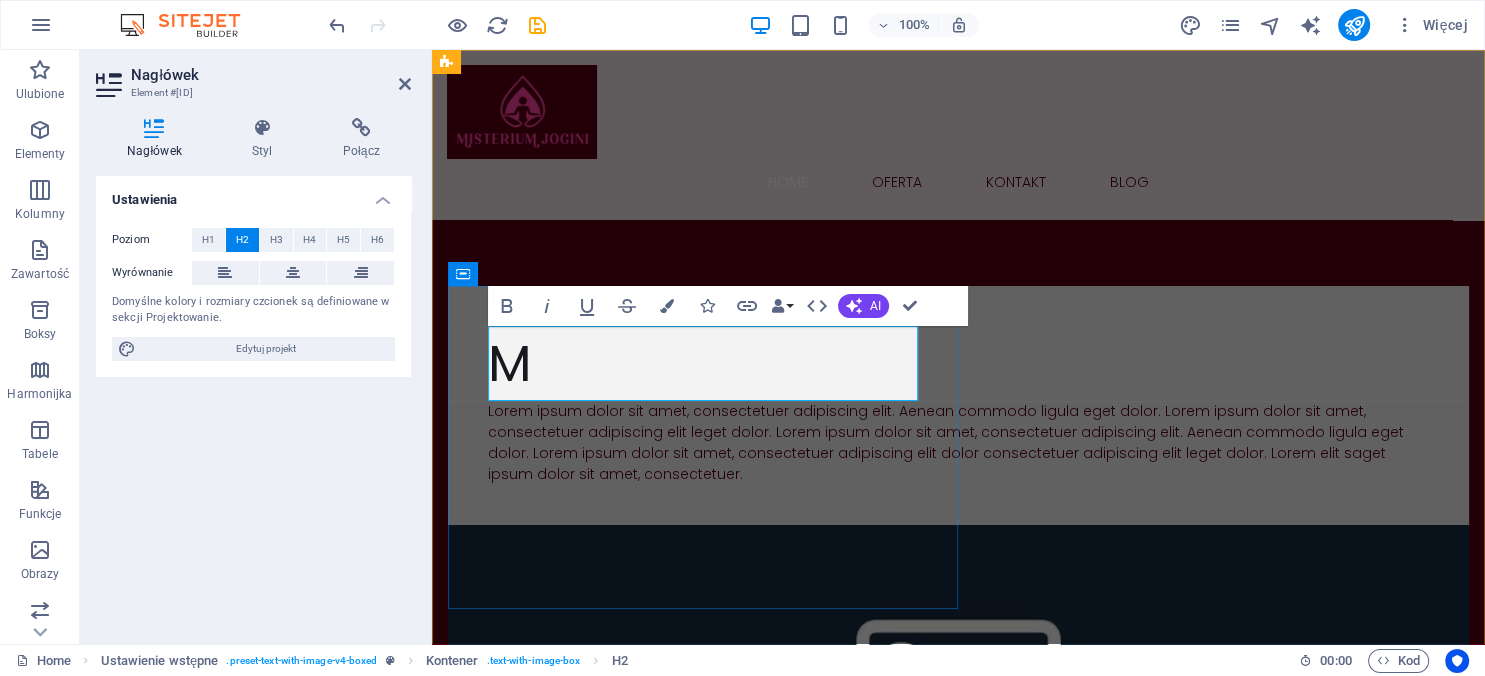 type 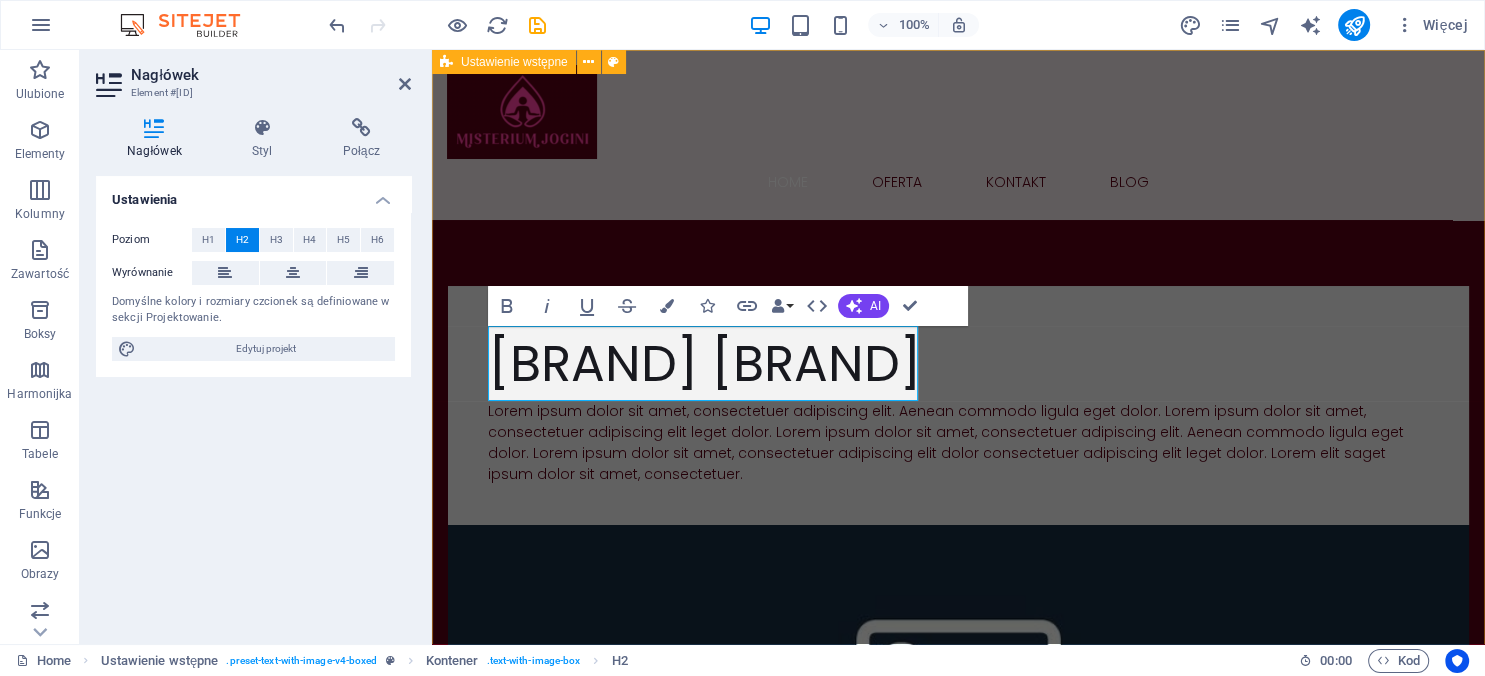 click on "Misterium Jogini Lorem ipsum dolor sit amet, consectetuer adipiscing elit. Aenean commodo ligula eget dolor. Lorem ipsum dolor sit amet, consectetuer adipiscing elit leget dolor. Lorem ipsum dolor sit amet, consectetuer adipiscing elit. Aenean commodo ligula eget dolor. Lorem ipsum dolor sit amet, consectetuer adipiscing elit dolor consectetuer adipiscing elit leget dolor. Lorem elit saget ipsum dolor sit amet, consectetuer. Upuść treść tutaj lub  Dodaj elementy  Wklej schowek" at bounding box center [958, 576] 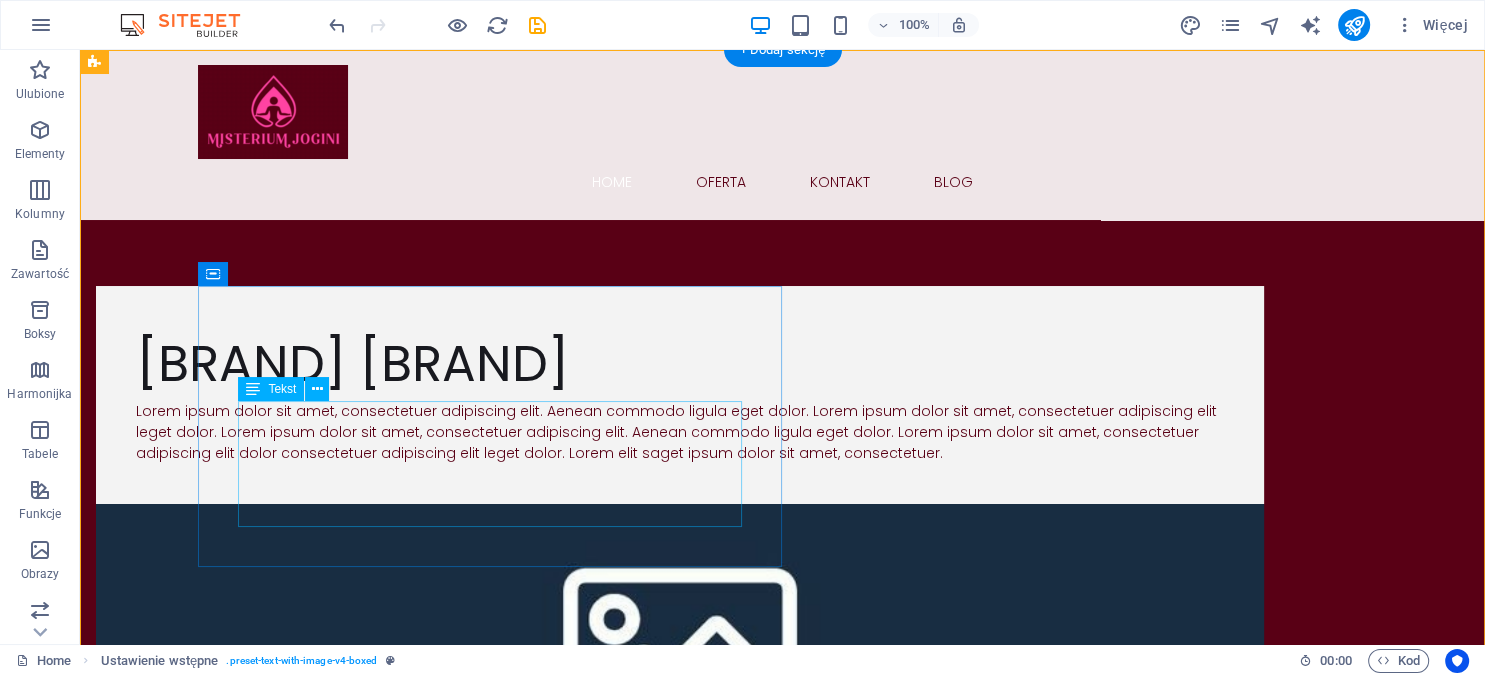 click on "Lorem ipsum dolor sit amet, consectetuer adipiscing elit. Aenean commodo ligula eget dolor. Lorem ipsum dolor sit amet, consectetuer adipiscing elit leget dolor. Lorem ipsum dolor sit amet, consectetuer adipiscing elit. Aenean commodo ligula eget dolor. Lorem ipsum dolor sit amet, consectetuer adipiscing elit dolor consectetuer adipiscing elit leget dolor. Lorem elit saget ipsum dolor sit amet, consectetuer." at bounding box center (680, 432) 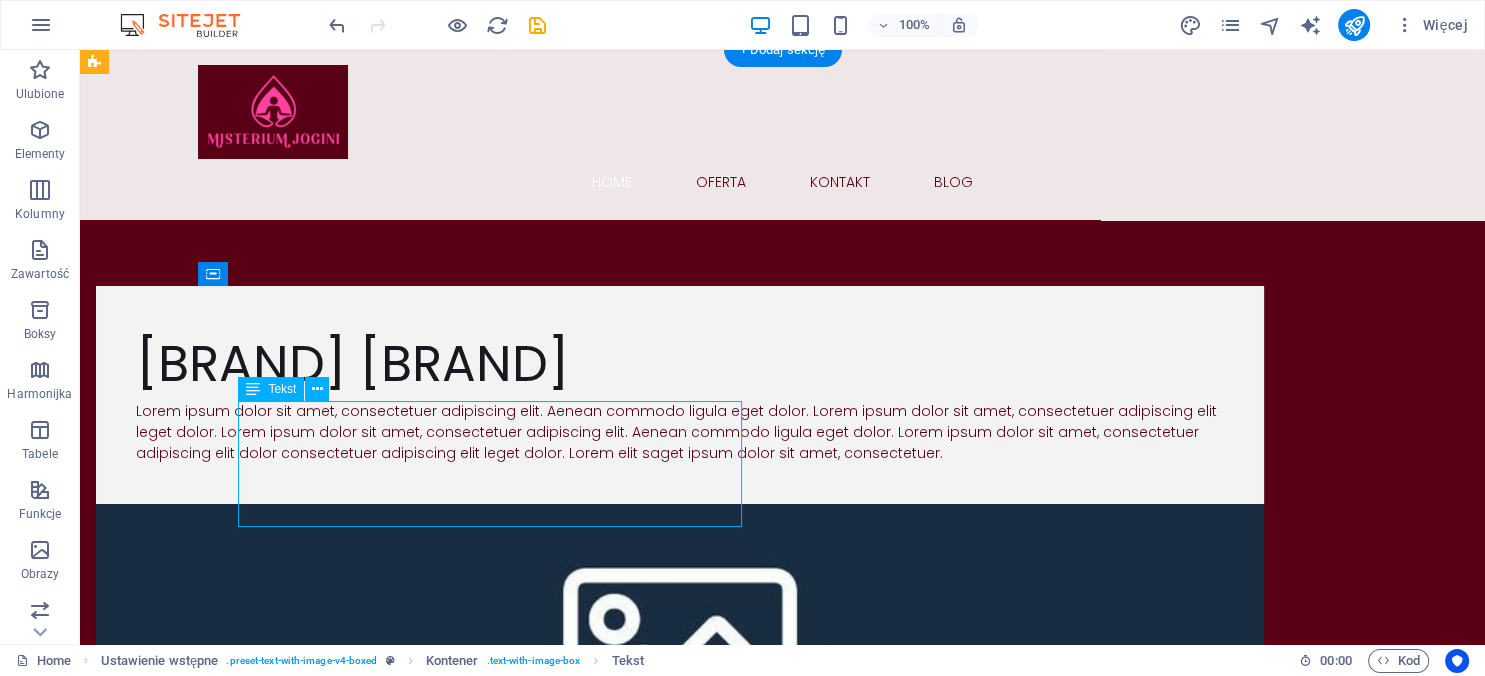 click on "Lorem ipsum dolor sit amet, consectetuer adipiscing elit. Aenean commodo ligula eget dolor. Lorem ipsum dolor sit amet, consectetuer adipiscing elit leget dolor. Lorem ipsum dolor sit amet, consectetuer adipiscing elit. Aenean commodo ligula eget dolor. Lorem ipsum dolor sit amet, consectetuer adipiscing elit dolor consectetuer adipiscing elit leget dolor. Lorem elit saget ipsum dolor sit amet, consectetuer." at bounding box center [680, 432] 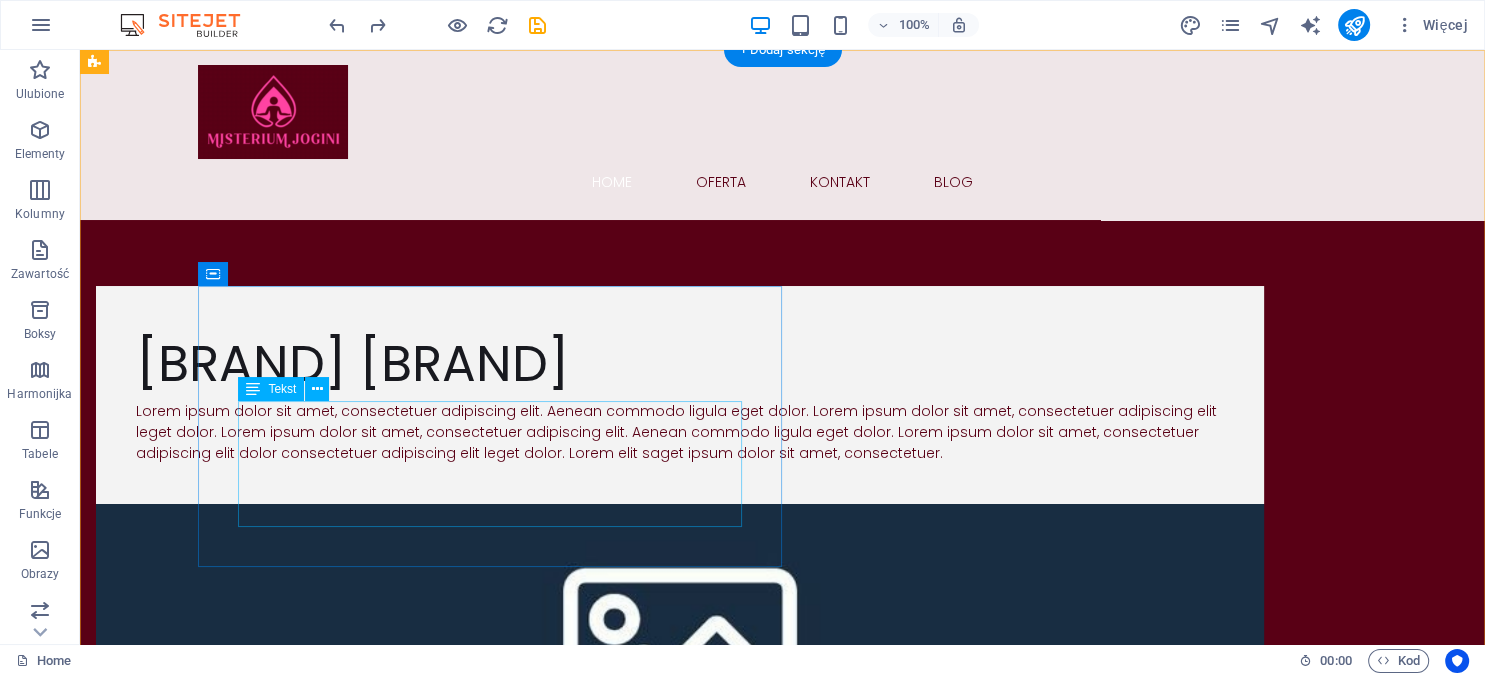 click on "Lorem ipsum dolor sit amet, consectetuer adipiscing elit. Aenean commodo ligula eget dolor. Lorem ipsum dolor sit amet, consectetuer adipiscing elit leget dolor. Lorem ipsum dolor sit amet, consectetuer adipiscing elit. Aenean commodo ligula eget dolor. Lorem ipsum dolor sit amet, consectetuer adipiscing elit dolor consectetuer adipiscing elit leget dolor. Lorem elit saget ipsum dolor sit amet, consectetuer." at bounding box center (680, 432) 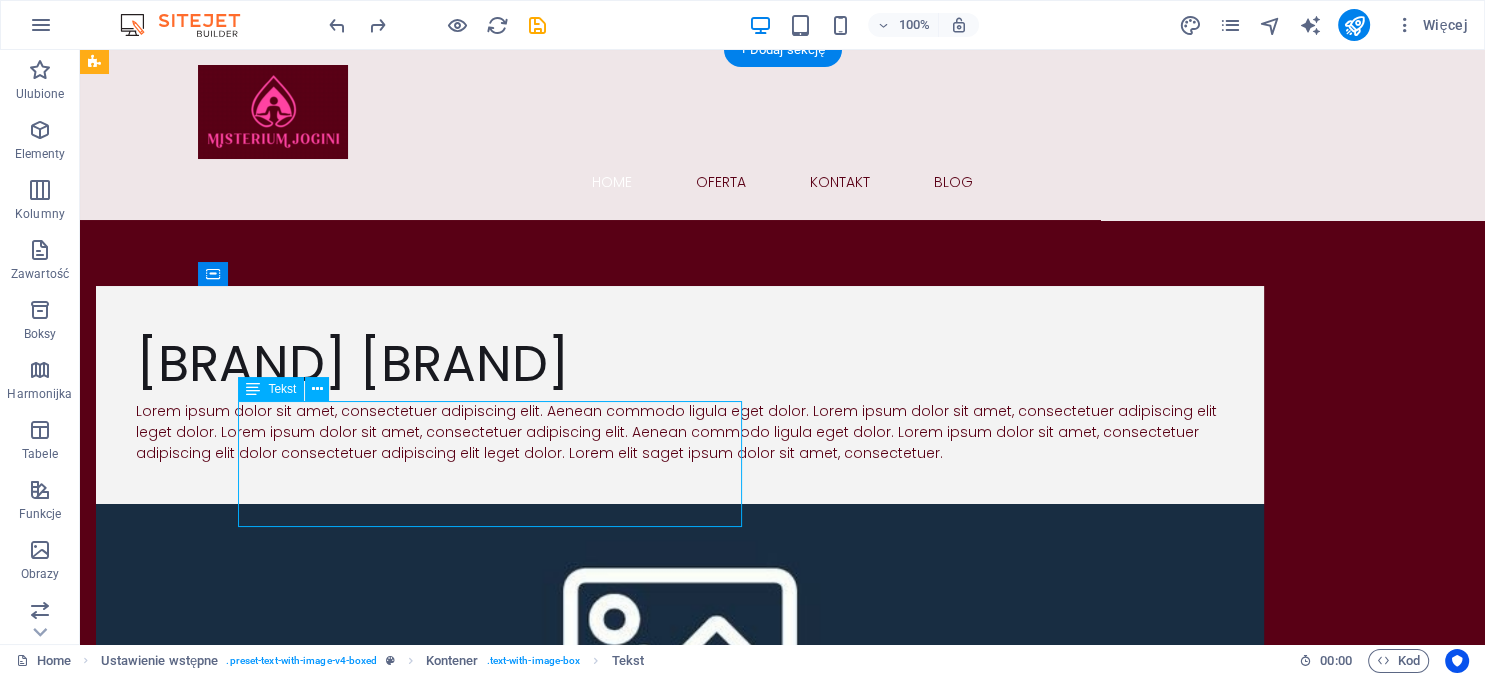 click on "Lorem ipsum dolor sit amet, consectetuer adipiscing elit. Aenean commodo ligula eget dolor. Lorem ipsum dolor sit amet, consectetuer adipiscing elit leget dolor. Lorem ipsum dolor sit amet, consectetuer adipiscing elit. Aenean commodo ligula eget dolor. Lorem ipsum dolor sit amet, consectetuer adipiscing elit dolor consectetuer adipiscing elit leget dolor. Lorem elit saget ipsum dolor sit amet, consectetuer." at bounding box center (680, 432) 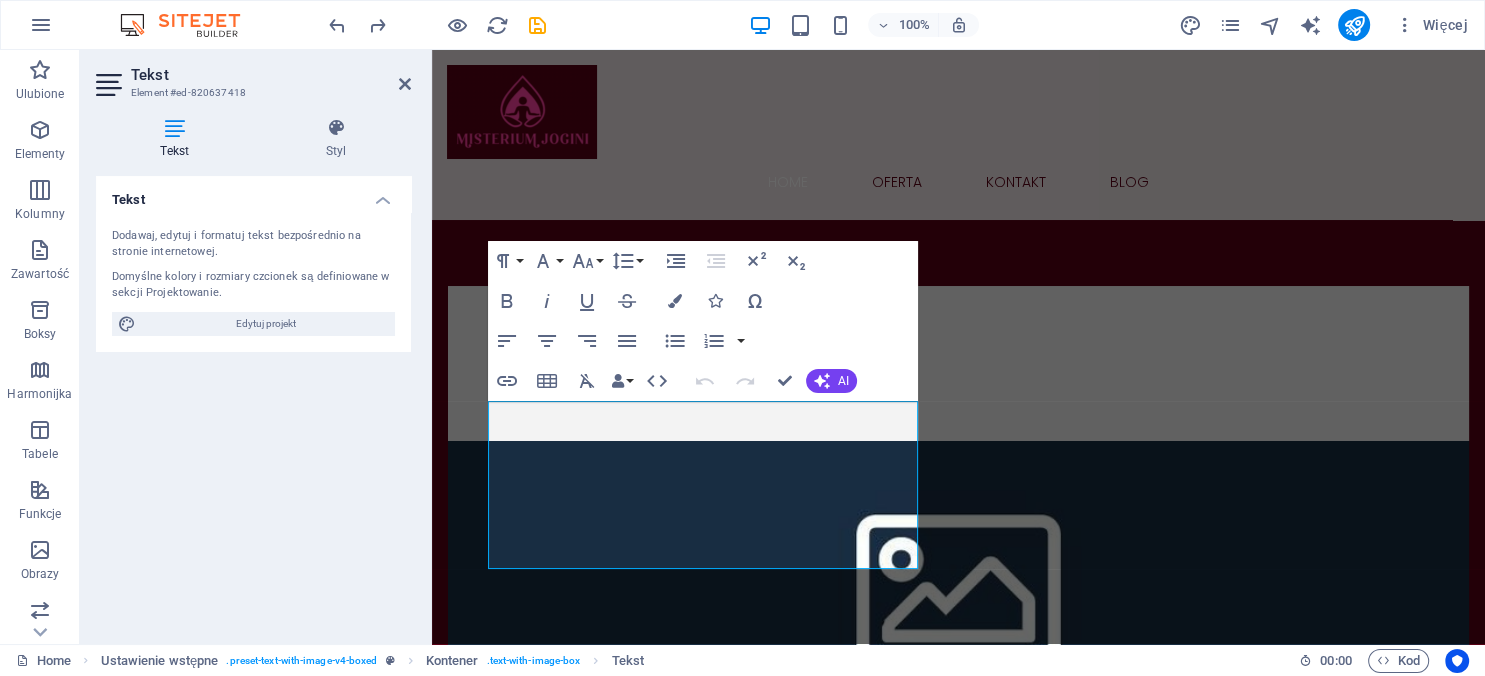 click on "Tekst Dodawaj, edytuj i formatuj tekst bezpośrednio na stronie internetowej. Domyślne kolory i rozmiary czcionek są definiowane w sekcji Projektowanie. Edytuj projekt Wyrównanie Wyrównane do lewej Wyśrodkowany Wyrównane do prawej" at bounding box center [253, 402] 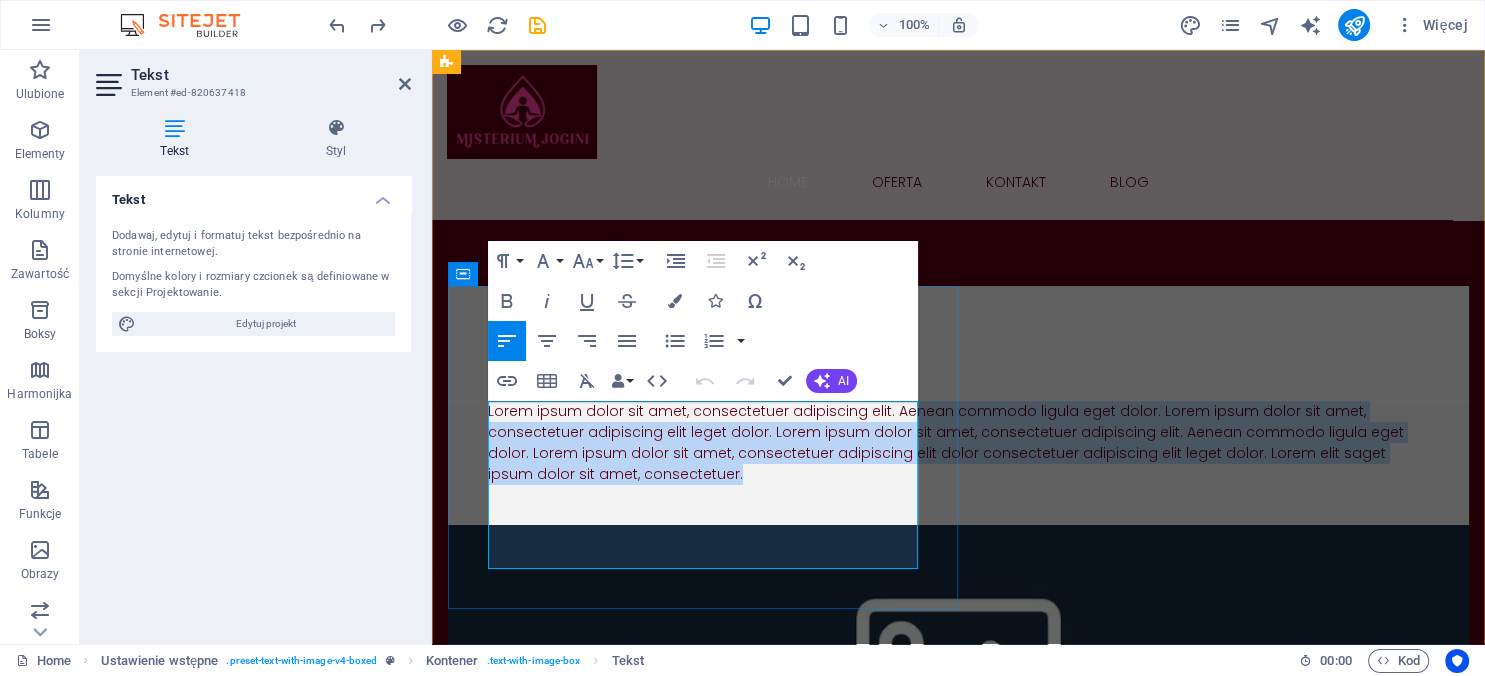 drag, startPoint x: 590, startPoint y: 556, endPoint x: 509, endPoint y: 430, distance: 149.78986 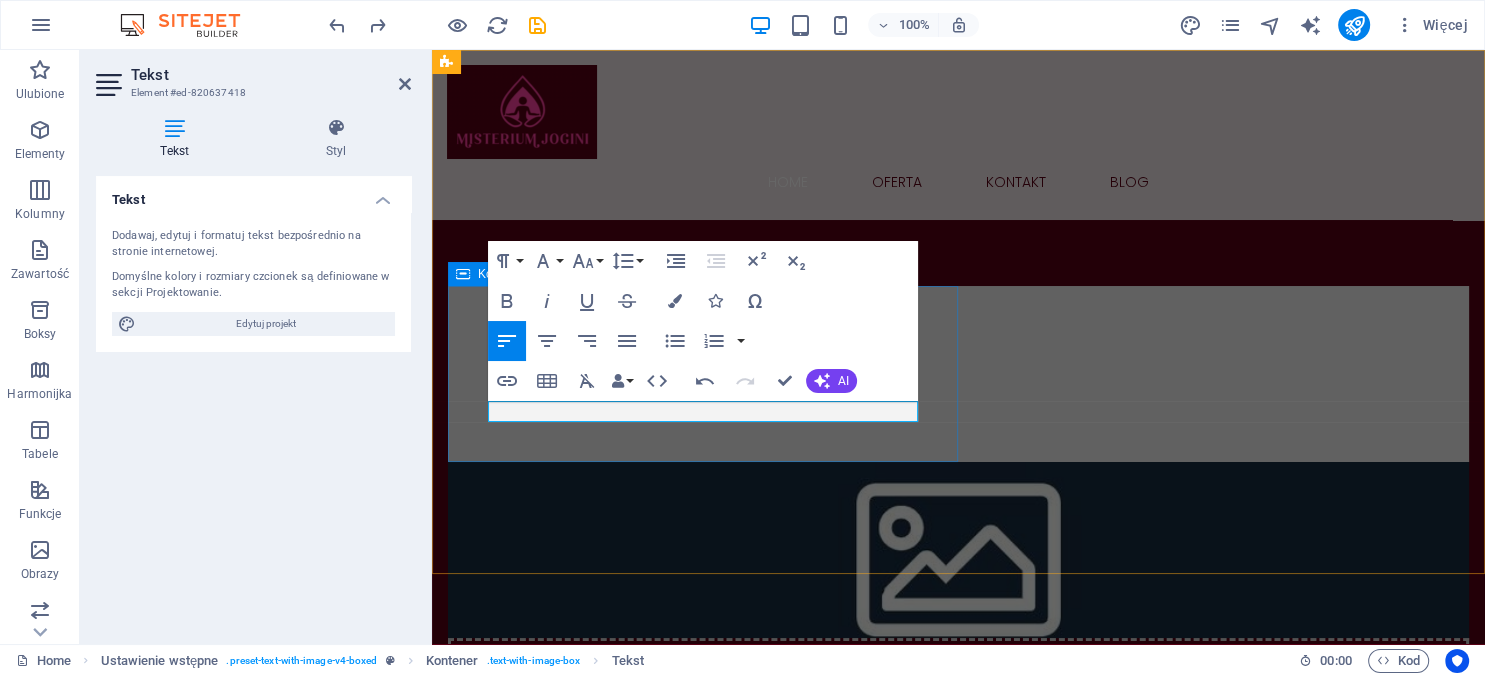 type 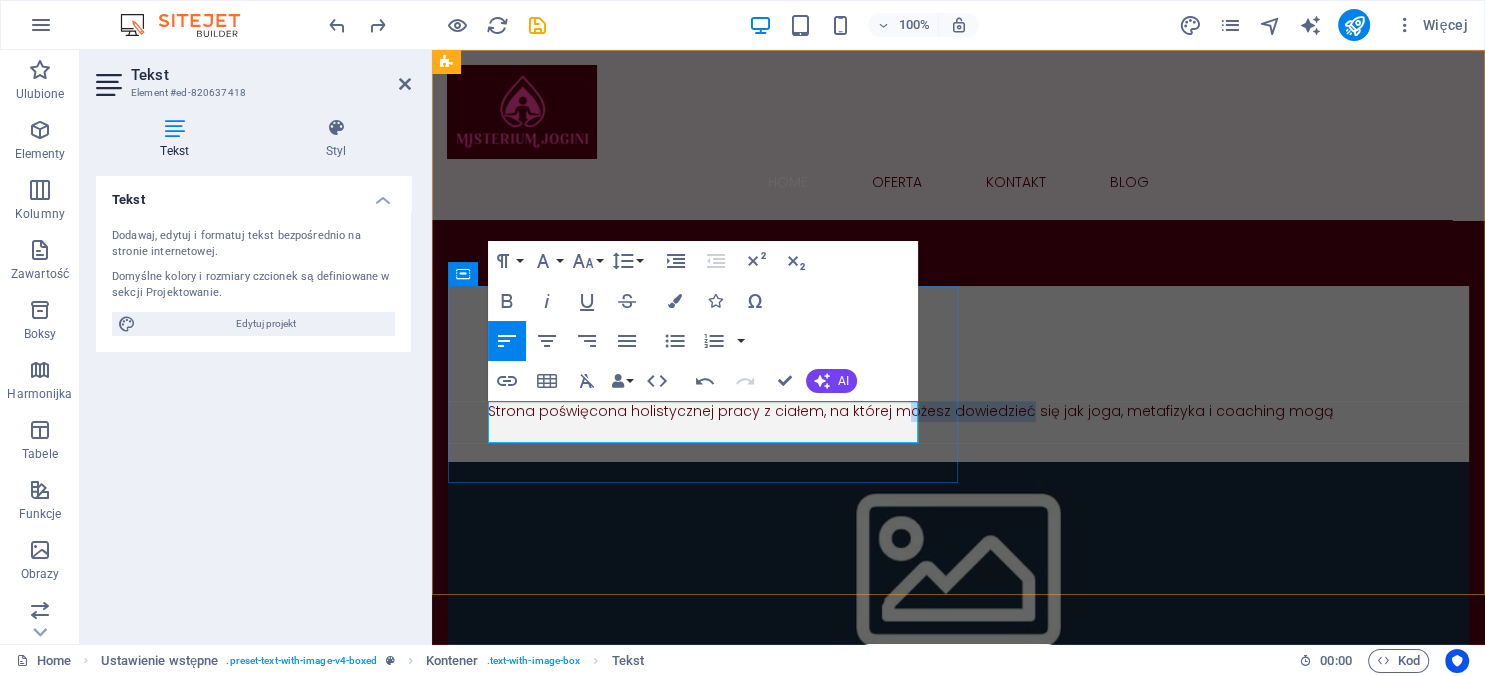 drag, startPoint x: 618, startPoint y: 432, endPoint x: 496, endPoint y: 422, distance: 122.40915 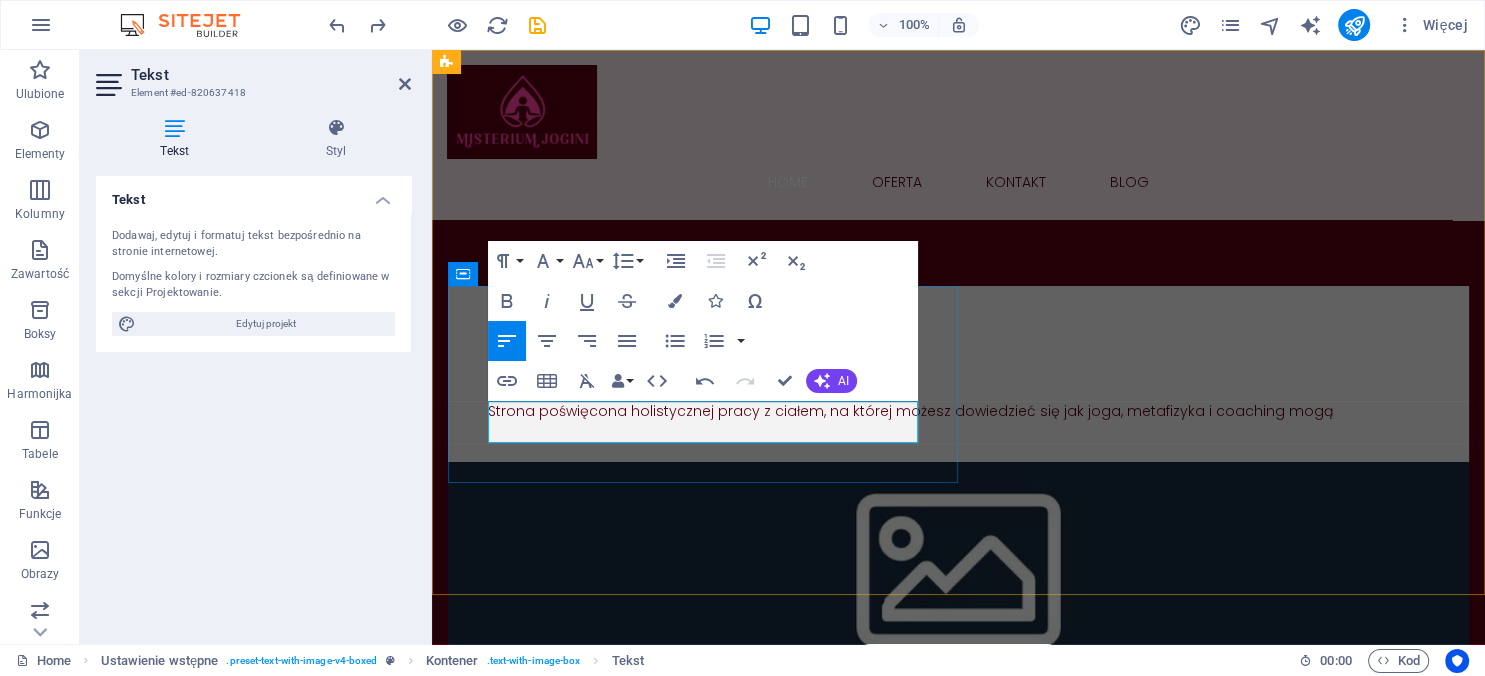 click on "Strona poświęcona holistycznej pracy z ciałem, na której możesz dowiedzieć się jak joga, metafizyka i coaching mogą" at bounding box center [958, 411] 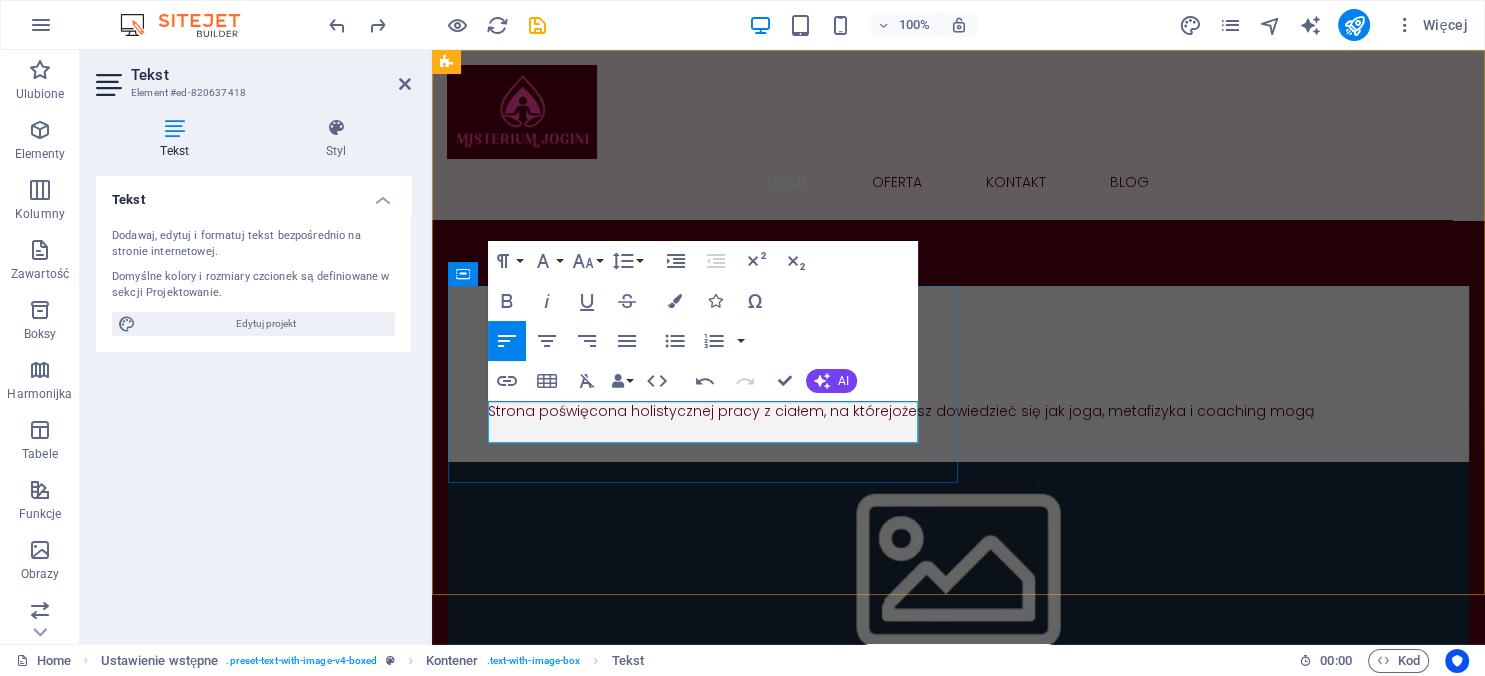 click on "Strona poświęcona holistycznej pracy z ciałem, na którejożesz dowiedzieć się jak joga, metafizyka i coaching mogą" at bounding box center (958, 411) 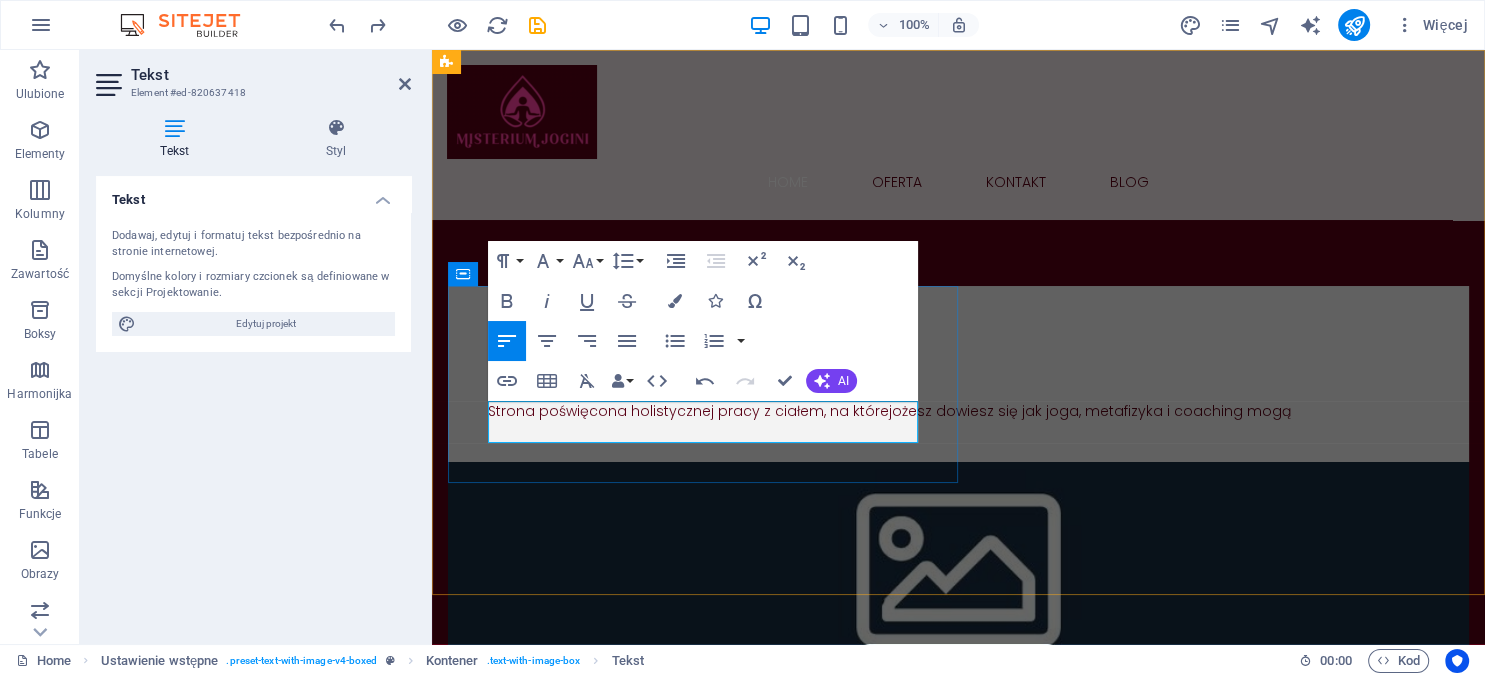 click on "Strona poświęcona holistycznej pracy z ciałem, na którejożesz dowiesz się jak joga, metafizyka i coaching mogą" at bounding box center [958, 411] 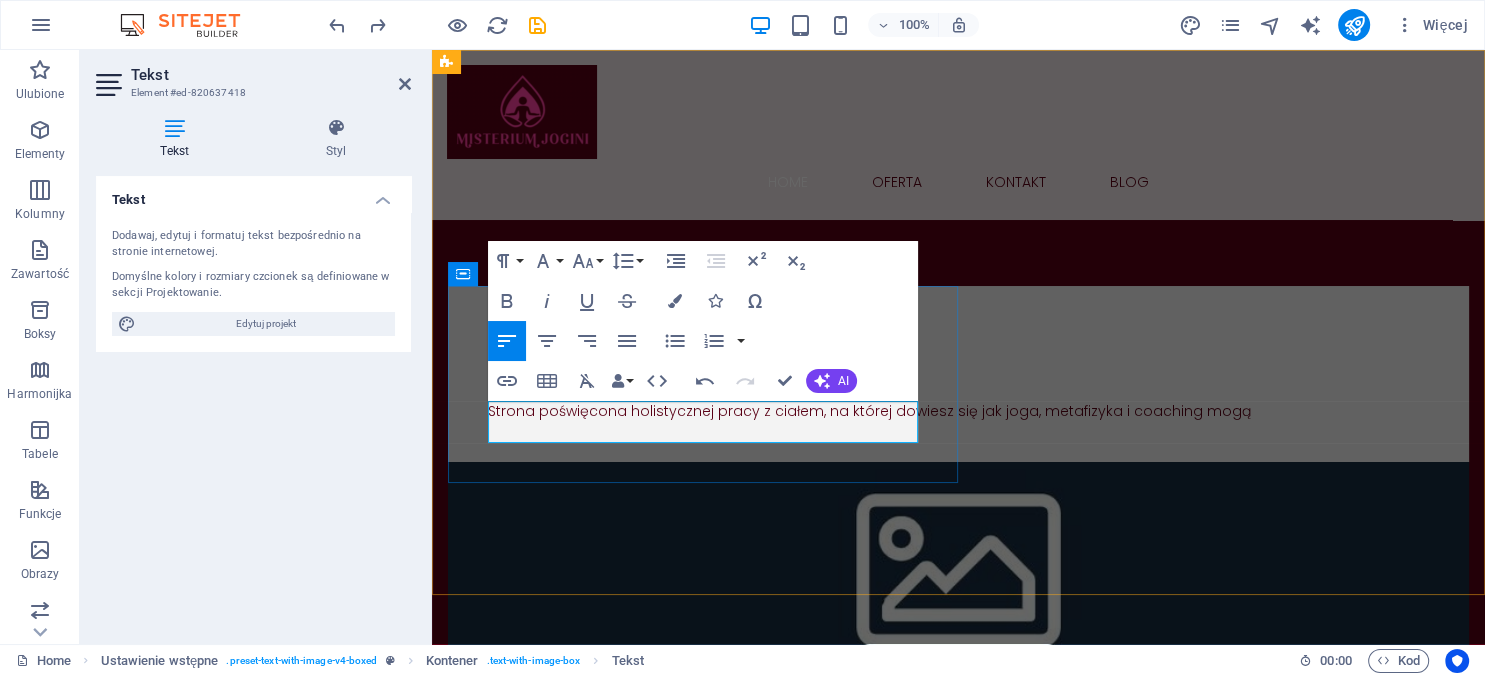 click on "Strona poświęcona holistycznej pracy z ciałem, na której dowiesz się jak joga, metafizyka i coaching mogą" at bounding box center [958, 411] 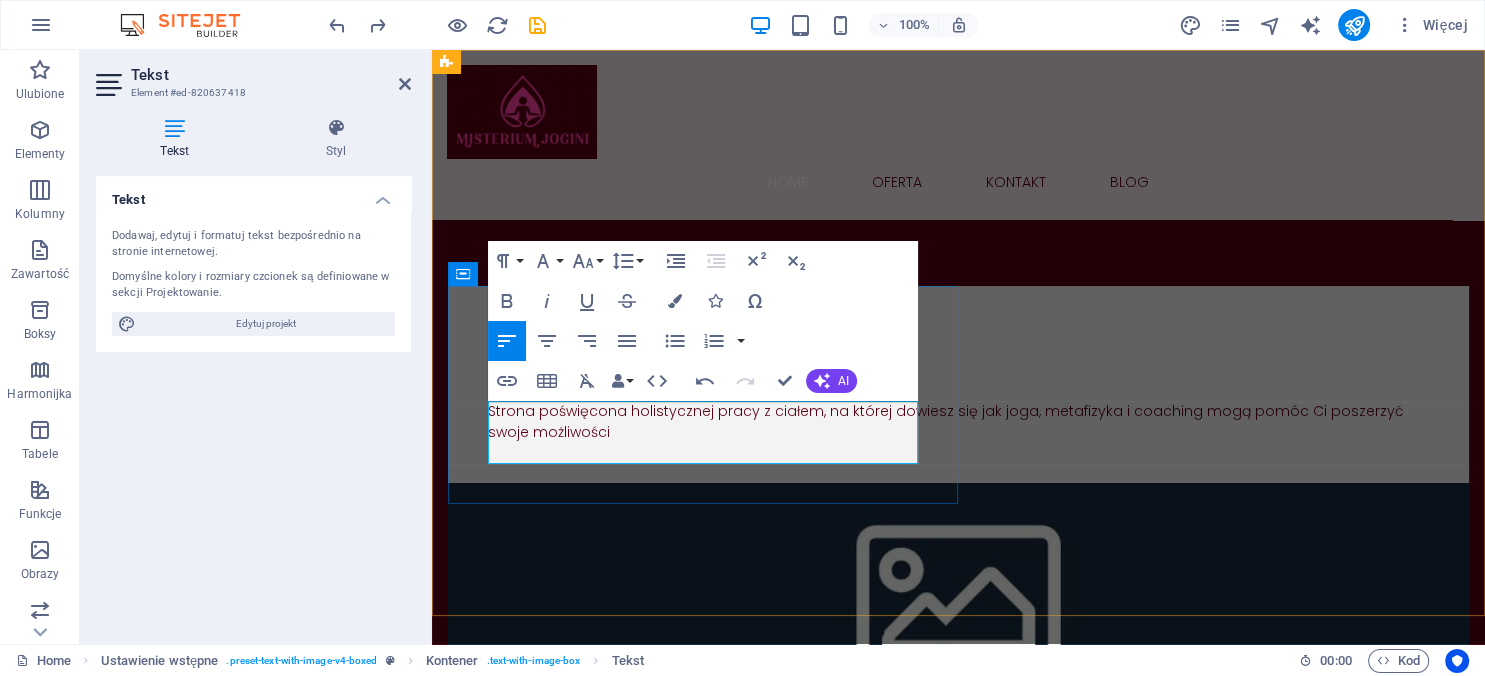 click on "Strona poświęcona holistycznej pracy z ciałem, na której dowiesz się jak joga, metafizyka i coaching mogą pomóc Ci poszerzyć swoje możliwości" at bounding box center [958, 422] 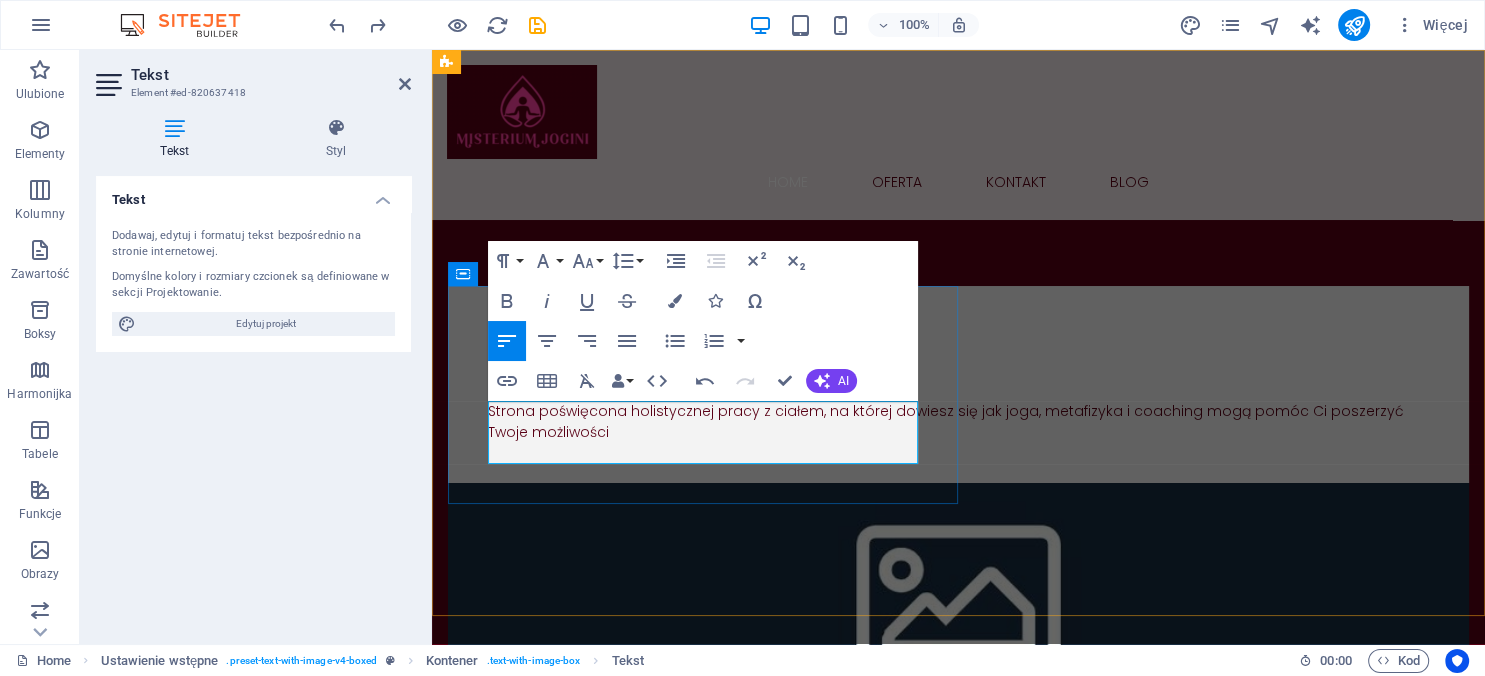 click on "Strona poświęcona holistycznej pracy z ciałem, na której dowiesz się jak joga, metafizyka i coaching mogą pomóc Ci poszerzyć Twoje możliwości" at bounding box center [958, 422] 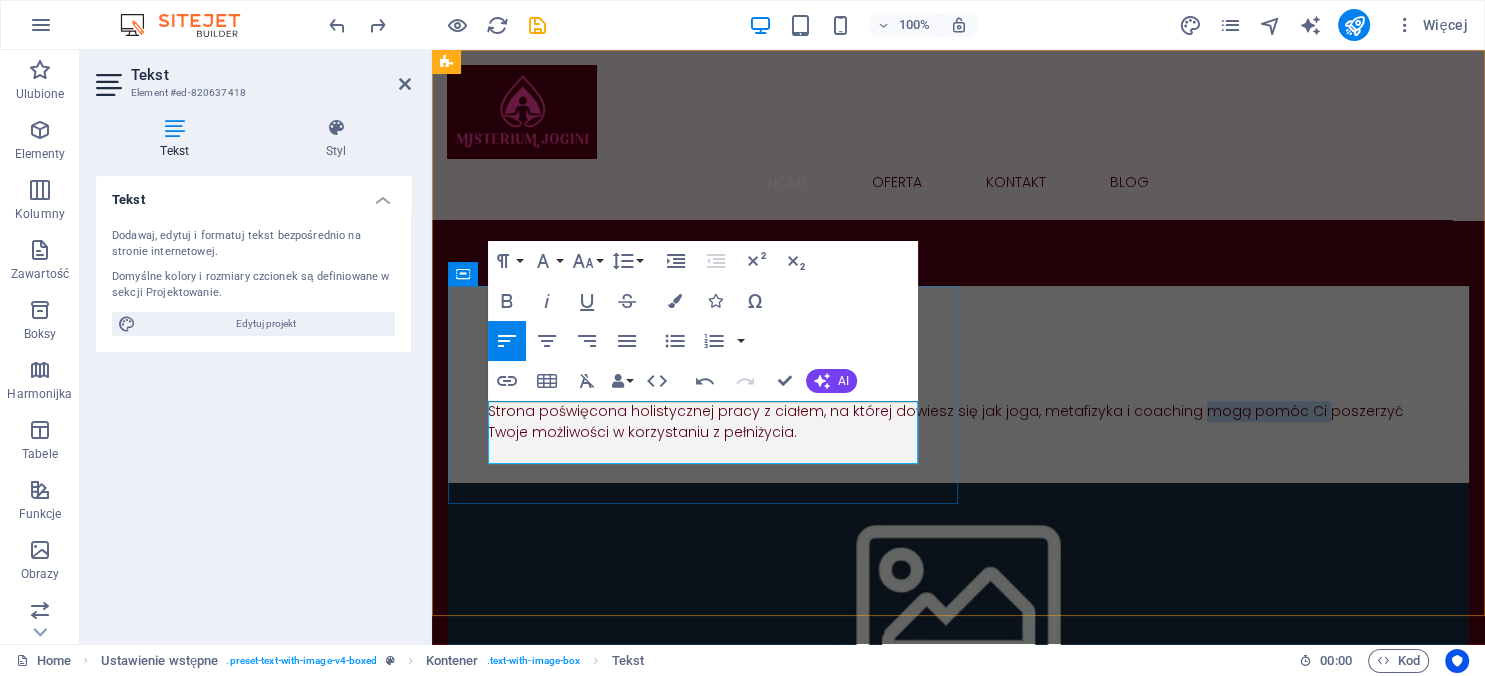 drag, startPoint x: 902, startPoint y: 429, endPoint x: 788, endPoint y: 434, distance: 114.1096 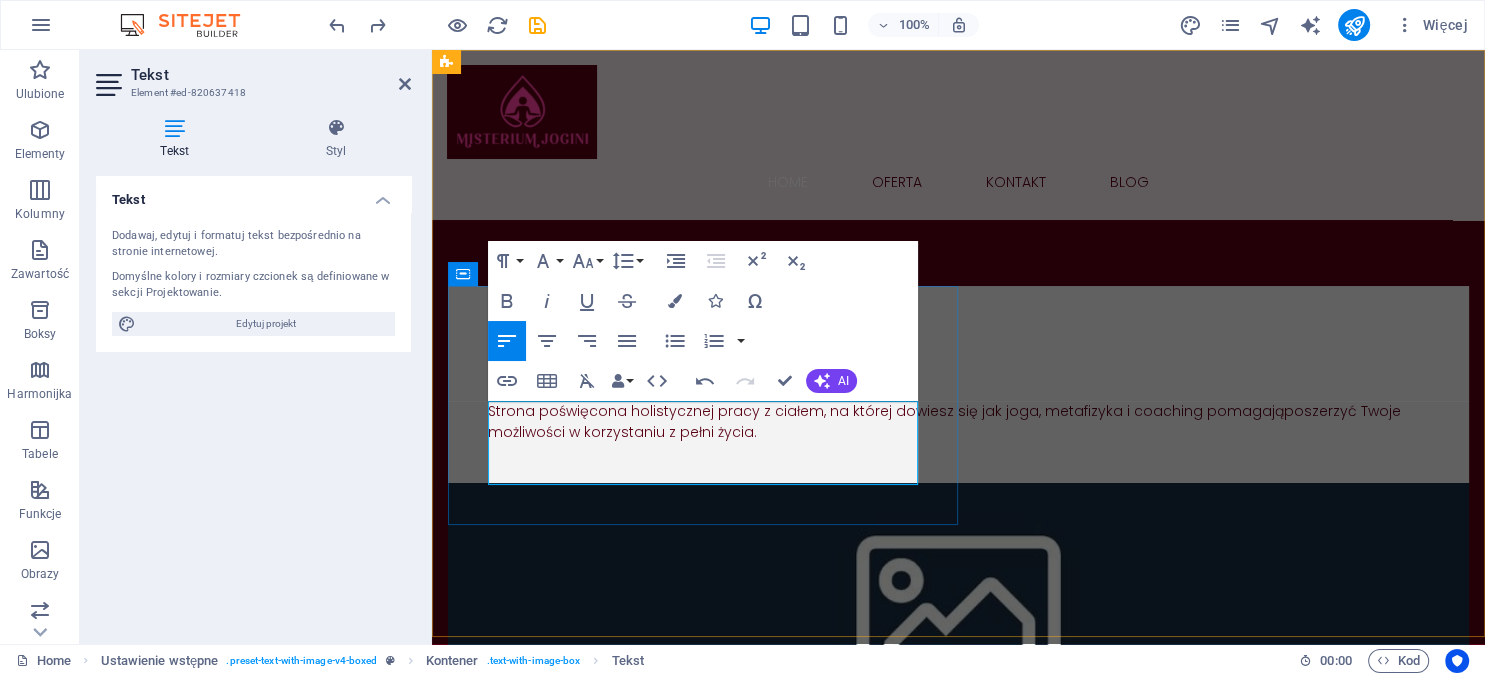 click on "Strona poświęcona holistycznej pracy z ciałem, na której dowiesz się jak joga, metafizyka i coaching pomagają  poszerzyć Twoje możliwości w korzystaniu z pełni życia." at bounding box center [958, 422] 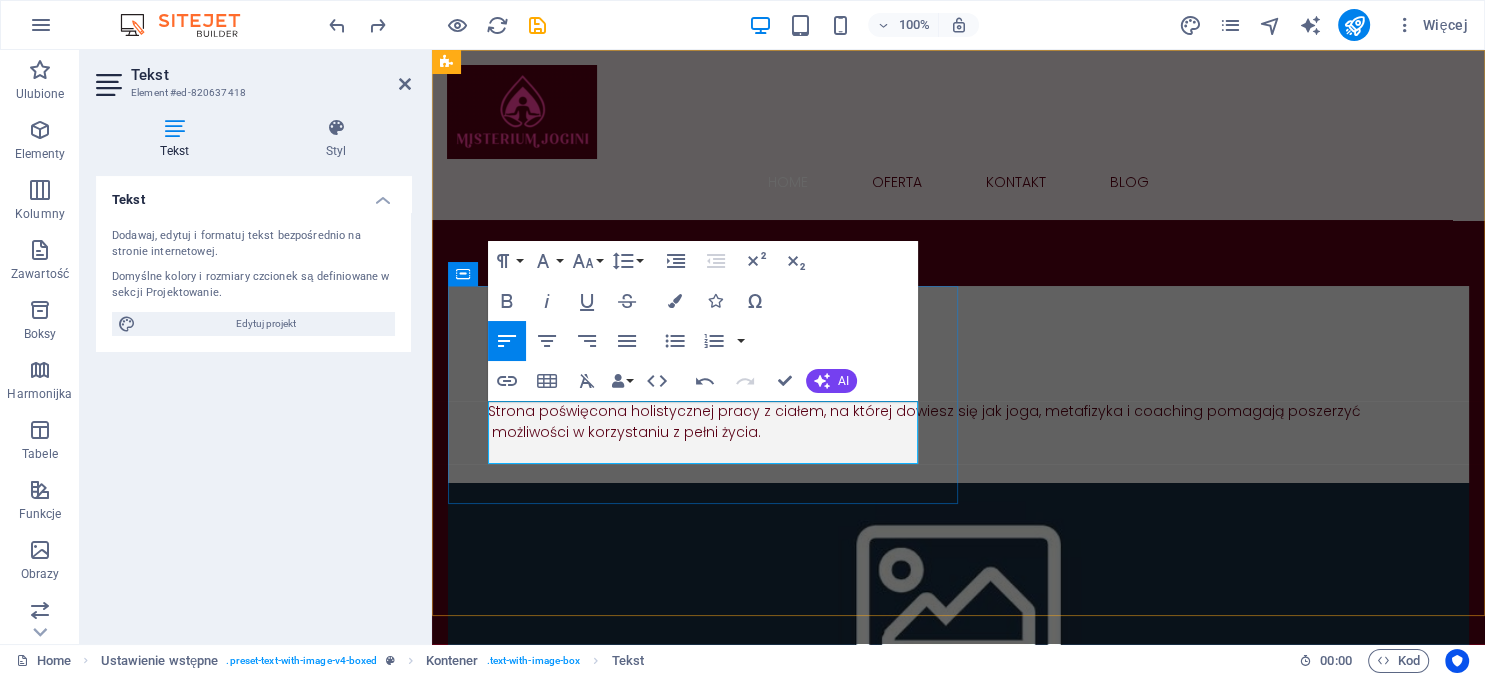drag, startPoint x: 834, startPoint y: 452, endPoint x: 789, endPoint y: 446, distance: 45.39824 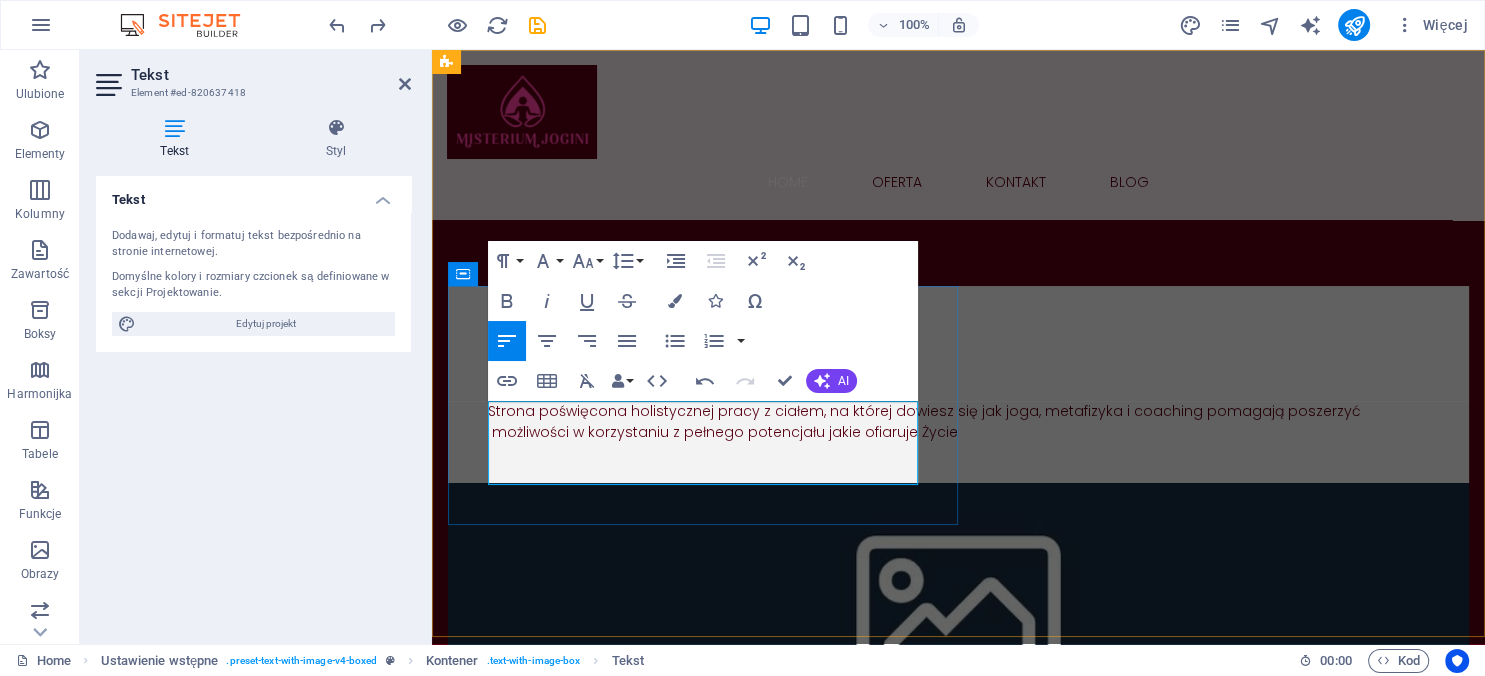 click on "Strona poświęcona holistycznej pracy z ciałem, na której dowiesz się jak joga, metafizyka i coaching pomagają poszerzyć  możliwości w korzystaniu z pełnego potencjału jakie ofiaruje Życie" at bounding box center (958, 422) 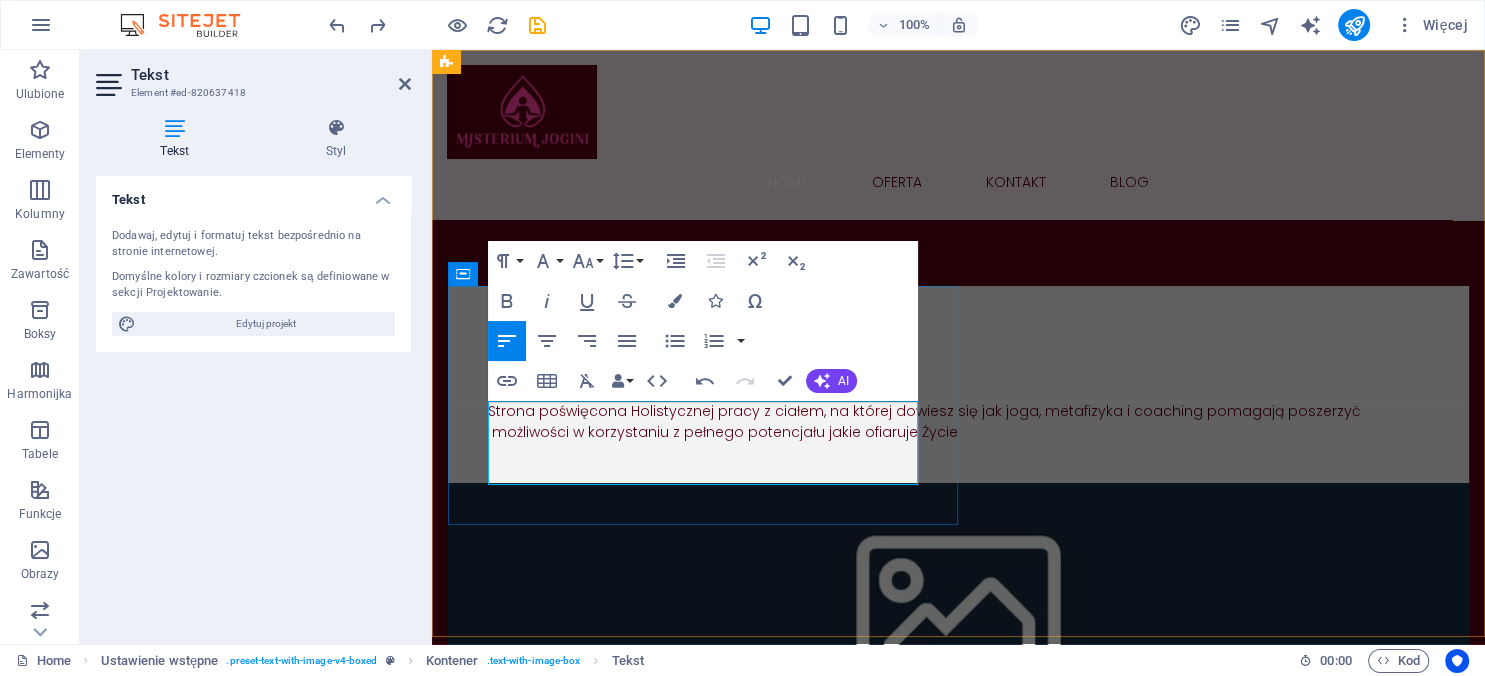 click on "Strona poświęcona Holistycznej pracy z ciałem, na której dowiesz się jak joga, metafizyka i coaching pomagają poszerzyć  możliwości w korzystaniu z pełnego potencjału jakie ofiaruje Życie" at bounding box center (958, 422) 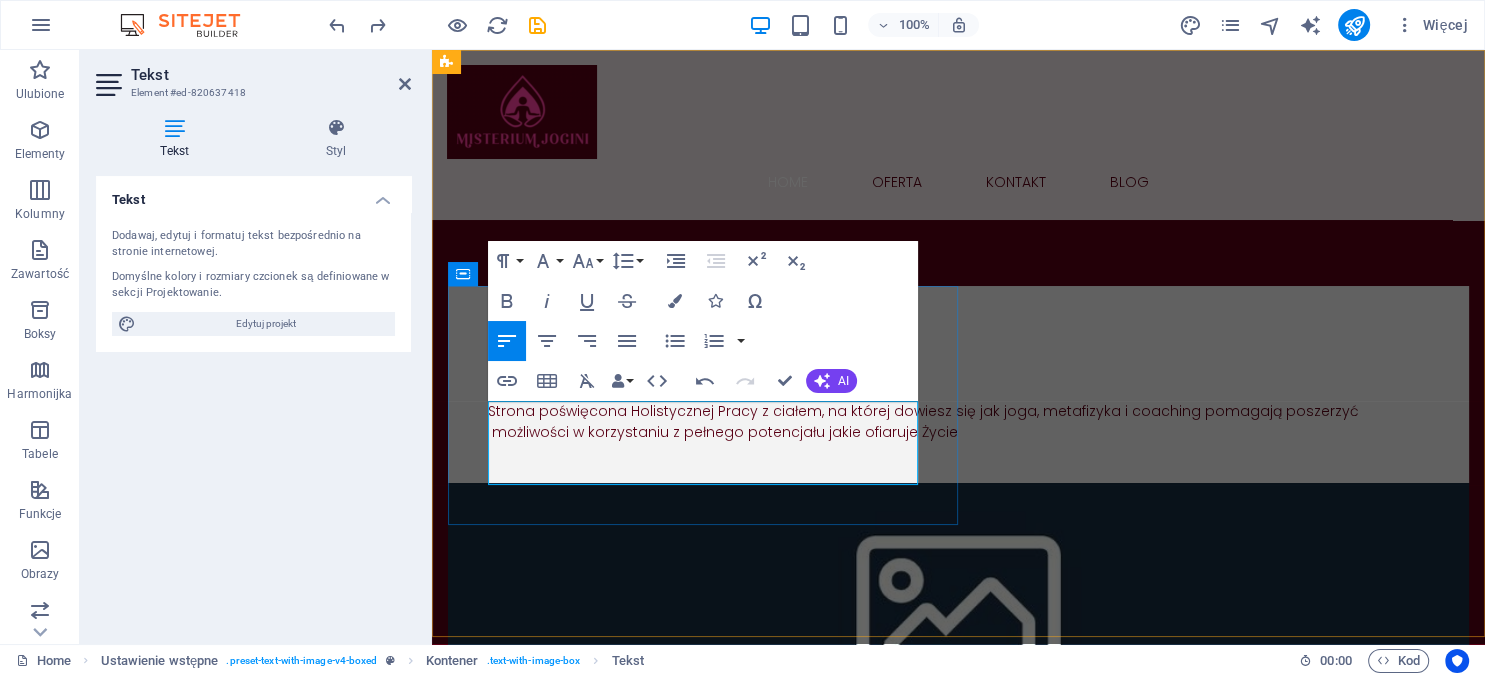 click on "Strona poświęcona Holistycznej Pracy z ciałem, na której dowiesz się jak joga, metafizyka i coaching pomagają poszerzyć  możliwości w korzystaniu z pełnego potencjału jakie ofiaruje Życie" at bounding box center [958, 422] 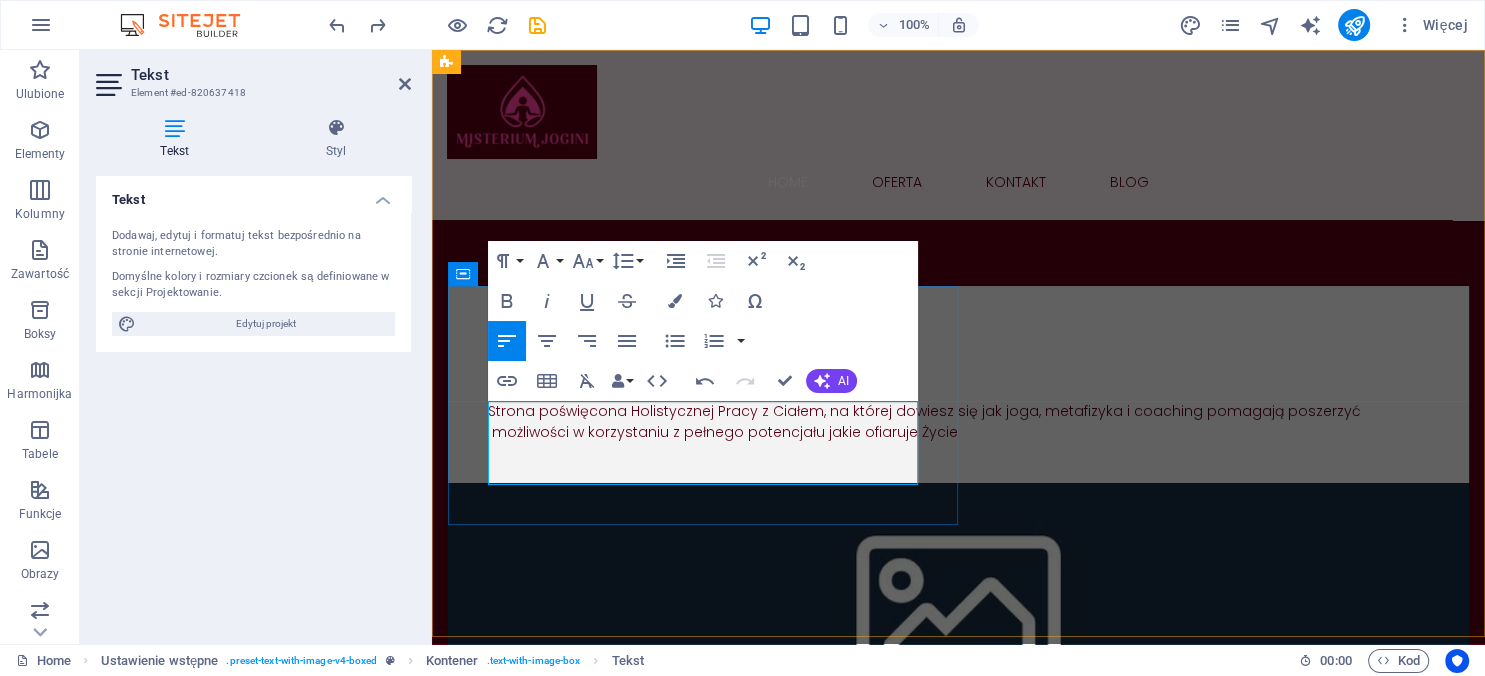 click on "Strona poświęcona Holistycznej Pracy z Ciałem, na której dowiesz się jak joga, metafizyka i coaching pomagają poszerzyć  możliwości w korzystaniu z pełnego potencjału jakie ofiaruje Życie" at bounding box center (958, 422) 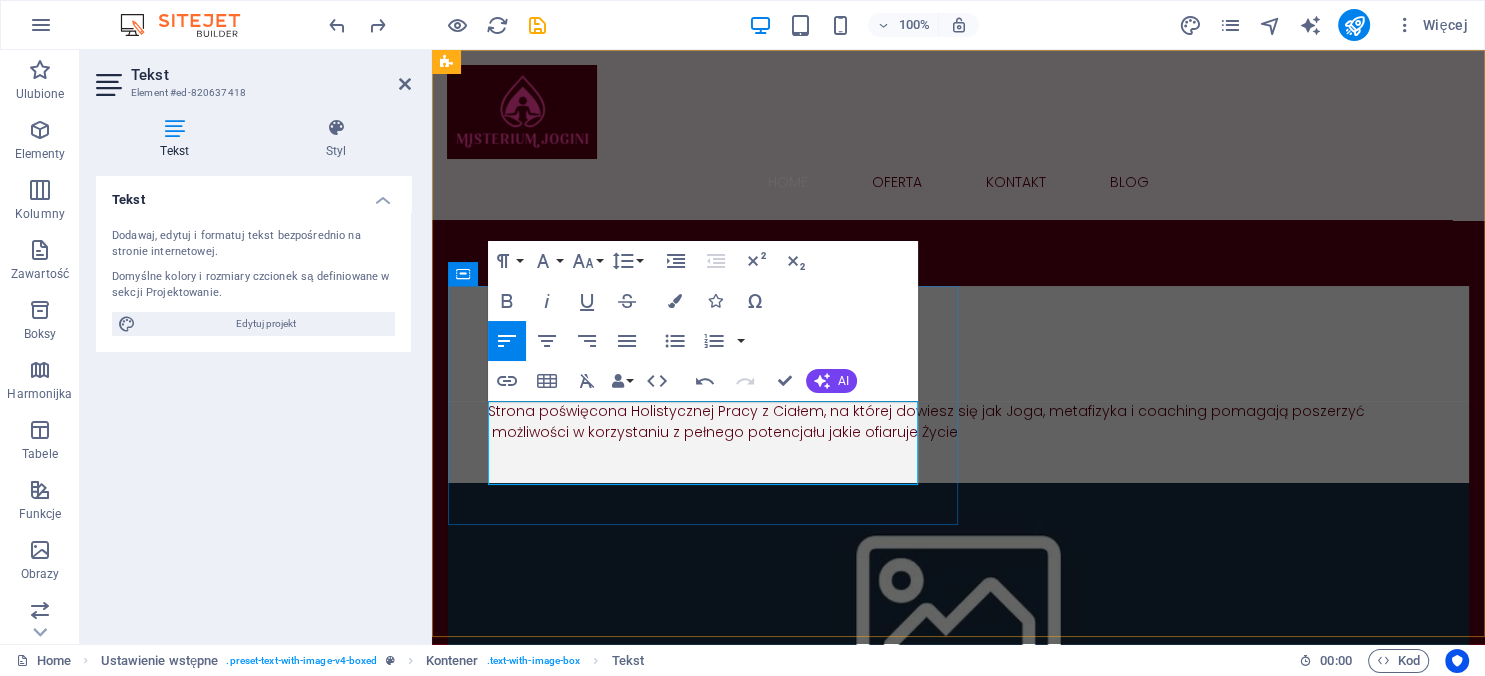 click on "Strona poświęcona Holistycznej Pracy z Ciałem, na której dowiesz się jak Joga, metafizyka i coaching pomagają poszerzyć  możliwości w korzystaniu z pełnego potencjału jakie ofiaruje Życie" at bounding box center [958, 422] 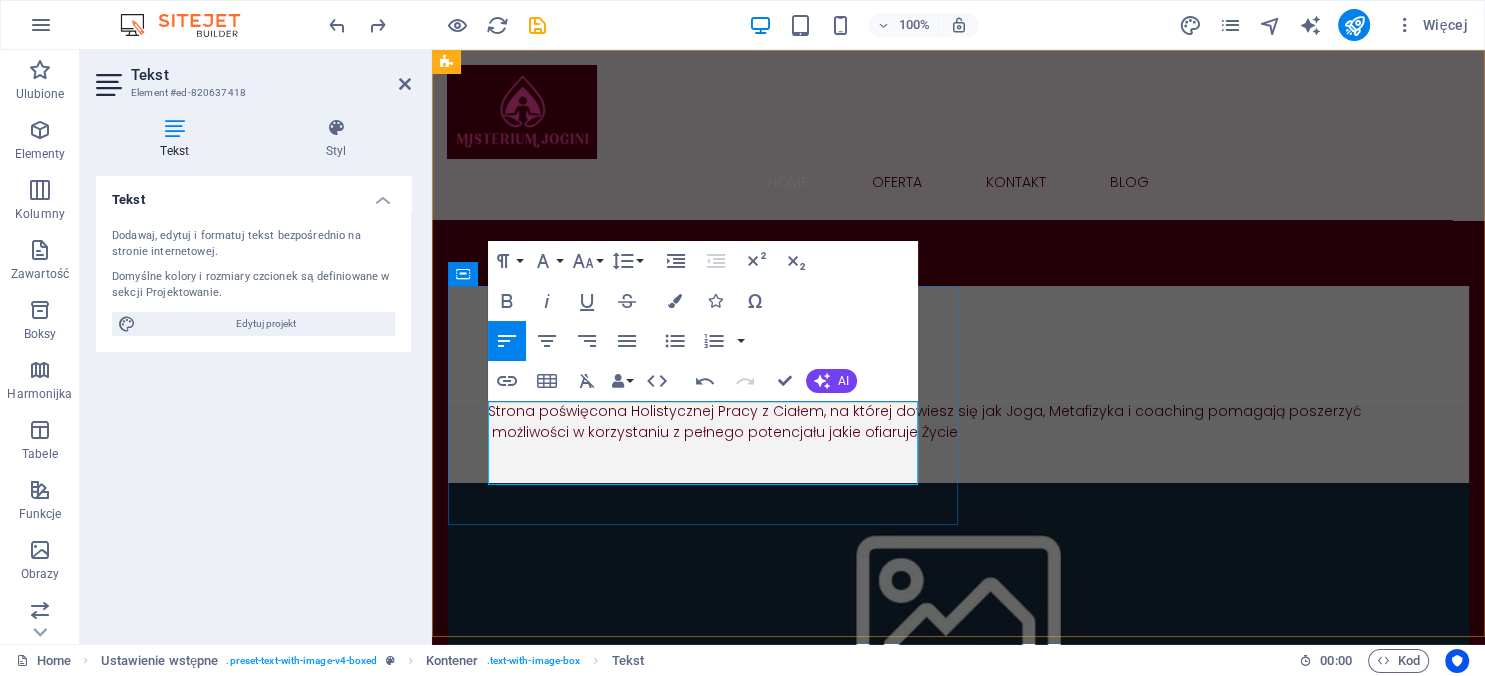click on "Strona poświęcona Holistycznej Pracy z Ciałem, na której dowiesz się jak Joga, Metafizyka i coaching pomagają poszerzyć  możliwości w korzystaniu z pełnego potencjału jakie ofiaruje Życie" at bounding box center (958, 422) 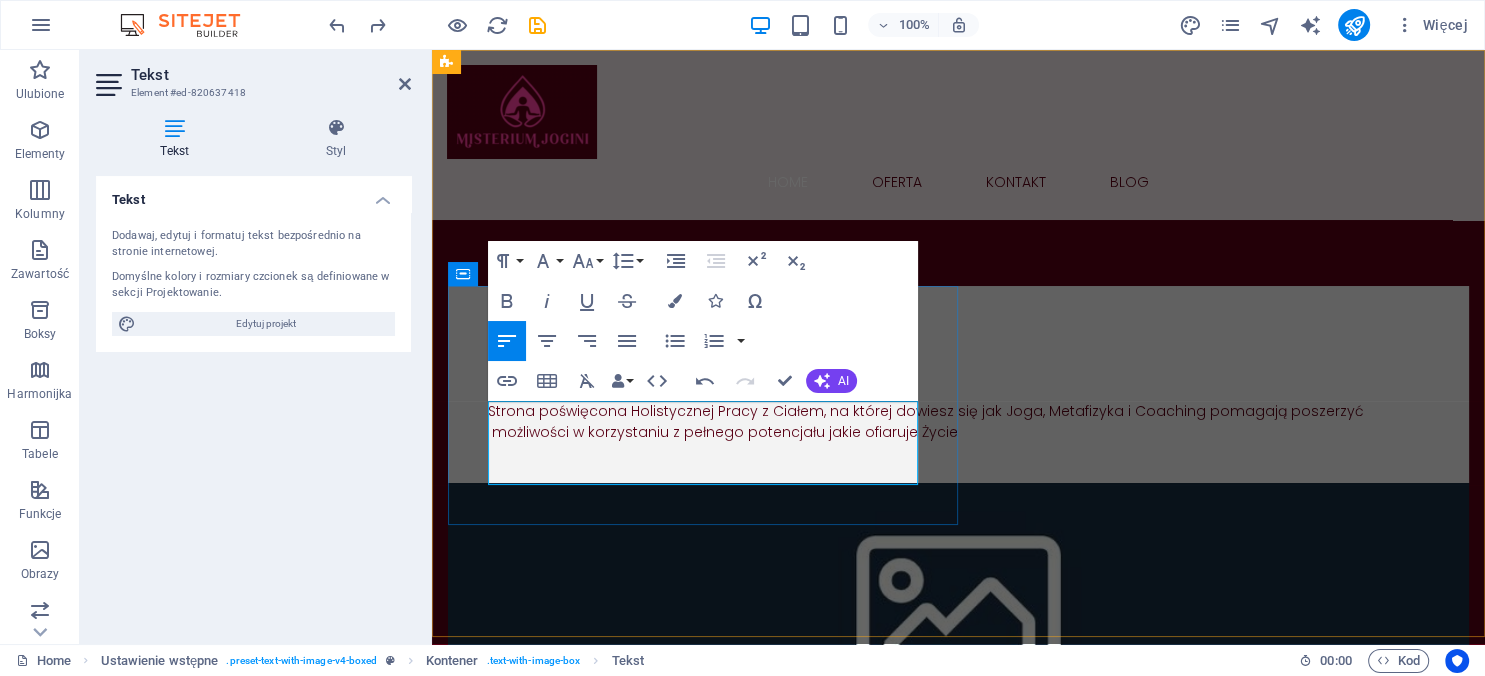 click on "Strona poświęcona Holistycznej Pracy z Ciałem, na której dowiesz się jak Joga, Metafizyka i Coaching pomagają poszerzyć  możliwości w korzystaniu z pełnego potencjału jakie ofiaruje Życie" at bounding box center [958, 422] 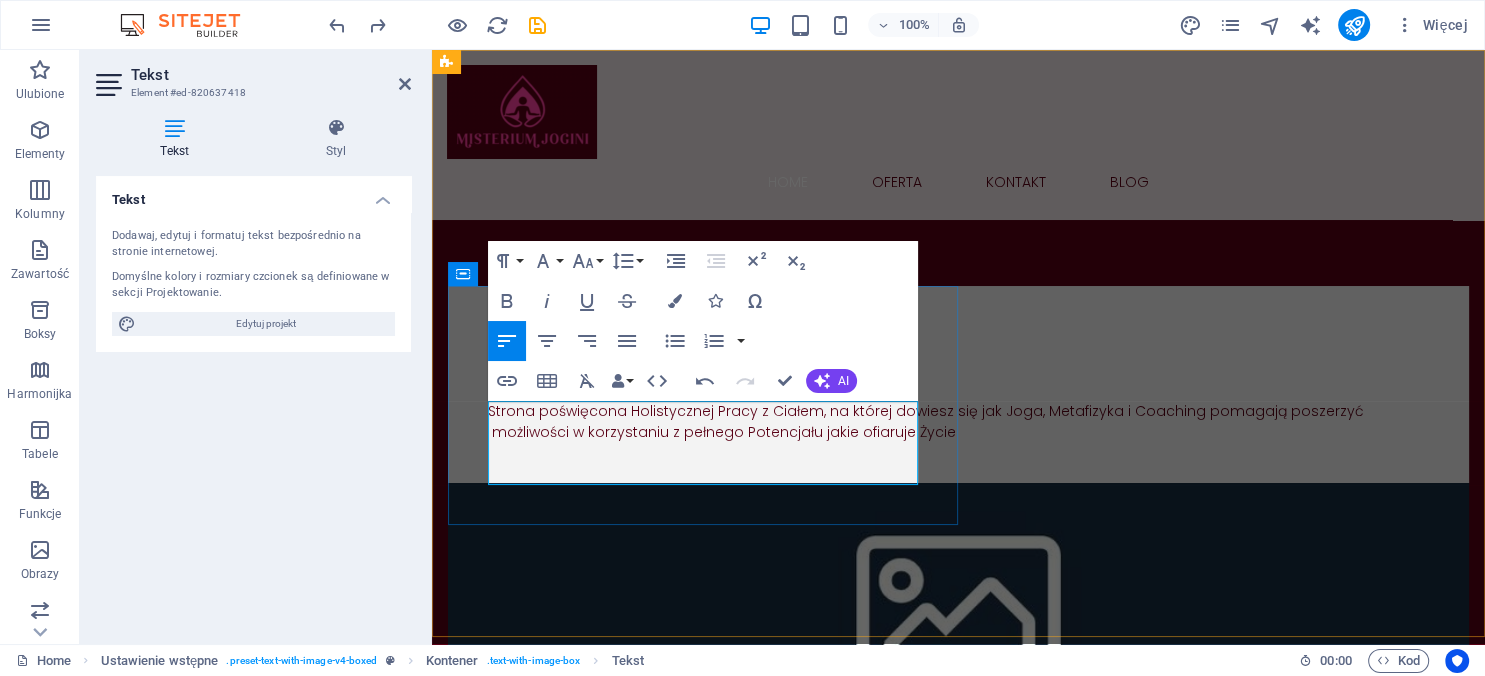 click on "Strona poświęcona Holistycznej Pracy z Ciałem, na której dowiesz się jak Joga, Metafizyka i Coaching pomagają poszerzyć  możliwości w korzystaniu z pełnego Potencjału jakie ofiaruje Życie" at bounding box center (958, 422) 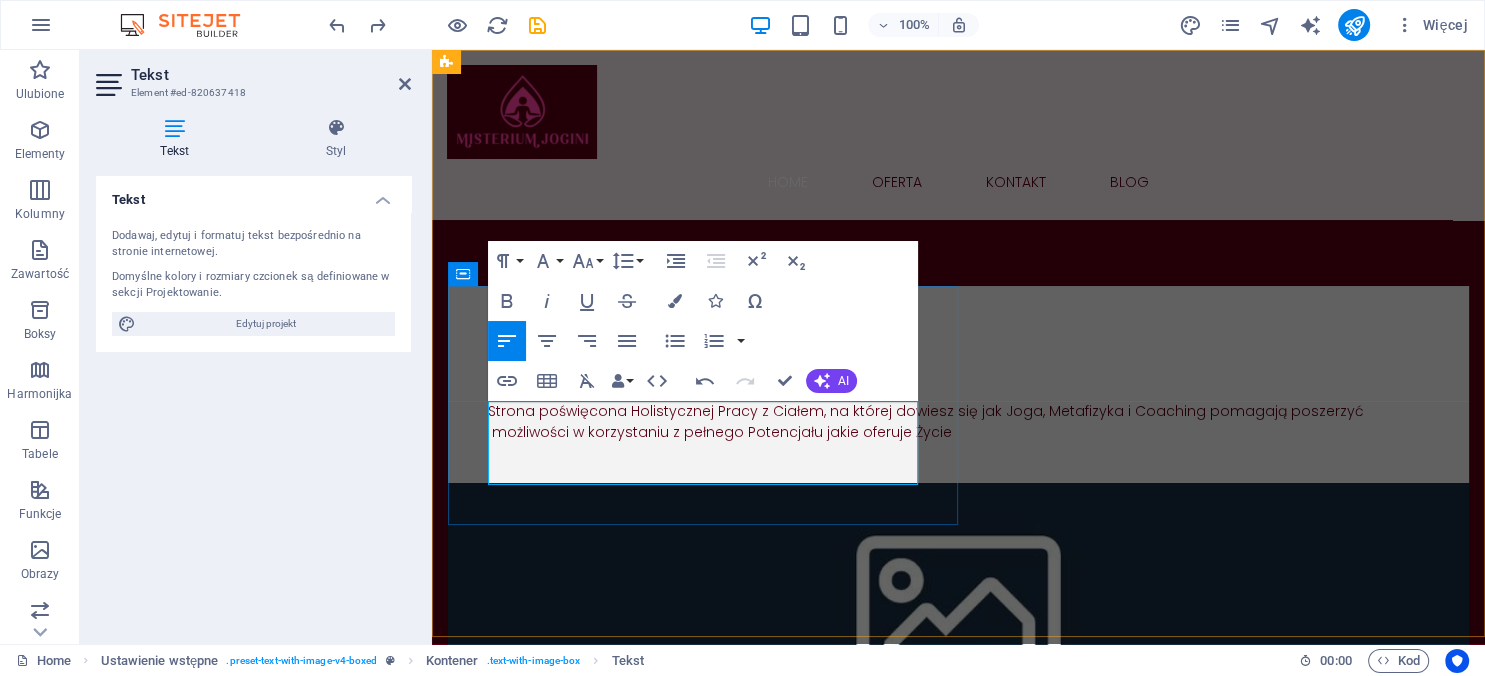 click on "Strona poświęcona Holistycznej Pracy z Ciałem, na której dowiesz się jak Joga, Metafizyka i Coaching pomagają poszerzyć  możliwości w korzystaniu z pełnego Potencjału jakie oferuje Życie" at bounding box center [958, 422] 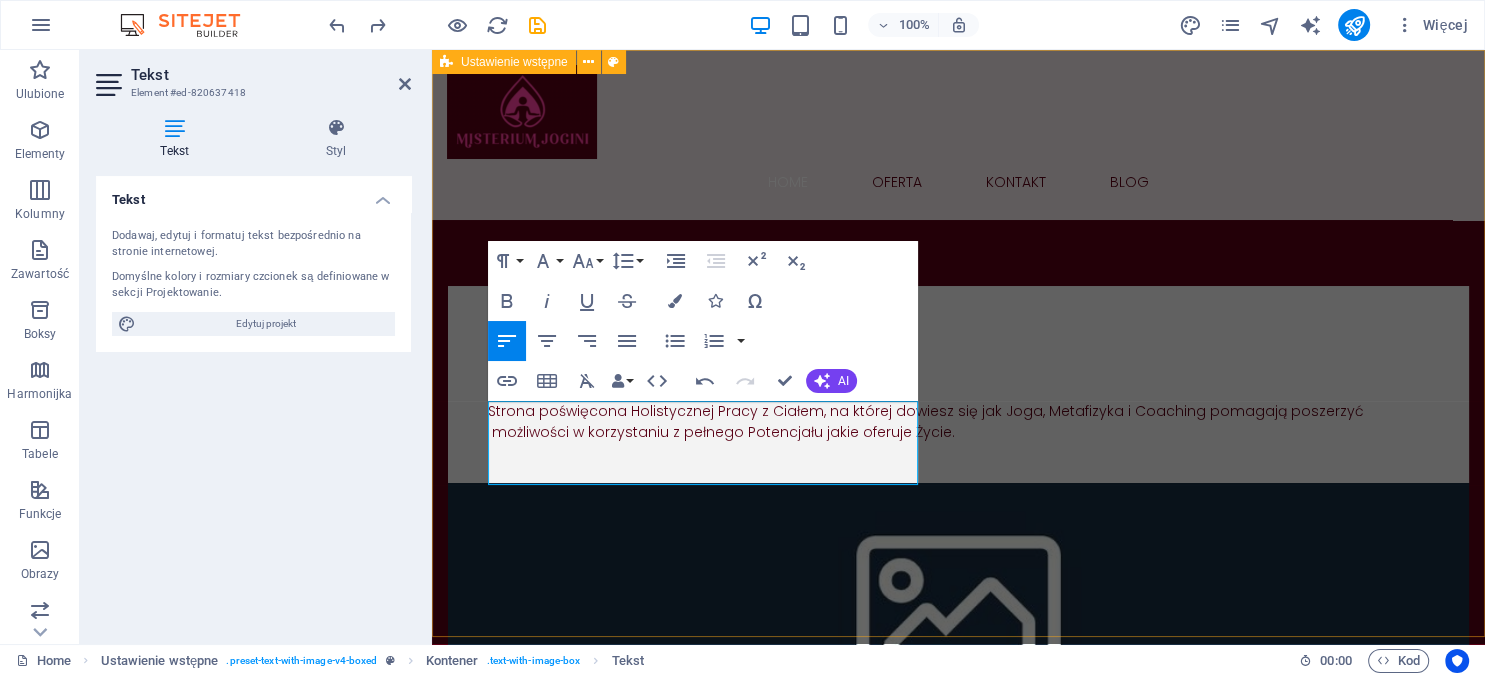 click on "Misterium Jogini Strona poświęcona Holistycznej Pracy z Ciałem, na której dowiesz się jak Joga, Metafizyka i Coaching pomagają poszerzyć  możliwości w korzystaniu z pełnego Potencjału jakie oferuje Życie. Upuść treść tutaj lub  Dodaj elementy  Wklej schowek" at bounding box center (958, 513) 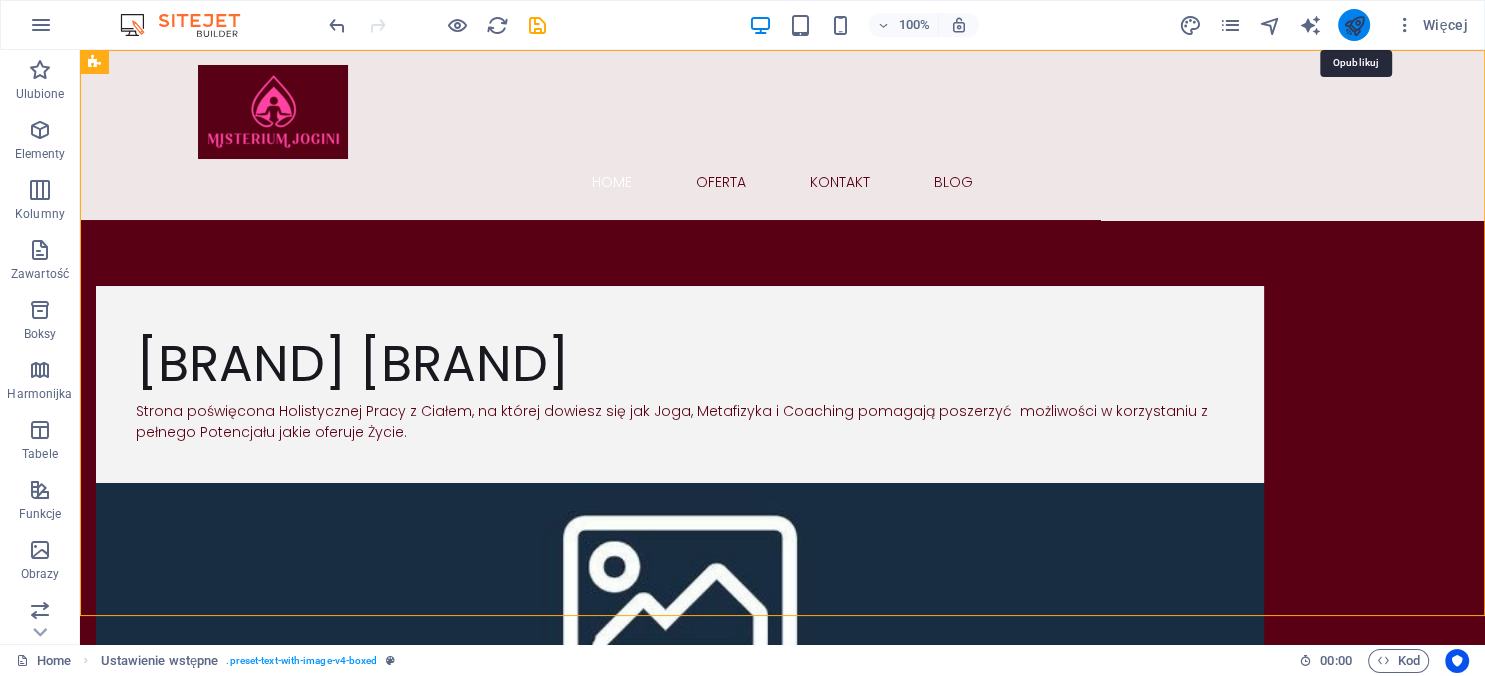 click at bounding box center (1354, 25) 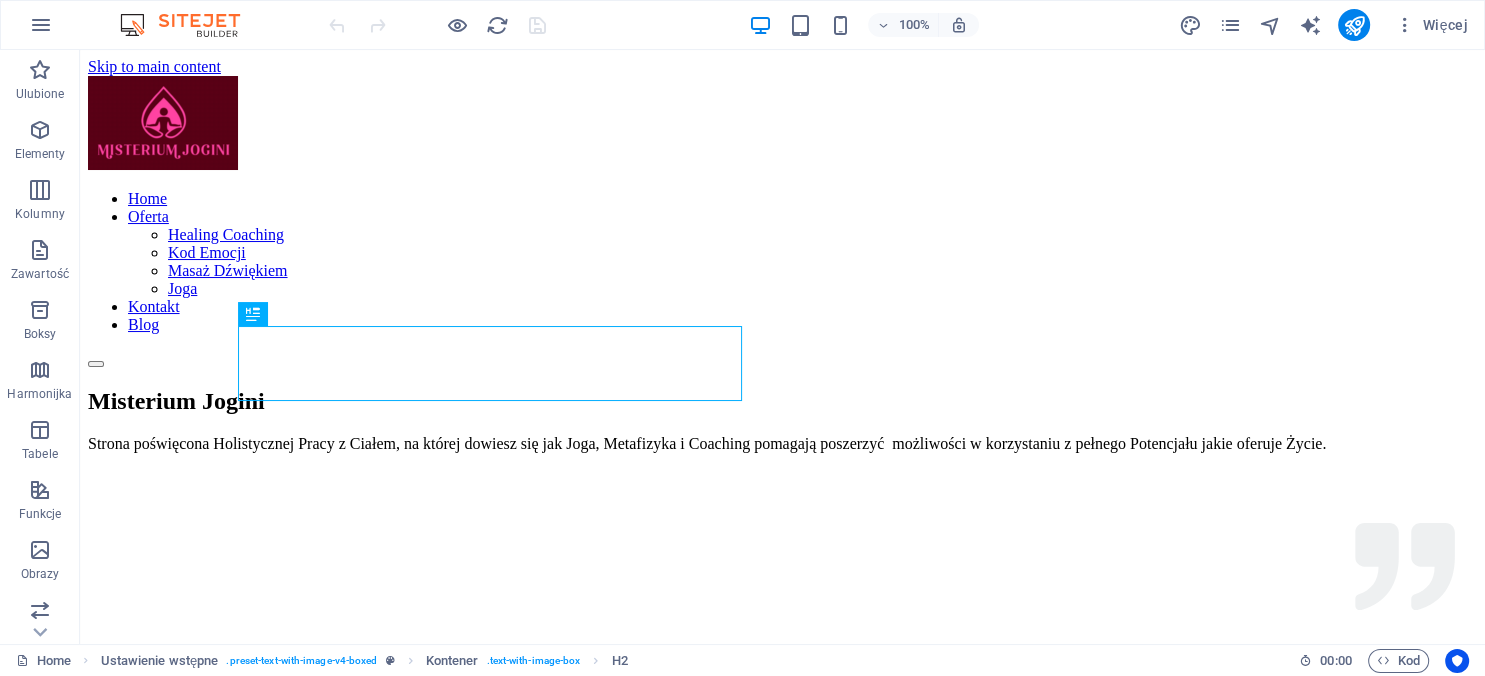 scroll, scrollTop: 0, scrollLeft: 0, axis: both 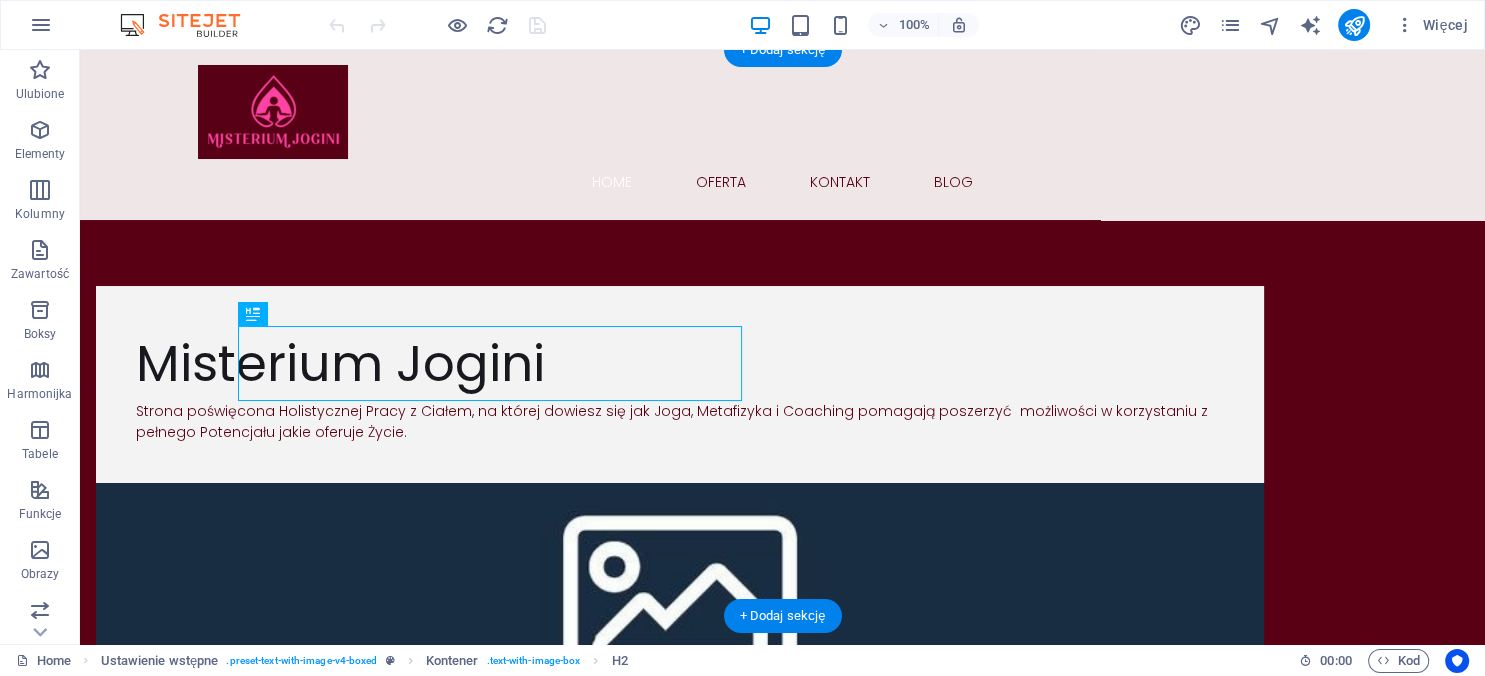 click at bounding box center [680, 592] 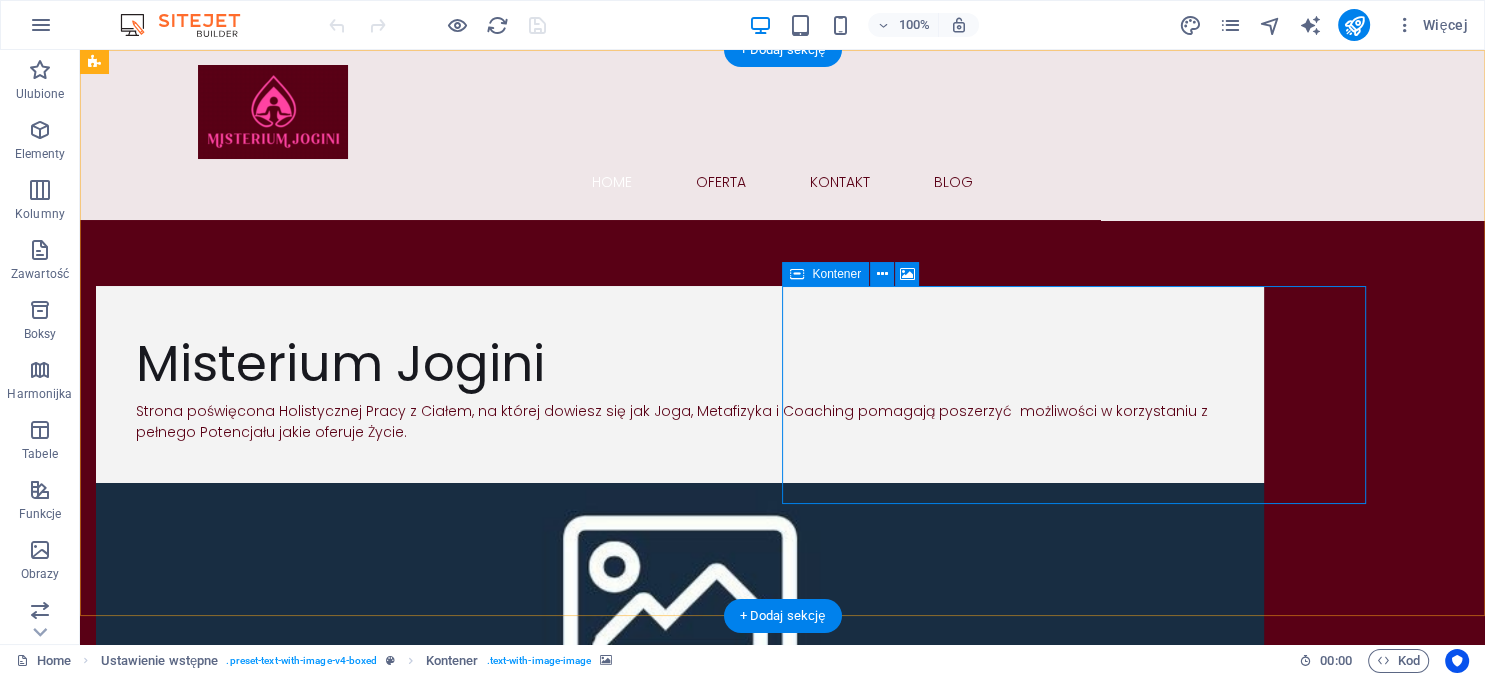 click on "Upuść treść tutaj lub  Dodaj elementy  Wklej schowek" at bounding box center (680, 772) 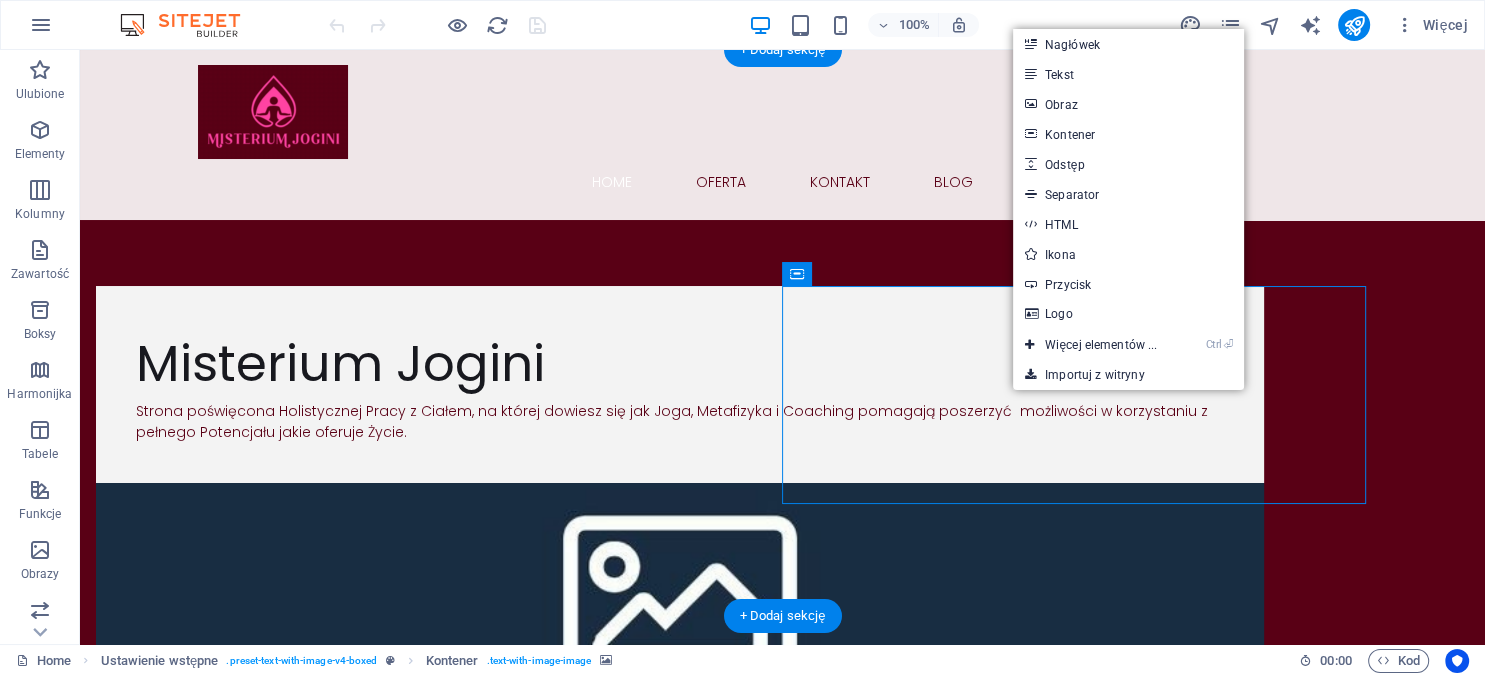 click at bounding box center (680, 592) 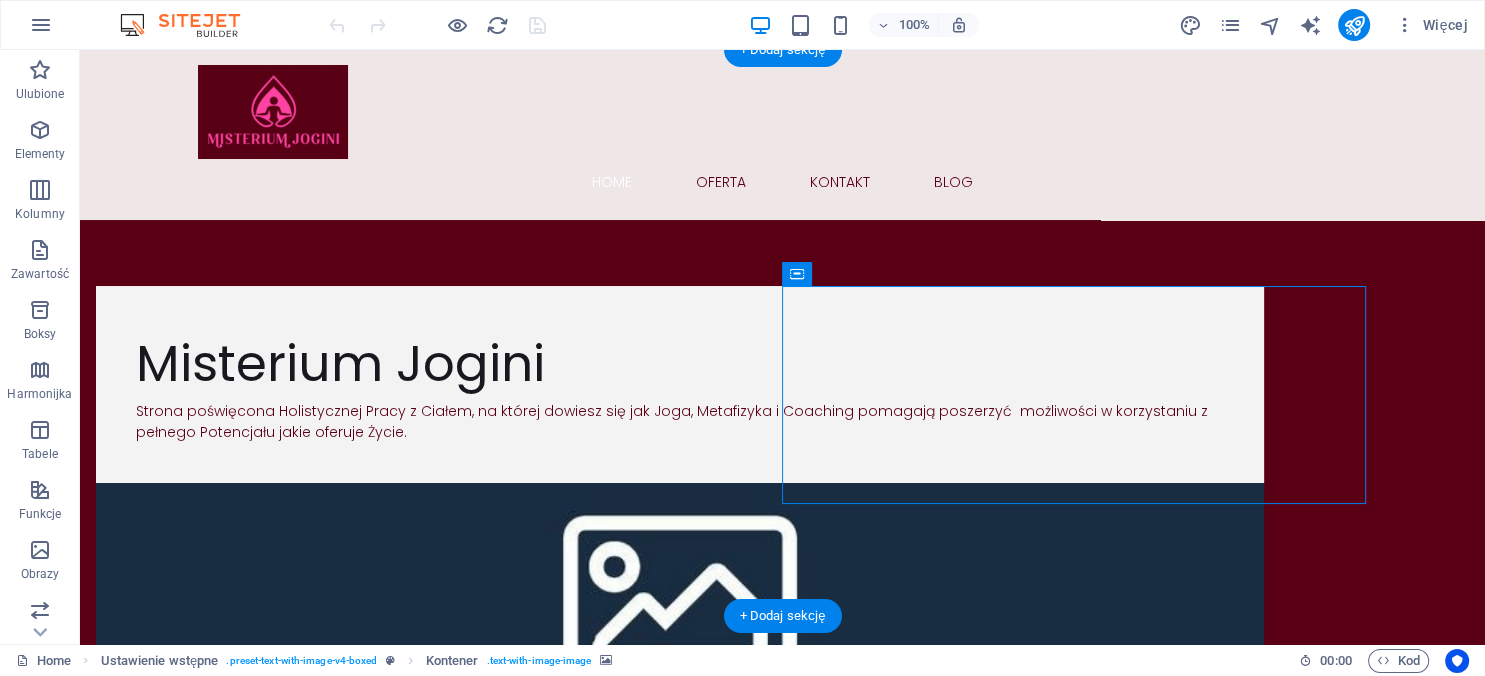 click at bounding box center [680, 592] 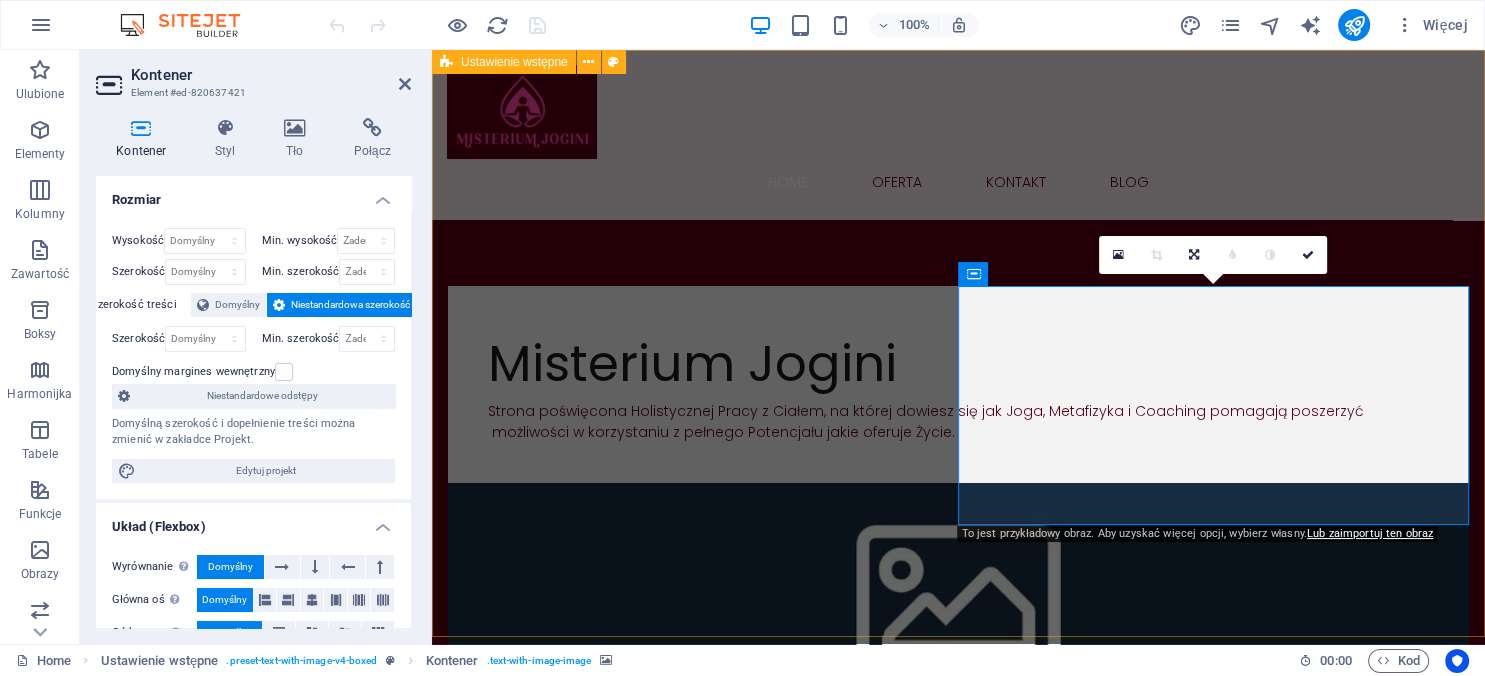 click on "Misterium Jogini Strona poświęcona Holistycznej Pracy z Ciałem, na której dowiesz się jak Joga, Metafizyka i Coaching pomagają poszerzyć  możliwości w korzystaniu z pełnego Potencjału jakie oferuje Życie. Upuść treść tutaj lub  Dodaj elementy  Wklej schowek" at bounding box center (958, 502) 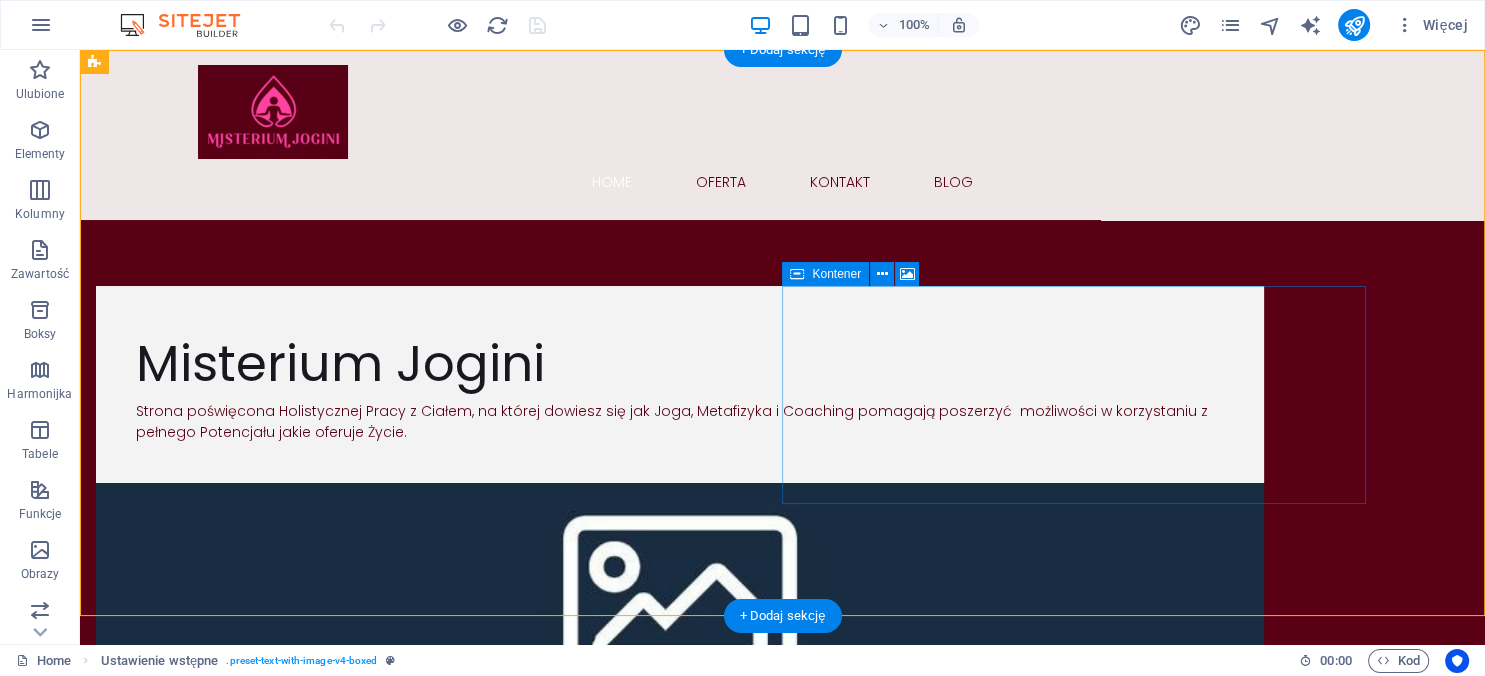 click on "Upuść treść tutaj lub  Dodaj elementy  Wklej schowek" at bounding box center [680, 772] 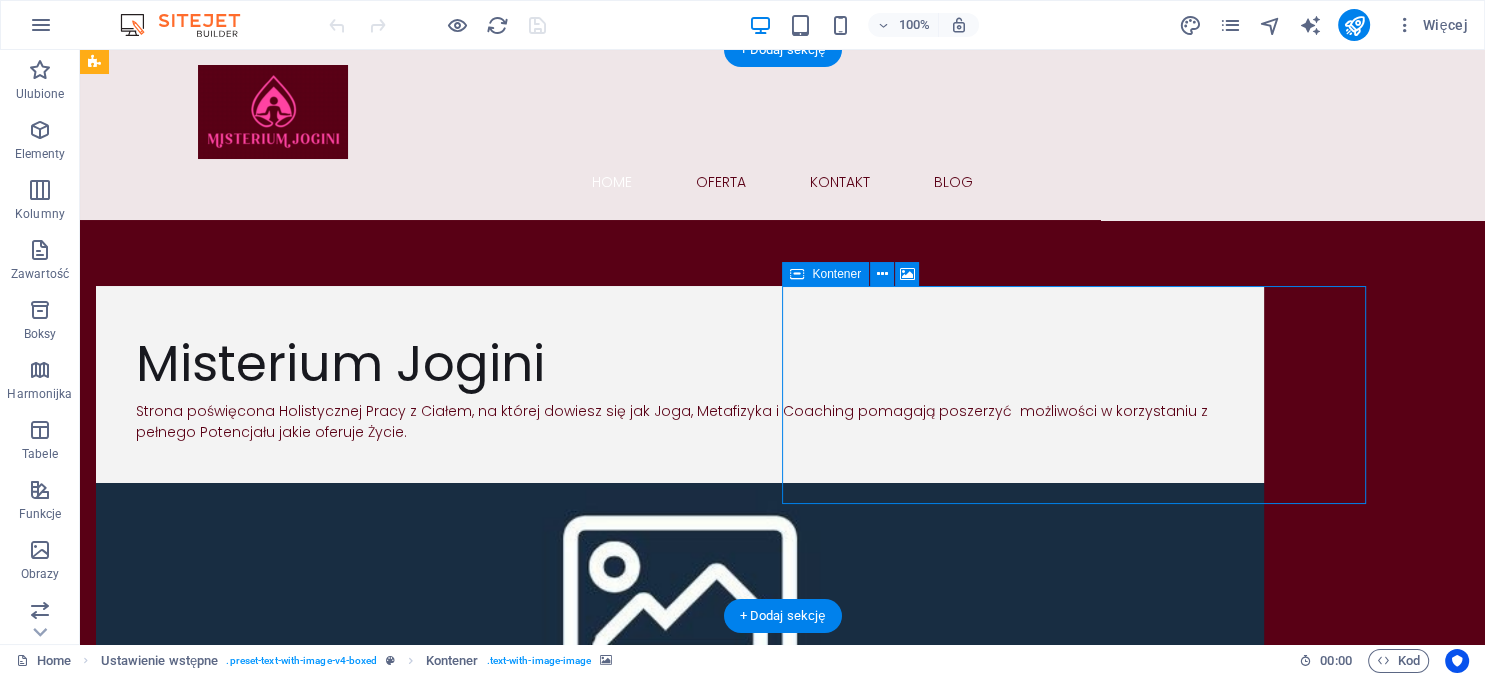 click on "Upuść treść tutaj lub  Dodaj elementy  Wklej schowek" at bounding box center [680, 772] 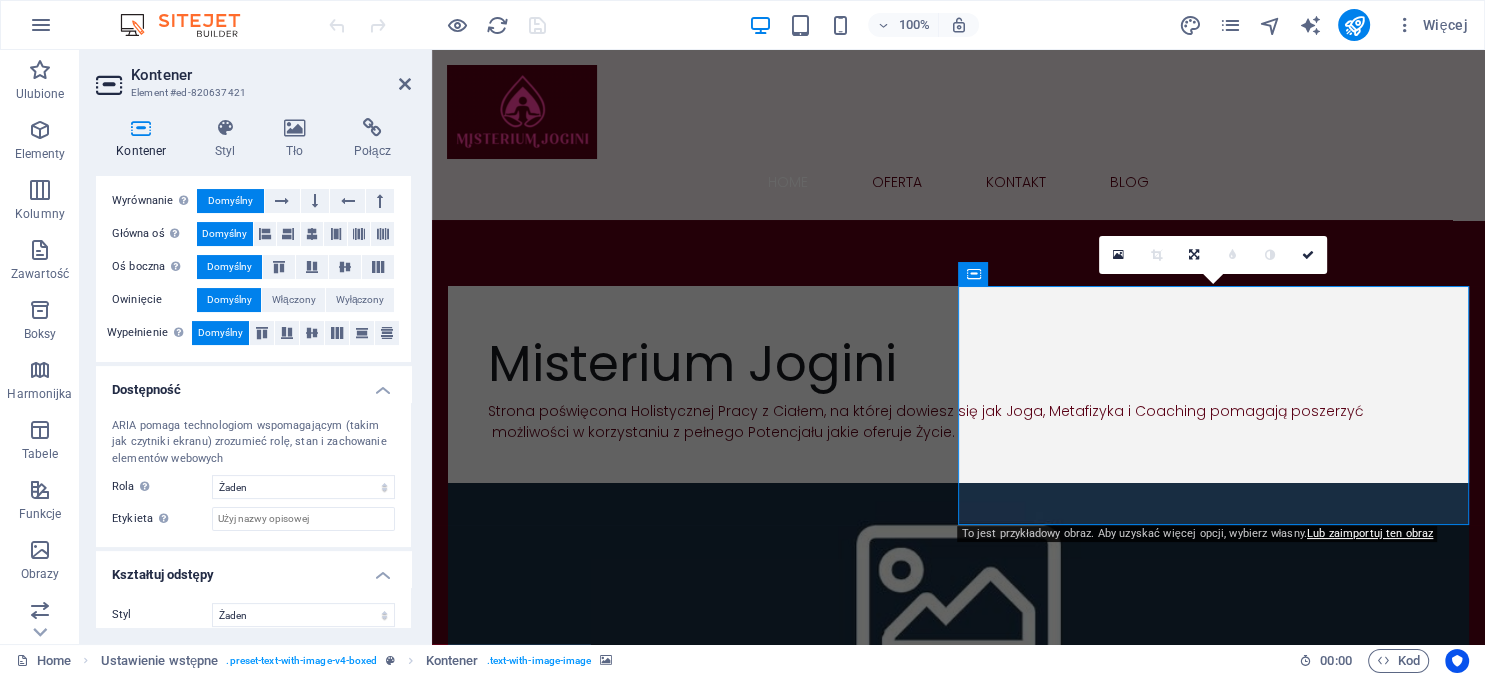 scroll, scrollTop: 380, scrollLeft: 0, axis: vertical 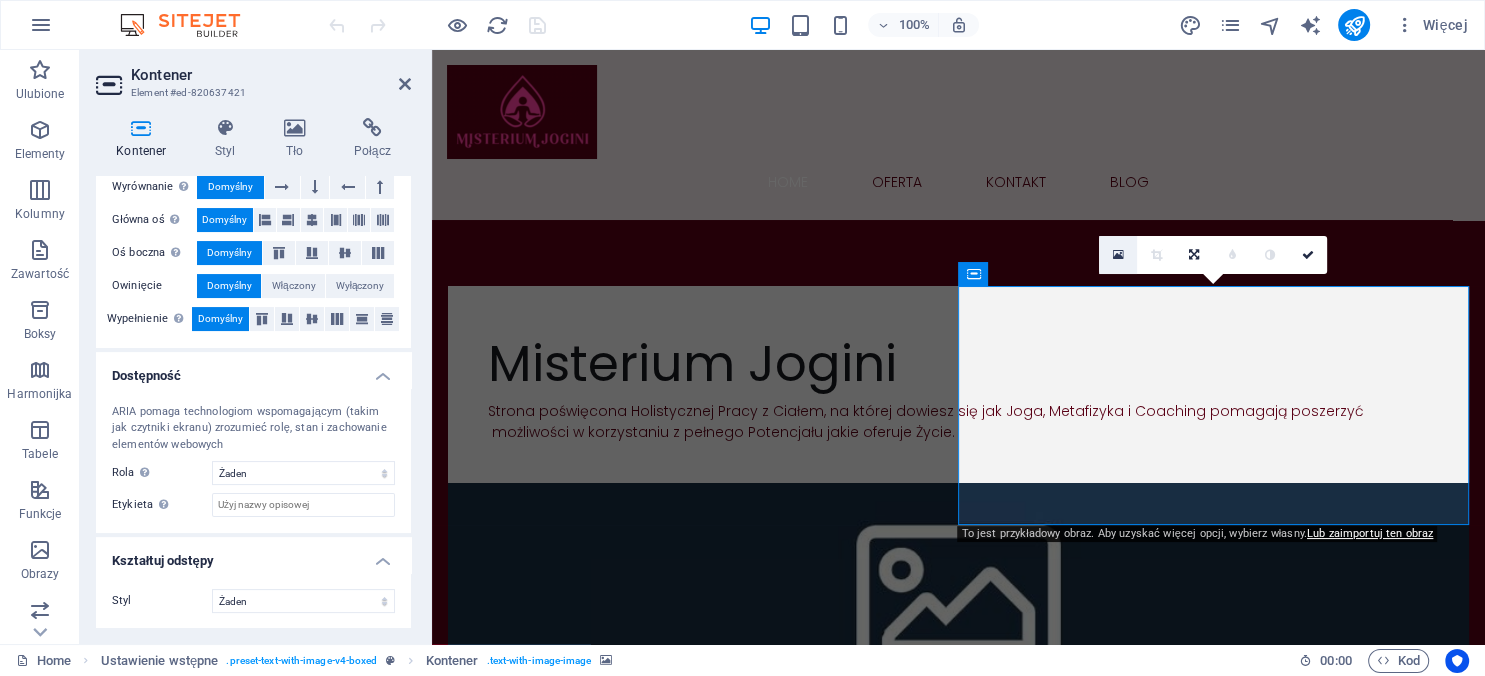 click at bounding box center [1118, 255] 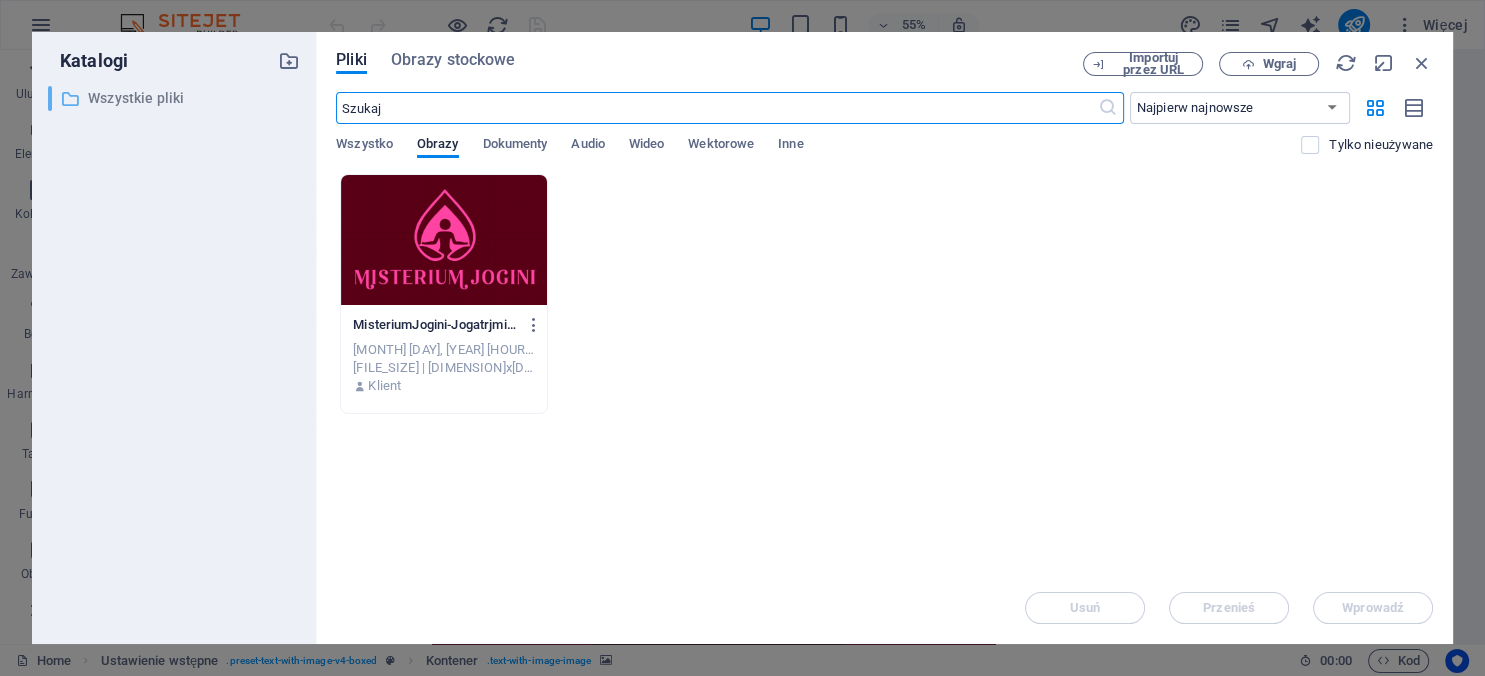 click on "Wszystkie pliki" at bounding box center (175, 98) 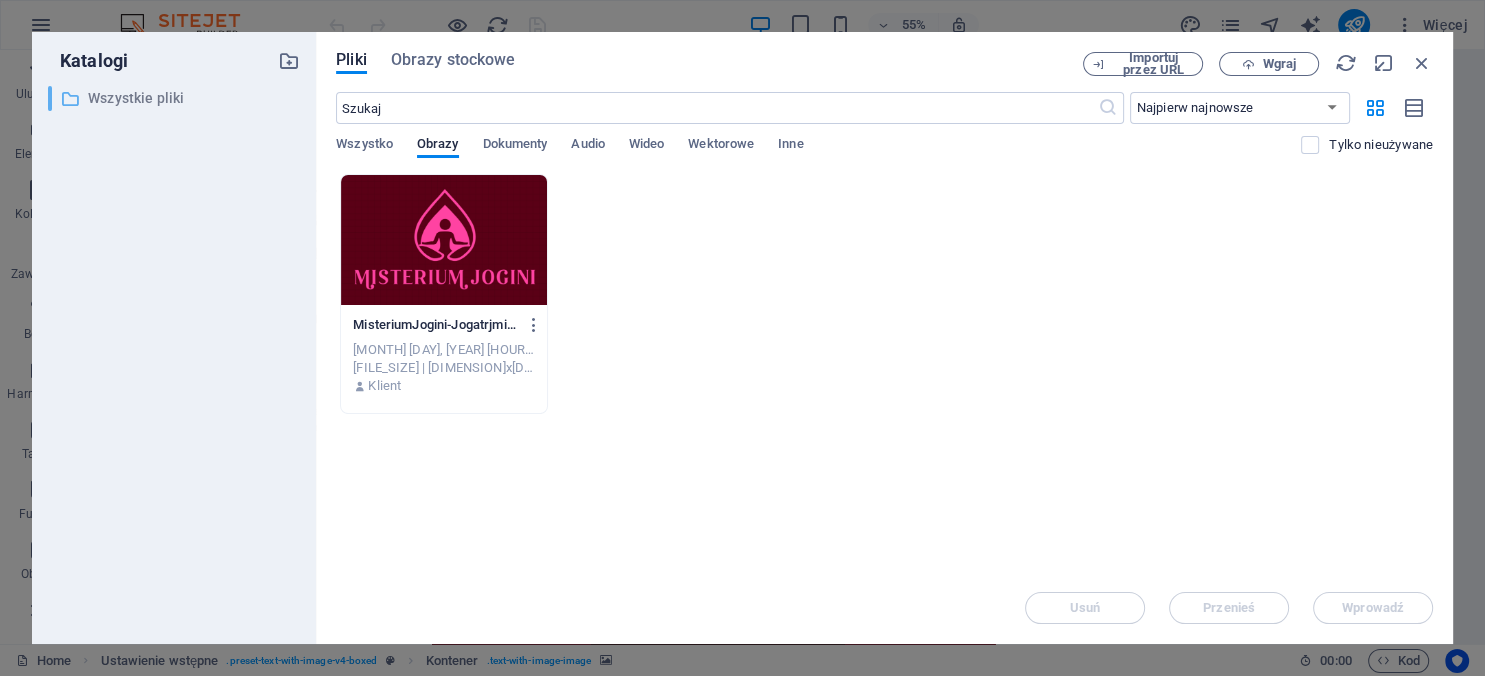 click on "Wszystkie pliki" at bounding box center (175, 98) 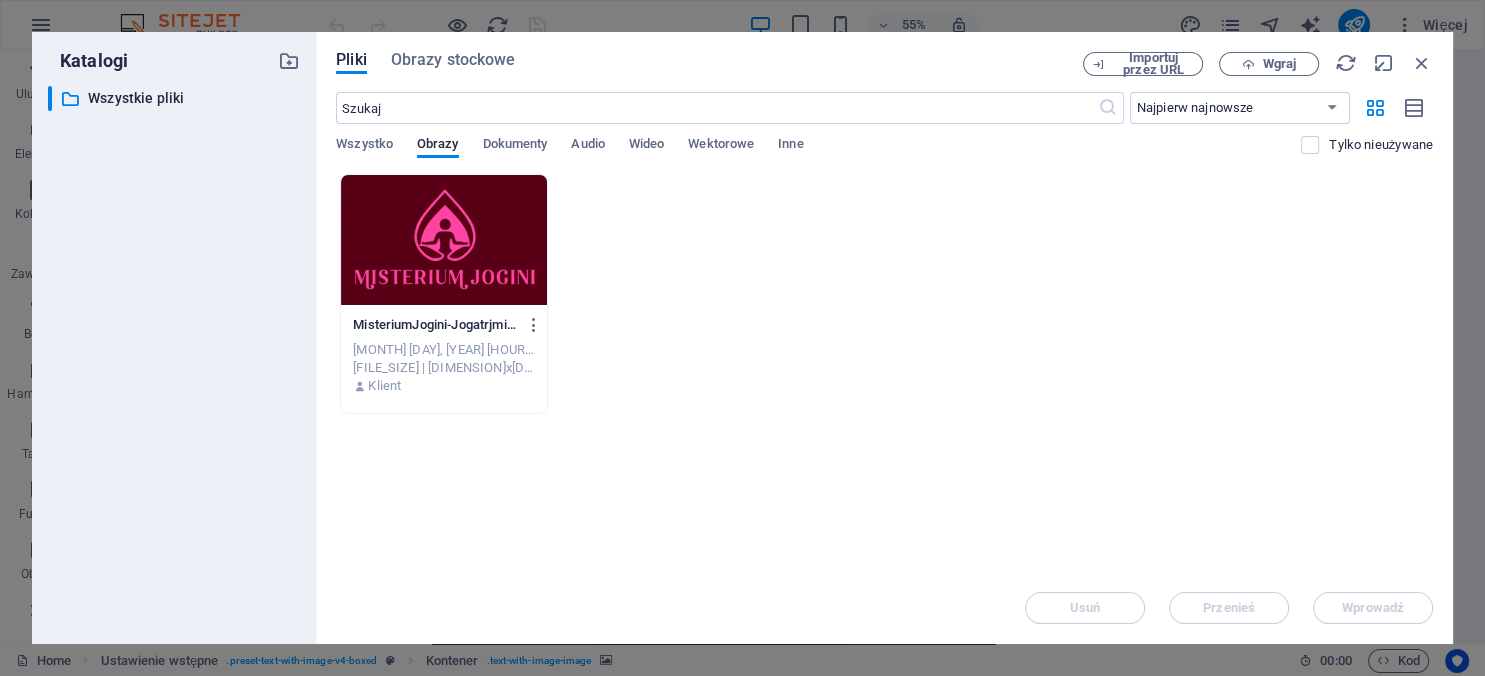 click on "​ Najpierw najnowsze Najpierw najstarsze Nazwa (A-Z) Nazwa (Z-A) Rozmiar (0-9) Rozmiar (9-0) Rozdzielczość (0-9) Rozdzielczość (9-0) Wszystko Obrazy Dokumenty Audio Wideo Wektorowe Inne Tylko nieużywane" at bounding box center (884, 133) 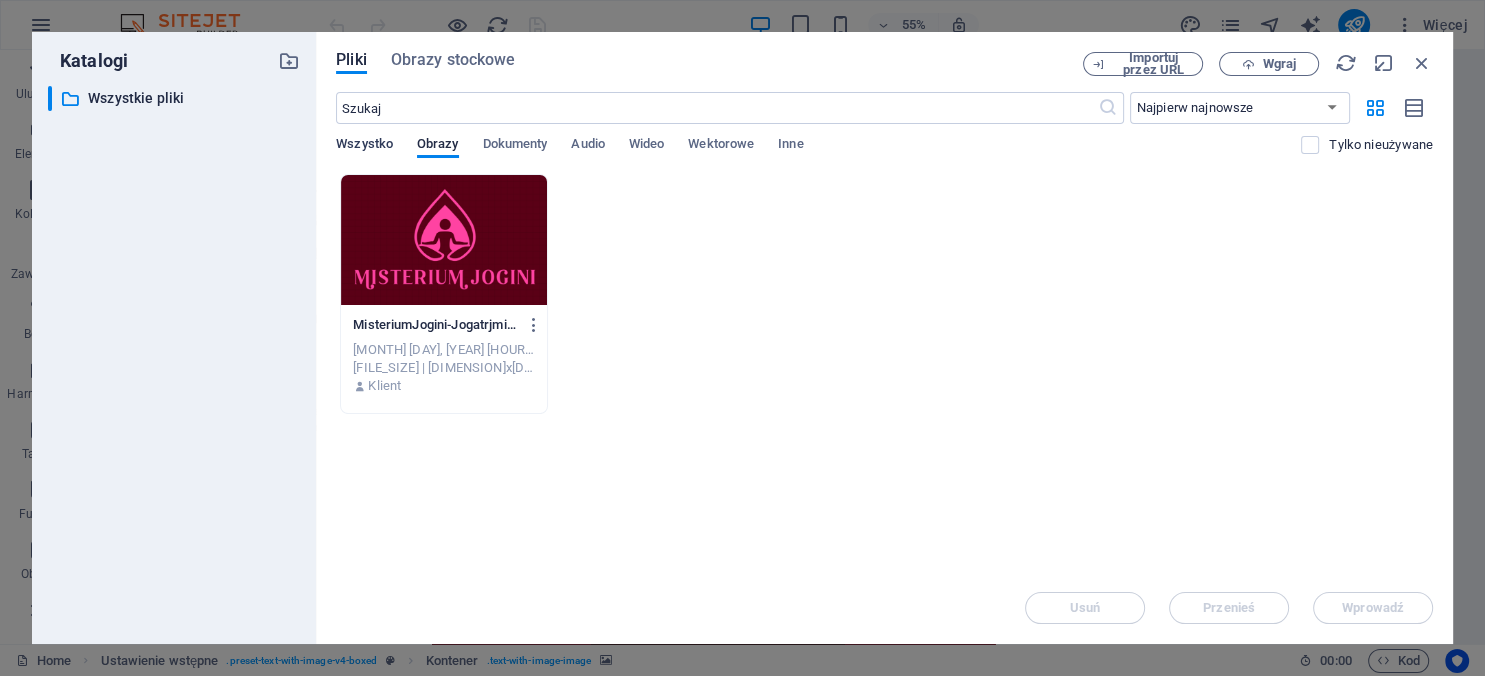 click on "Wszystko" at bounding box center [364, 146] 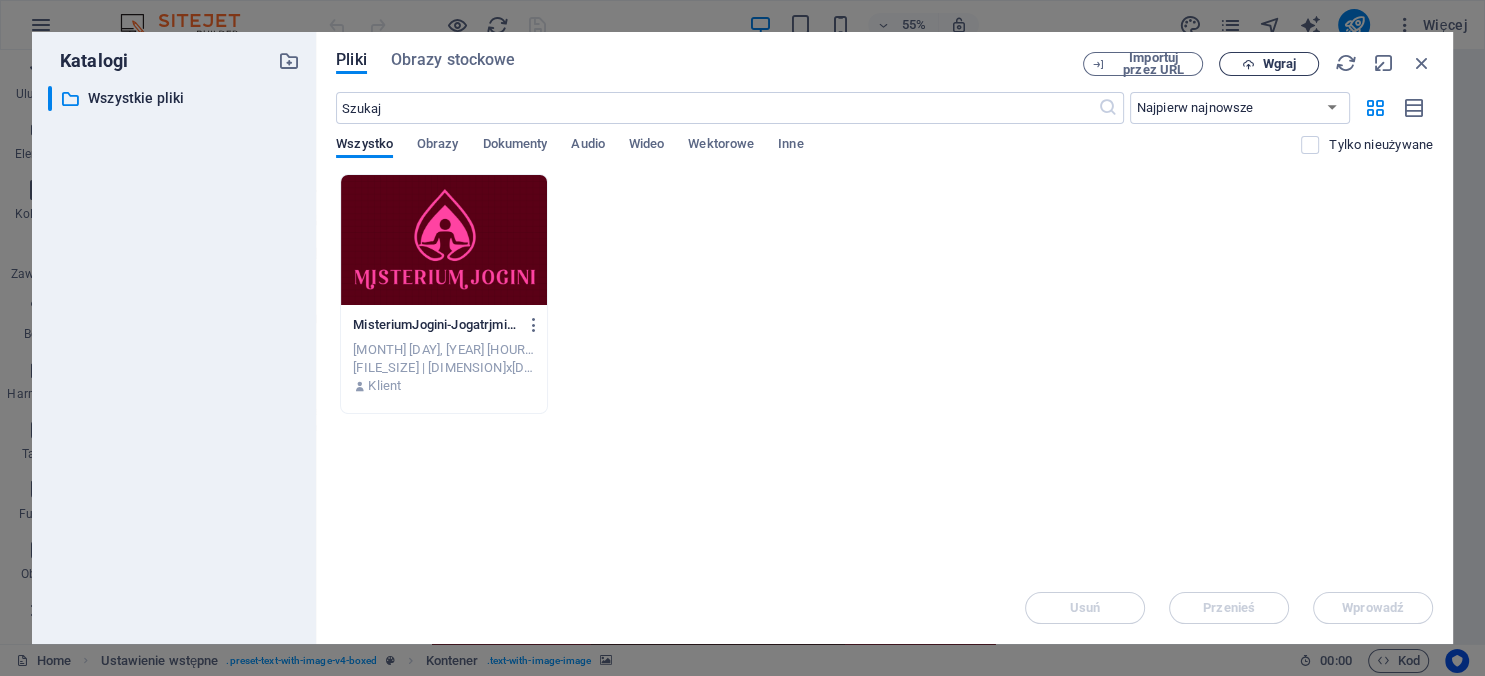 click on "Wgraj" at bounding box center (1279, 64) 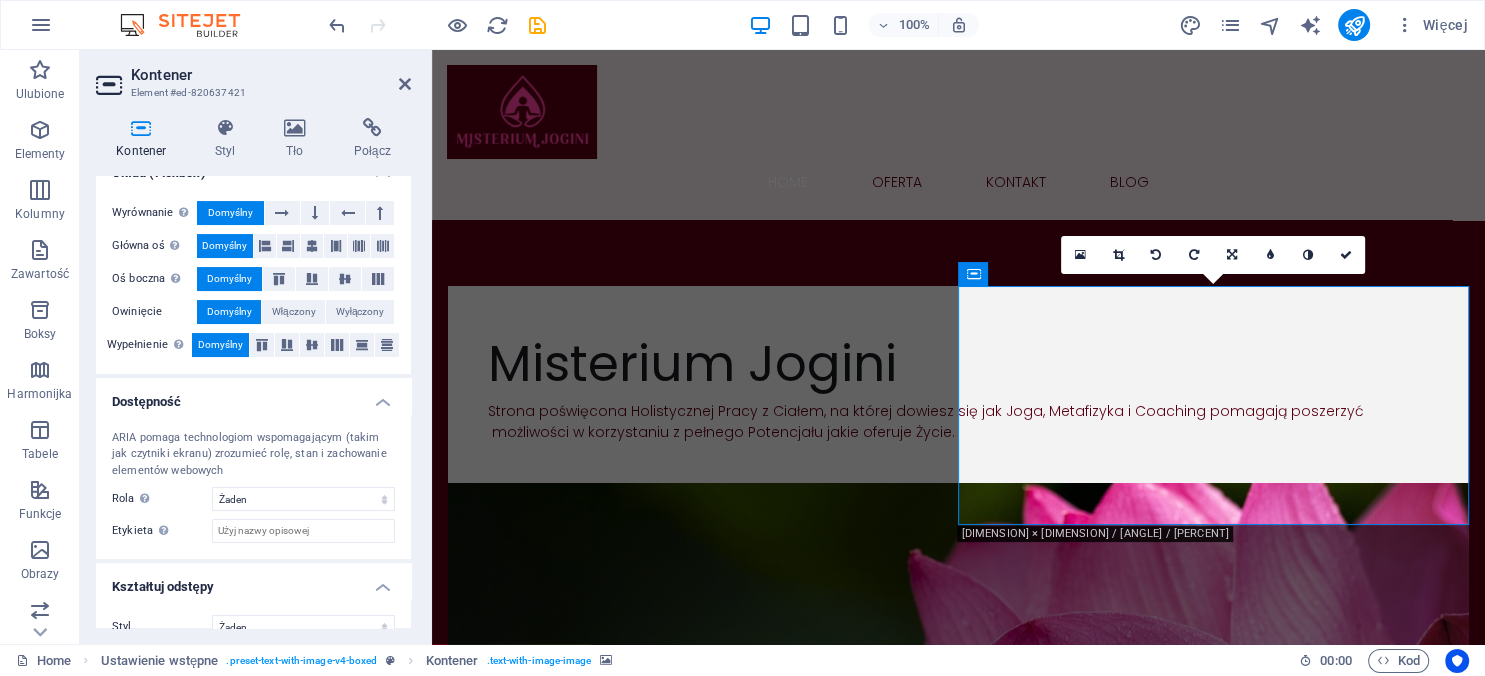 scroll, scrollTop: 380, scrollLeft: 0, axis: vertical 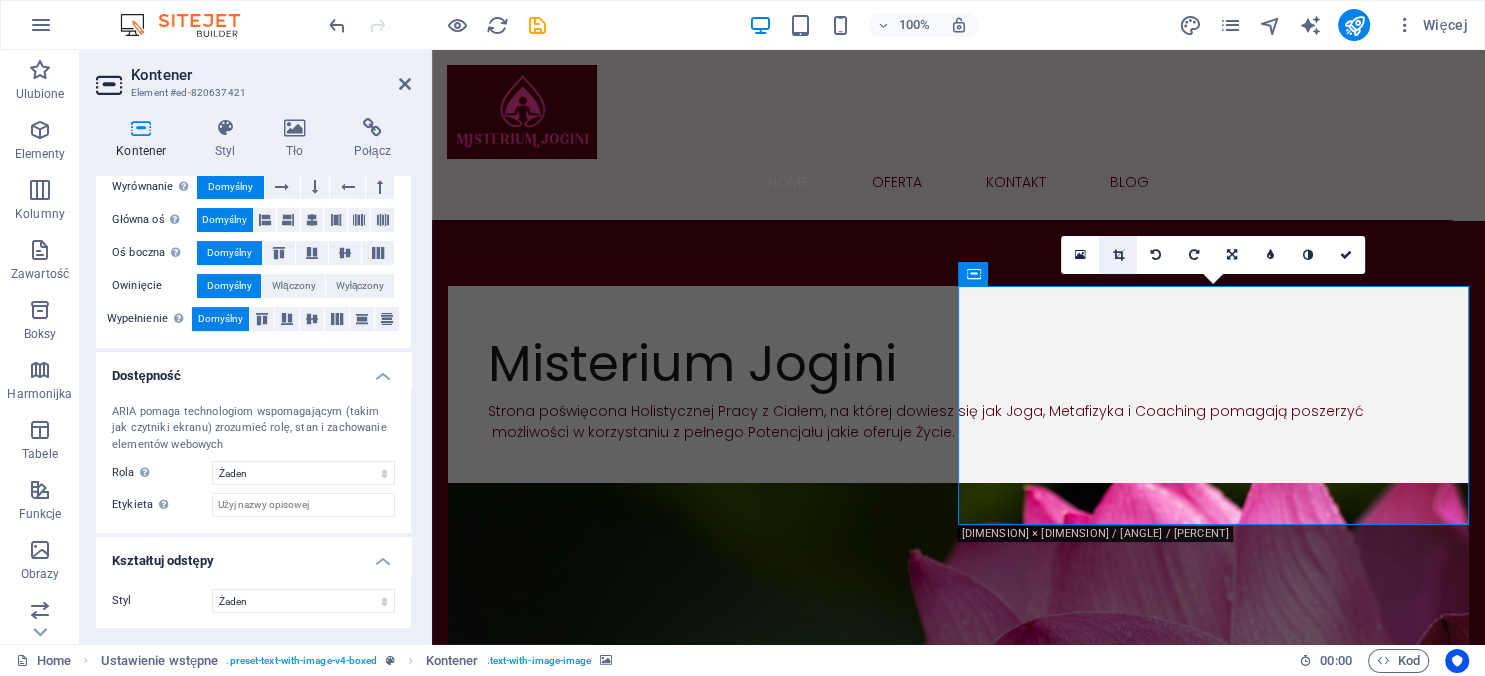 click at bounding box center [1118, 255] 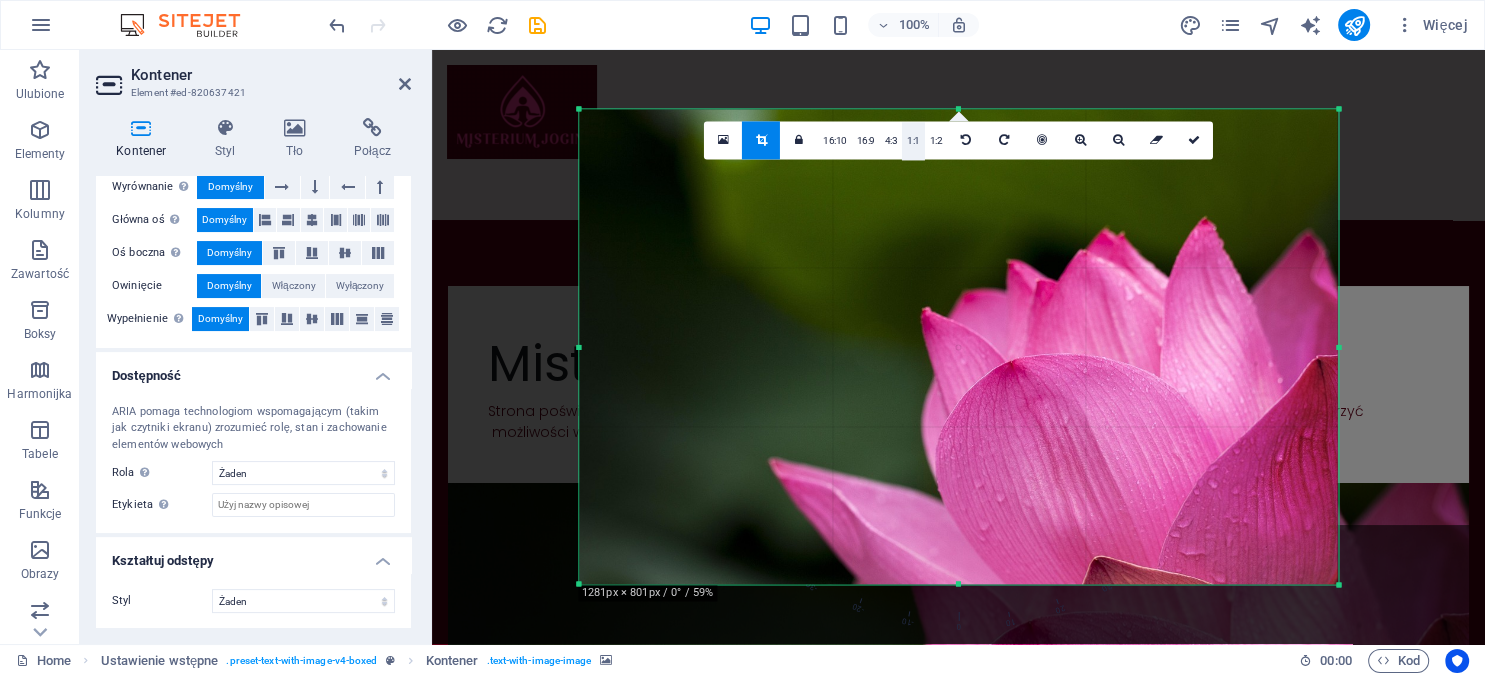 click on "1:1" at bounding box center (913, 141) 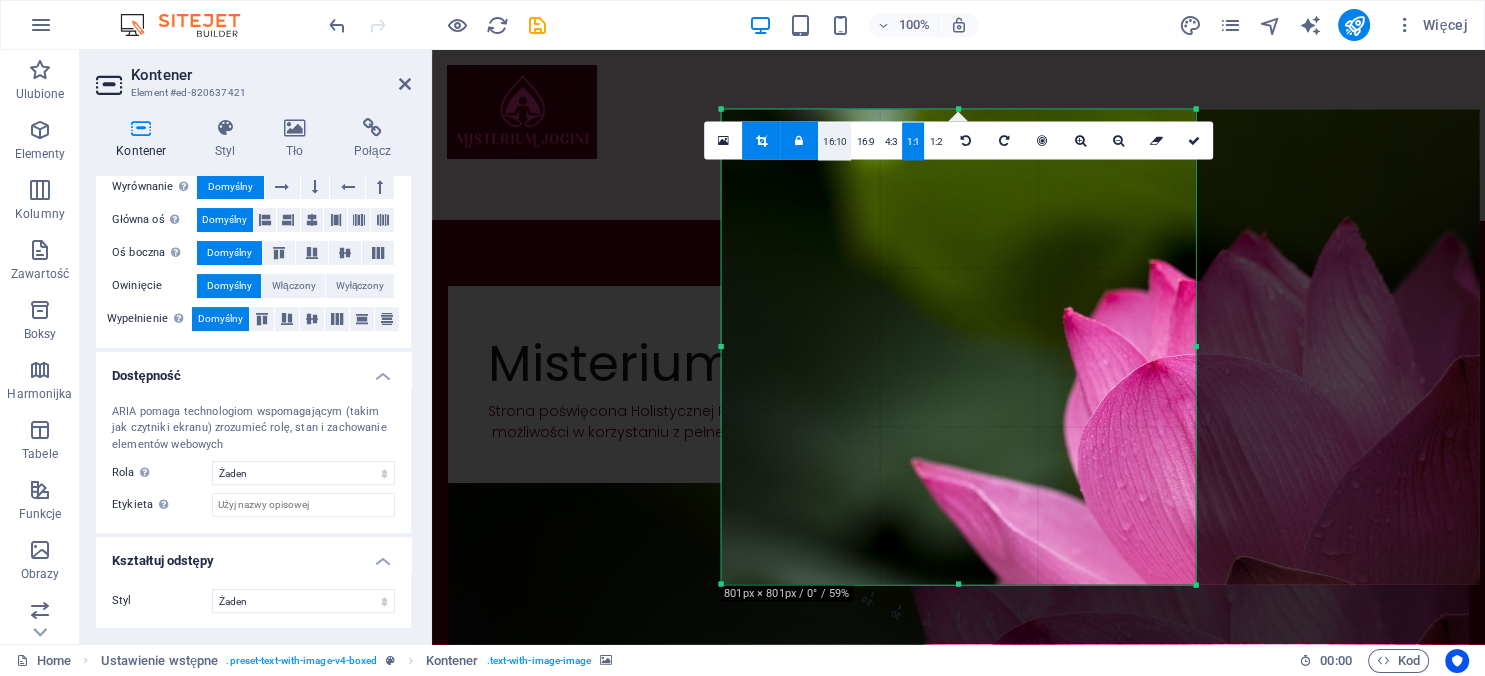 click on "16:10" at bounding box center (835, 142) 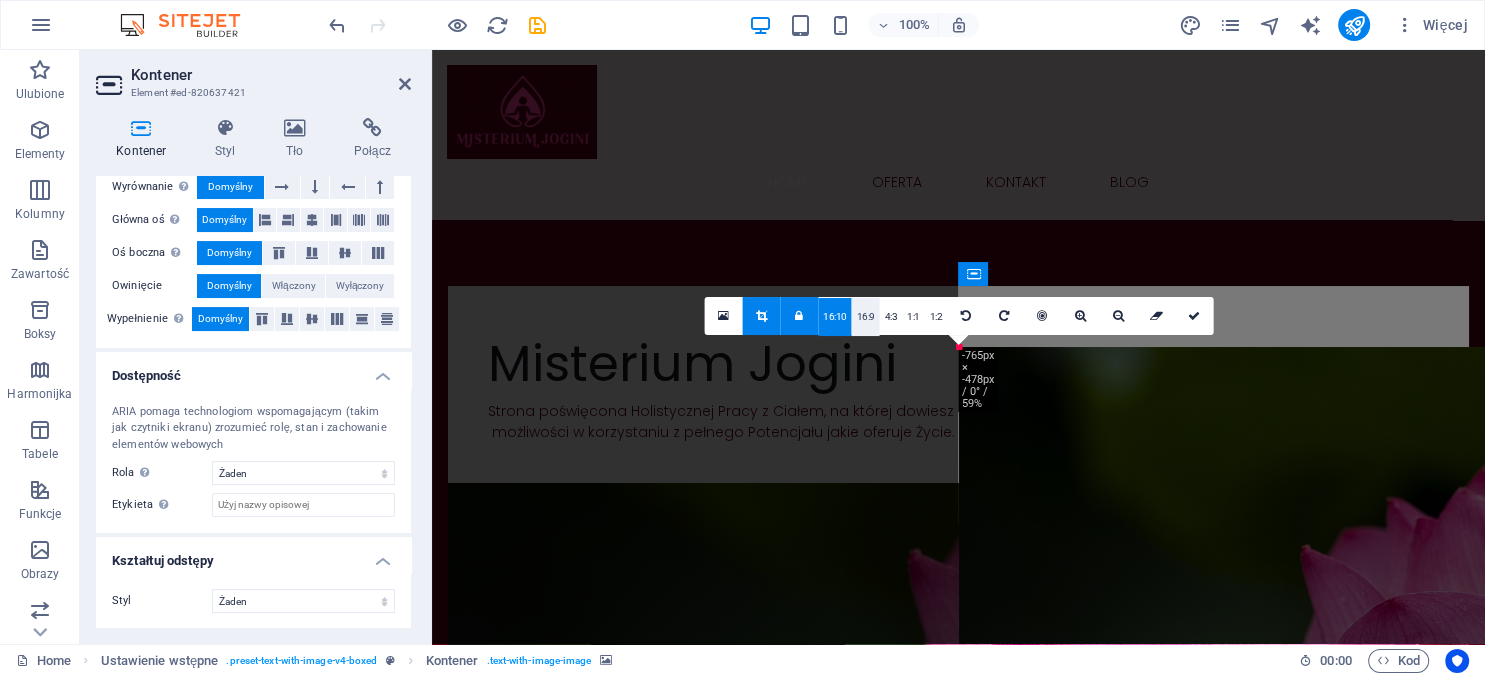 click on "16:9" at bounding box center (866, 317) 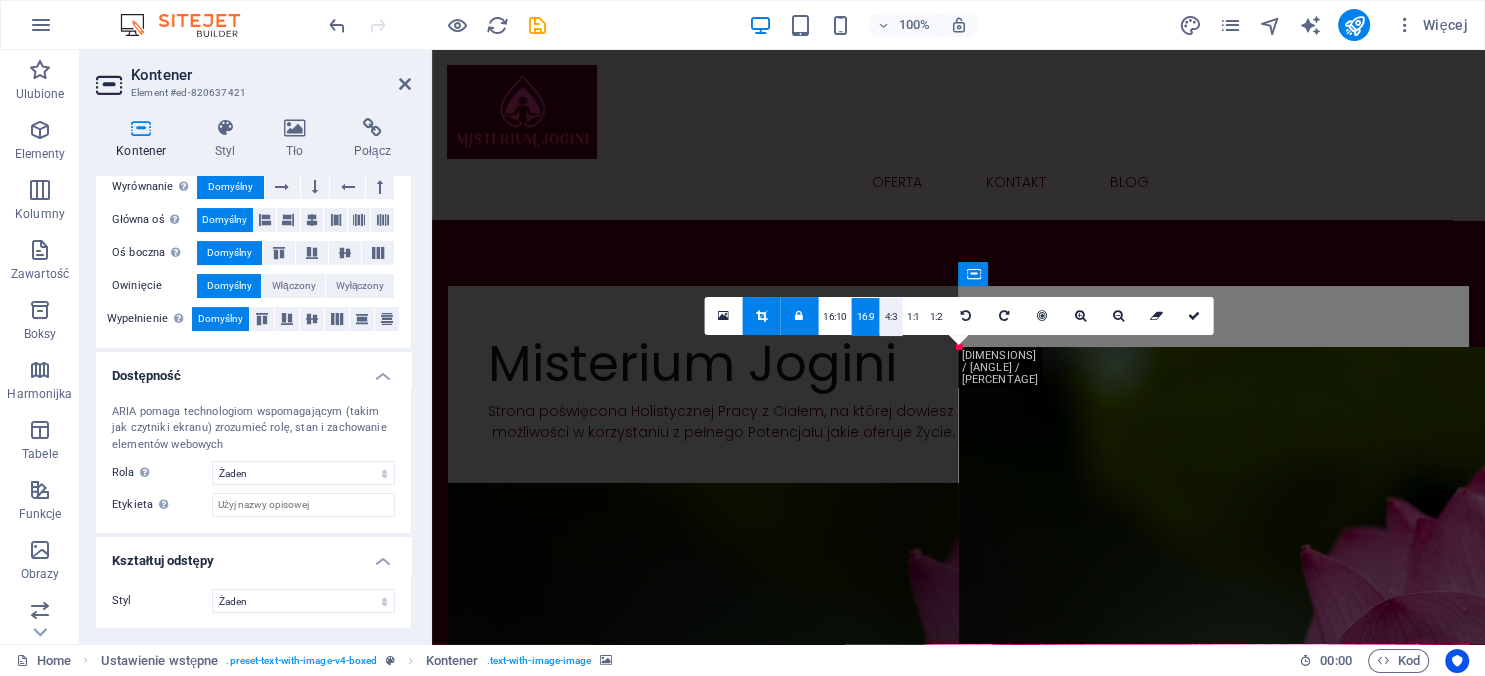 click on "4:3" at bounding box center [891, 317] 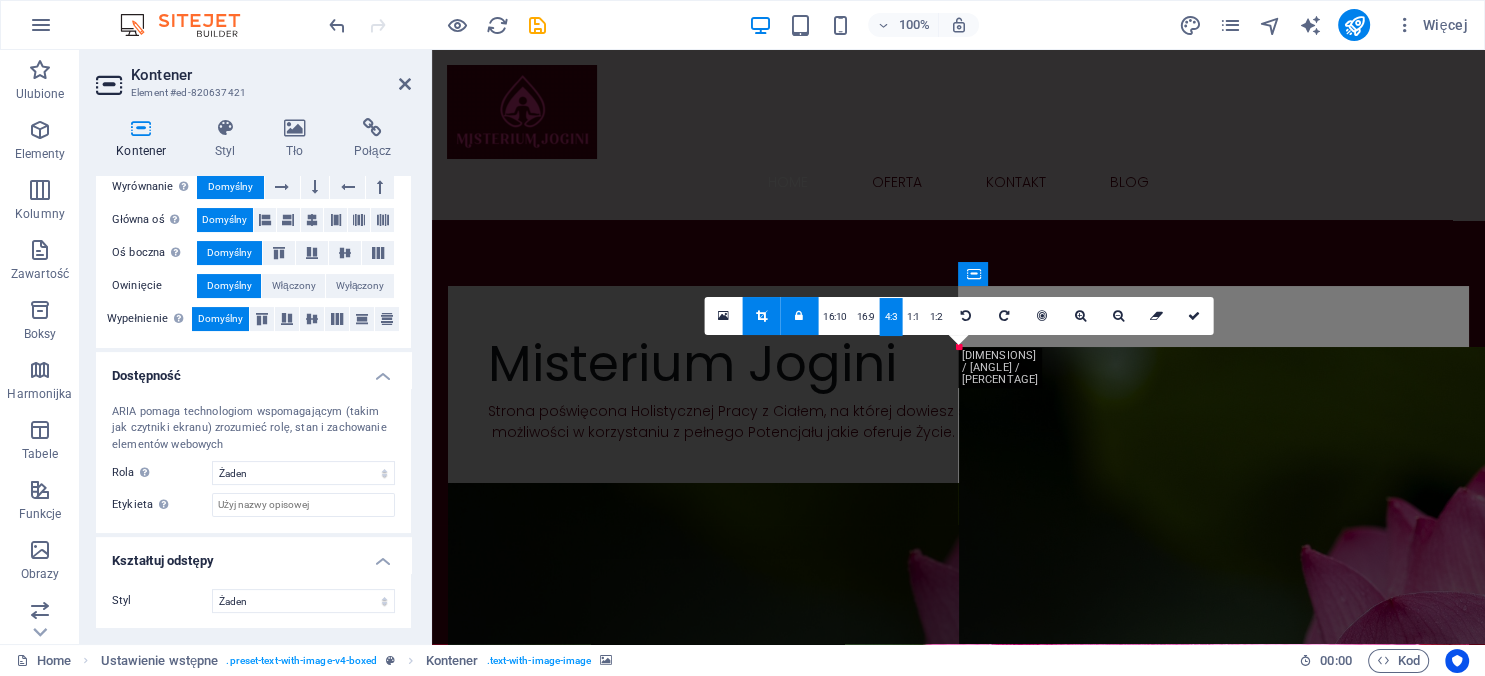 click at bounding box center (958, 168) 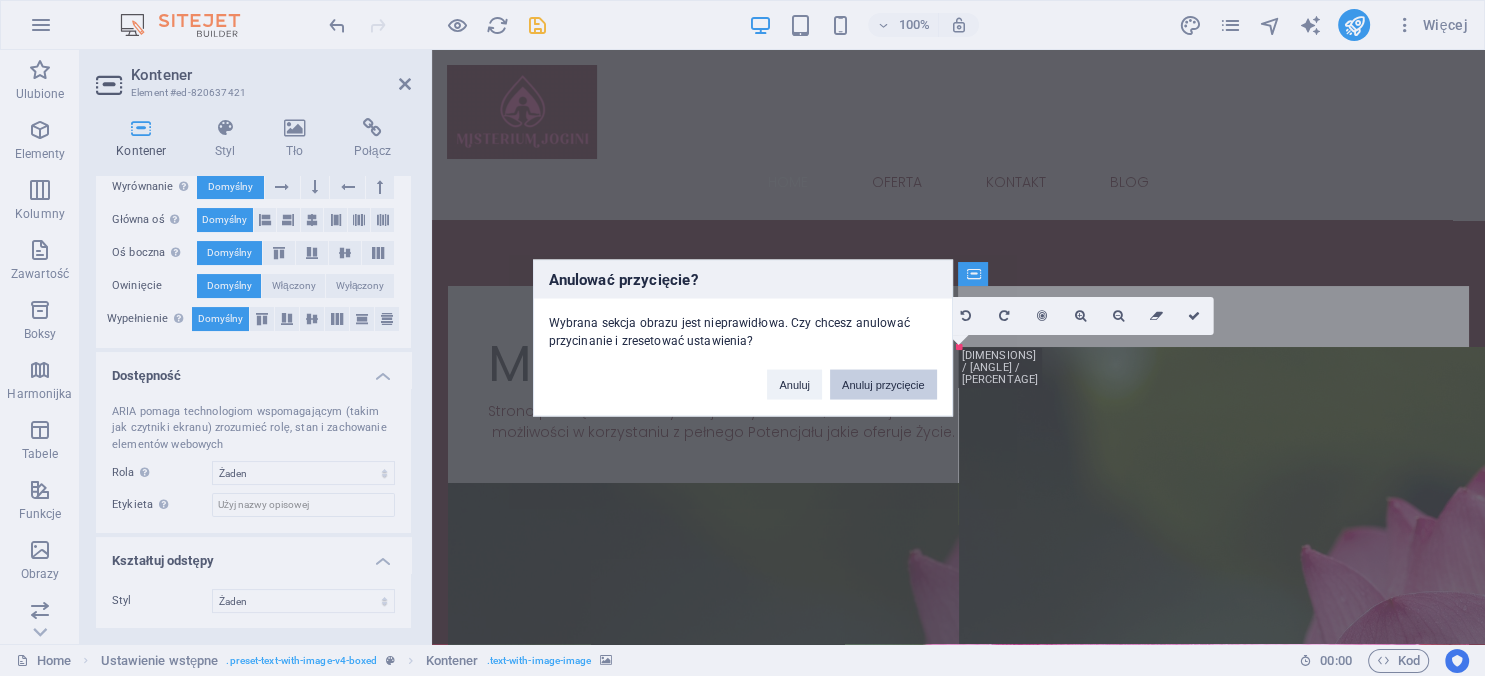 click on "Anuluj przycięcie" at bounding box center [883, 385] 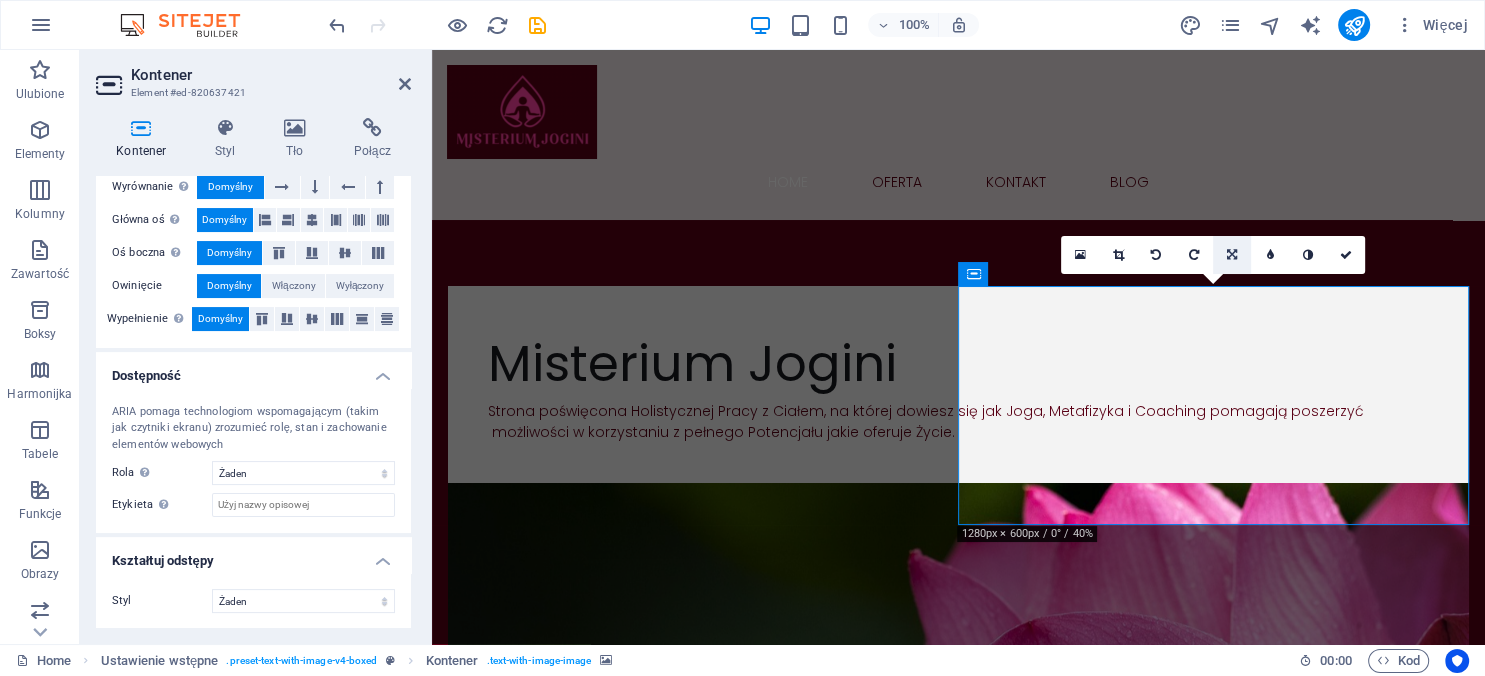 click at bounding box center [1232, 255] 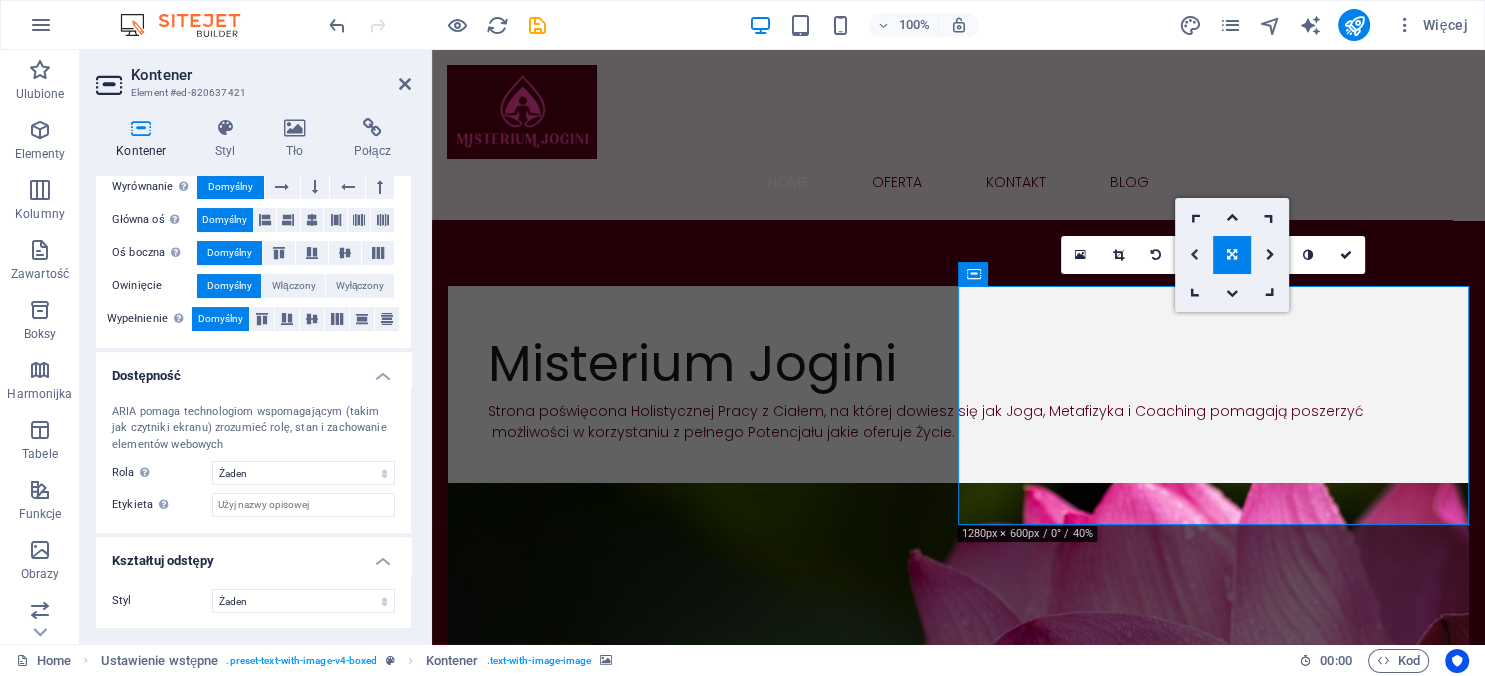 click at bounding box center [1194, 255] 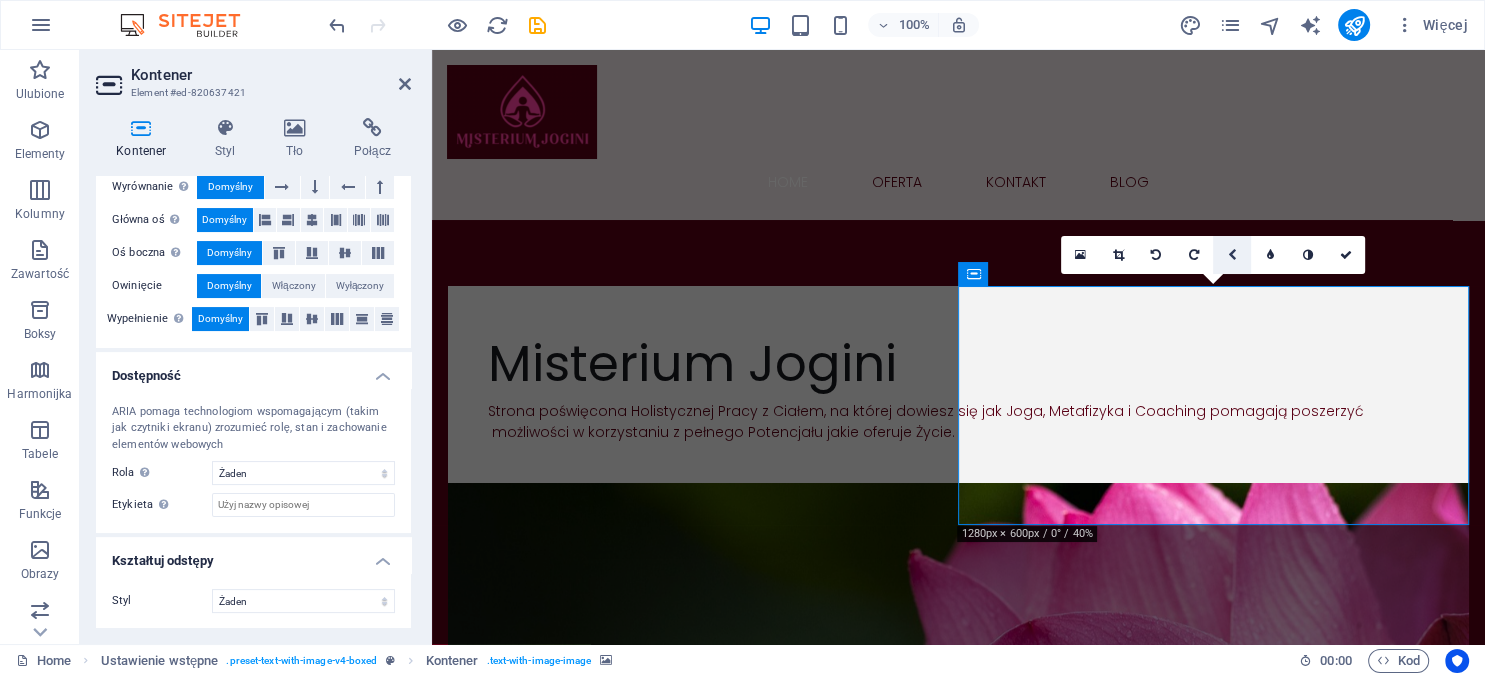 click at bounding box center (1232, 255) 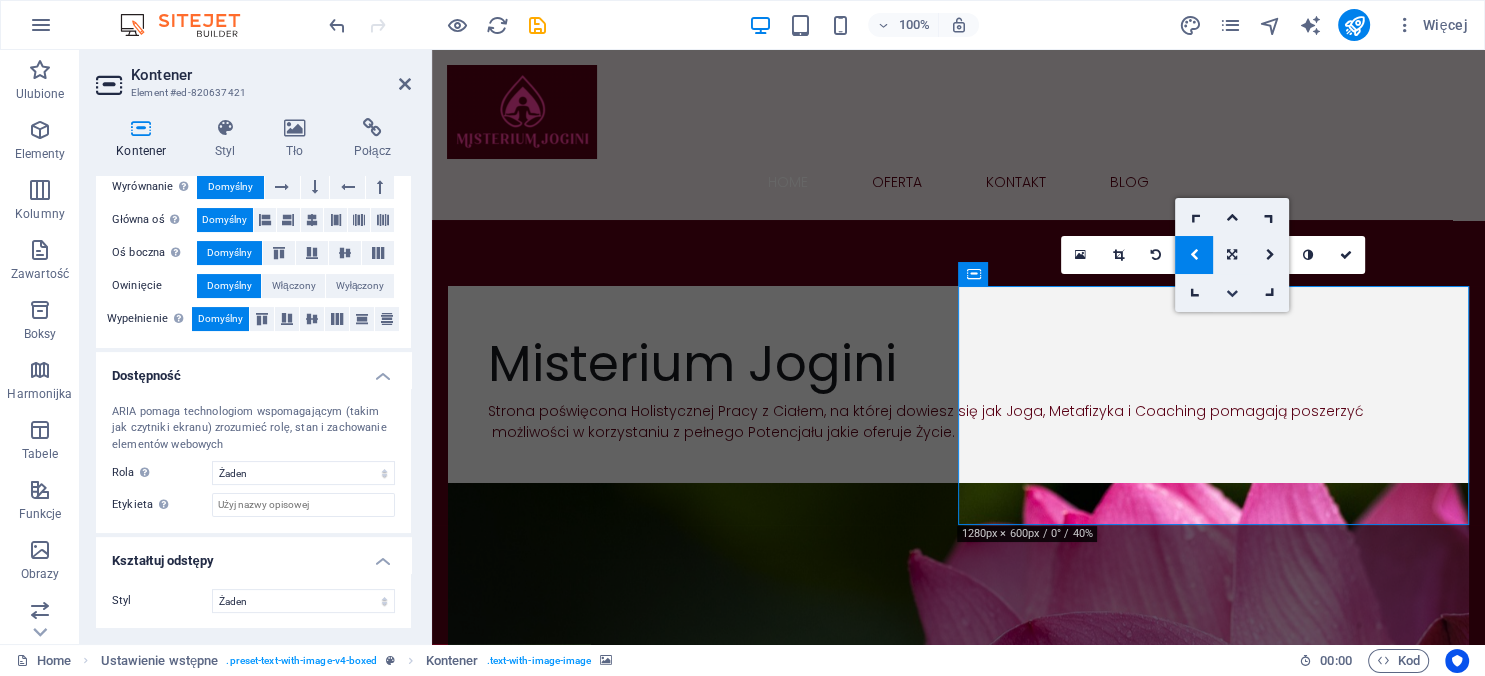 click at bounding box center (1232, 293) 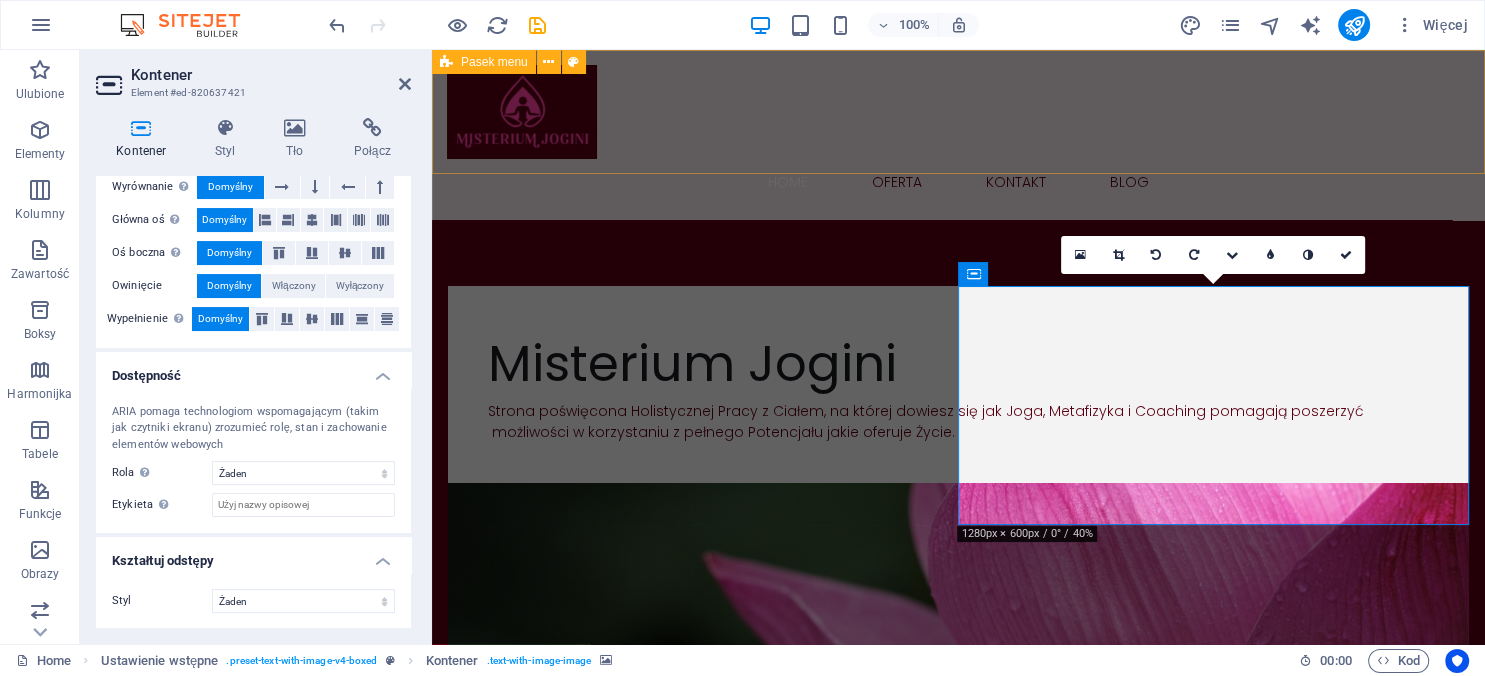 click on "Home Oferta Healing Coaching Kod Emocji Masaż Dźwiękiem Joga Kontakt Blog" at bounding box center (958, 135) 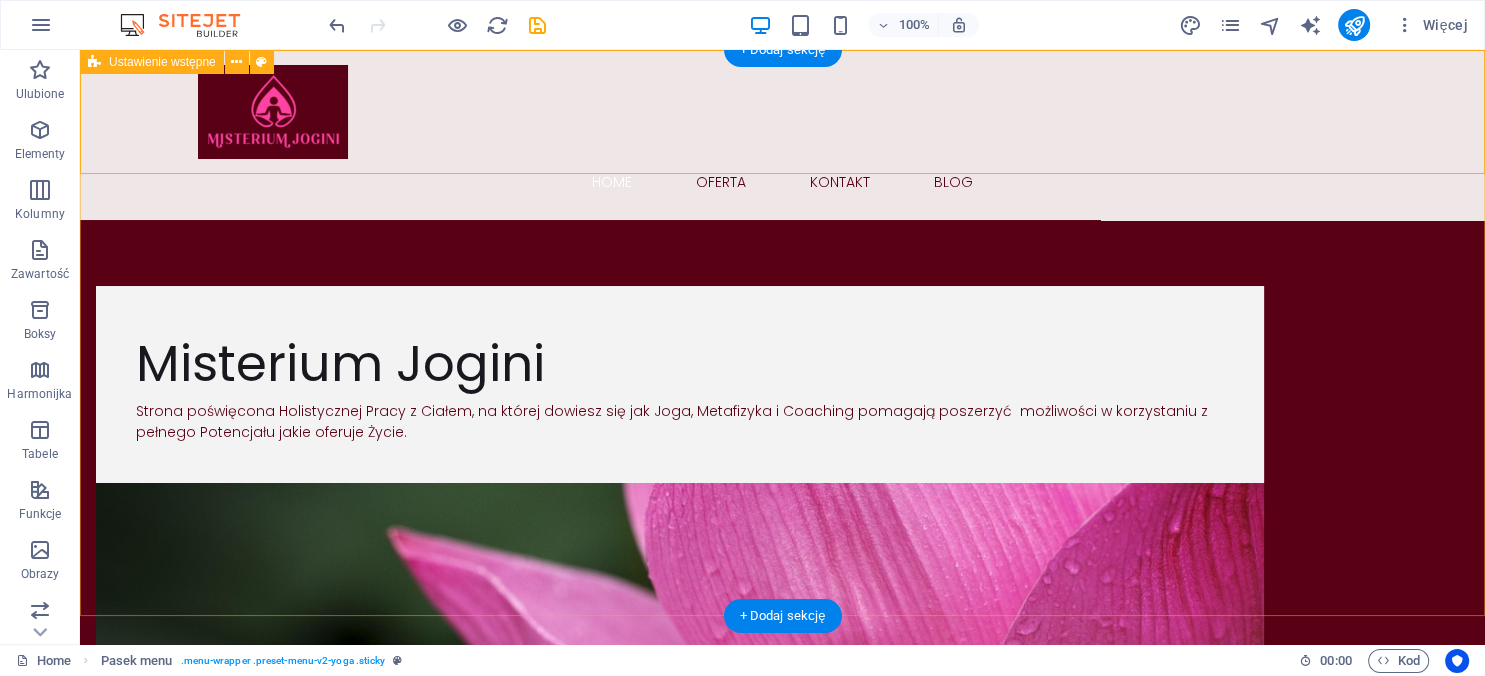 click on "Misterium Jogini Strona poświęcona Holistycznej Pracy z Ciałem, na której dowiesz się jak Joga, Metafizyka i Coaching pomagają poszerzyć  możliwości w korzystaniu z pełnego Potencjału jakie oferuje Życie. Upuść treść tutaj lub  Dodaj elementy  Wklej schowek" at bounding box center (782, 513) 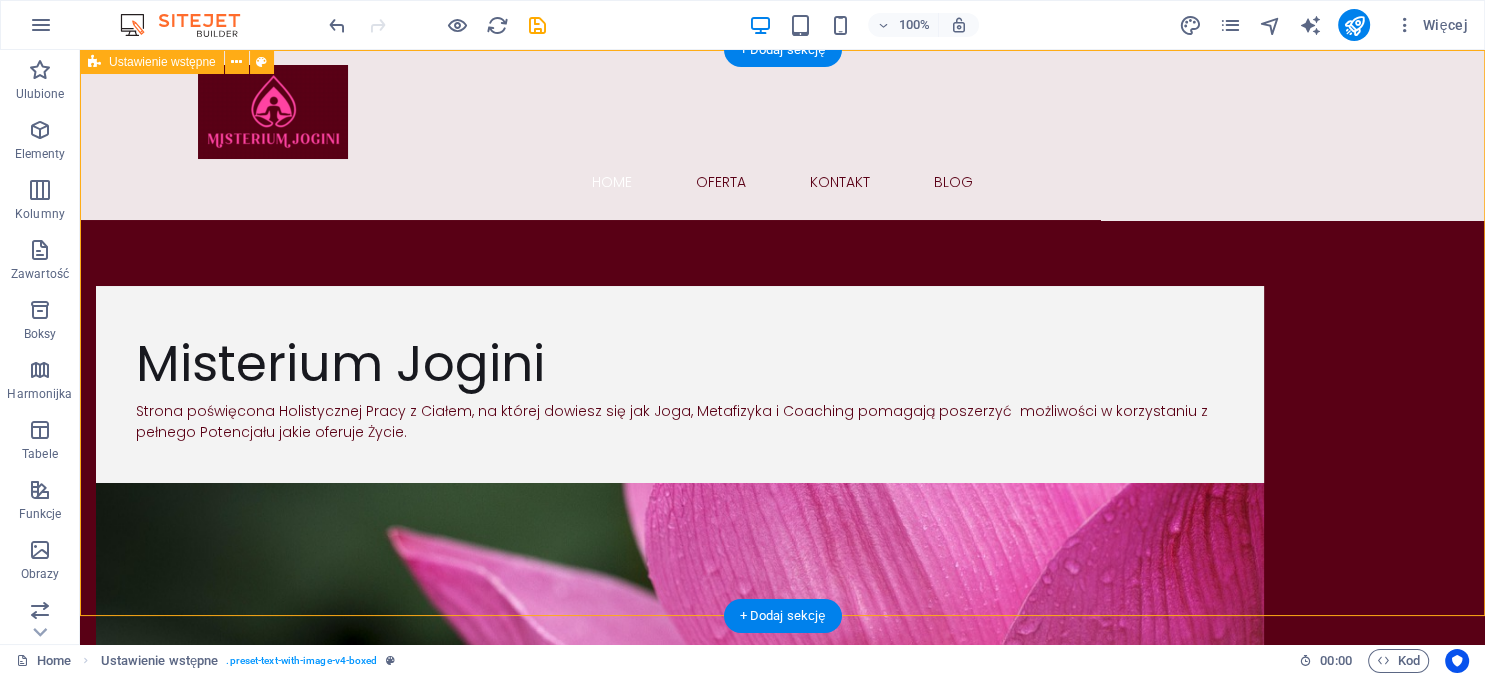 click on "Misterium Jogini Strona poświęcona Holistycznej Pracy z Ciałem, na której dowiesz się jak Joga, Metafizyka i Coaching pomagają poszerzyć  możliwości w korzystaniu z pełnego Potencjału jakie oferuje Życie." at bounding box center [680, 384] 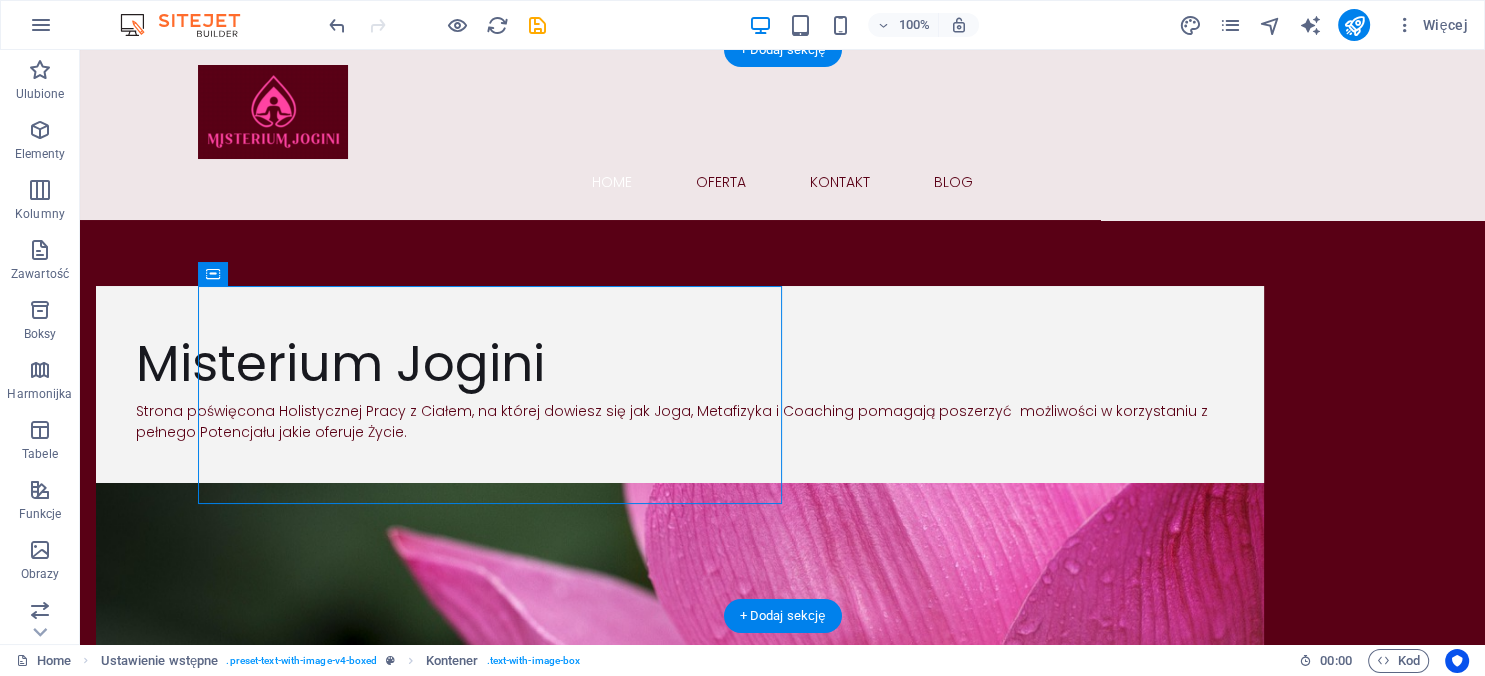 click at bounding box center [680, 602] 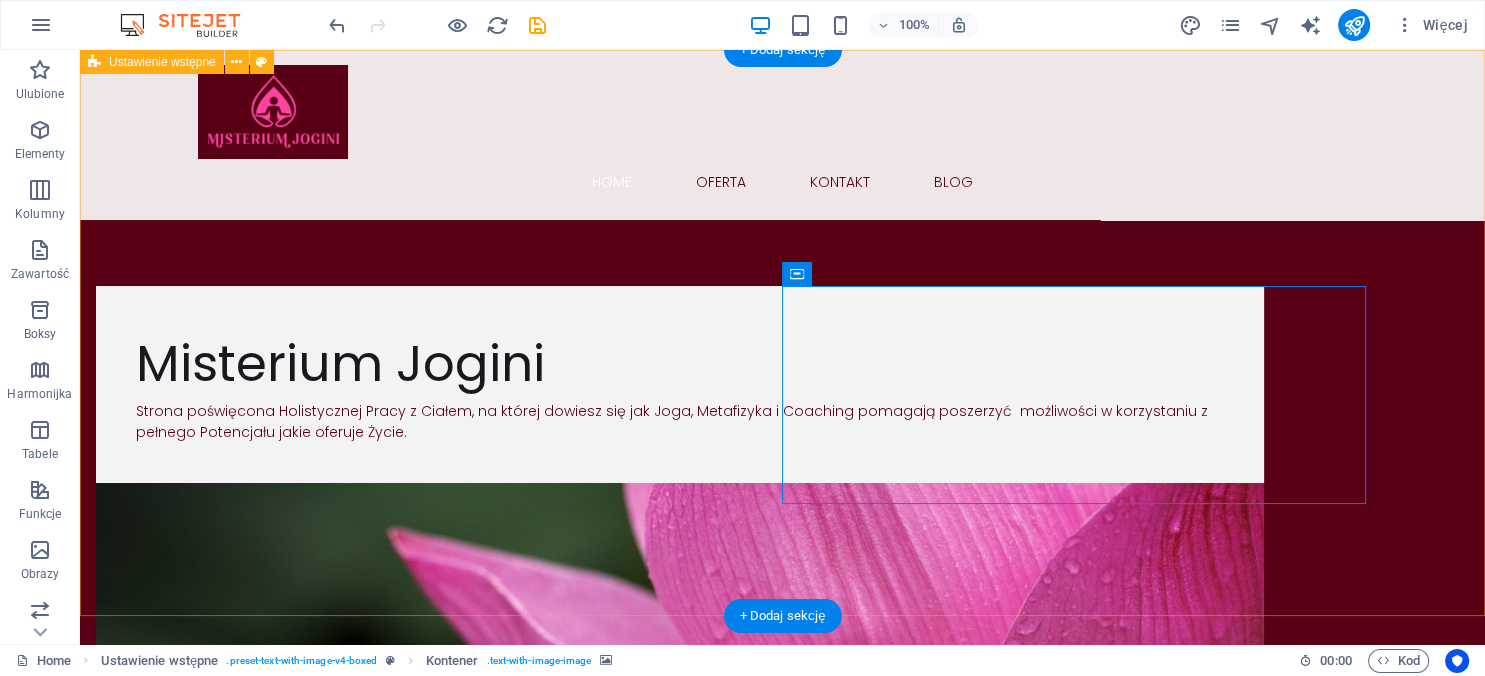 click on "Misterium Jogini Strona poświęcona Holistycznej Pracy z Ciałem, na której dowiesz się jak Joga, Metafizyka i Coaching pomagają poszerzyć  możliwości w korzystaniu z pełnego Potencjału jakie oferuje Życie. Upuść treść tutaj lub  Dodaj elementy  Wklej schowek" at bounding box center [782, 513] 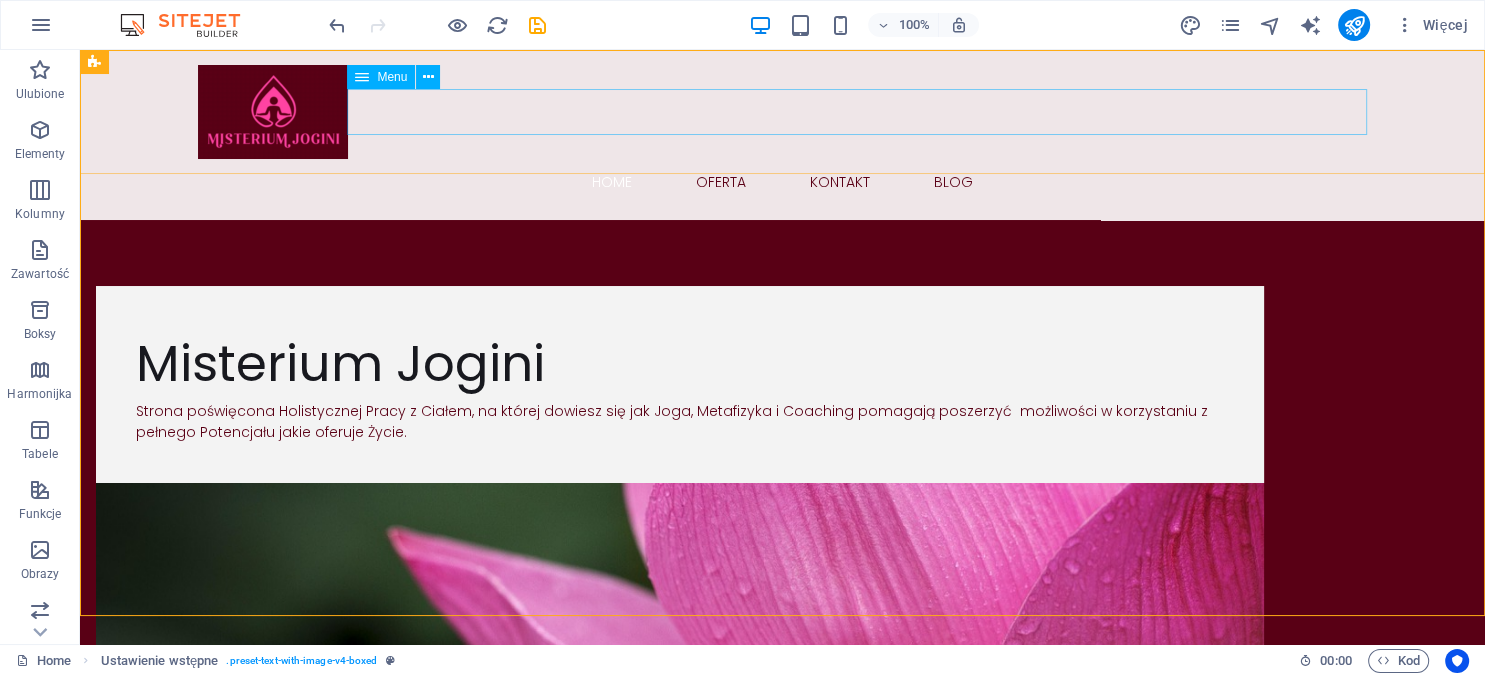 click on "Home Oferta Healing Coaching Kod Emocji Masaż Dźwiękiem Joga Kontakt Blog" at bounding box center [783, 182] 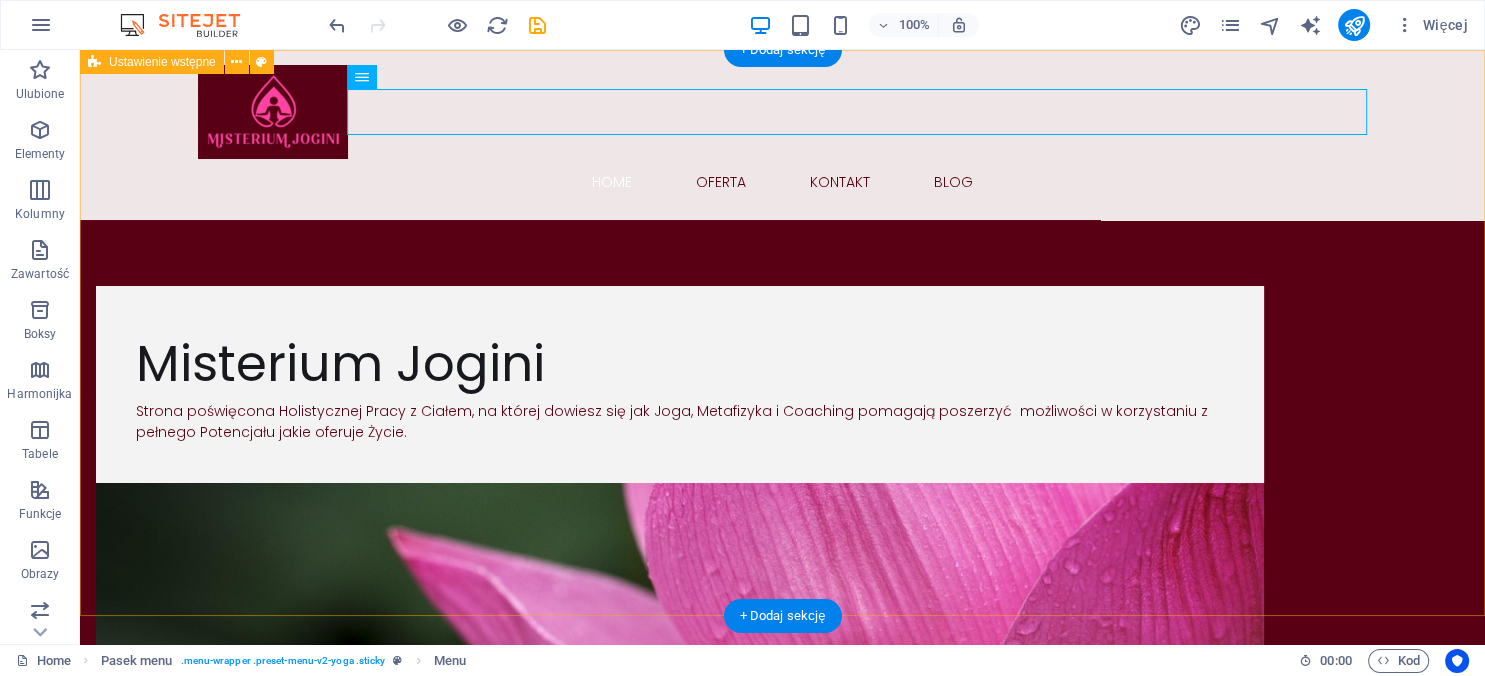 click on "Misterium Jogini Strona poświęcona Holistycznej Pracy z Ciałem, na której dowiesz się jak Joga, Metafizyka i Coaching pomagają poszerzyć  możliwości w korzystaniu z pełnego Potencjału jakie oferuje Życie. Upuść treść tutaj lub  Dodaj elementy  Wklej schowek" at bounding box center [782, 513] 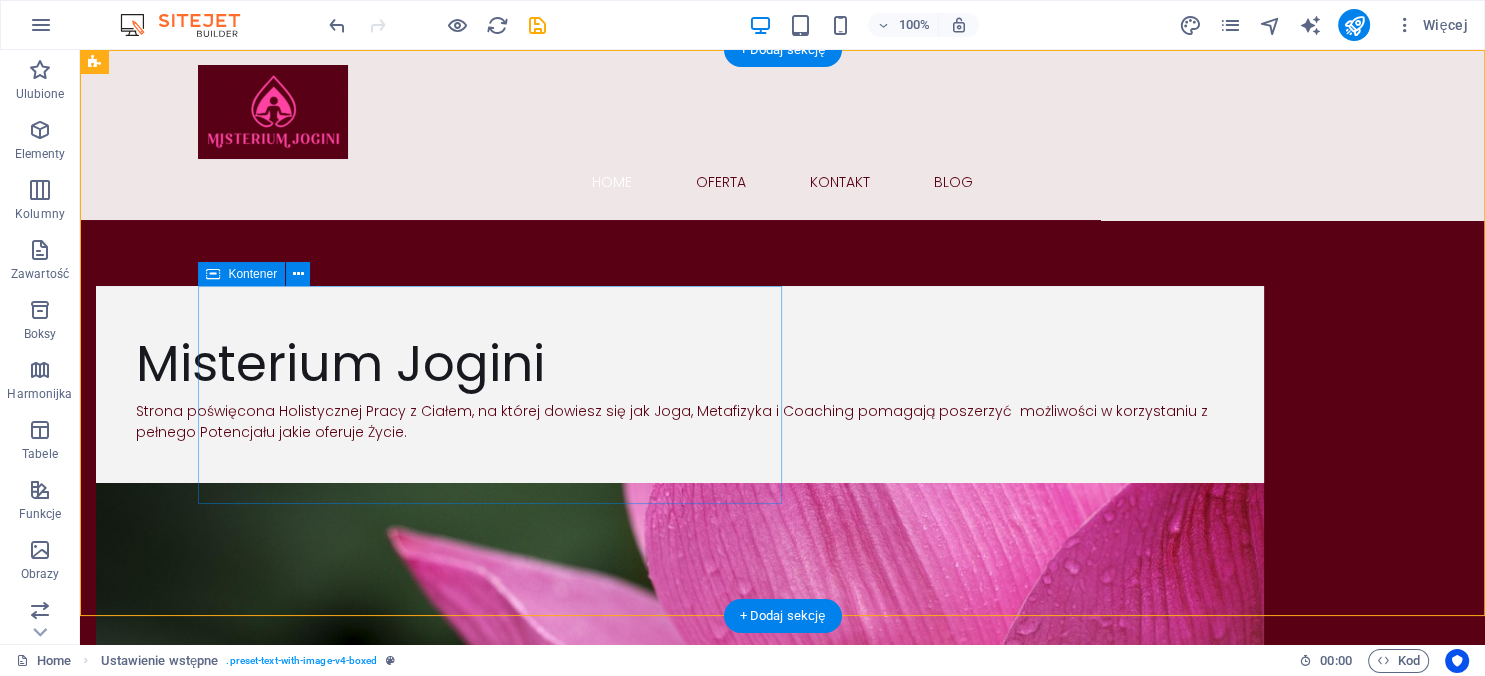 click on "Misterium Jogini Strona poświęcona Holistycznej Pracy z Ciałem, na której dowiesz się jak Joga, Metafizyka i Coaching pomagają poszerzyć  możliwości w korzystaniu z pełnego Potencjału jakie oferuje Życie." at bounding box center (680, 384) 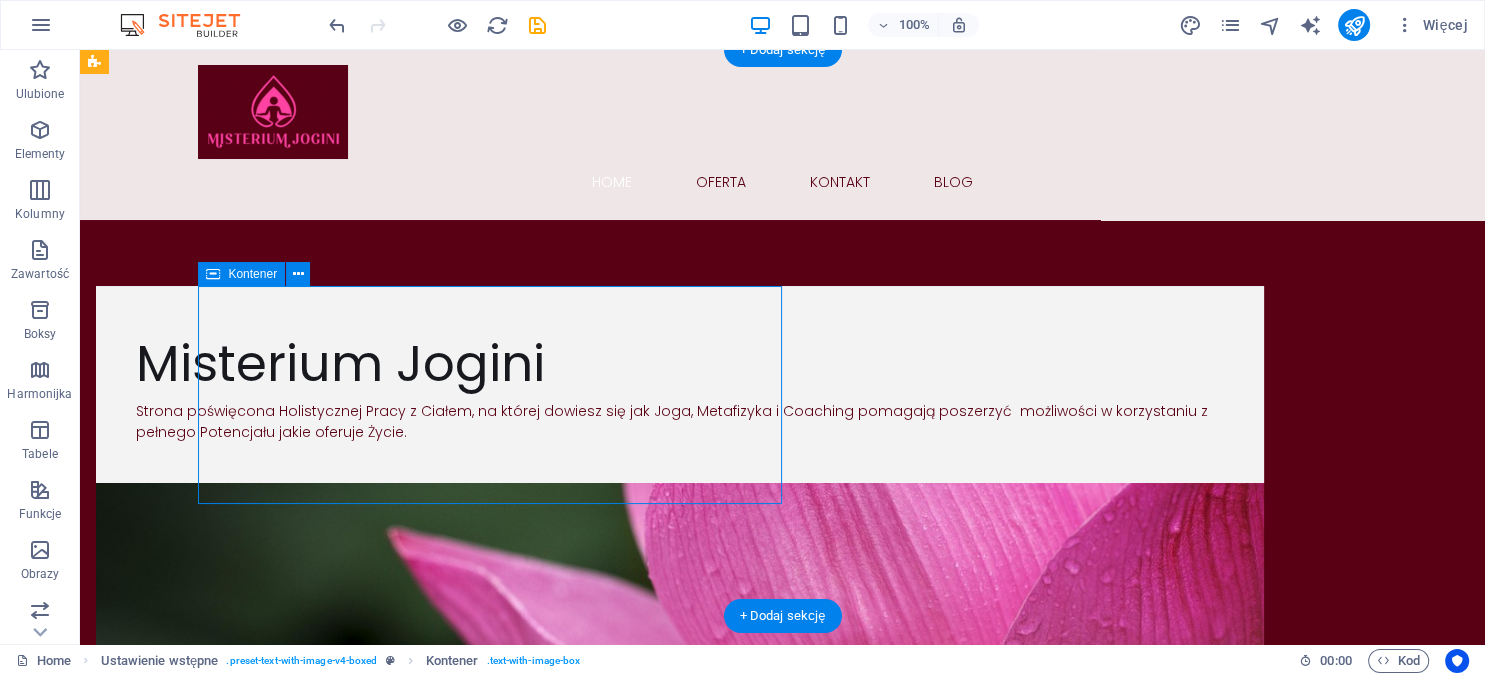 click on "Misterium Jogini Strona poświęcona Holistycznej Pracy z Ciałem, na której dowiesz się jak Joga, Metafizyka i Coaching pomagają poszerzyć  możliwości w korzystaniu z pełnego Potencjału jakie oferuje Życie." at bounding box center [680, 384] 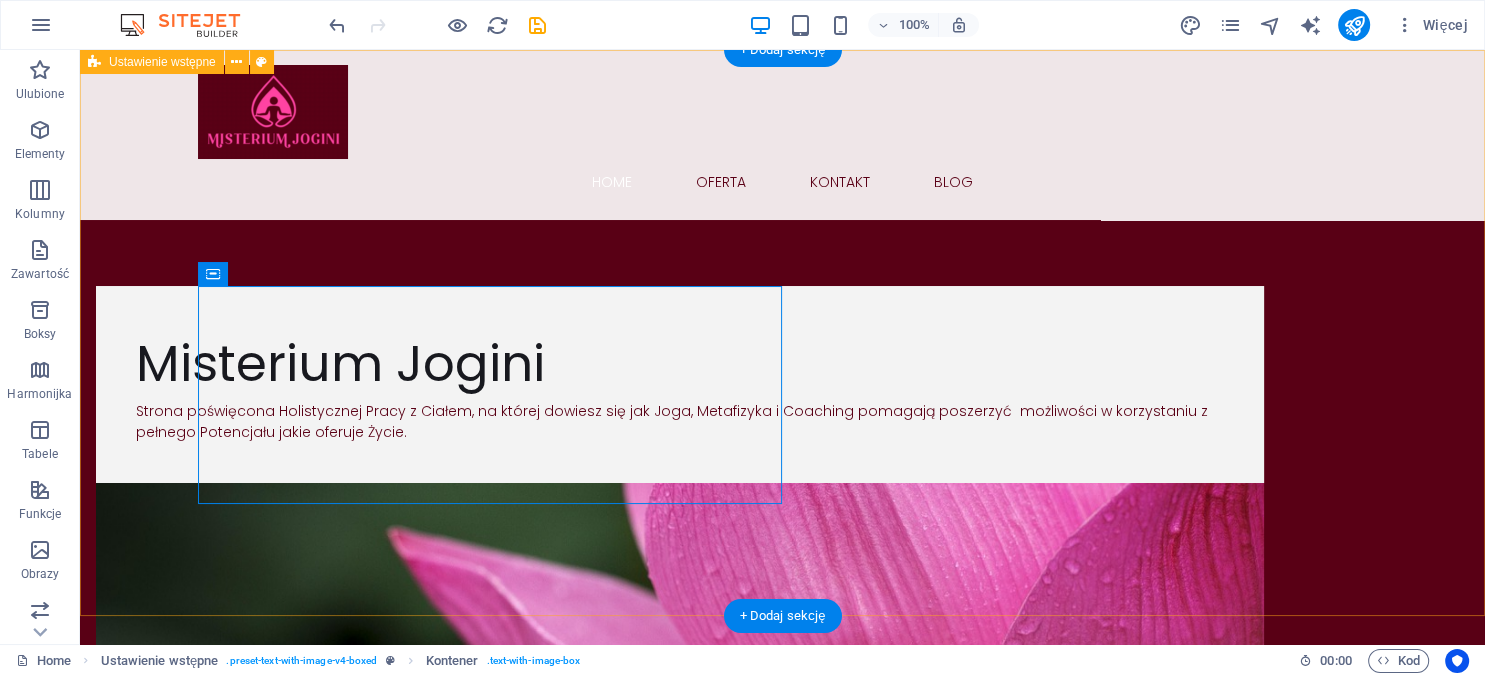 click on "Misterium Jogini Strona poświęcona Holistycznej Pracy z Ciałem, na której dowiesz się jak Joga, Metafizyka i Coaching pomagają poszerzyć  możliwości w korzystaniu z pełnego Potencjału jakie oferuje Życie. Upuść treść tutaj lub  Dodaj elementy  Wklej schowek" at bounding box center (782, 513) 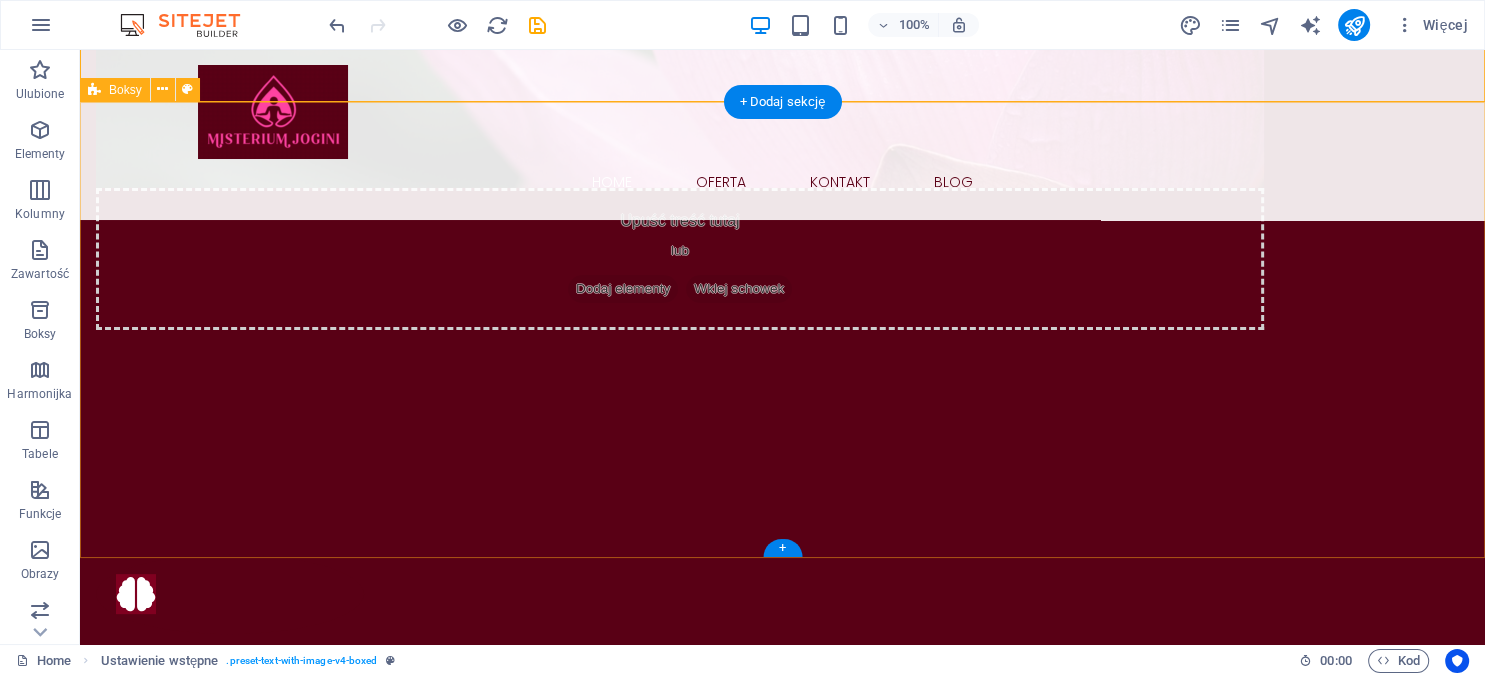 scroll, scrollTop: 514, scrollLeft: 0, axis: vertical 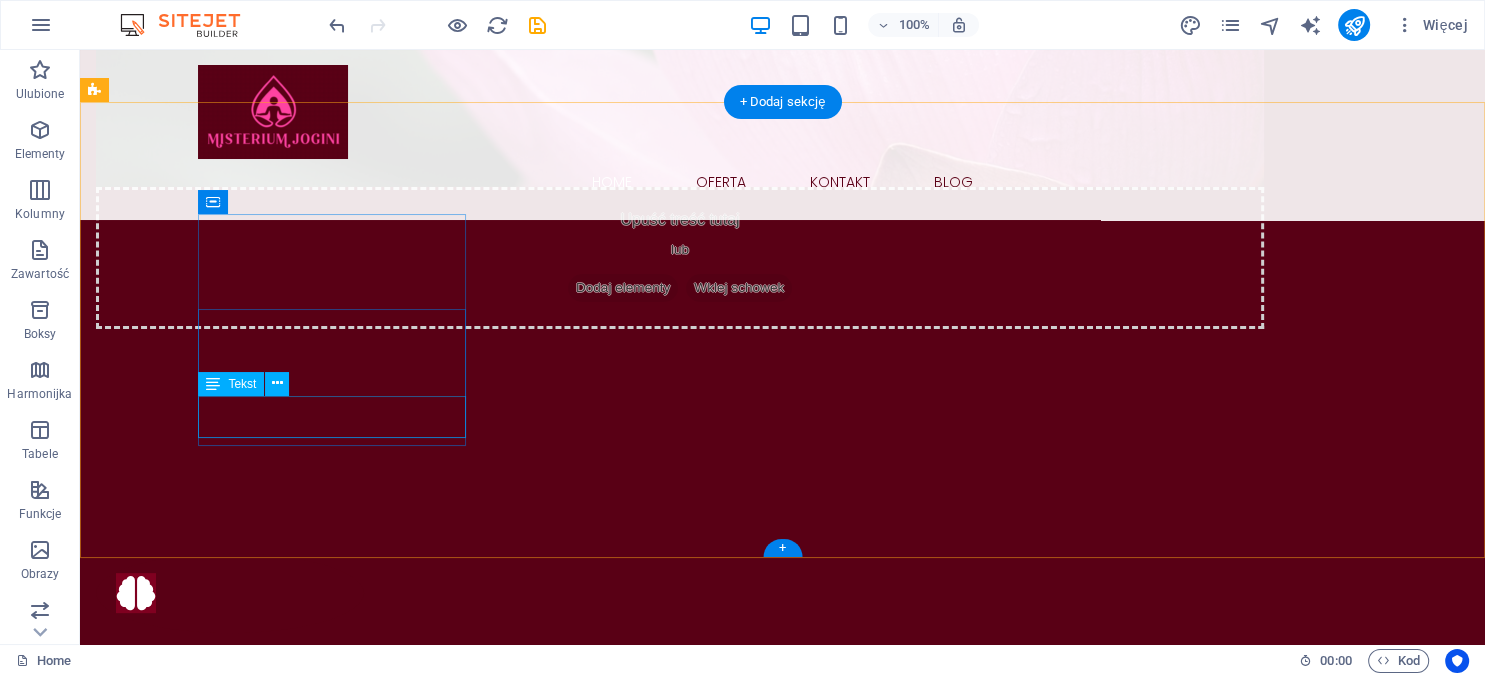click on "Lorem ipsum dolor sit amet, consectetur adipiscing el." at bounding box center (230, 756) 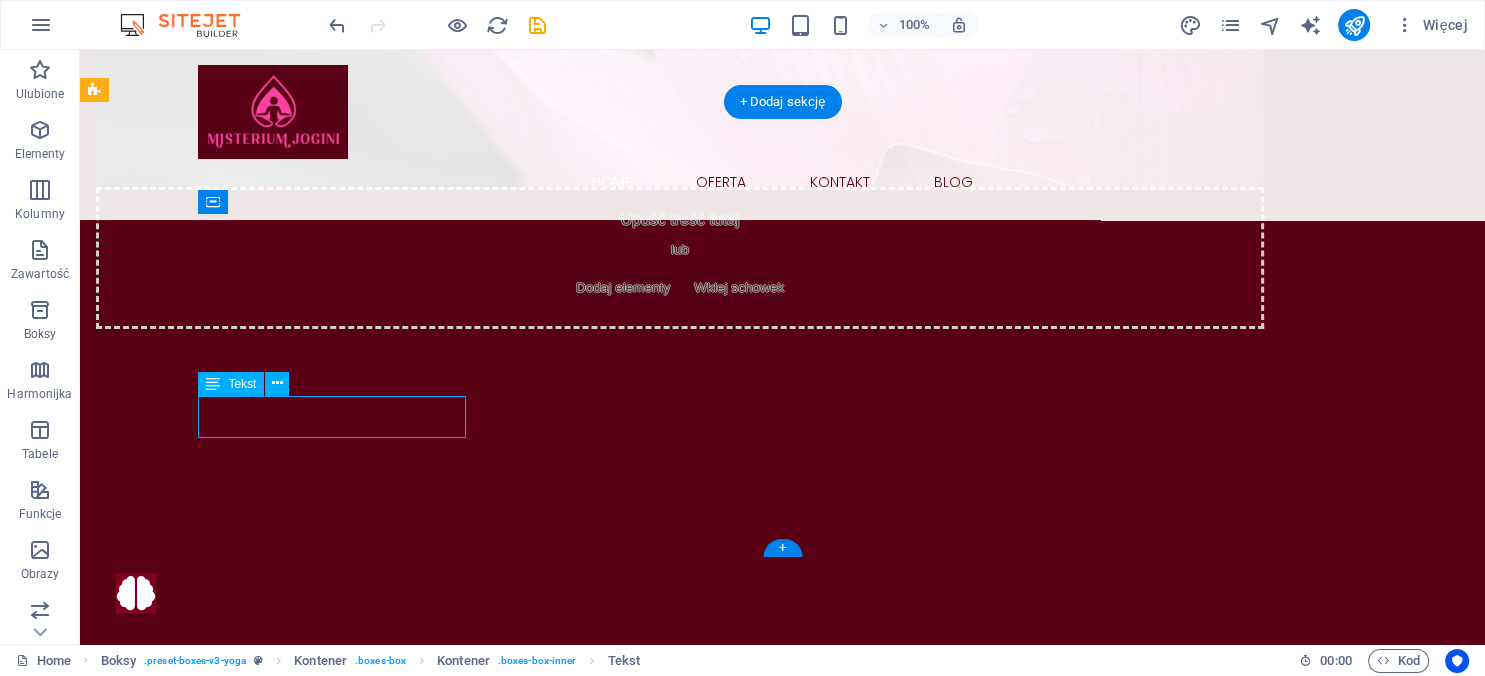 click on "Lorem ipsum dolor sit amet, consectetur adipiscing el." at bounding box center (230, 756) 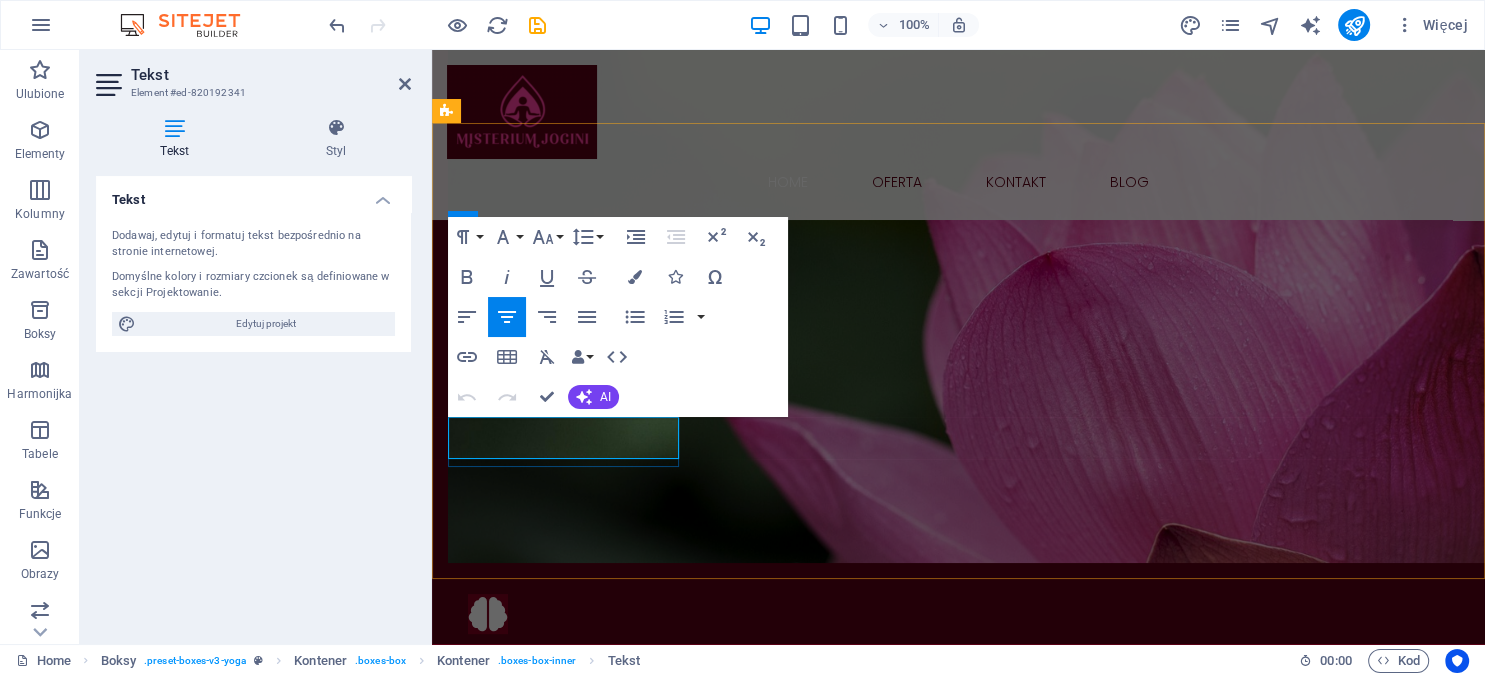 drag, startPoint x: 657, startPoint y: 450, endPoint x: 430, endPoint y: 415, distance: 229.68239 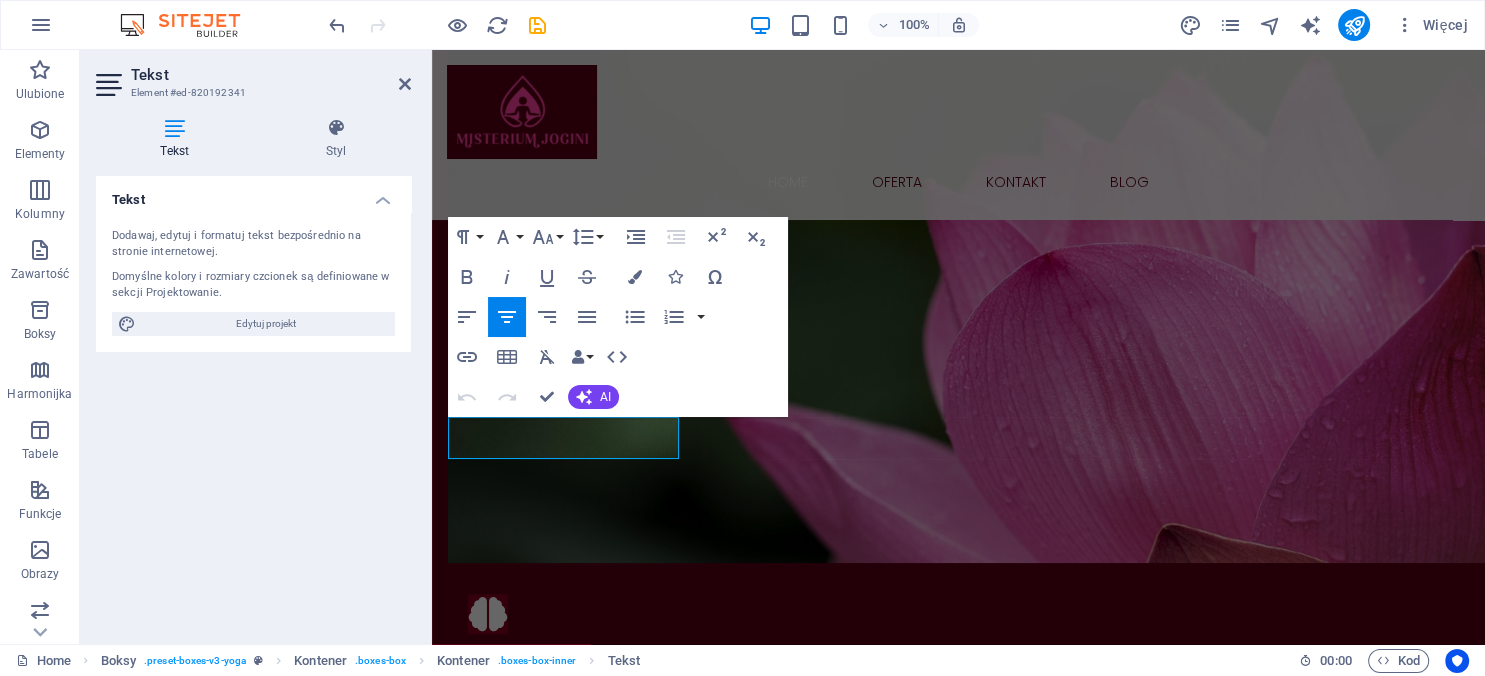 type 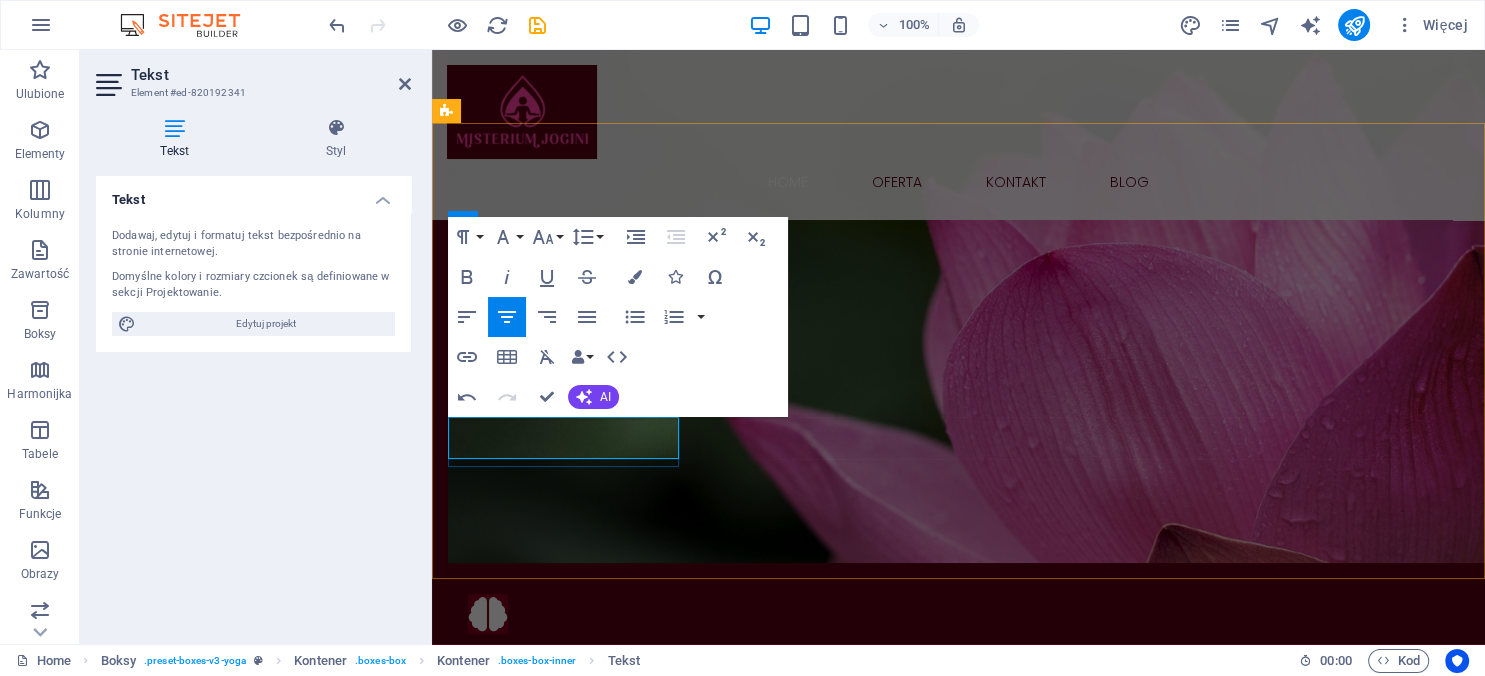 click on "Sesje Coachingu, które uzdrawiają" at bounding box center (563, 777) 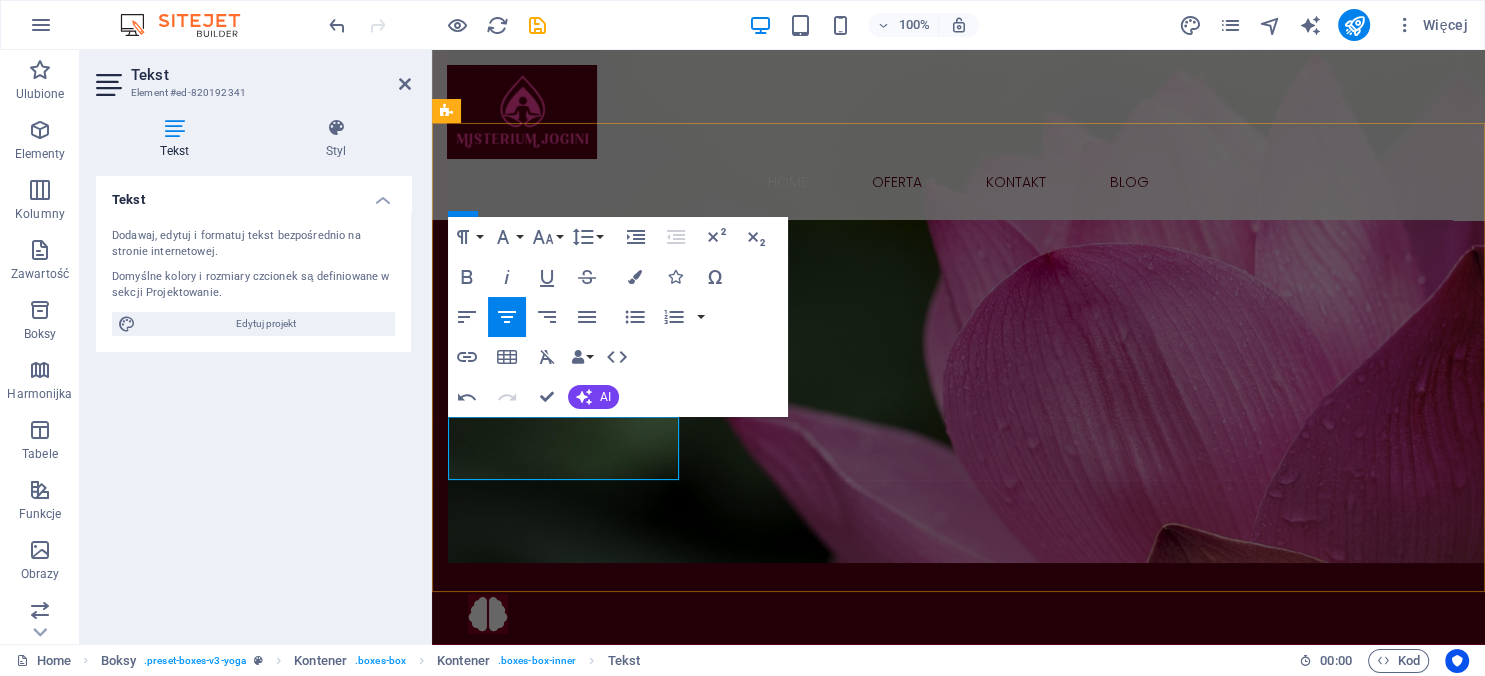 click on "które uzdrawiają relacje , karierę i finanse," at bounding box center [563, 798] 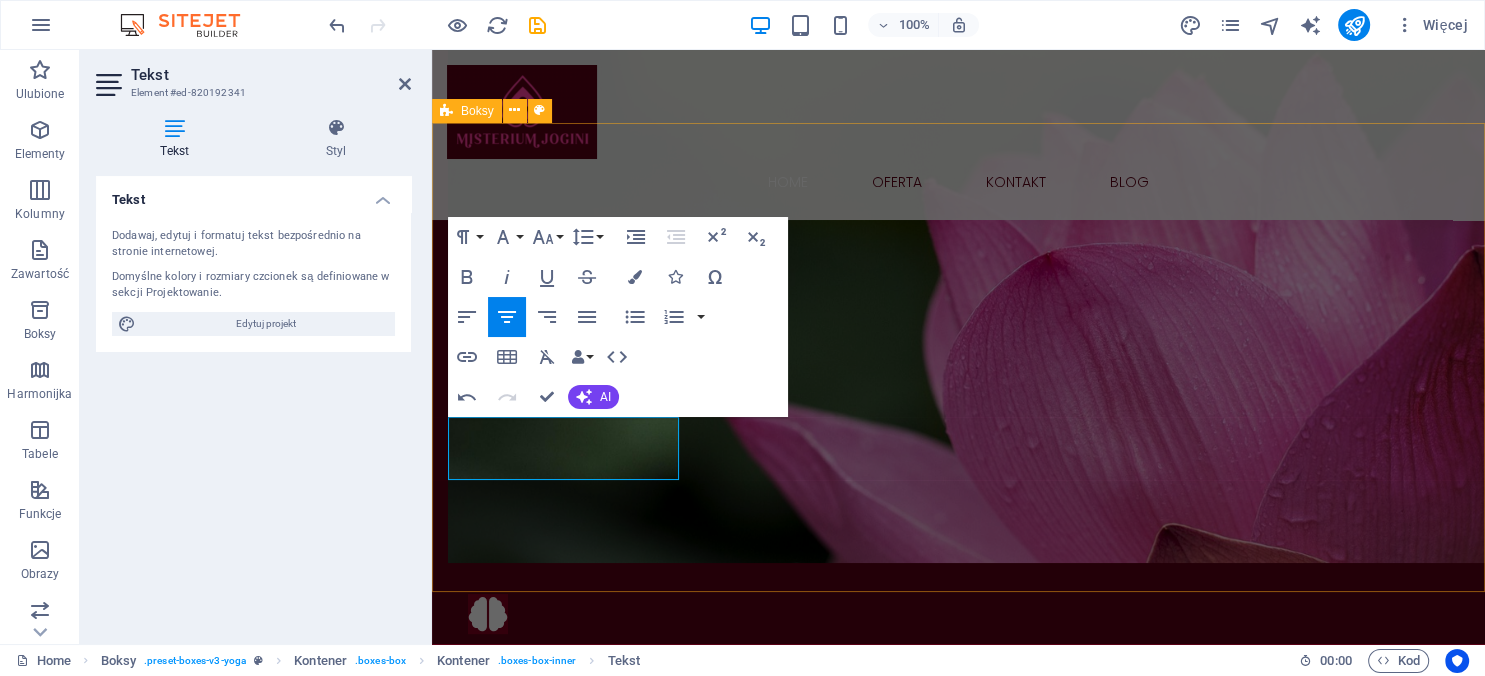 click on "Healing Coaching Sesje Coachingu,  które uzdrawiają  relacje , karierę i finanse
Kod Emocji Kod Ciała Lorem ipsum dolor sit amet, consectetur adipiscing el.
Masaż Dźwiękiem Lorem ipsum dolor sit amet, consectetur adipiscing el.
Joga Lorem ipsum dolor sit amet, consectetur adipiscing el." at bounding box center [958, 1042] 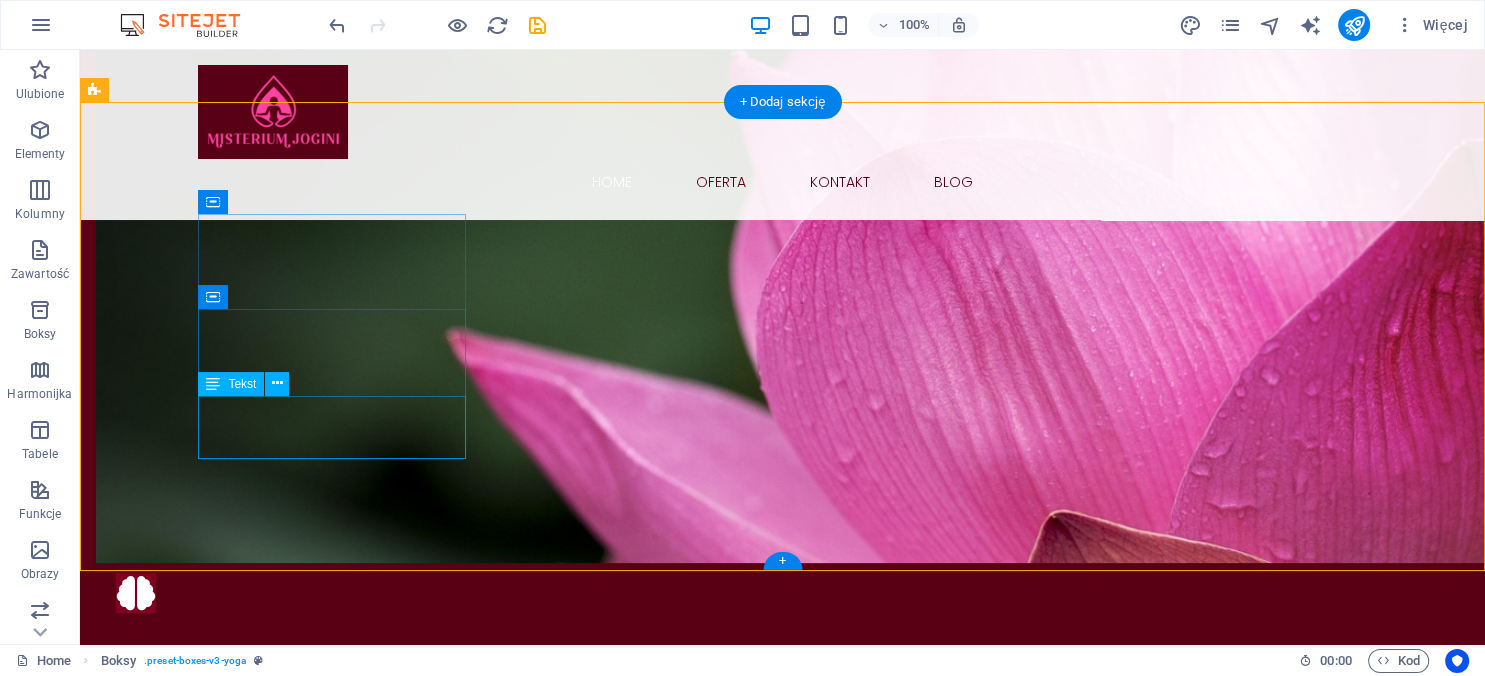 click on "Sesje Coachingu,  które uzdrawiają  relacje , karierę i finanse" at bounding box center (230, 766) 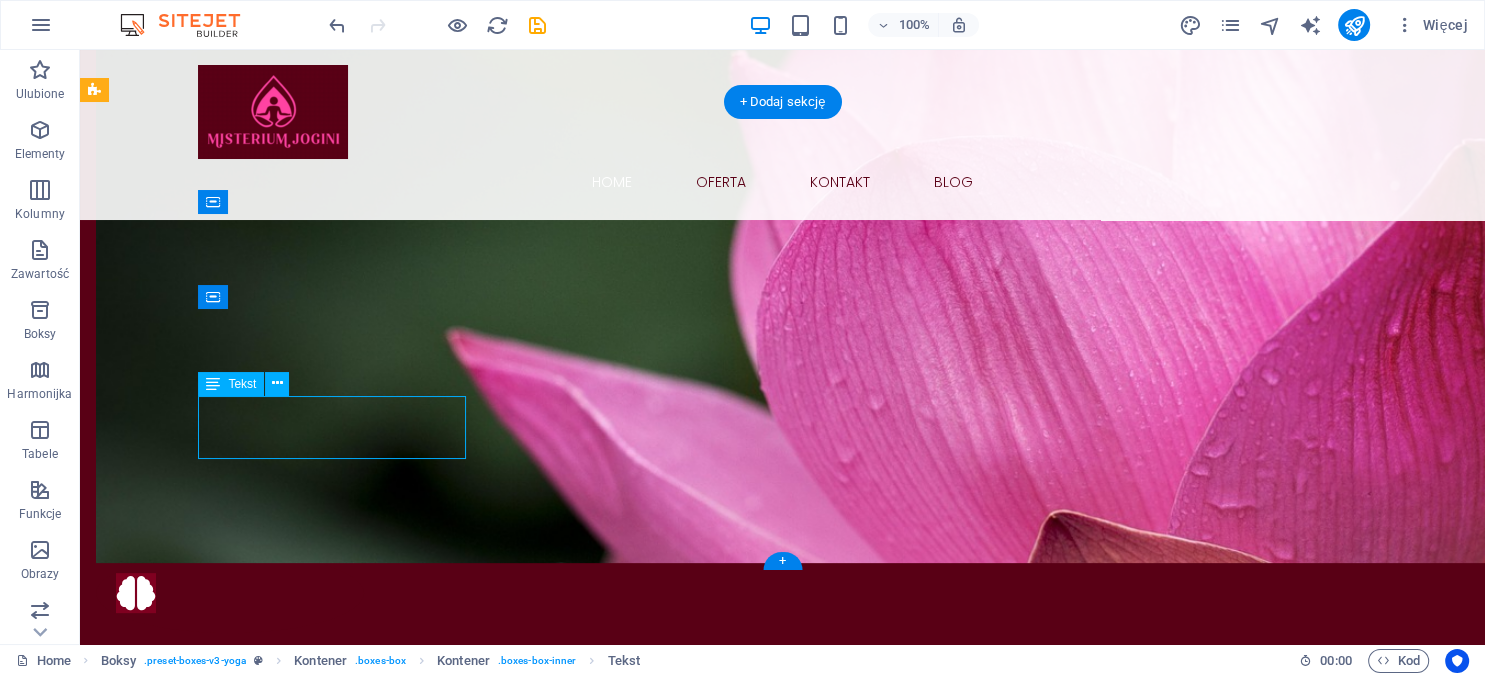 click on "Sesje Coachingu,  które uzdrawiają  relacje , karierę i finanse" at bounding box center (230, 766) 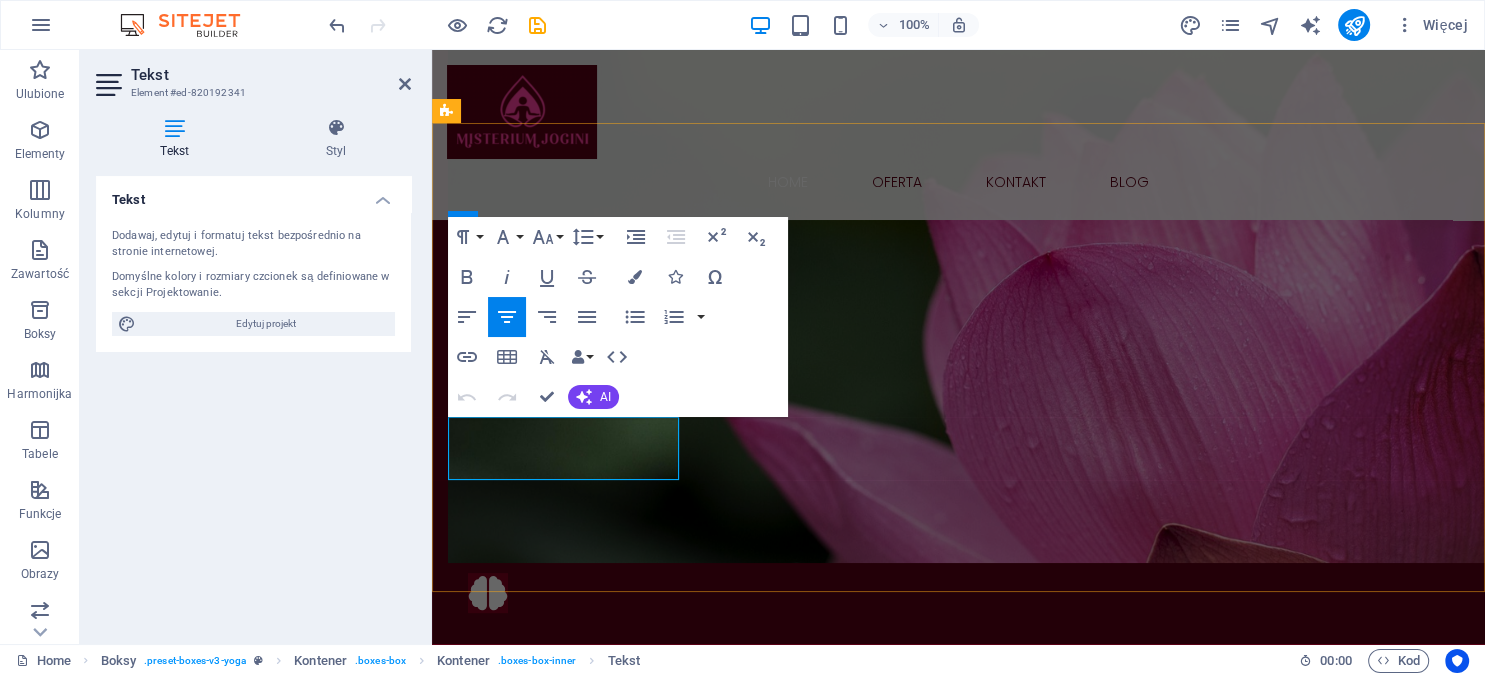 click on "relacje , karierę i finanse" at bounding box center [563, 787] 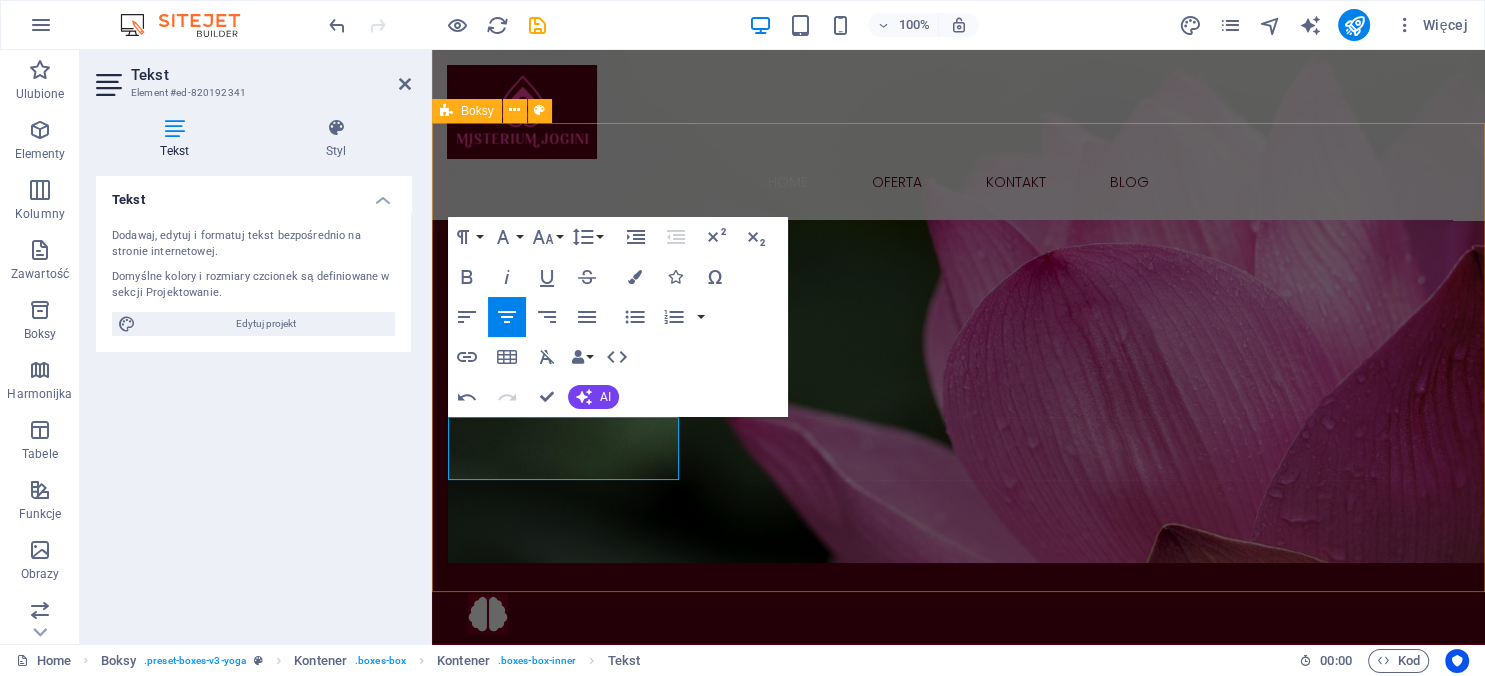 click on "Healing Coaching Sesje Coachingu,  które uzdrawiają  relacje, karierę i finanse
Kod Emocji Kod Ciała [TEXT]
Masaż Dźwiękiem [TEXT]
Joga [TEXT]" at bounding box center [958, 1042] 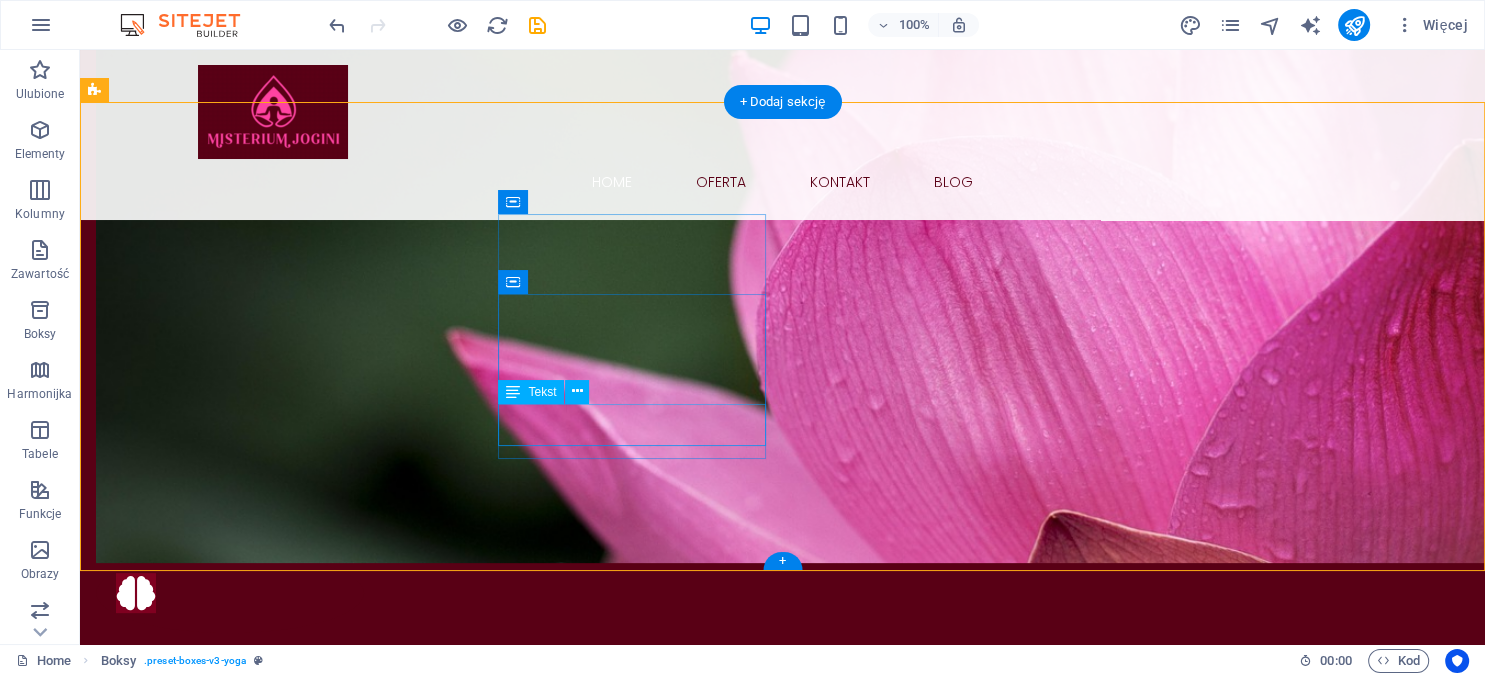 click on "Lorem ipsum dolor sit amet, consectetur adipiscing el." at bounding box center (230, 1025) 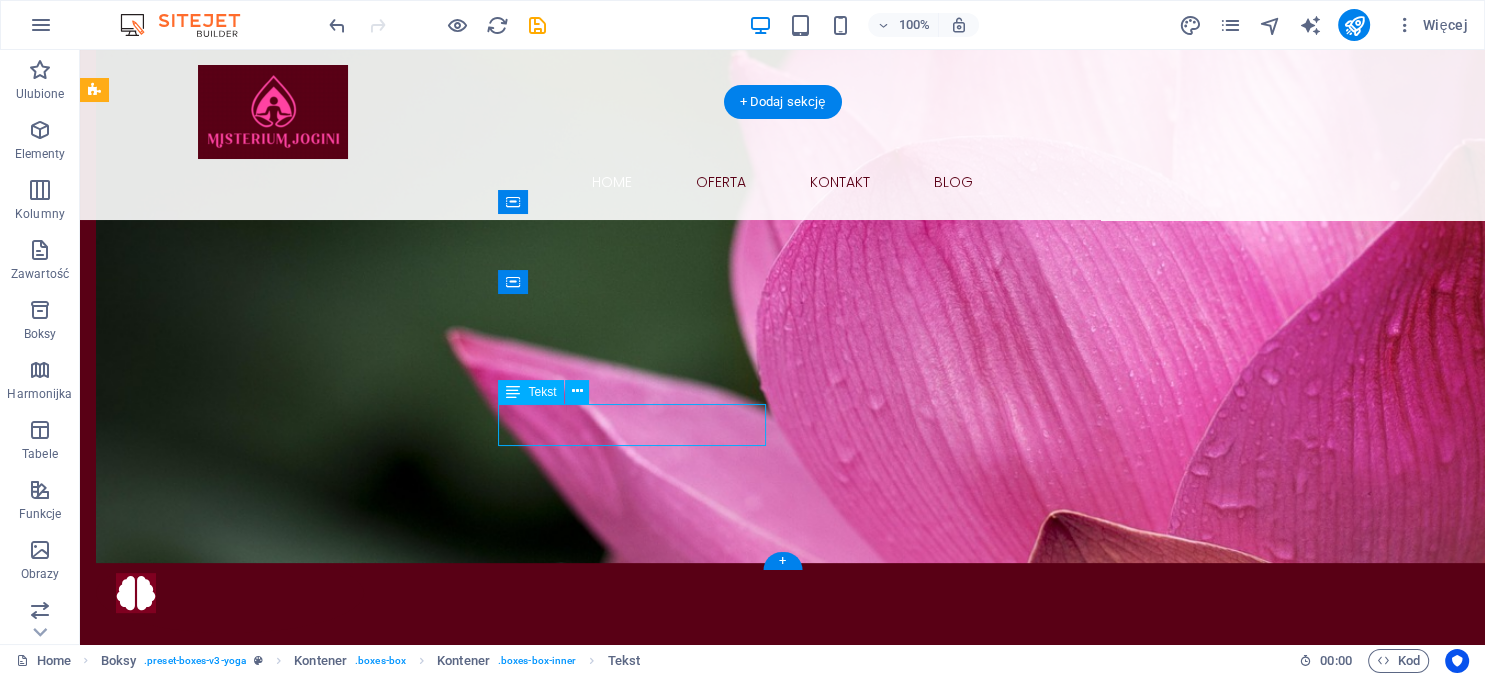click on "Lorem ipsum dolor sit amet, consectetur adipiscing el." at bounding box center (230, 1025) 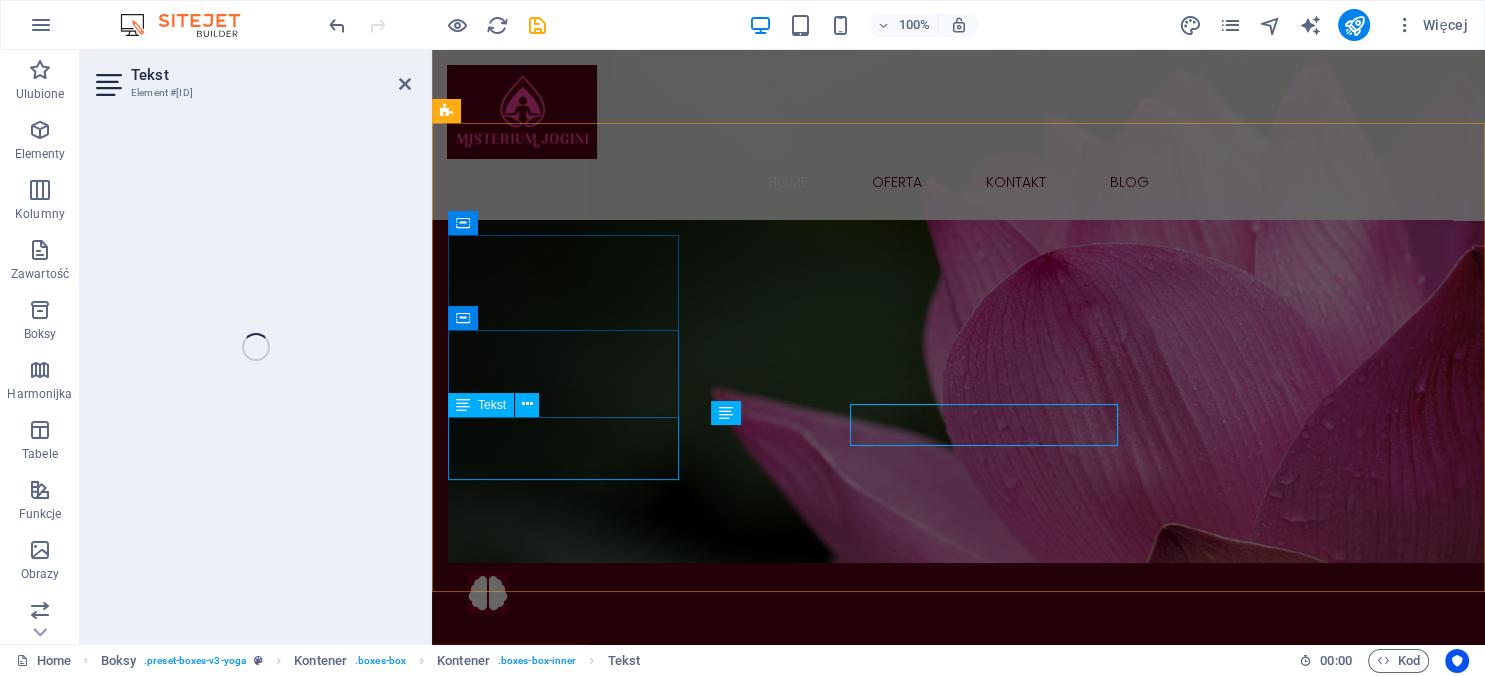 click on "Sesje Coachingu,  które uzdrawiają  relacje, karierę i finanse" at bounding box center (563, 766) 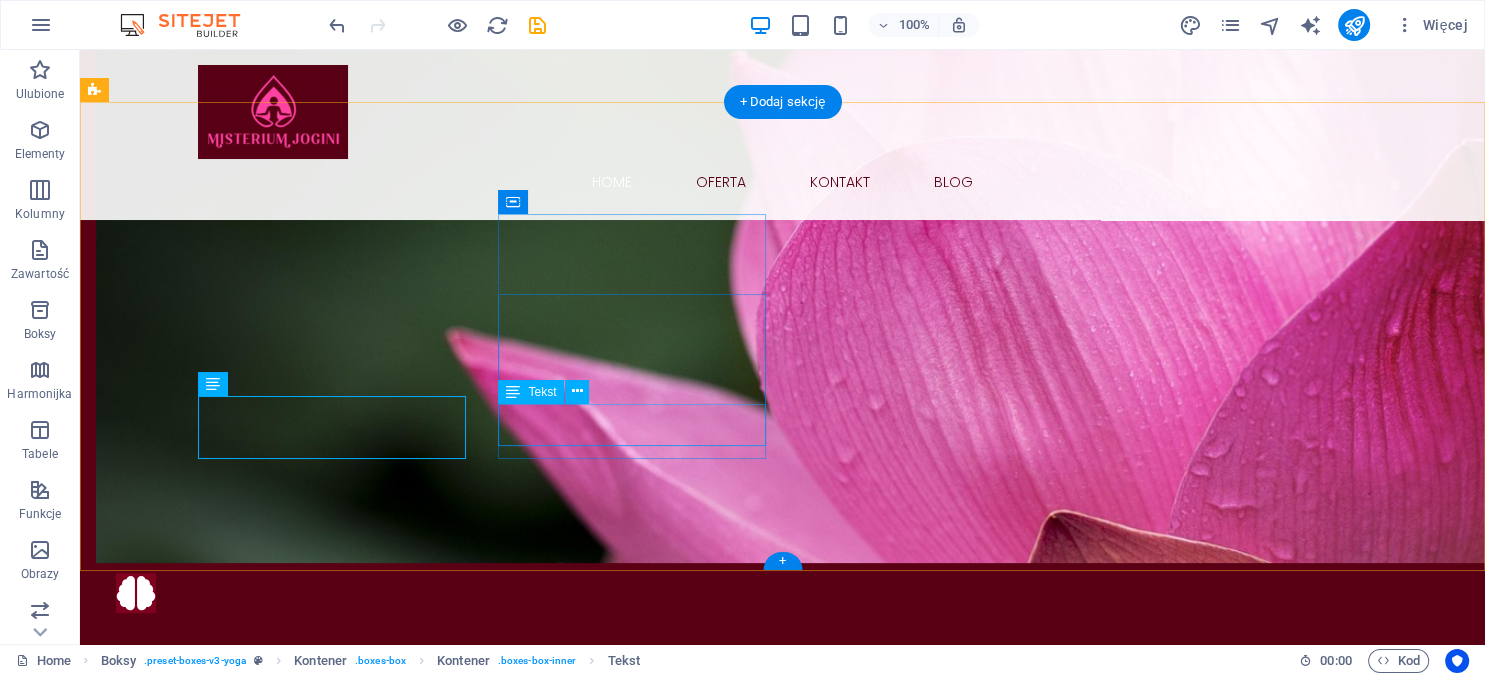 click on "Lorem ipsum dolor sit amet, consectetur adipiscing el." at bounding box center [230, 1025] 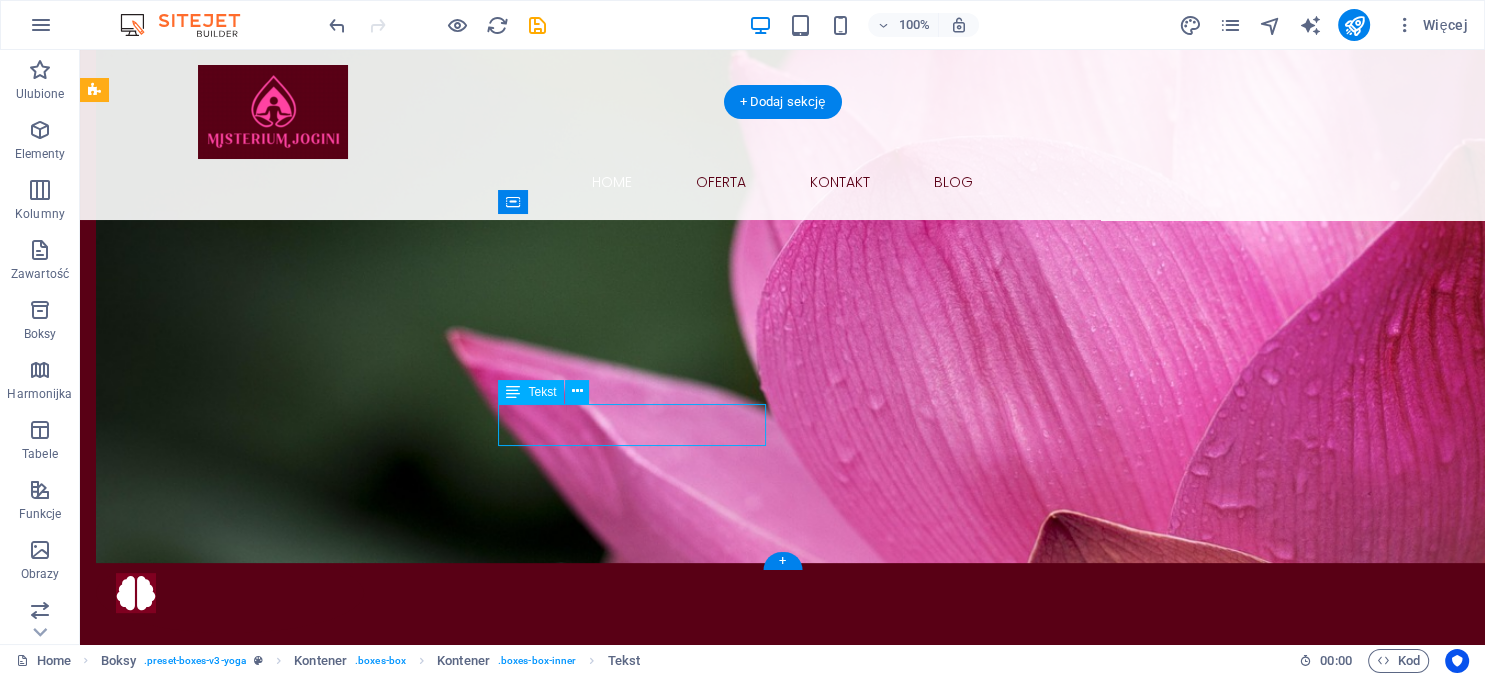 click on "Lorem ipsum dolor sit amet, consectetur adipiscing el." at bounding box center (230, 1025) 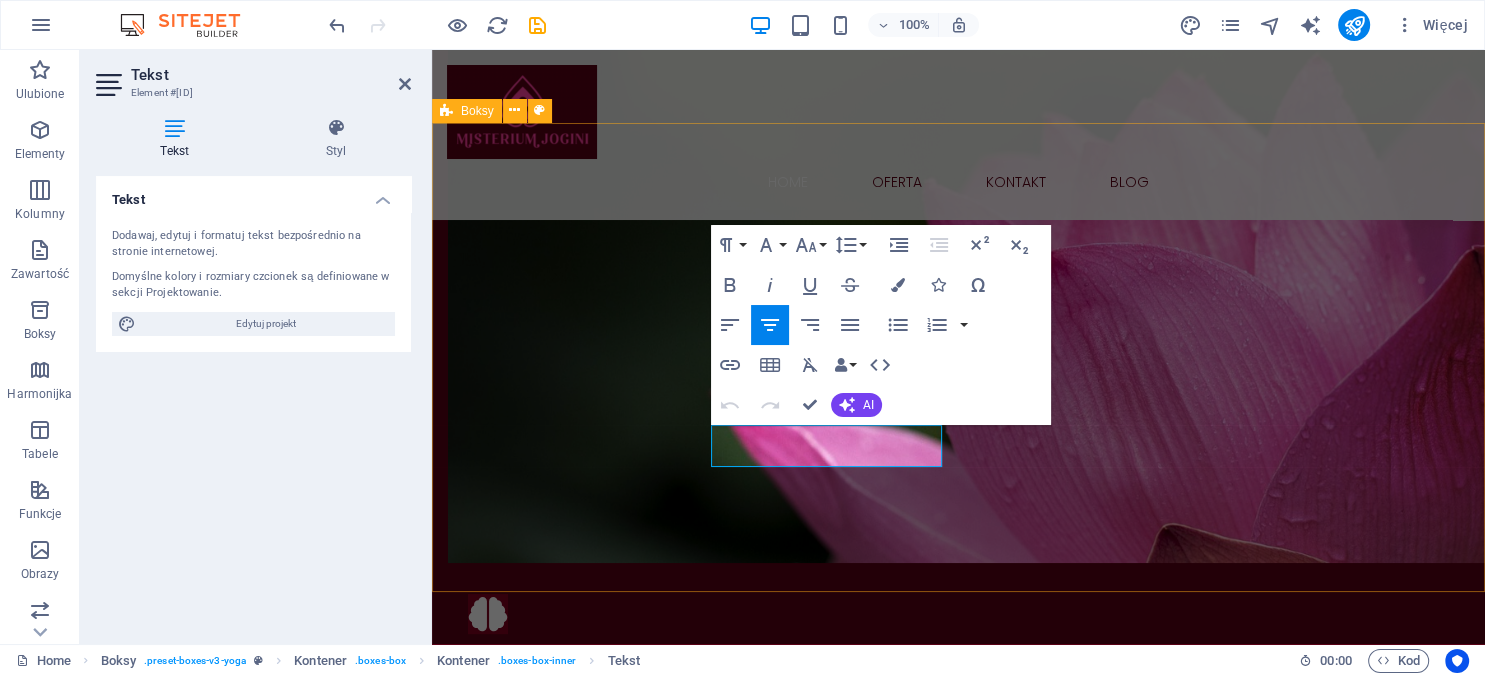 type 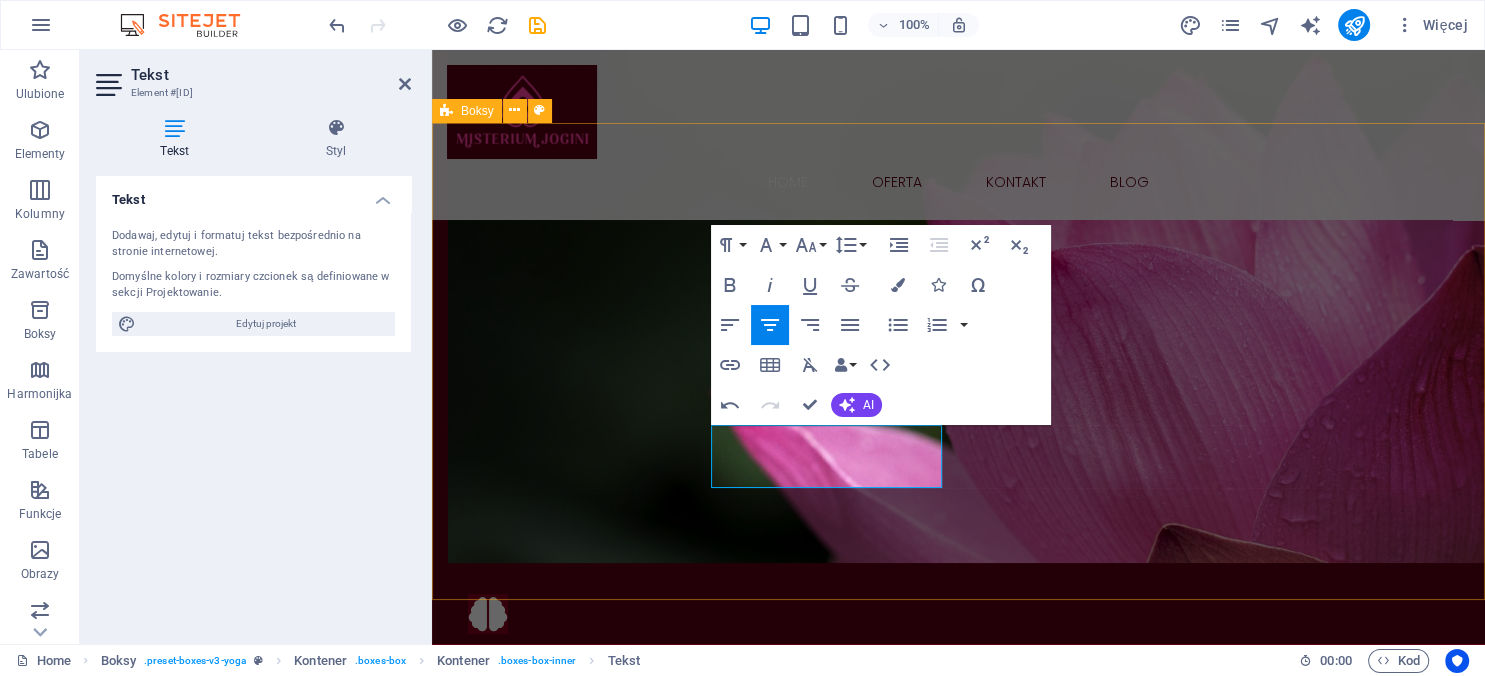 click on "Healing Coaching Sesje Coachingu,  które uzdrawiają  relacje, karierę i finanse
Kod Emocji Kod Ciała Fizjoterapia Kwantowa  według metody [NAME]
Masaż Dźwiękiem Lorem ipsum dolor sit amet, consectetur adipiscing el.
Joga Lorem ipsum dolor sit amet, consectetur adipiscing el." at bounding box center [958, 1053] 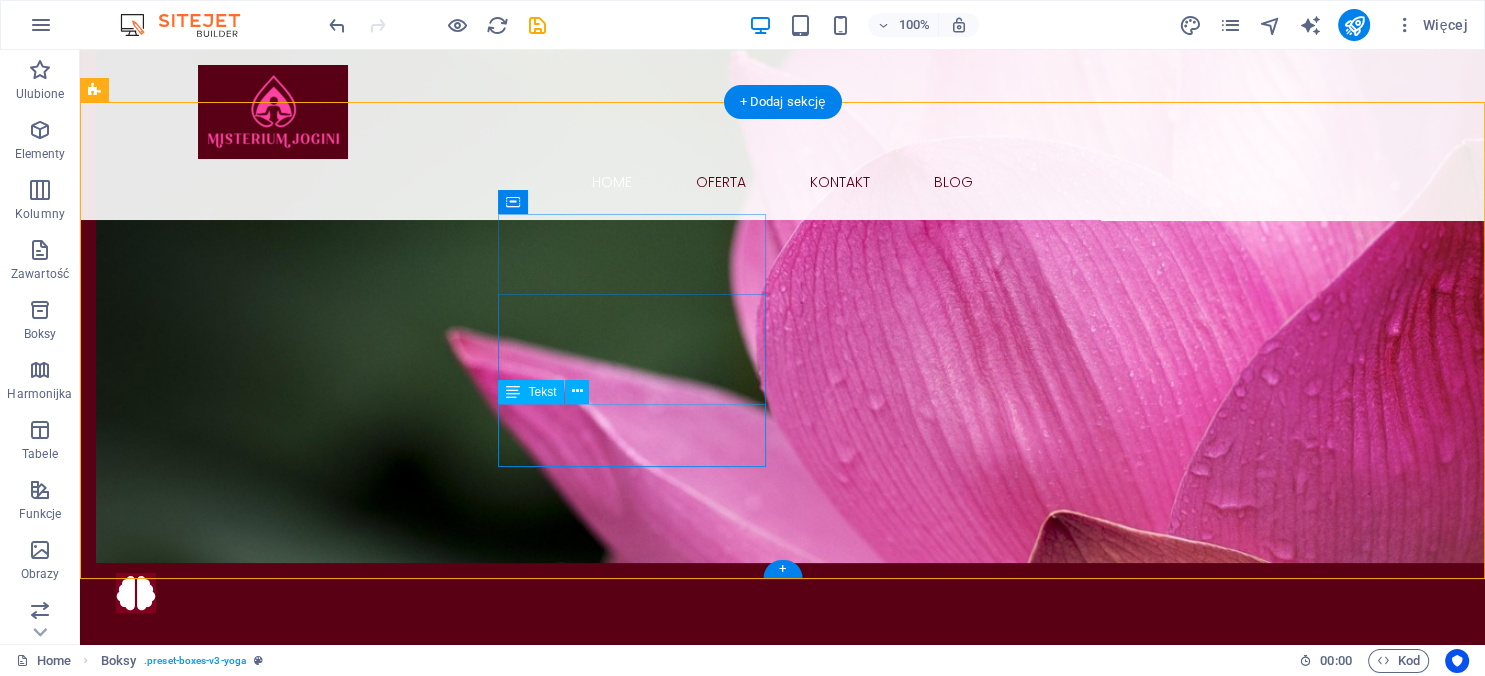 click on "Fizjoterapia Kwantowa  według metody dr [LAST_NAME]" at bounding box center [230, 1035] 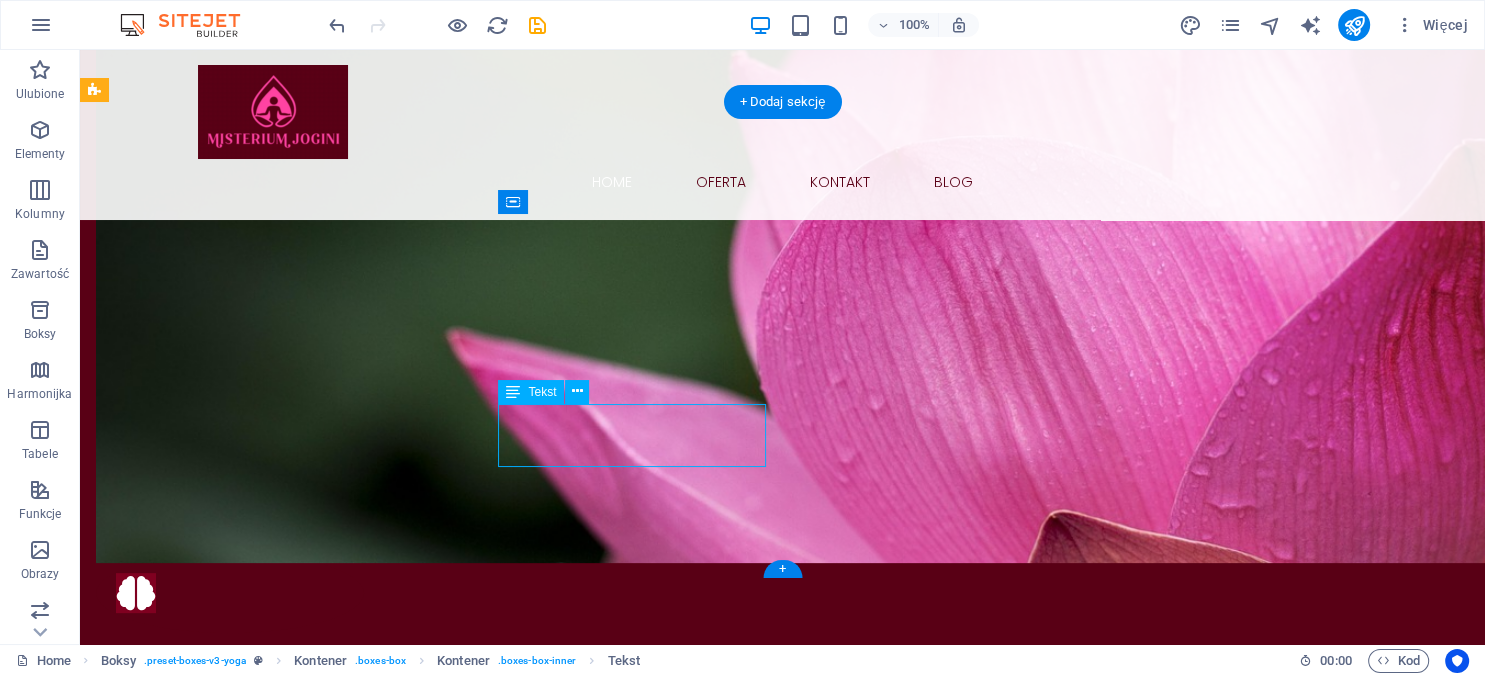 click on "Fizjoterapia Kwantowa  według metody dr [LAST_NAME]" at bounding box center [230, 1035] 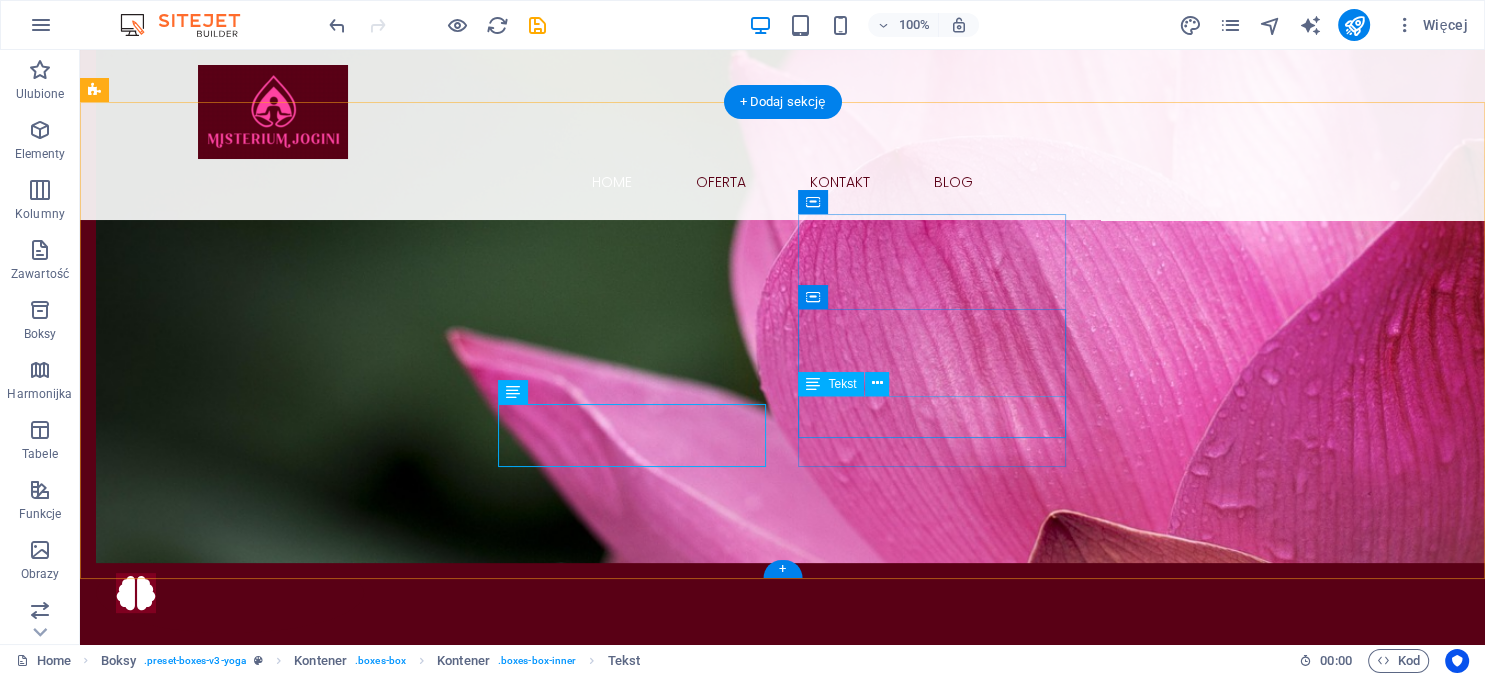click on "Lorem ipsum dolor sit amet, consectetur adipiscing el." at bounding box center [230, 1286] 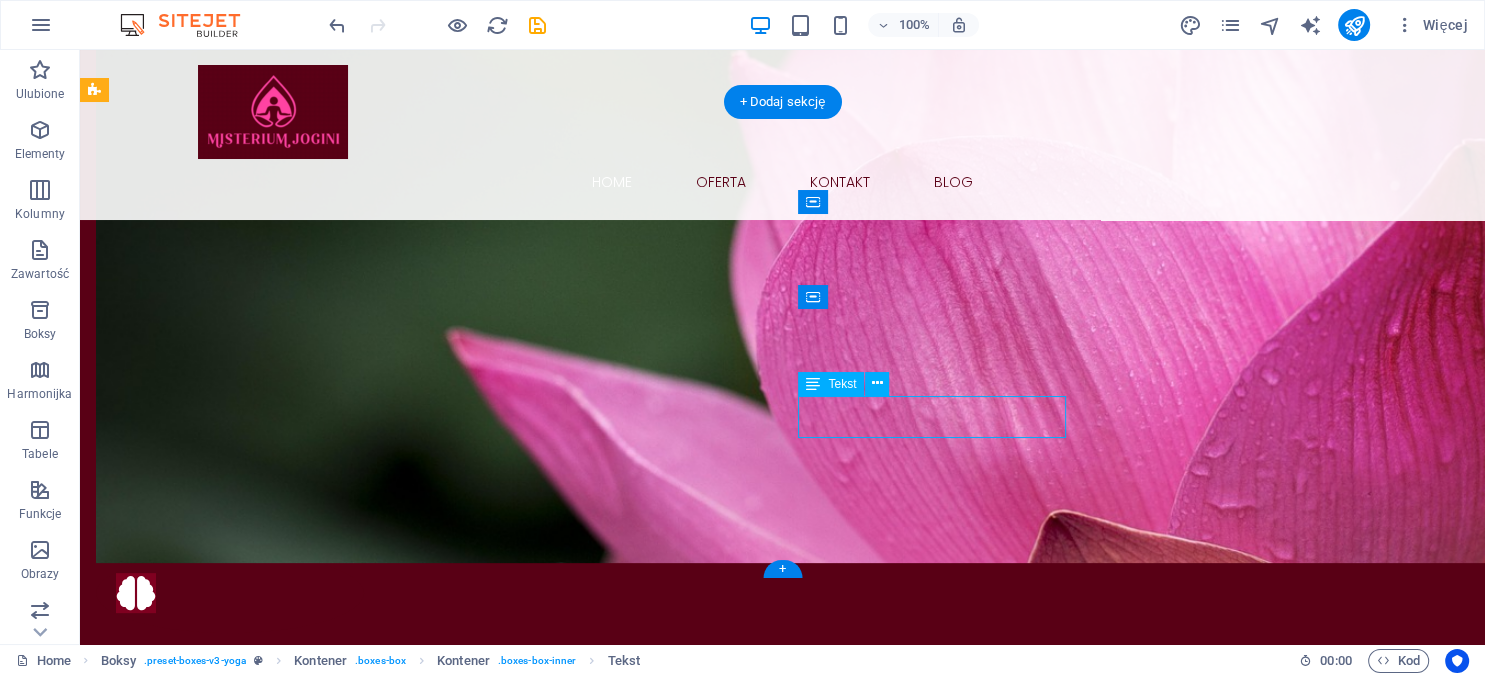 click on "Lorem ipsum dolor sit amet, consectetur adipiscing el." at bounding box center (230, 1286) 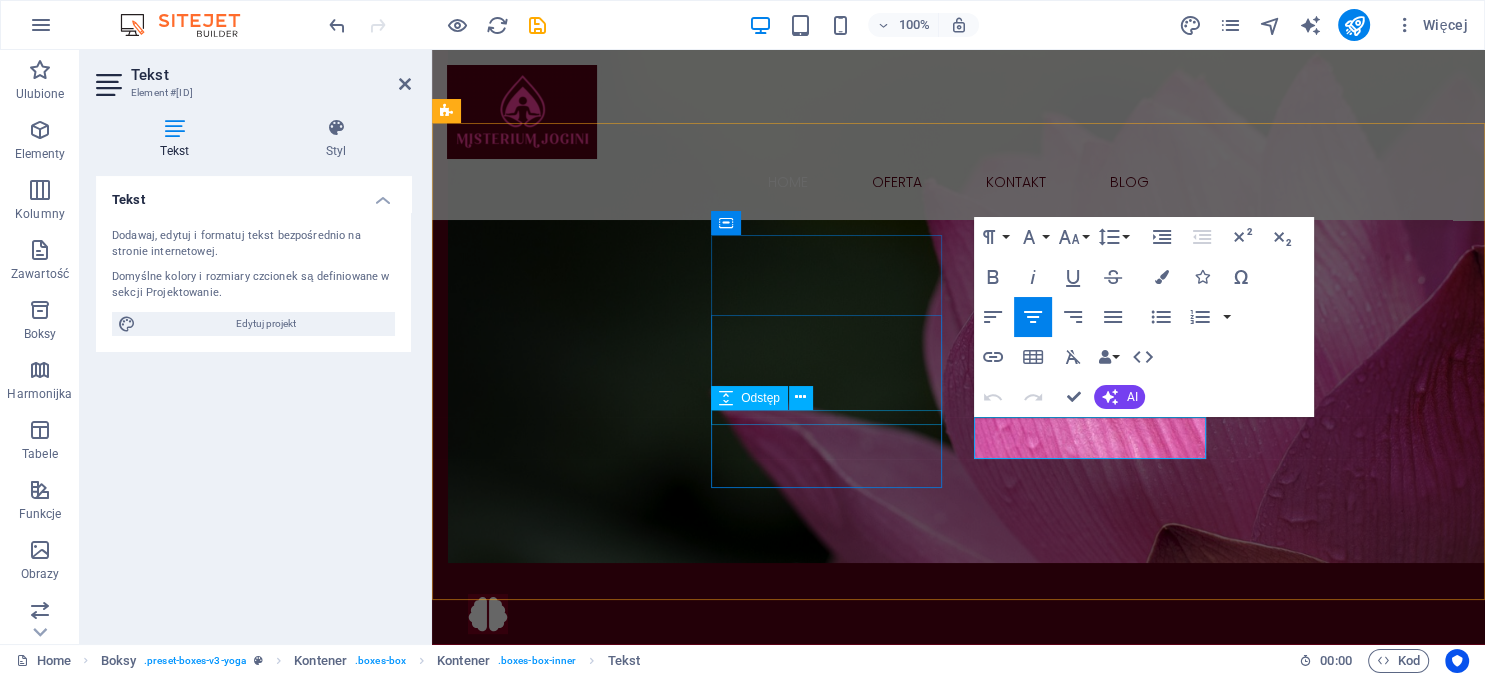 type 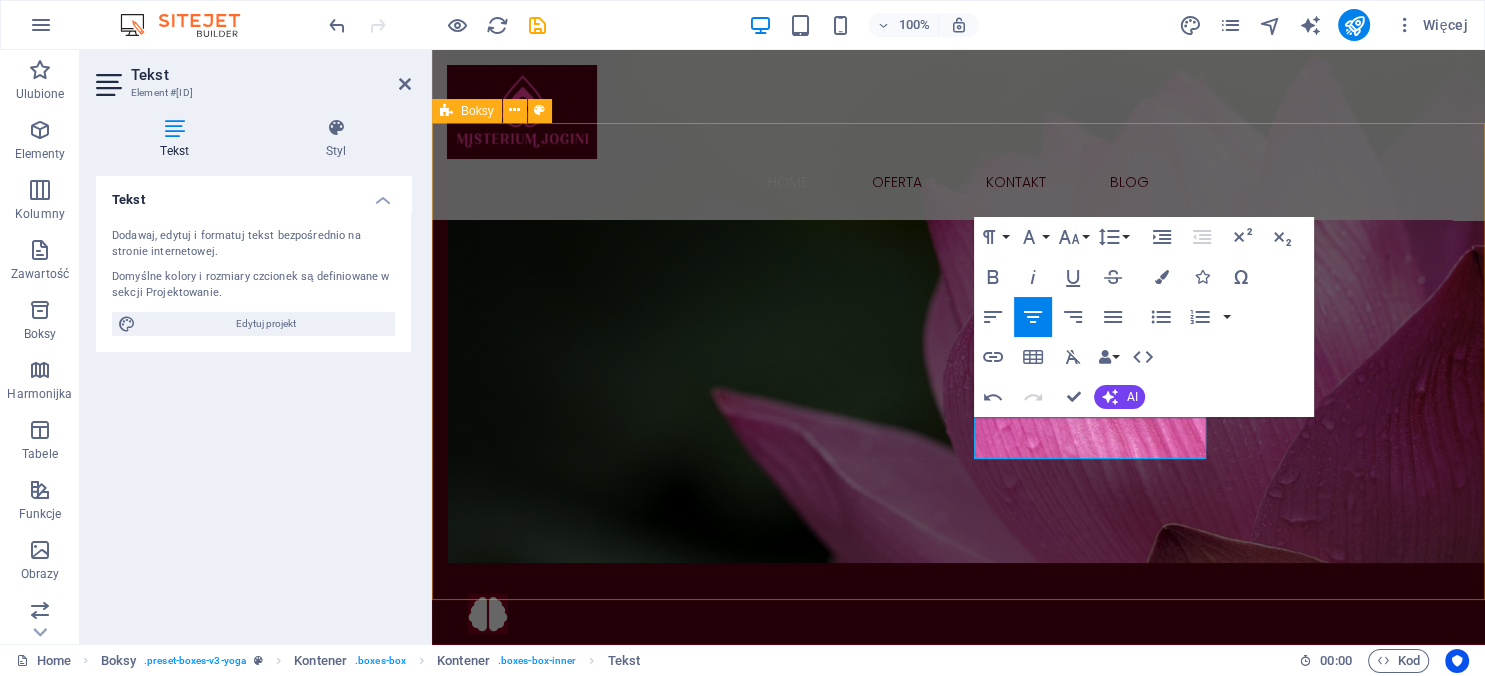 click on "Healing Coaching Sesje Coachingu,  które uzdrawiają  relacje, karierę i finanse
Kod Emocji Kod Ciała Fizjoterapia Kwantowa  według metody dr [LAST_NAME]
Masaż Dźwiękiem Koncerty i indywidualne sesje na misach i gongach
Joga Lorem ipsum dolor sit amet, consectetur adipiscing el." at bounding box center (958, 1053) 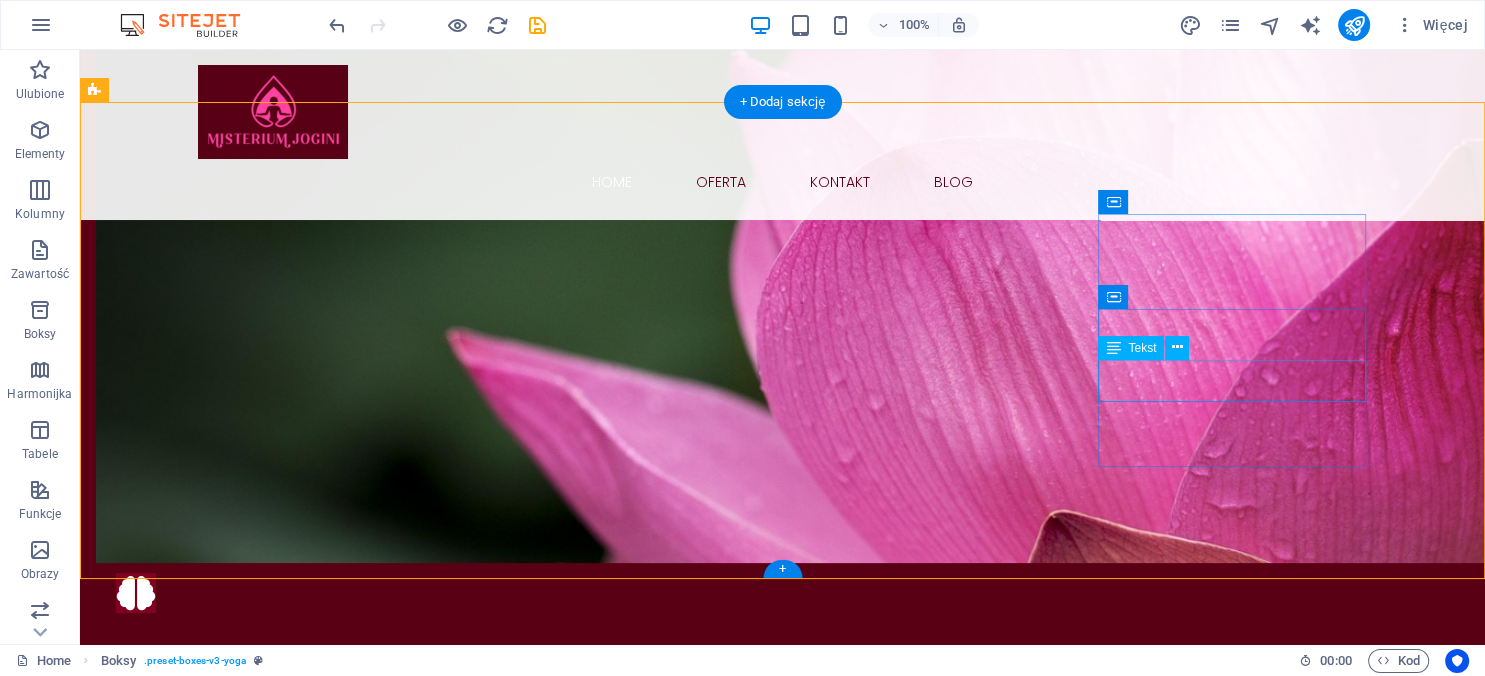 click on "Lorem ipsum dolor sit amet, consectetur adipiscing el." at bounding box center (230, 1490) 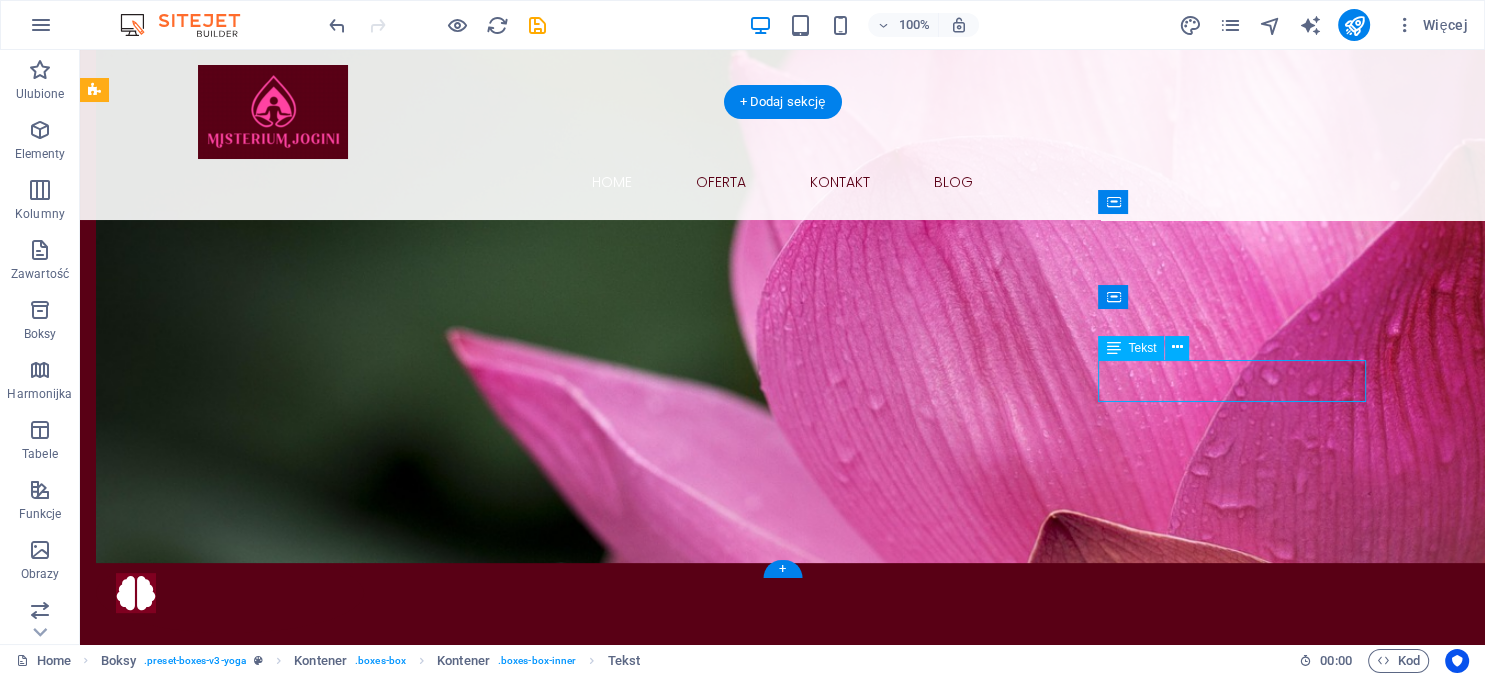 click on "Lorem ipsum dolor sit amet, consectetur adipiscing el." at bounding box center (230, 1490) 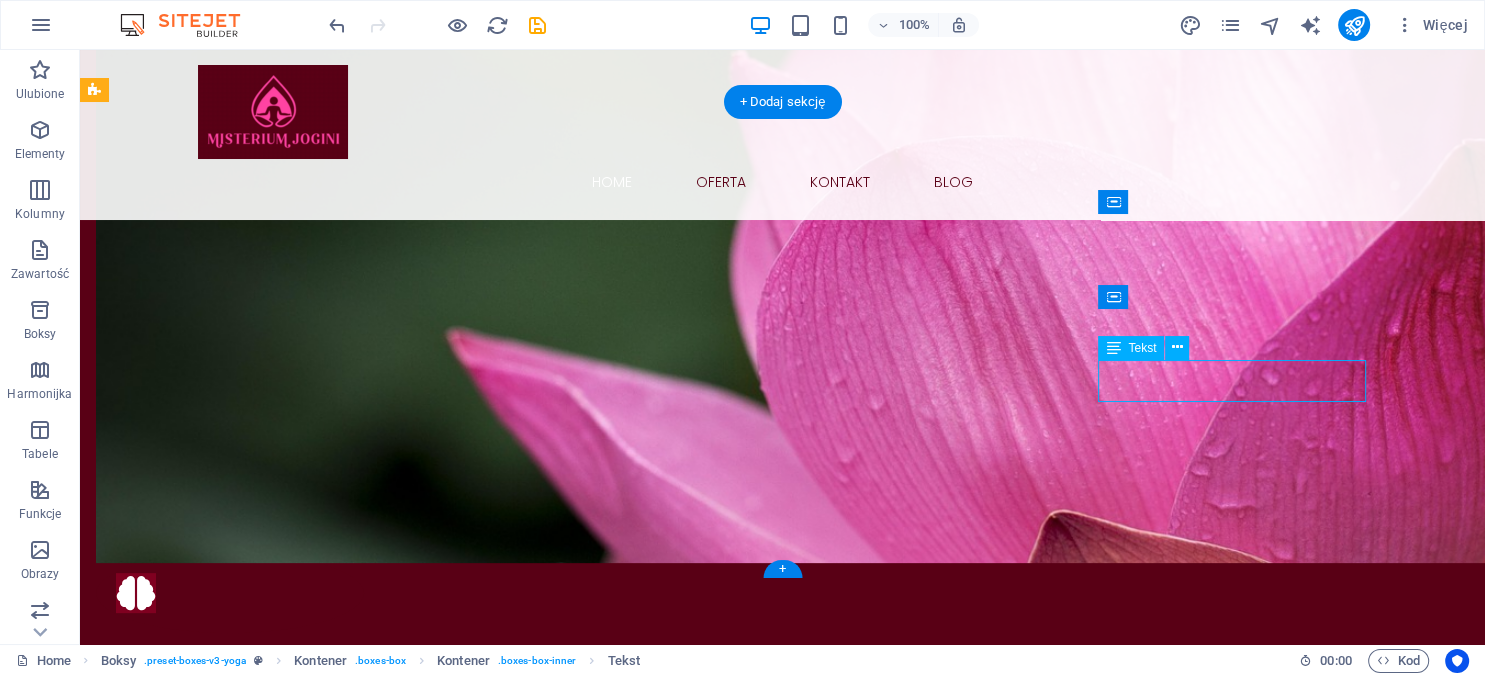 click on "Lorem ipsum dolor sit amet, consectetur adipiscing el." at bounding box center [230, 1490] 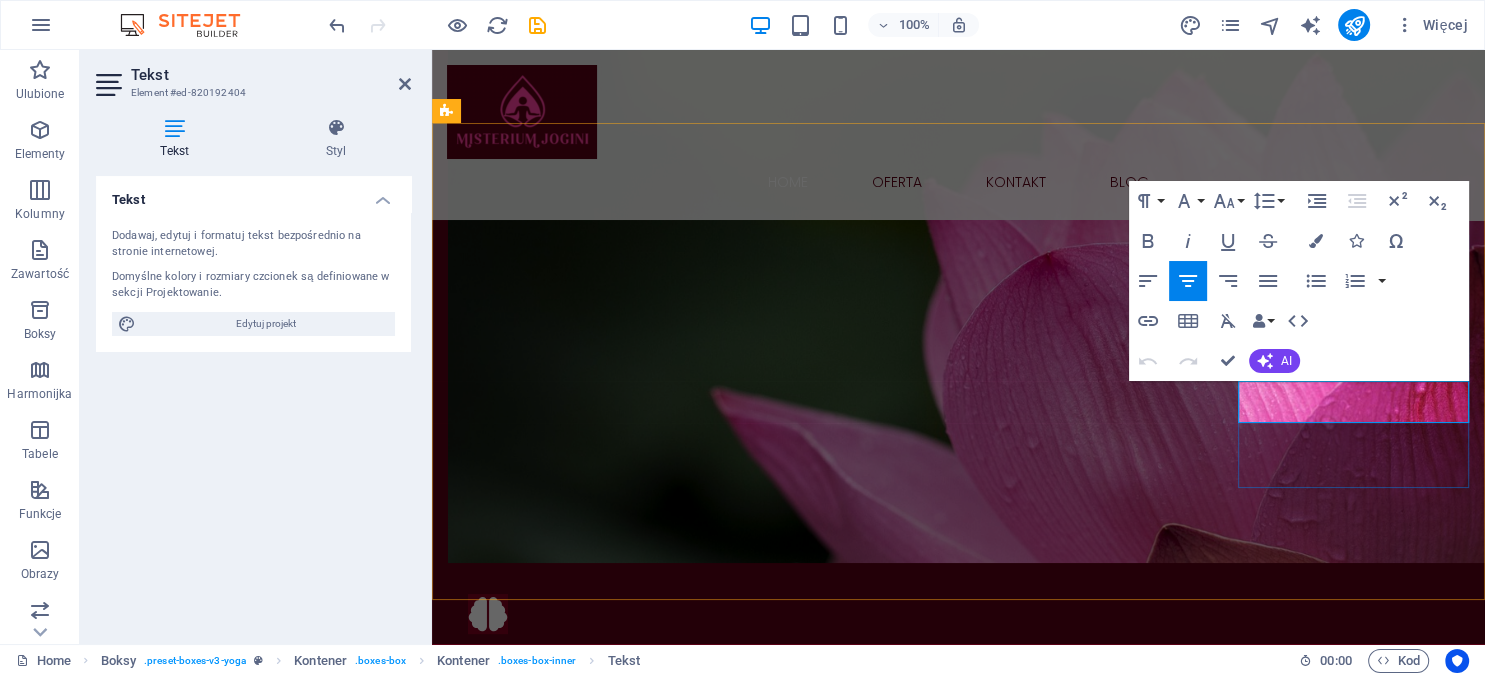 type 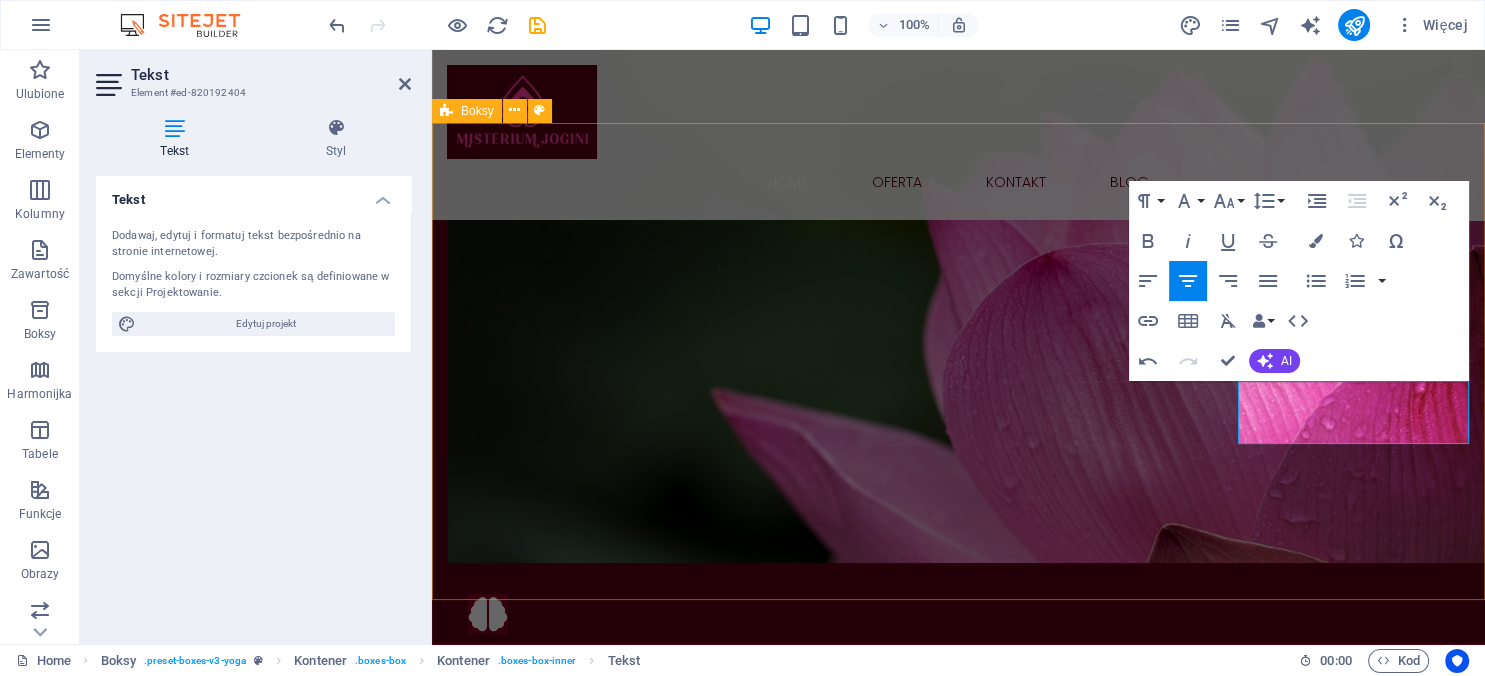 click on "Healing Coaching Sesje Coachingu,  które uzdrawiają  relacje, karierę i finanse
Kod Emocji Kod Ciała Fizjoterapia Kwantowa  według metody dr [LAST_NAME]
Masaż Dźwiękiem Koncerty i indywidualne sesje na misach i gongach
Joga Zajęcia indywidualne i grupowe łączące ezoterykę orientu z fundamentami fizjoterapii" at bounding box center [958, 1063] 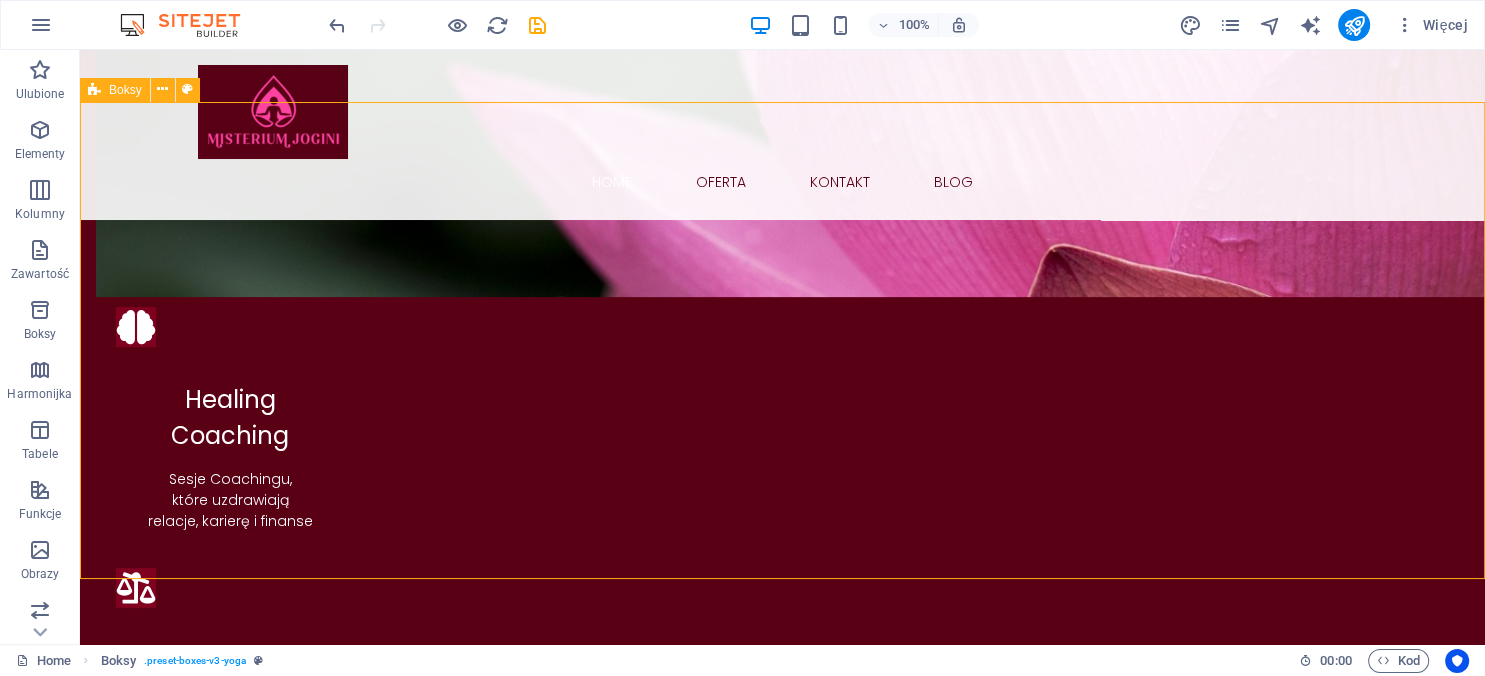 scroll, scrollTop: 908, scrollLeft: 0, axis: vertical 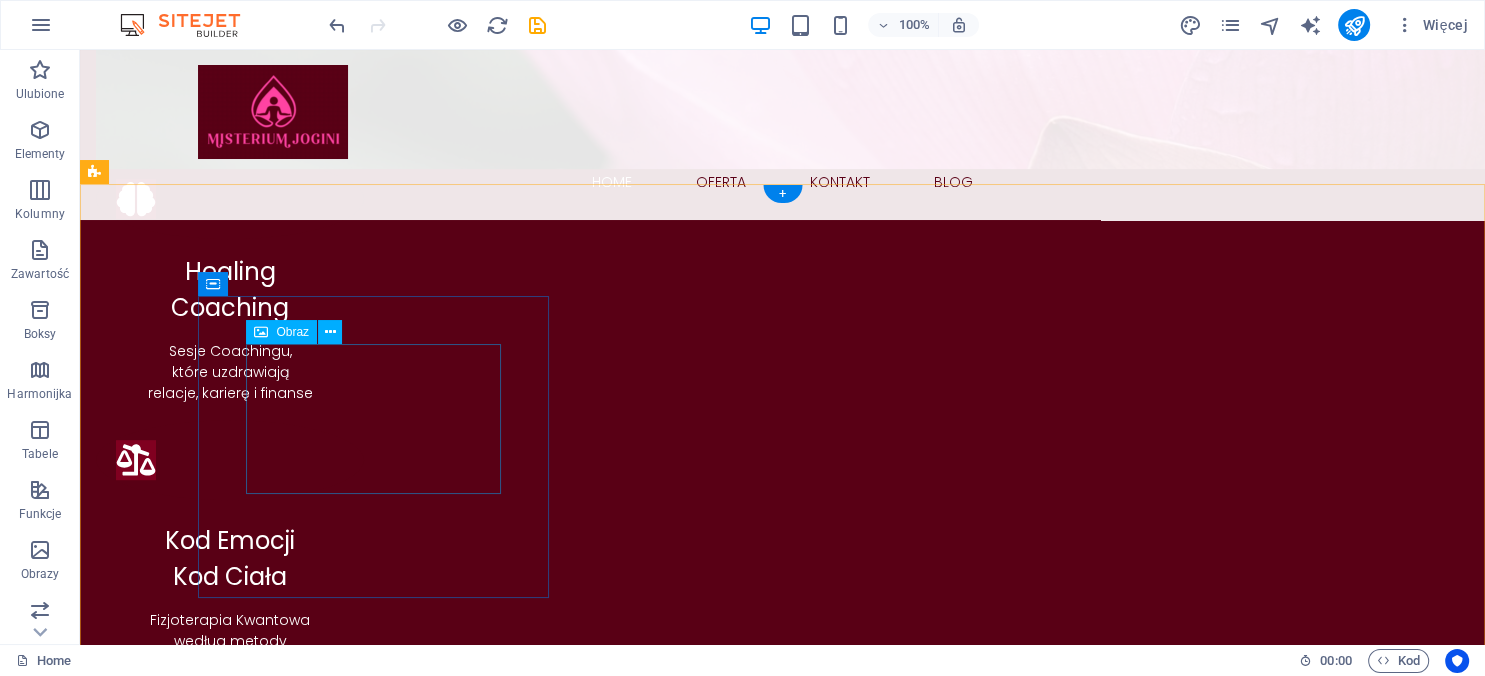 click at bounding box center [680, 1485] 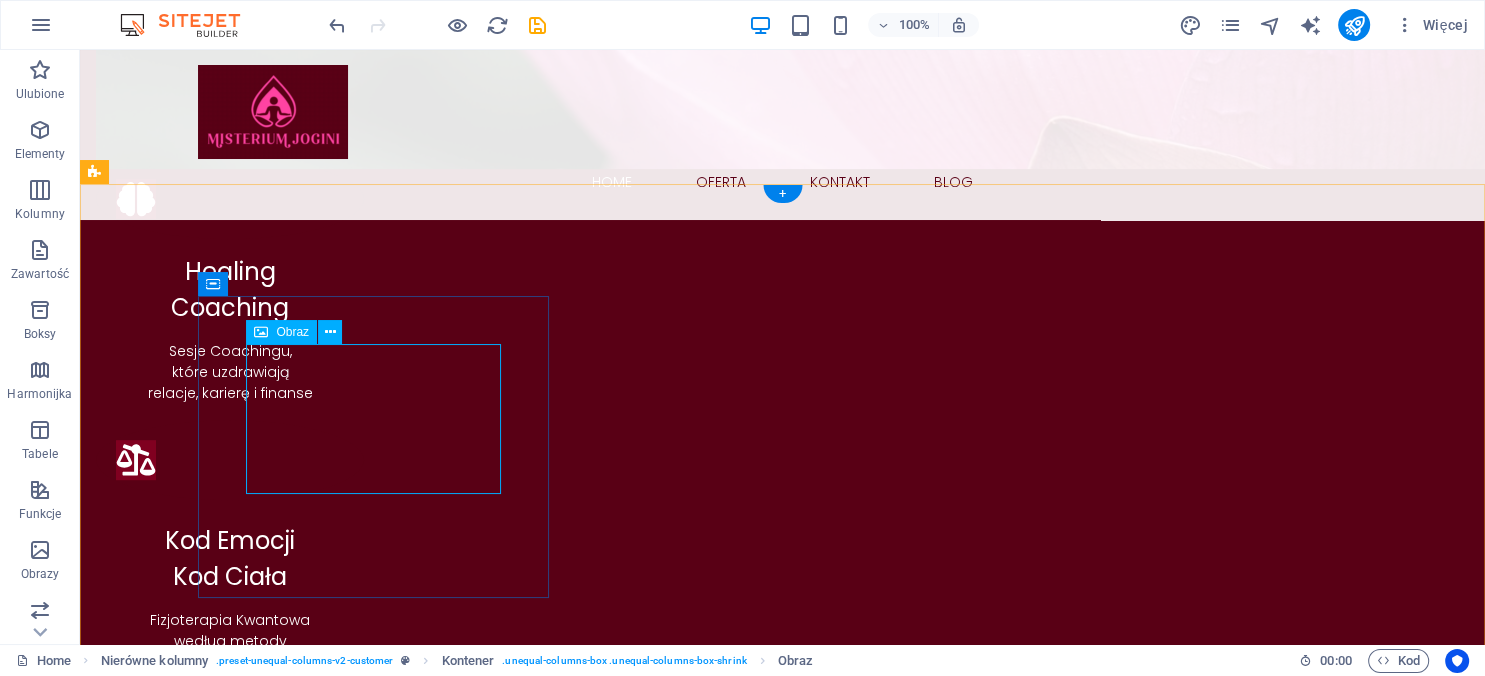 click at bounding box center [680, 1485] 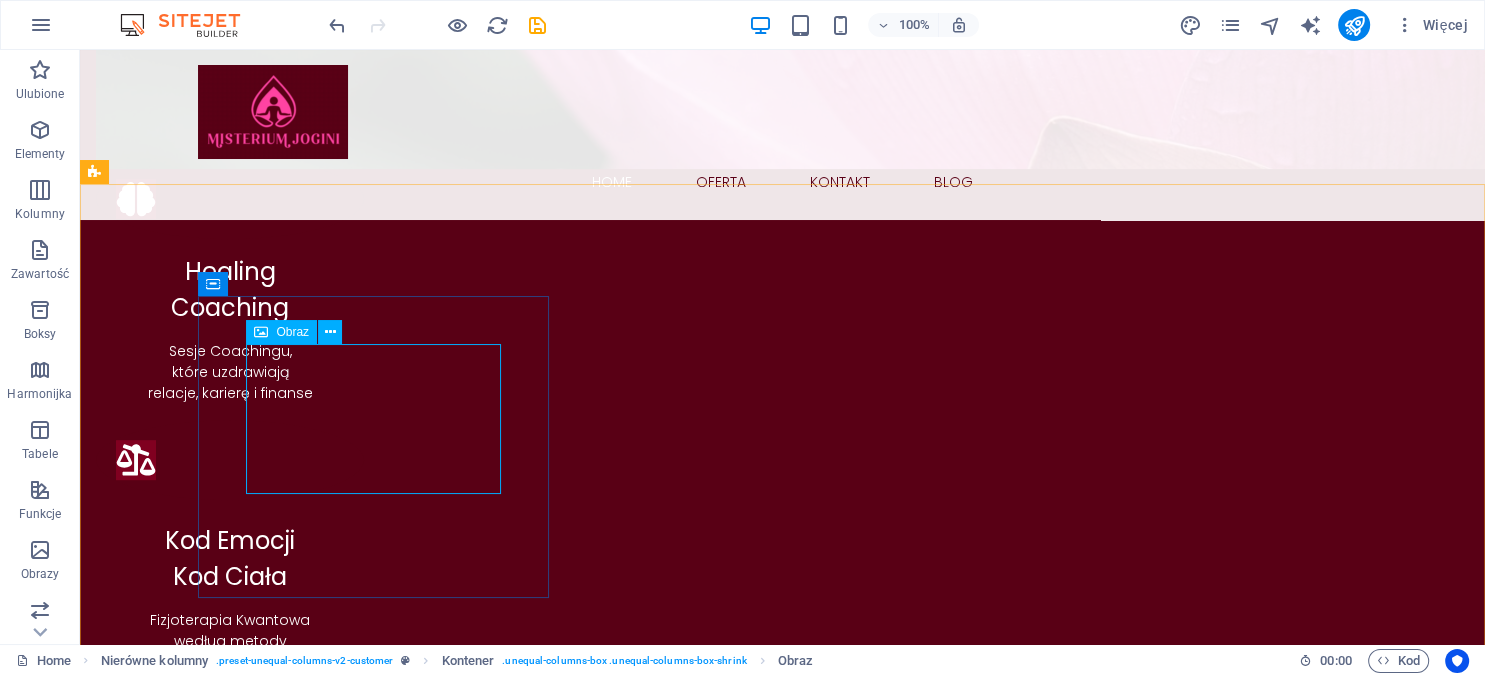 click on "Obraz" at bounding box center (292, 332) 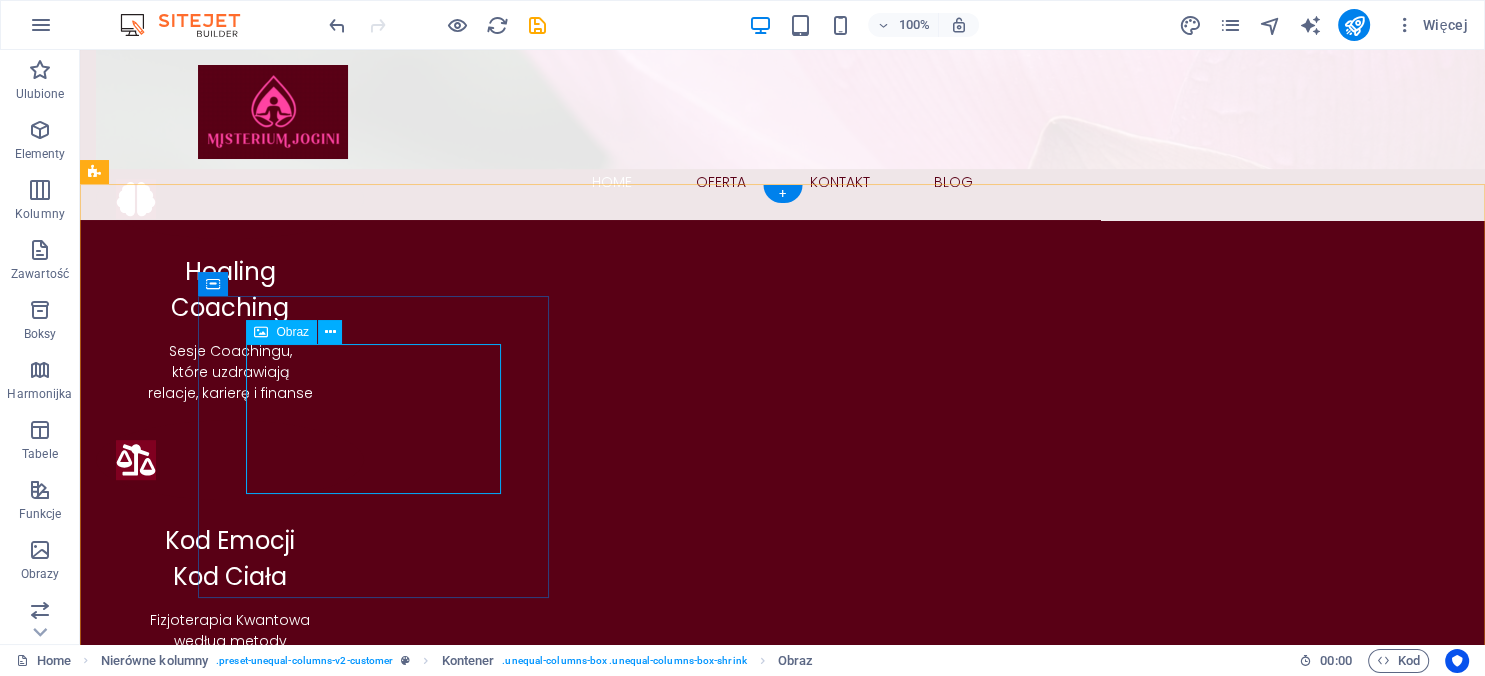 click at bounding box center [680, 1485] 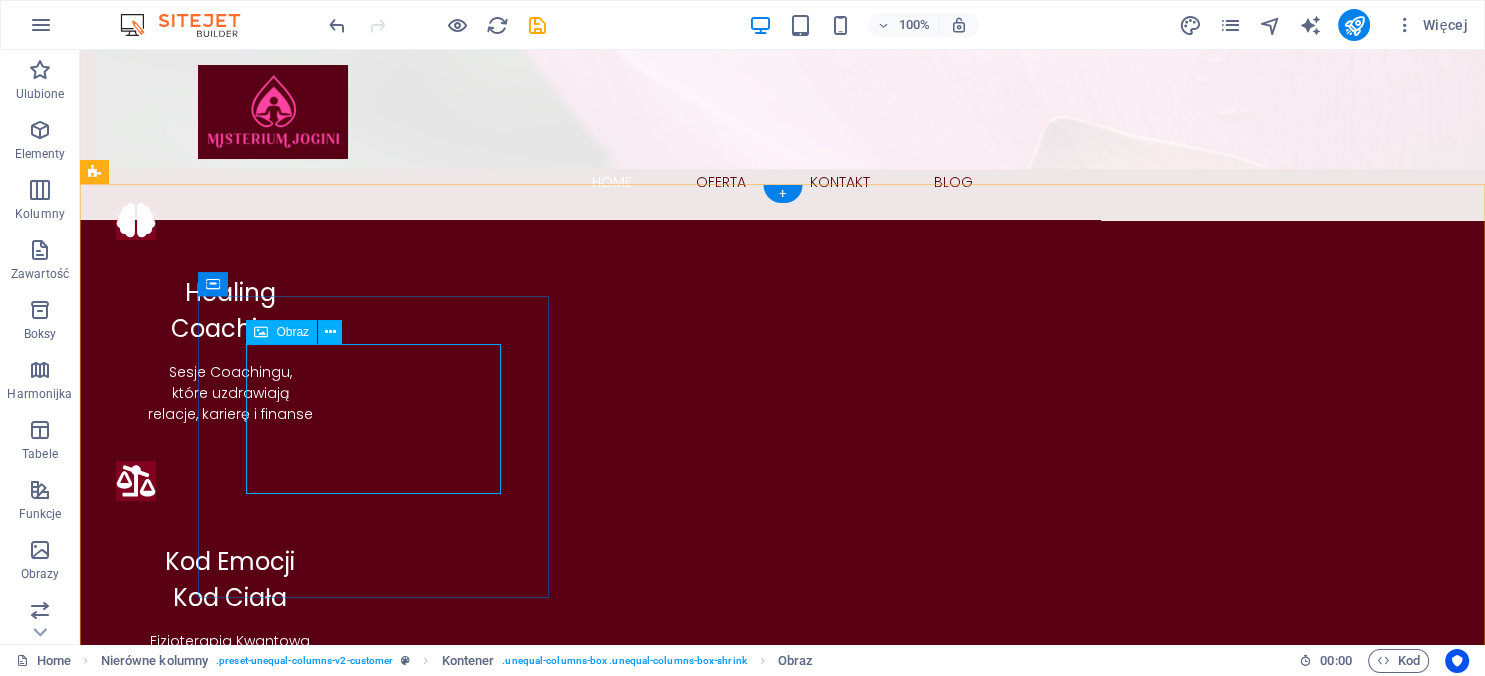 select on "px" 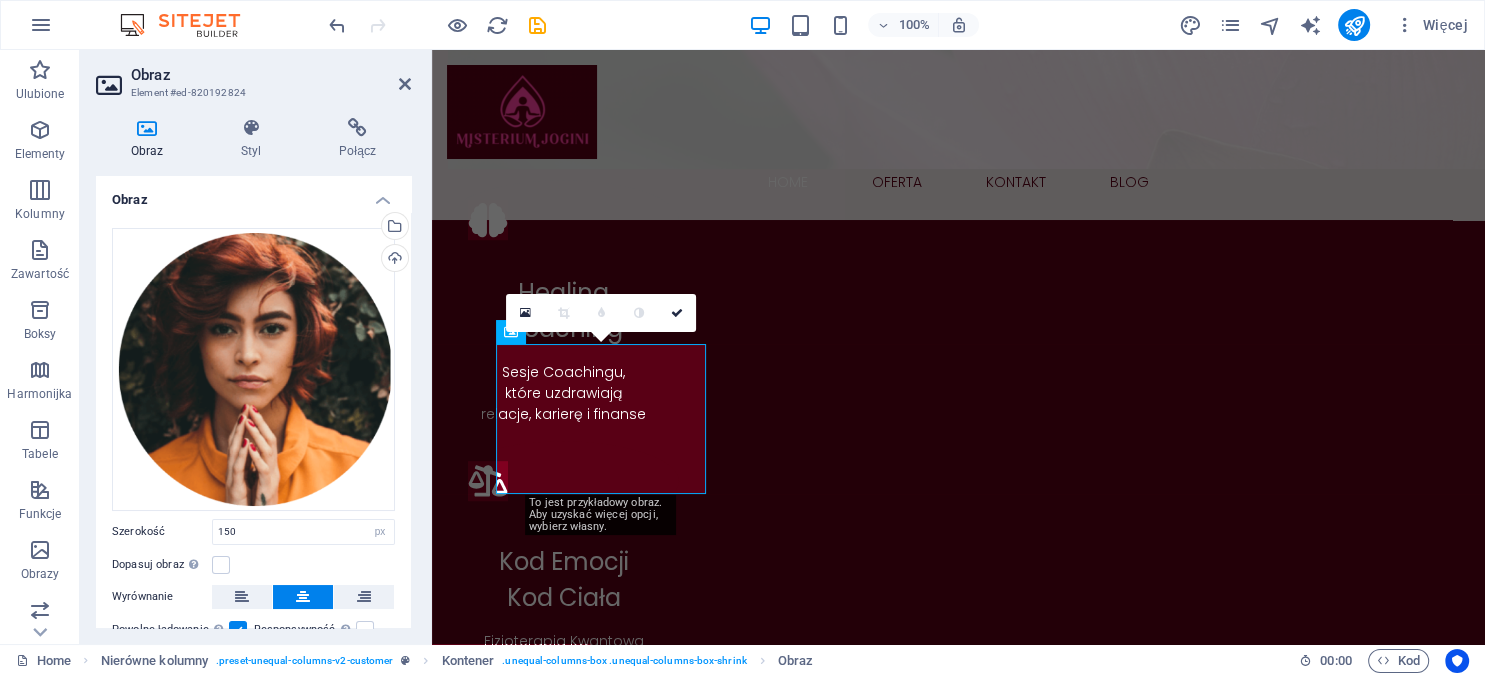 scroll, scrollTop: 929, scrollLeft: 0, axis: vertical 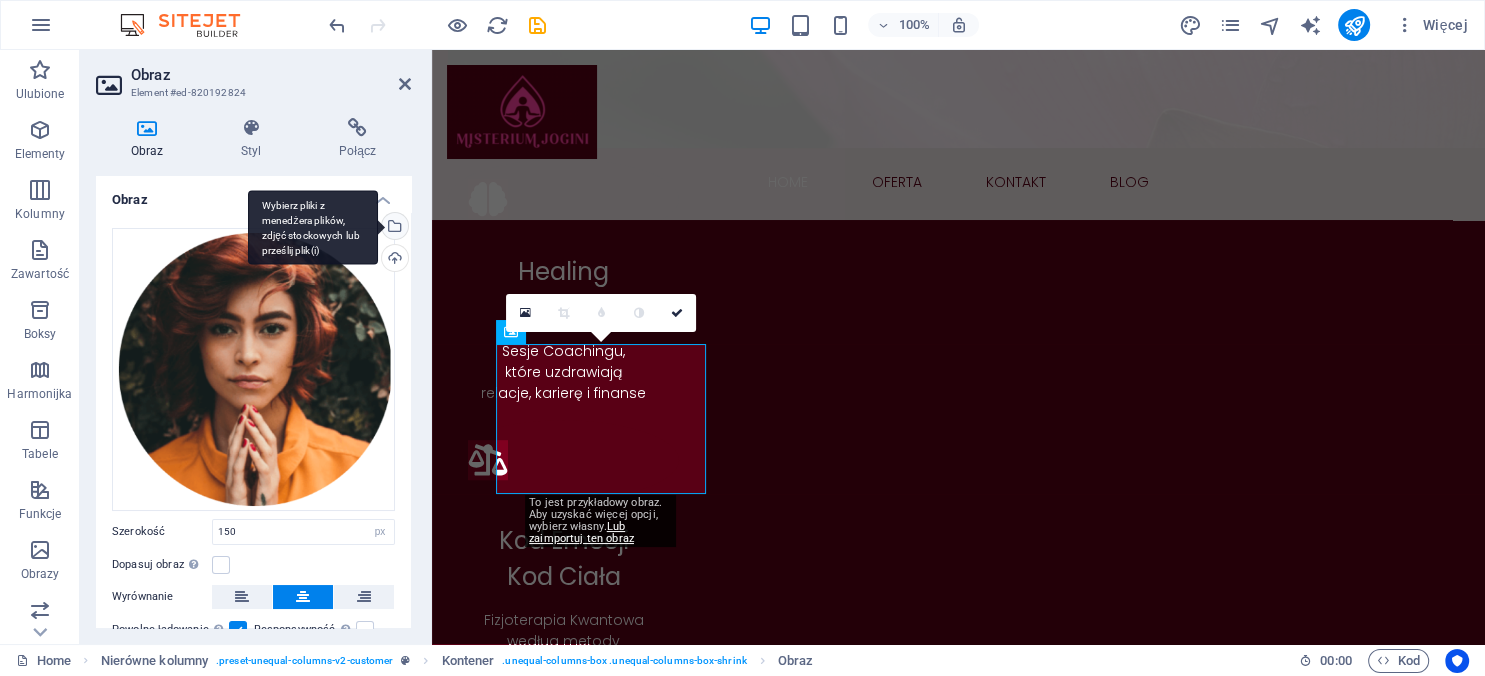 click on "Wybierz pliki z menedżera plików, zdjęć stockowych lub prześlij plik(i)" at bounding box center (313, 227) 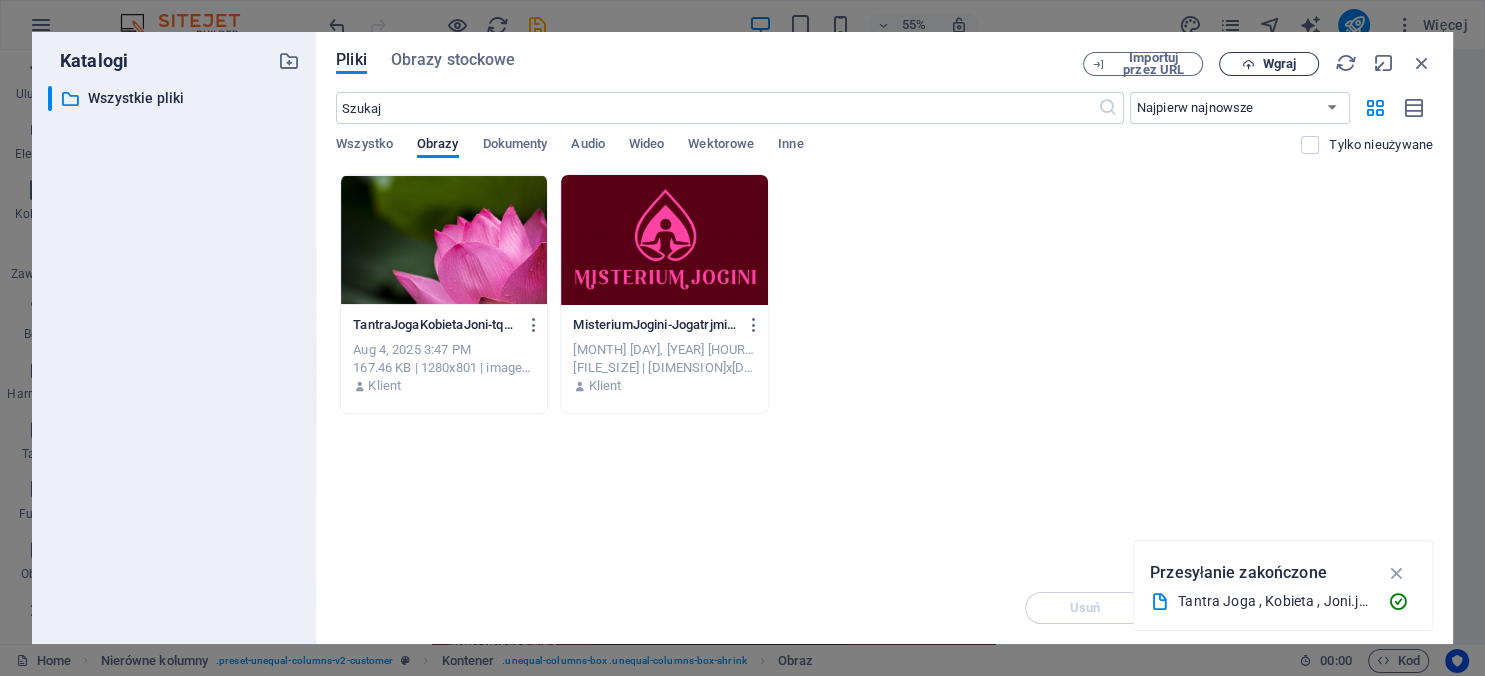 click on "Wgraj" at bounding box center [1279, 64] 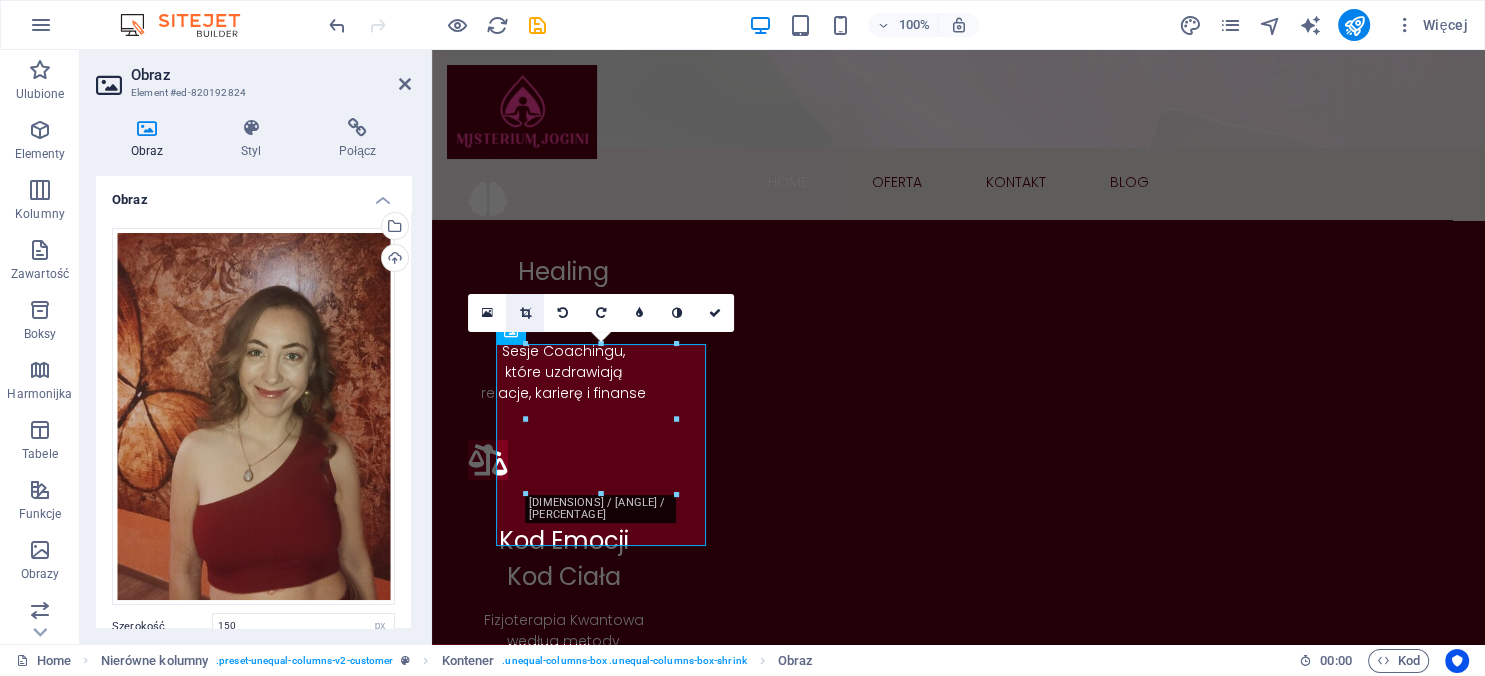 click at bounding box center (525, 313) 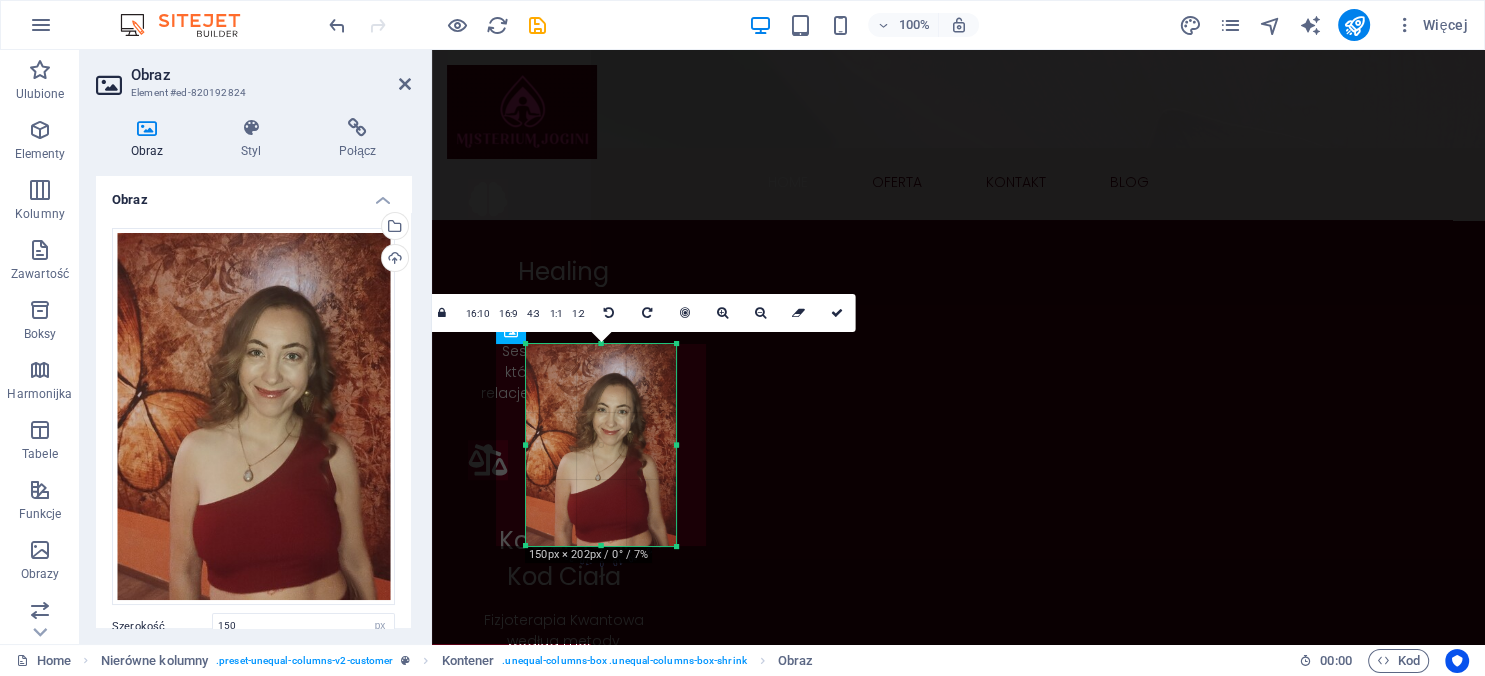drag, startPoint x: 678, startPoint y: 548, endPoint x: 659, endPoint y: 486, distance: 64.84597 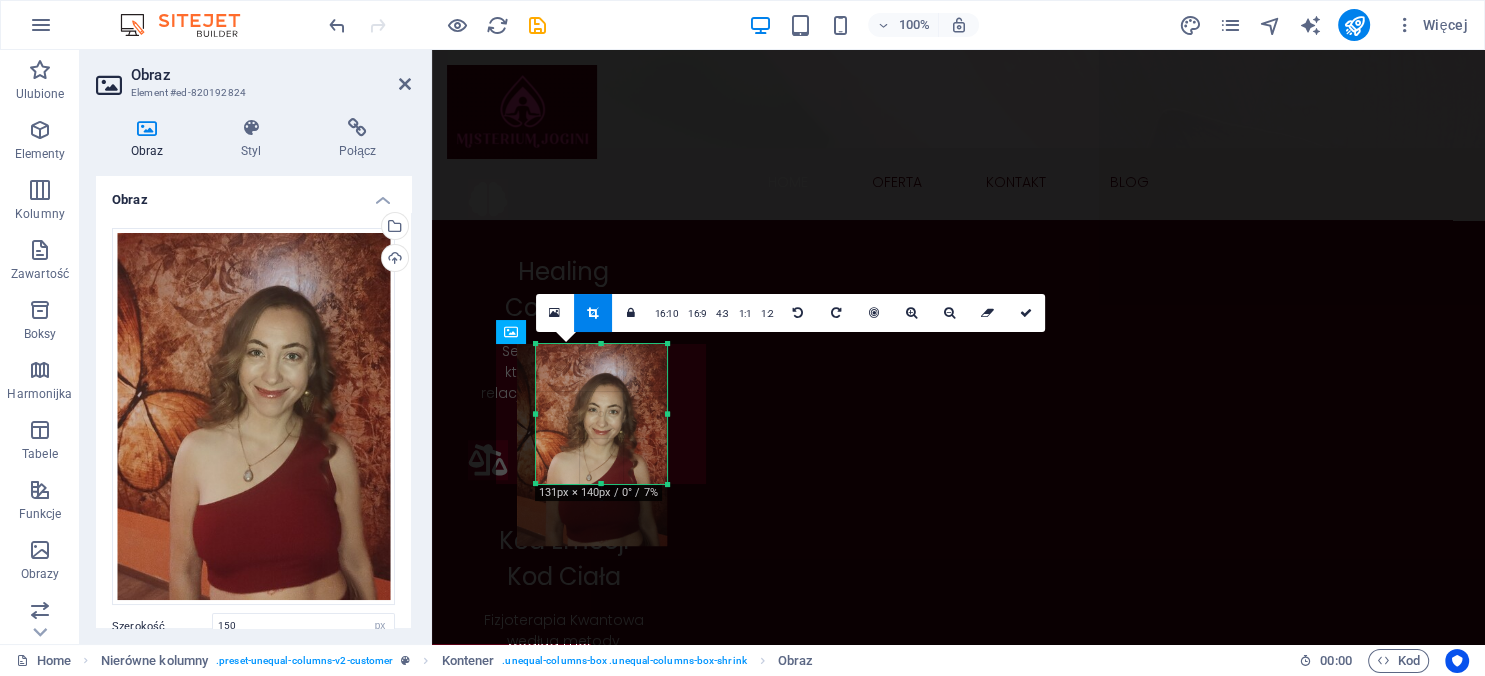 drag, startPoint x: 642, startPoint y: 514, endPoint x: 626, endPoint y: 510, distance: 16.492422 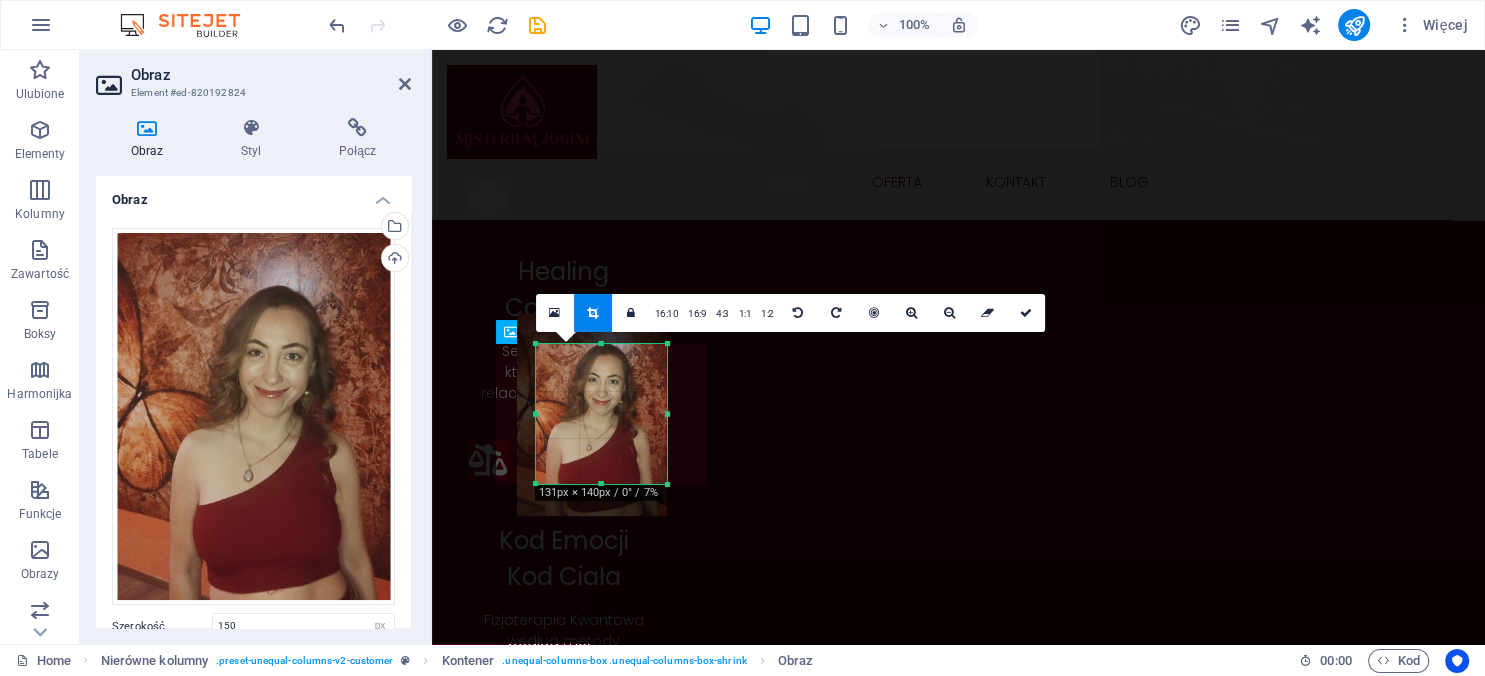drag, startPoint x: 633, startPoint y: 509, endPoint x: 639, endPoint y: 479, distance: 30.594116 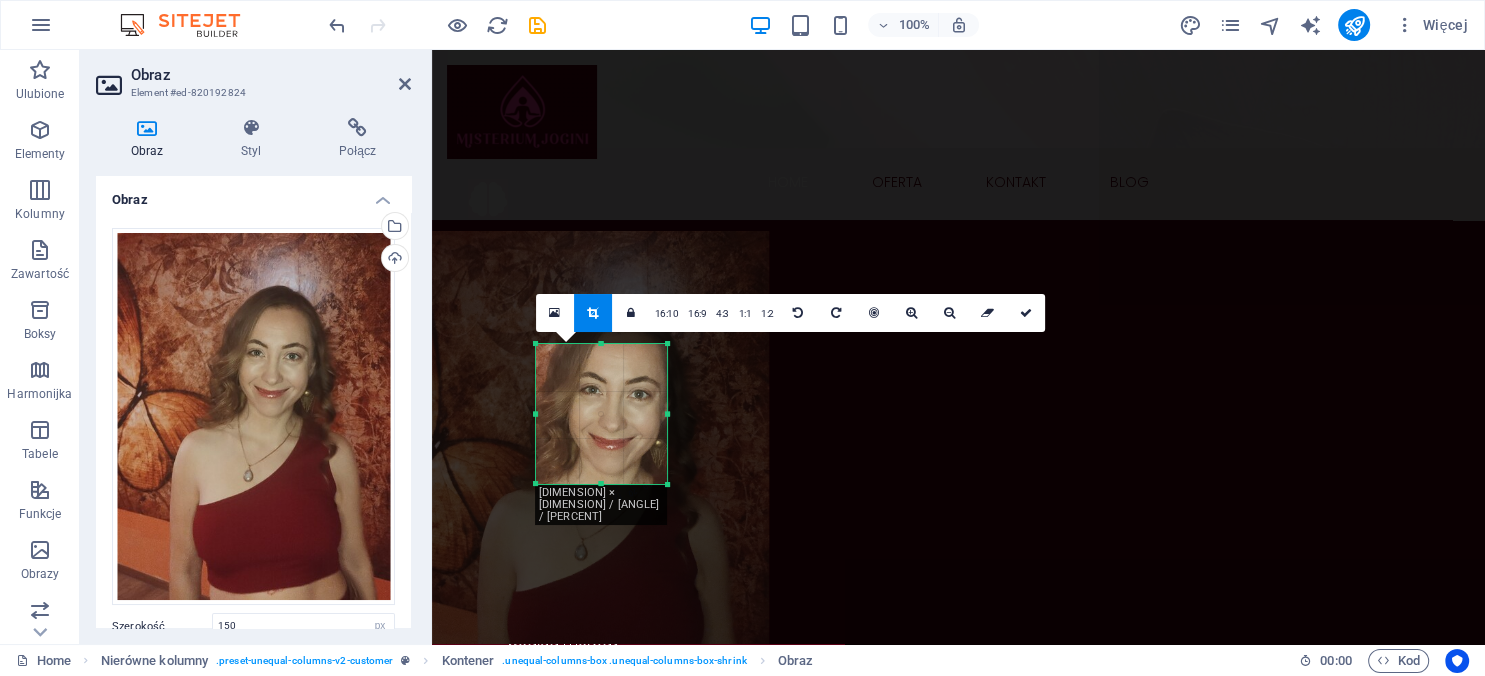drag, startPoint x: 622, startPoint y: 412, endPoint x: 606, endPoint y: 490, distance: 79.624115 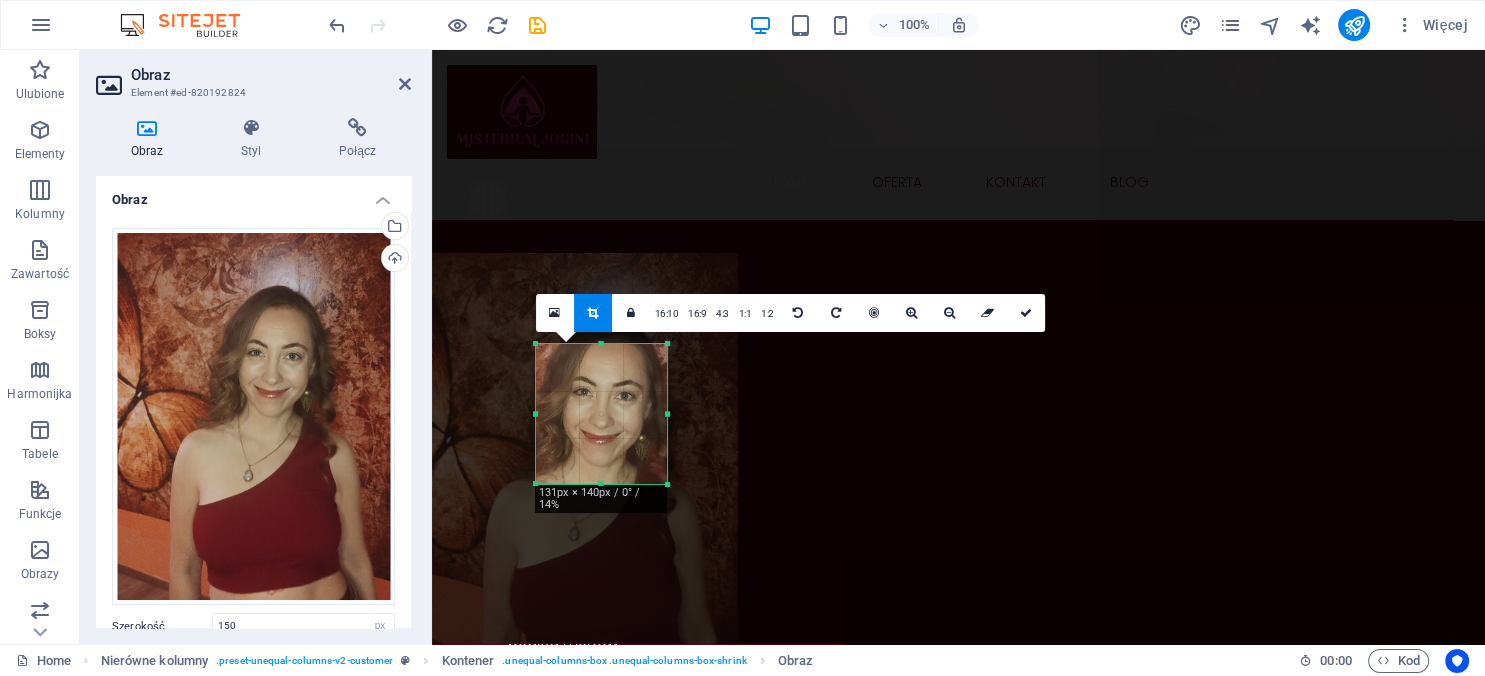 drag, startPoint x: 630, startPoint y: 422, endPoint x: 634, endPoint y: 434, distance: 12.649111 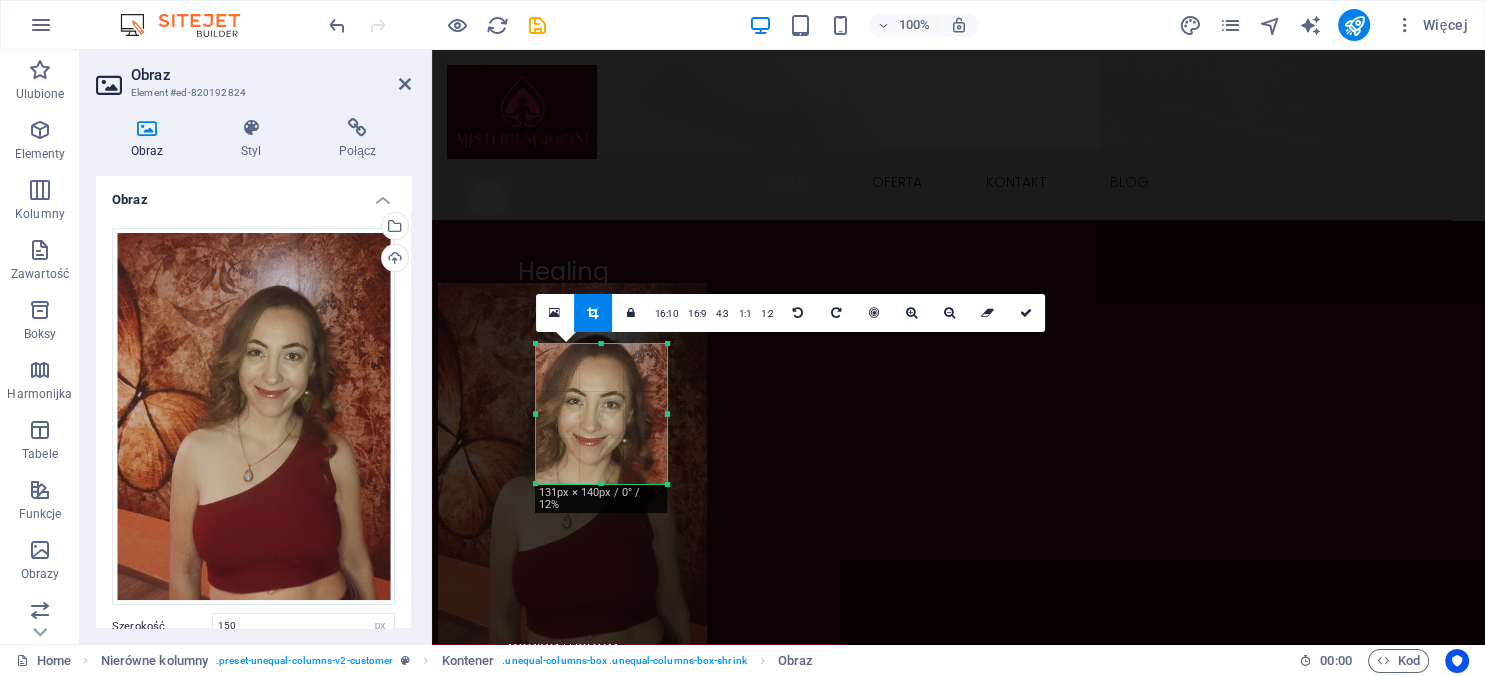 drag, startPoint x: 634, startPoint y: 434, endPoint x: 634, endPoint y: 450, distance: 16 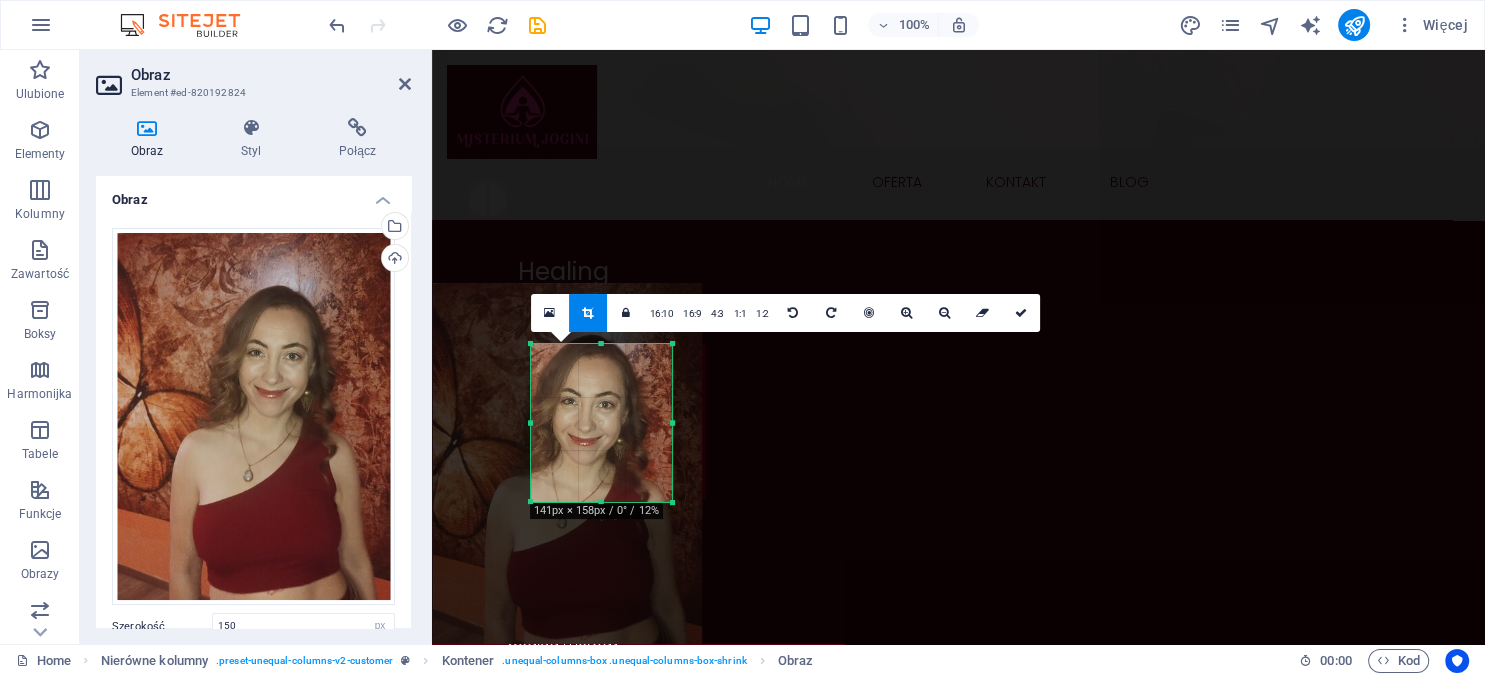 drag, startPoint x: 667, startPoint y: 483, endPoint x: 677, endPoint y: 501, distance: 20.59126 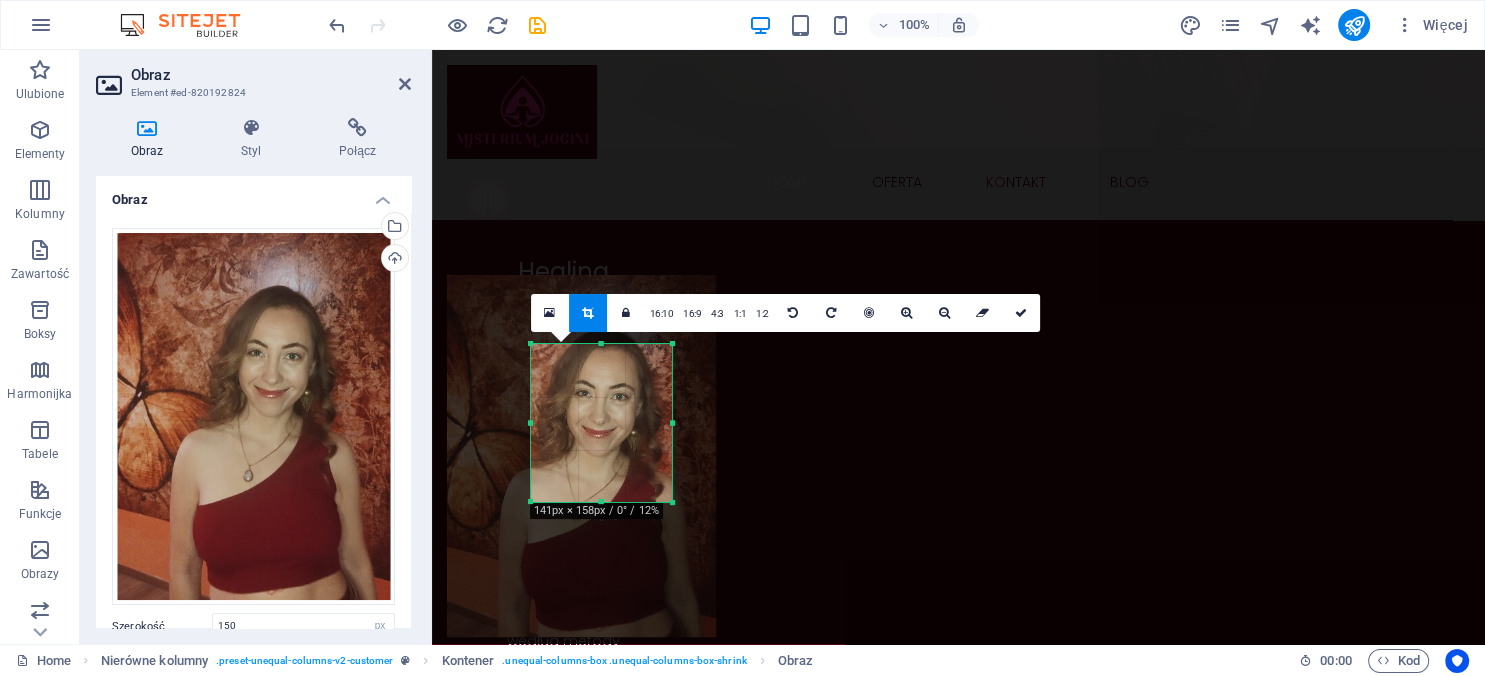 drag, startPoint x: 644, startPoint y: 490, endPoint x: 658, endPoint y: 482, distance: 16.124516 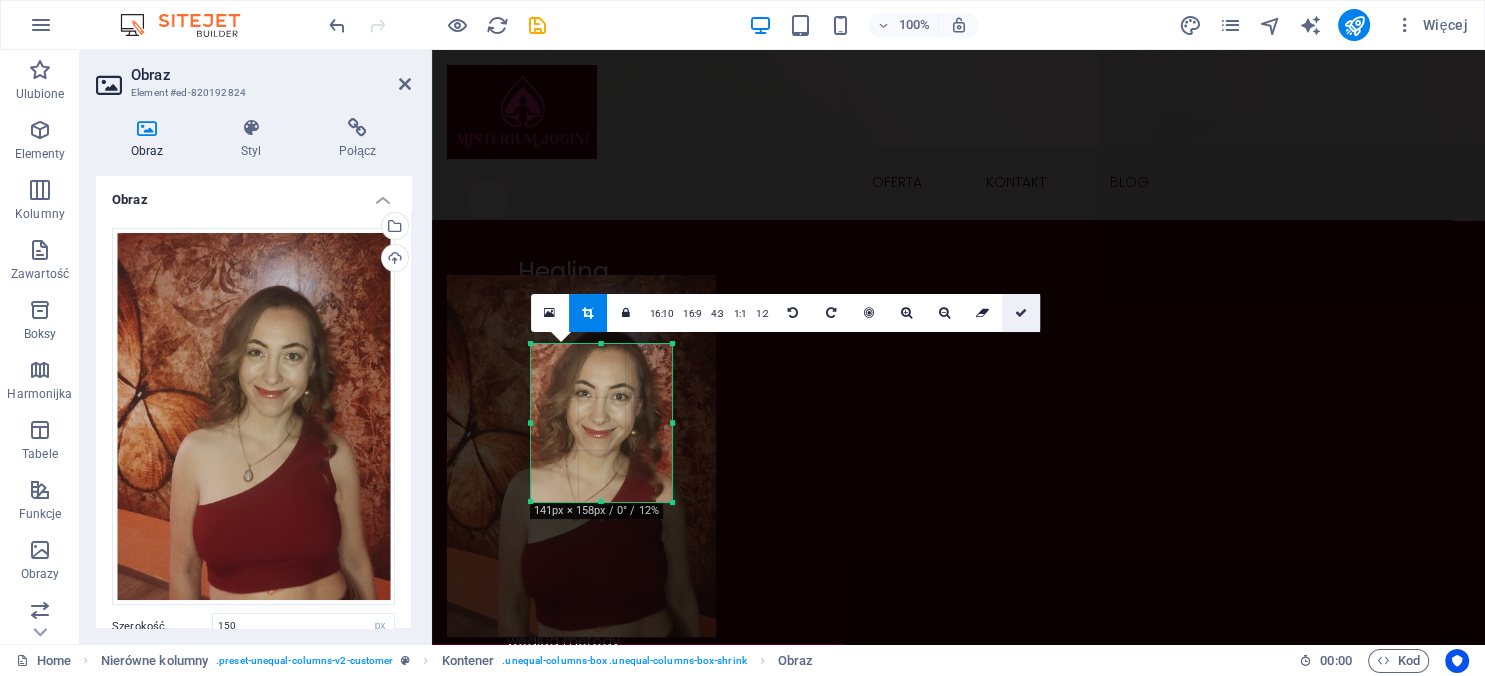click at bounding box center (1021, 313) 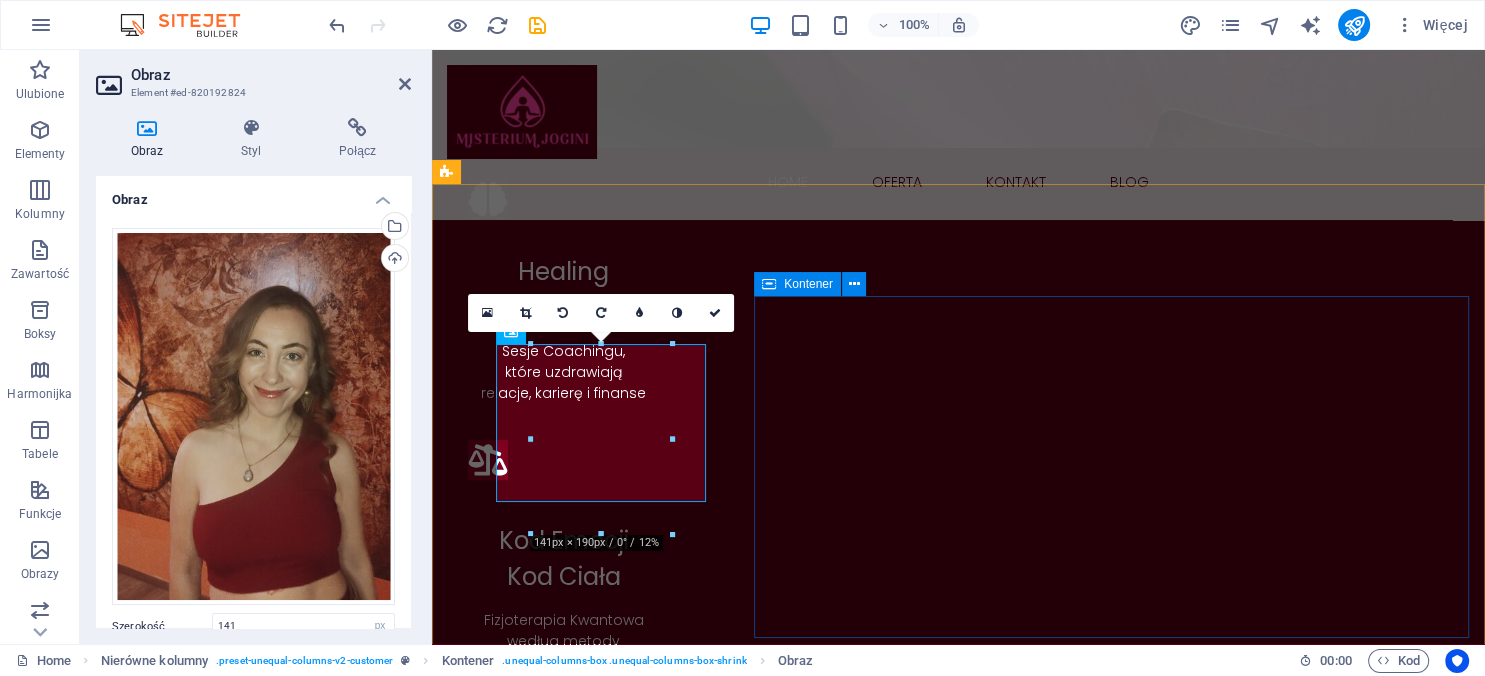 type on "141" 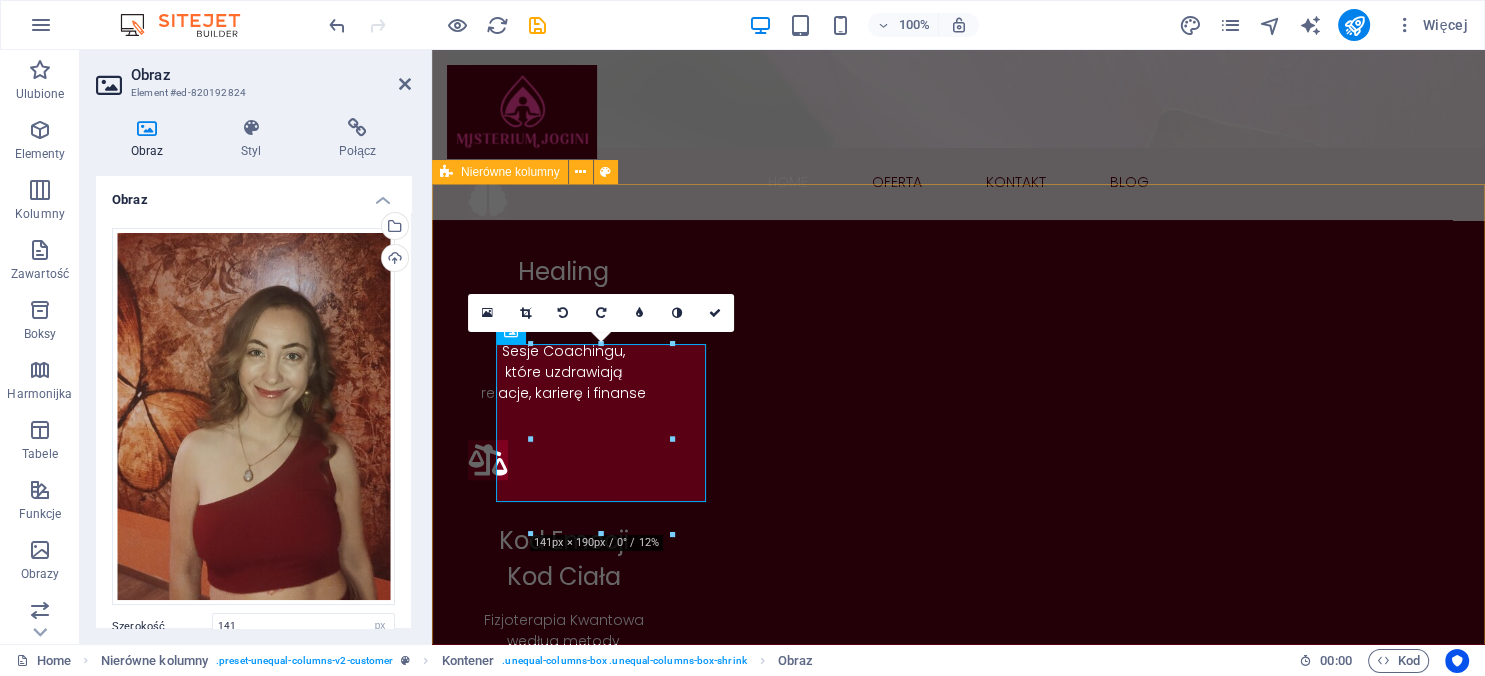 click on "Title [TEXT]" at bounding box center (958, 1633) 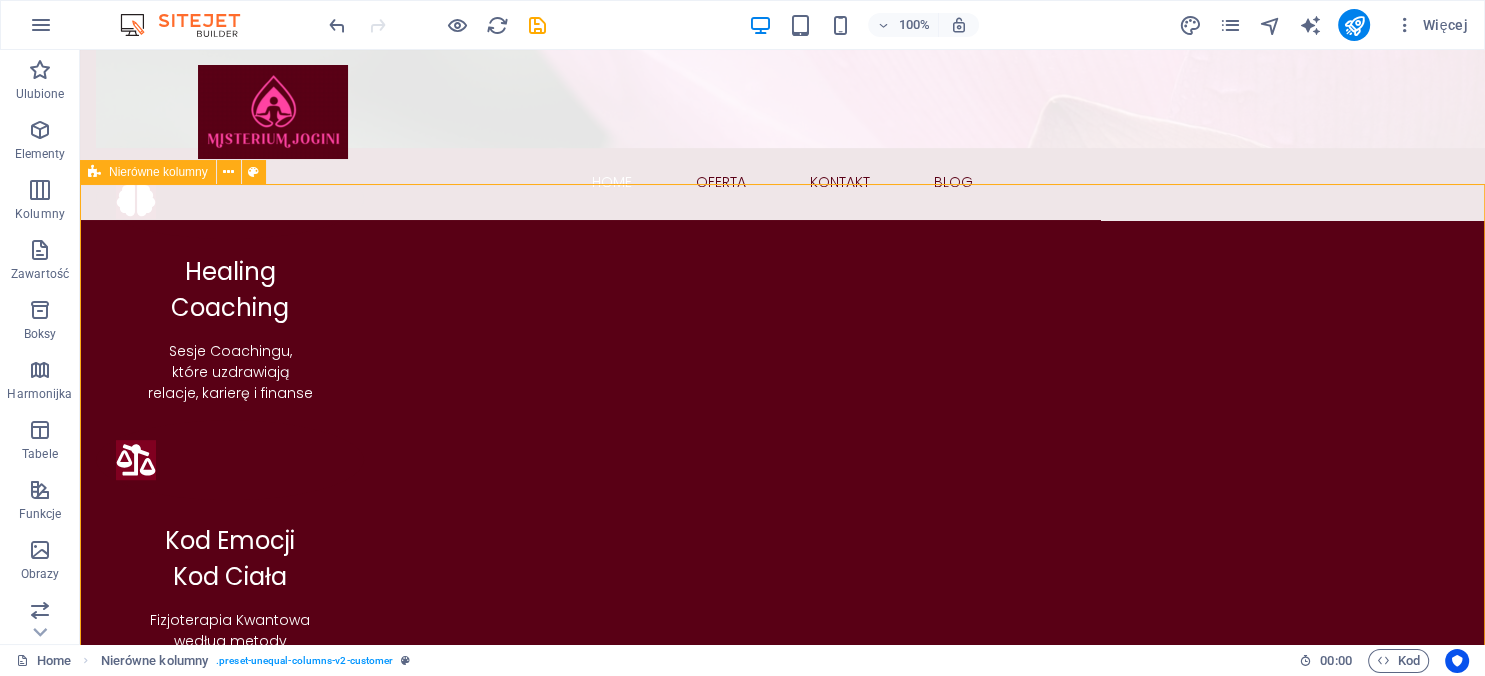 scroll, scrollTop: 908, scrollLeft: 0, axis: vertical 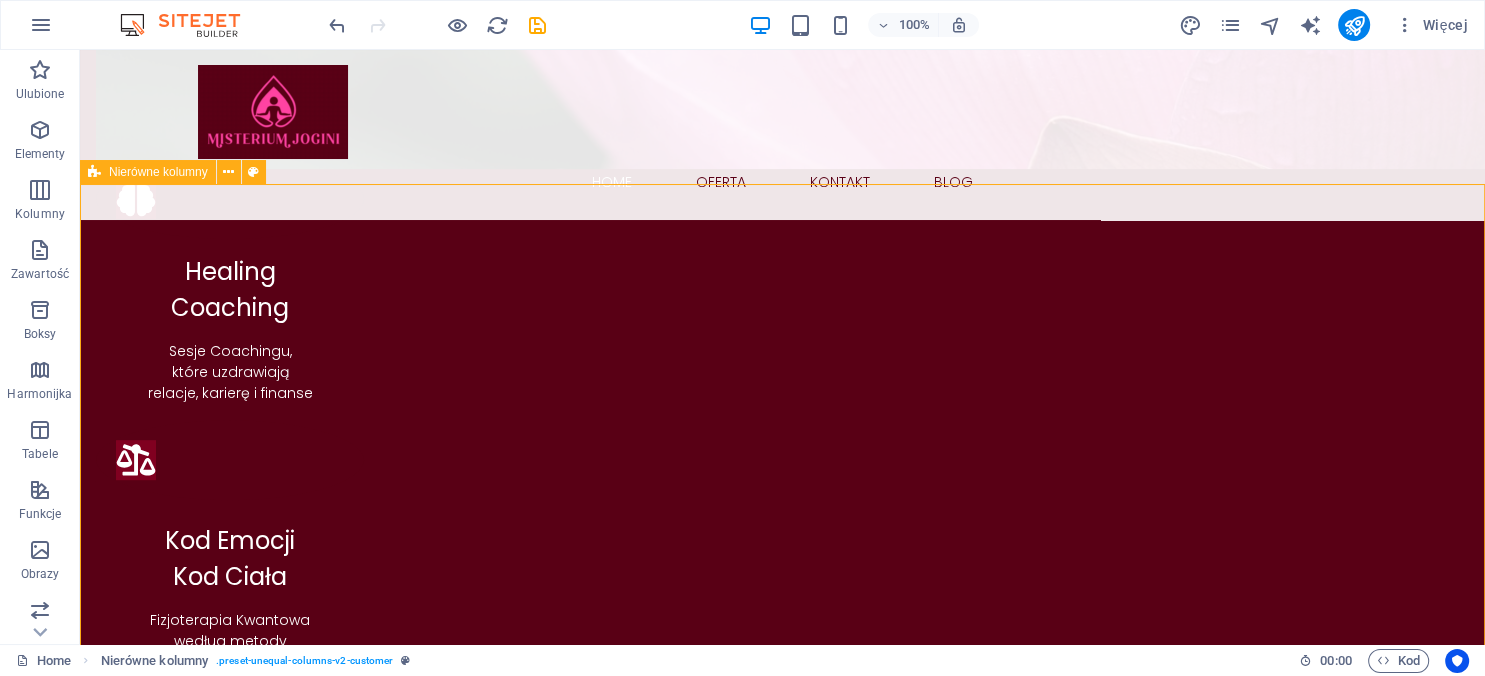 click on "Title [TEXT]" at bounding box center [782, 1620] 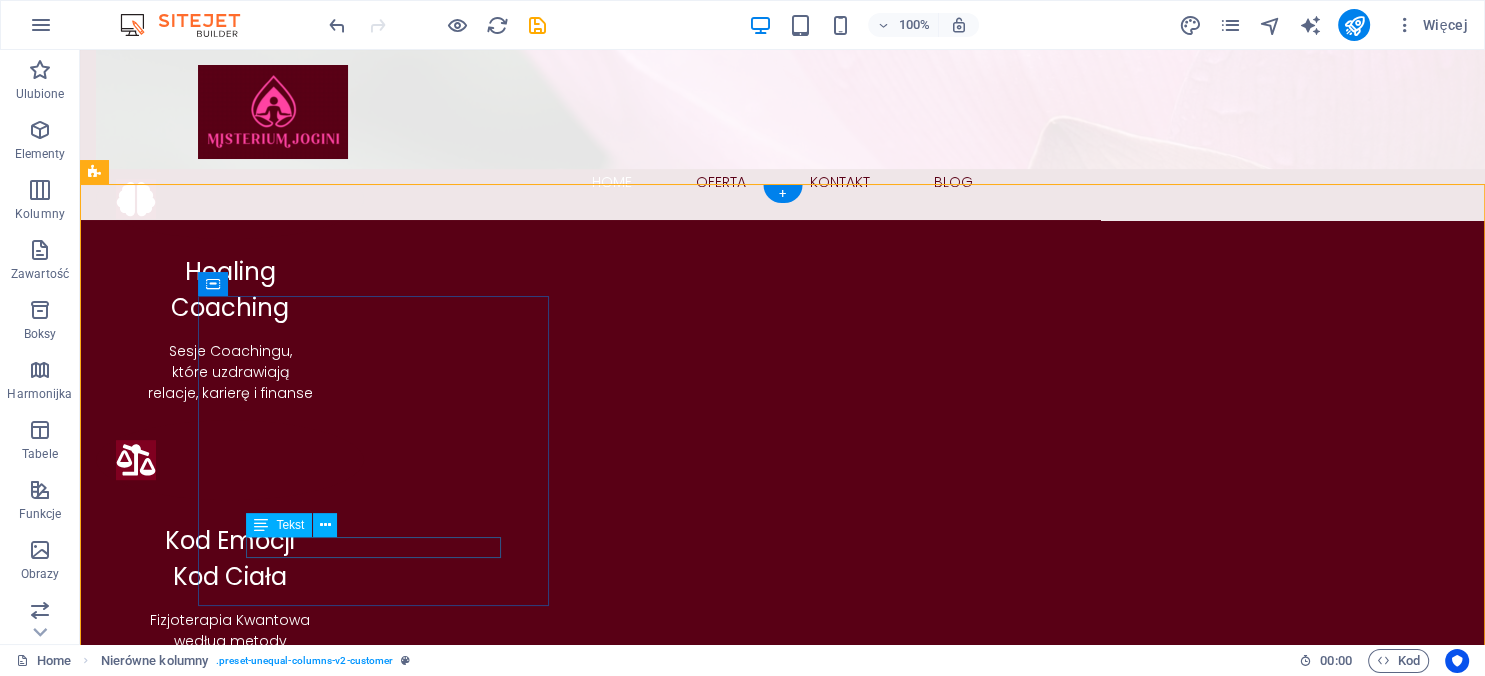 click on "Title" at bounding box center [680, 1613] 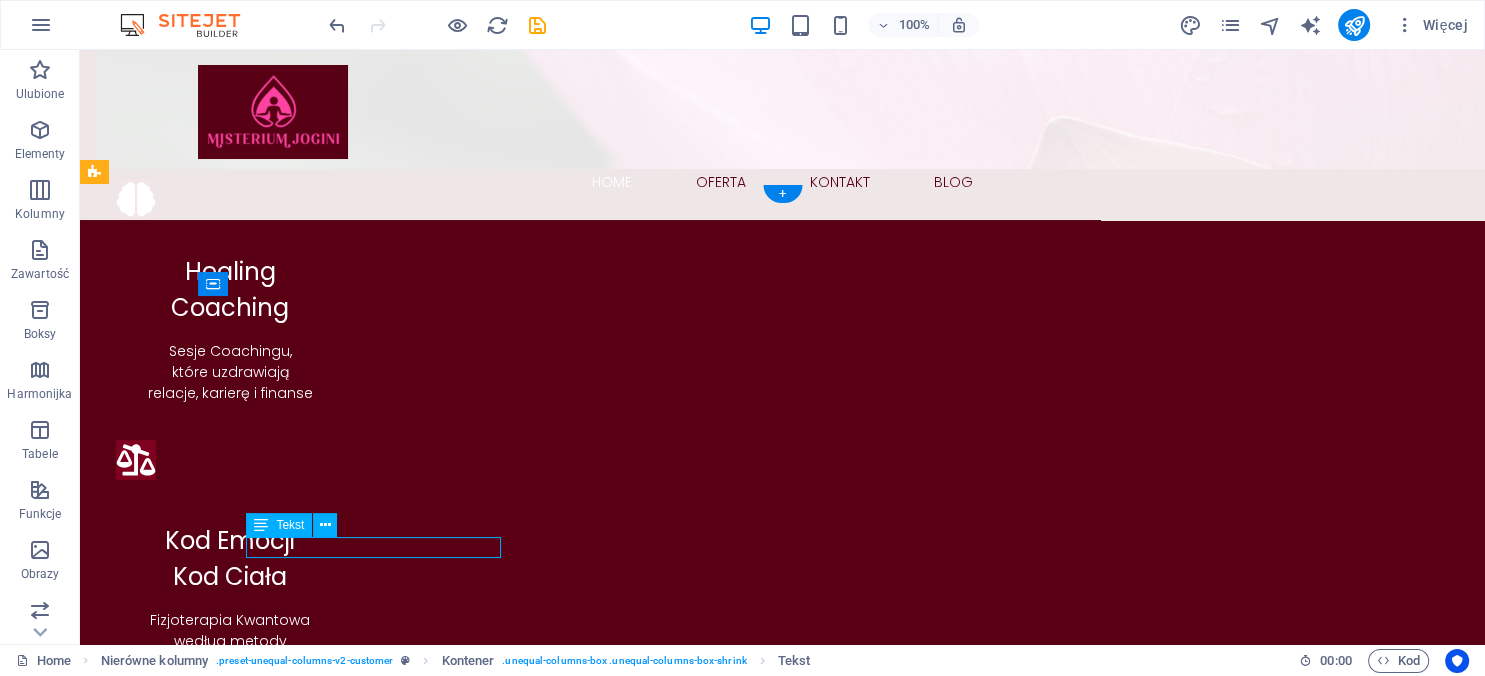click on "Title" at bounding box center (680, 1613) 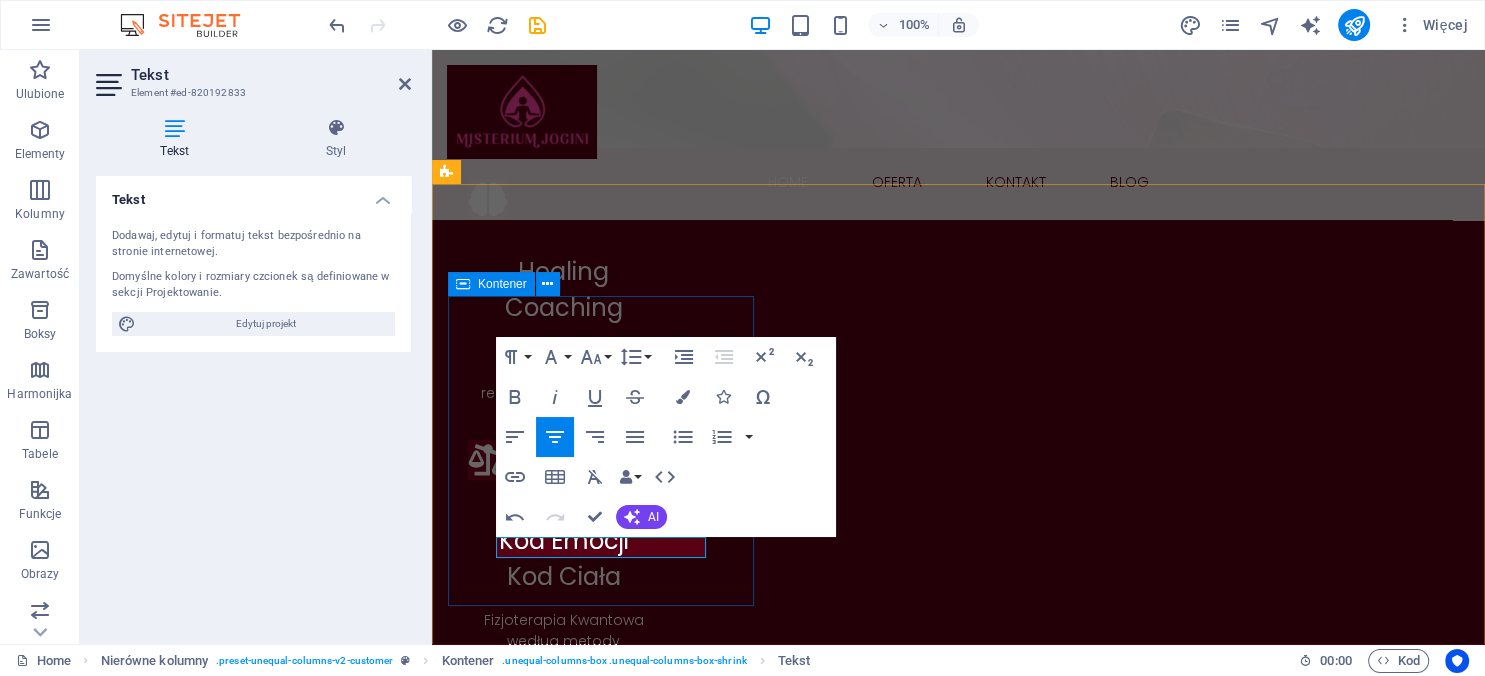 click on "[FIRST] [LAST]" at bounding box center [958, 1517] 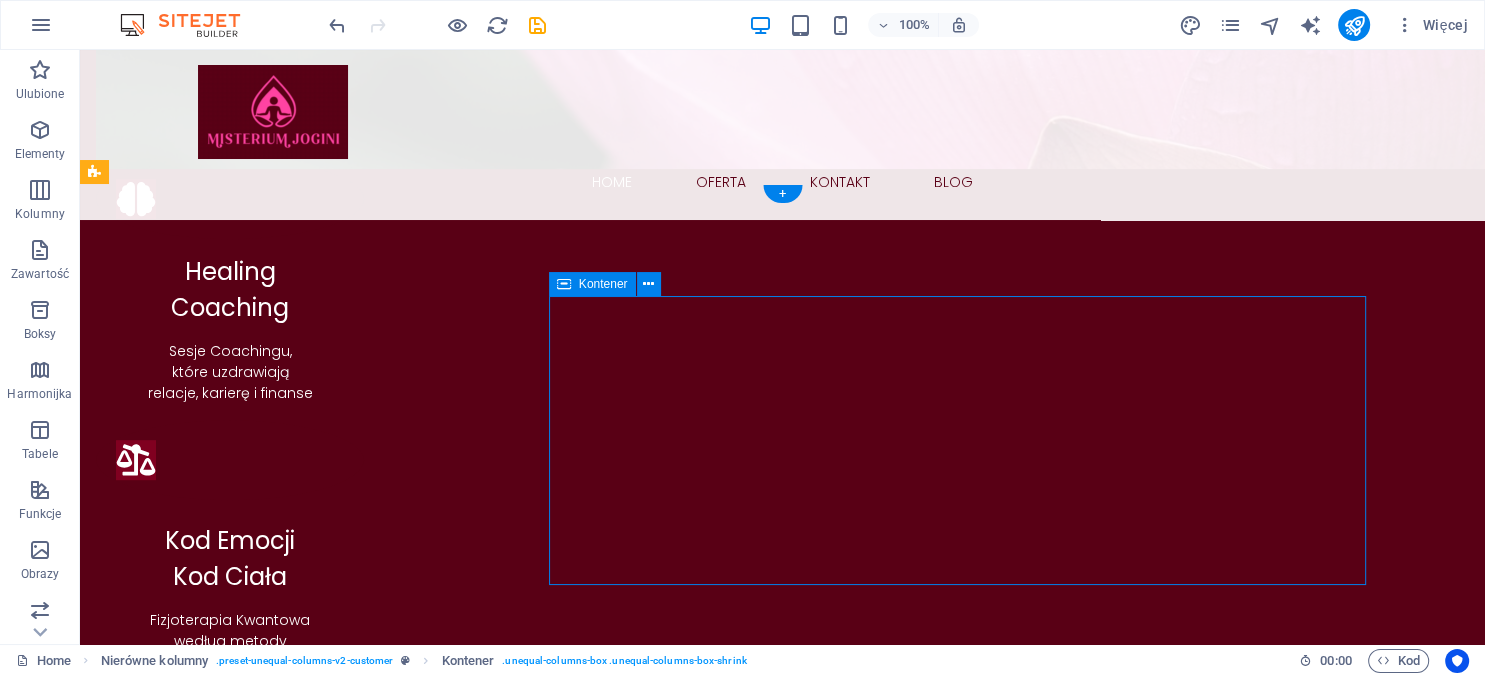 scroll, scrollTop: 912, scrollLeft: 0, axis: vertical 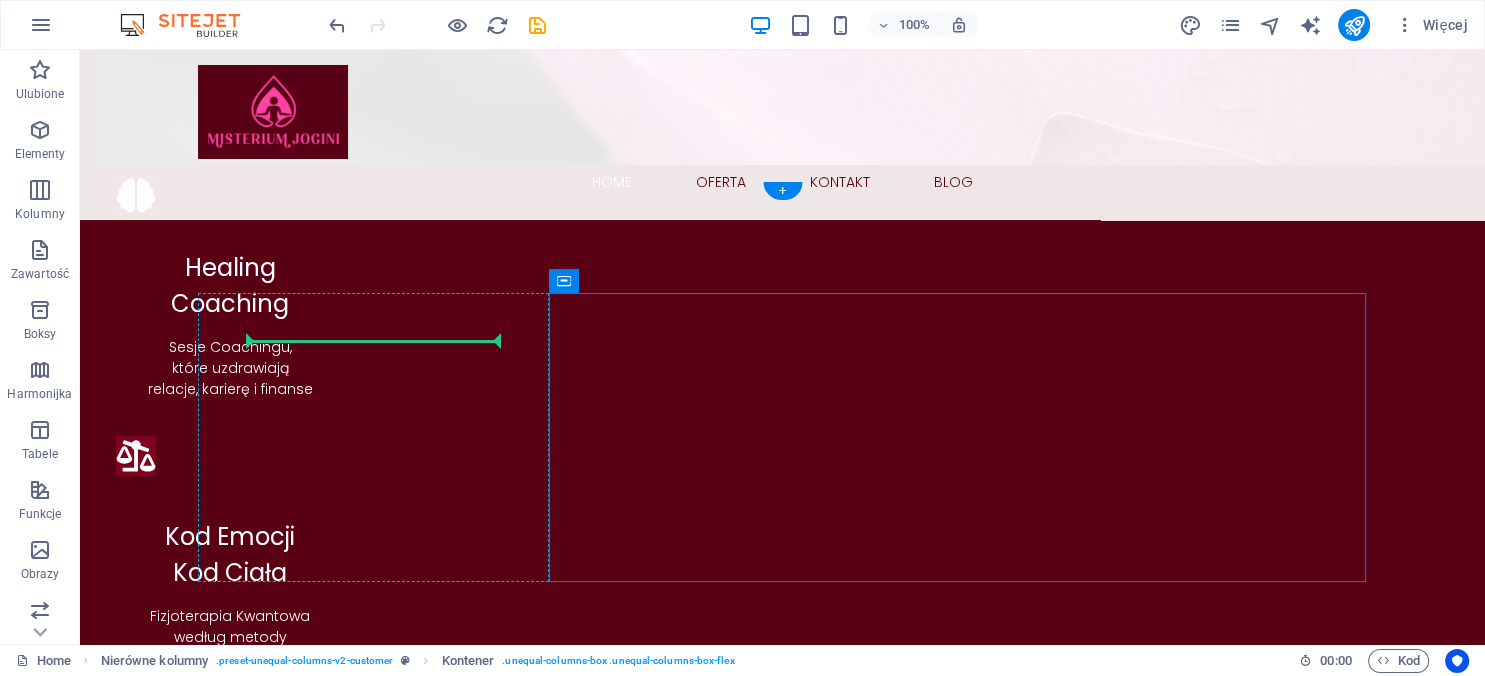 drag, startPoint x: 394, startPoint y: 582, endPoint x: 399, endPoint y: 413, distance: 169.07394 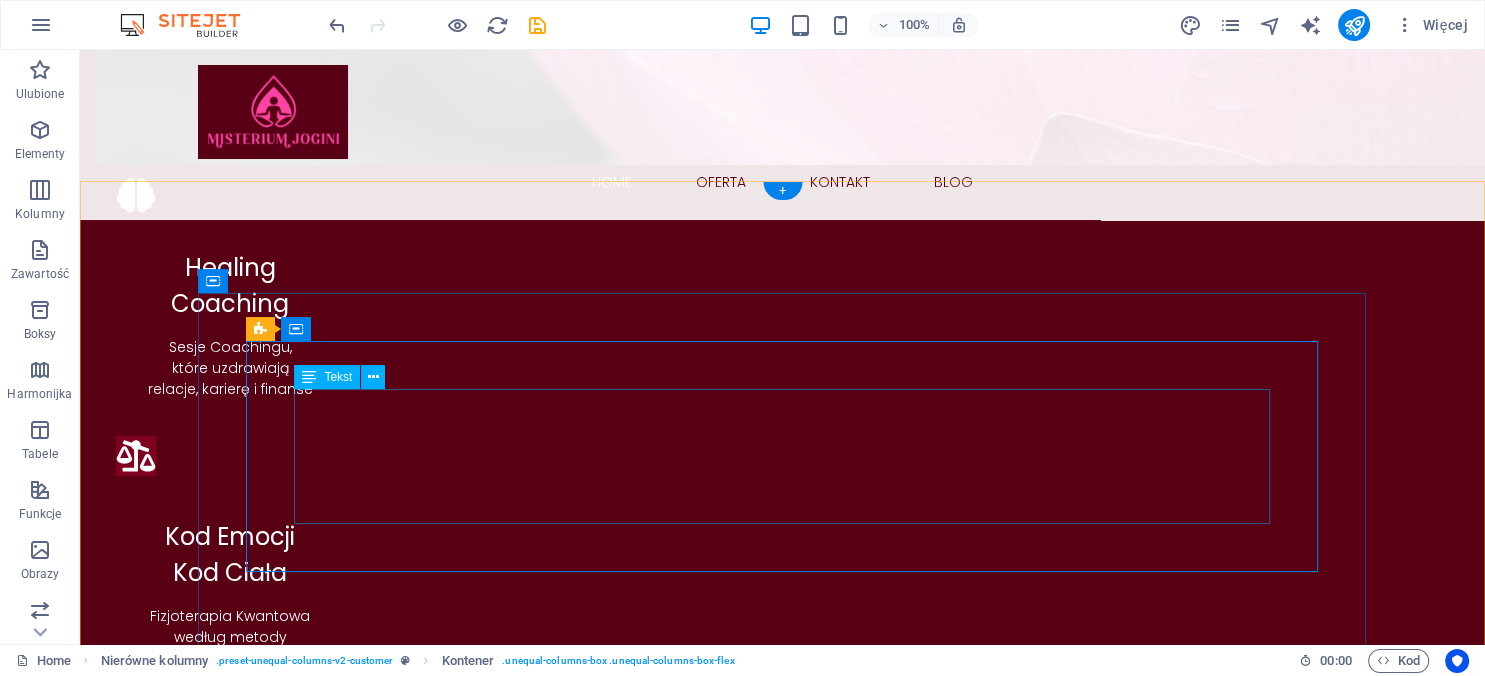 click on "Lorem ipsum dolor sit amet, consectetur adipiscing elit. Condimentum diam orci pretium a pharetra, feugiat cursus. Dictumst risus, sem egestas odio cras adipiscing vulputate. Nisi, risus in suscipit non. Non commodo volutpat, pharetra, vel.  Lorem ipsum dolor sit amet, consectetur adipiscing elit. Condimentum diam orci pretium a pharetra, feugiat cursus. Dictumst risus, sem egestas odio cras adipiscing vulputate. Nisi, risus in suscipit." at bounding box center [680, 1521] 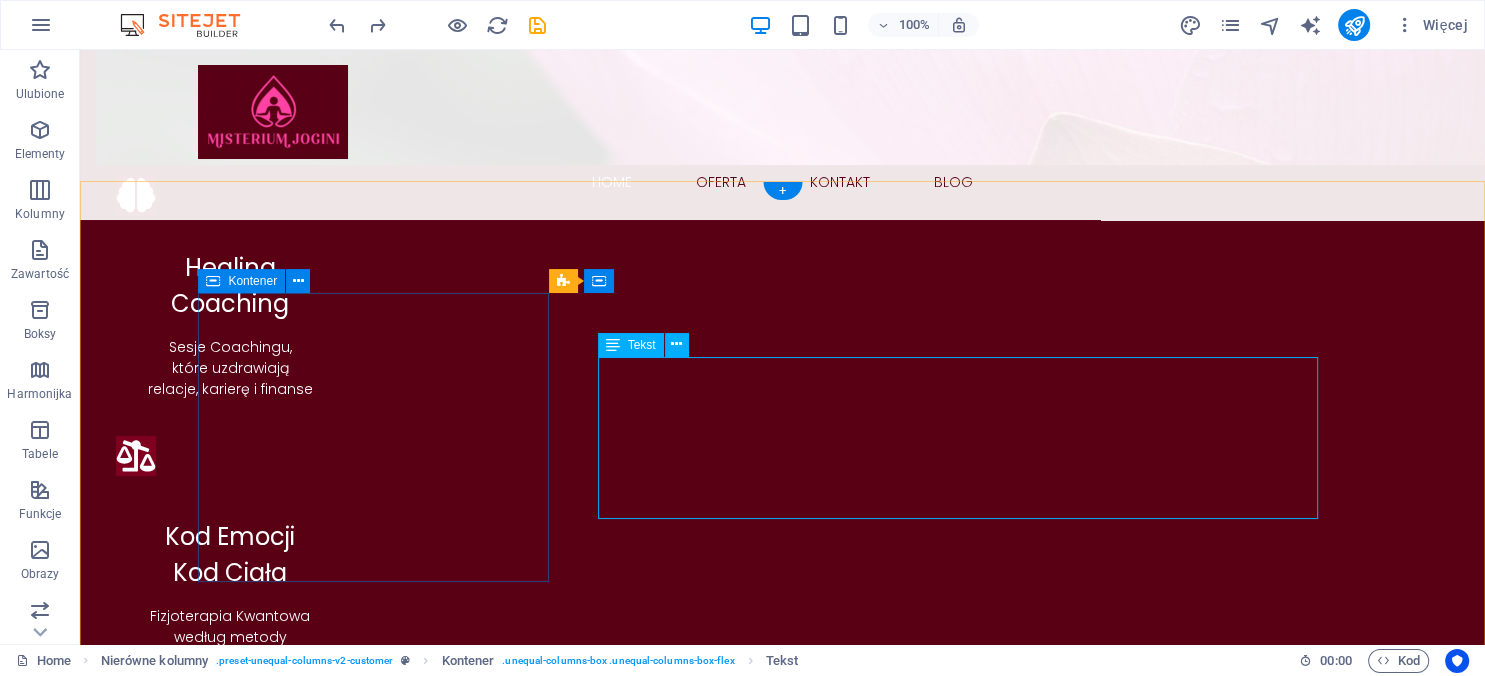 click on "[FIRST] [LAST]" at bounding box center (680, 1502) 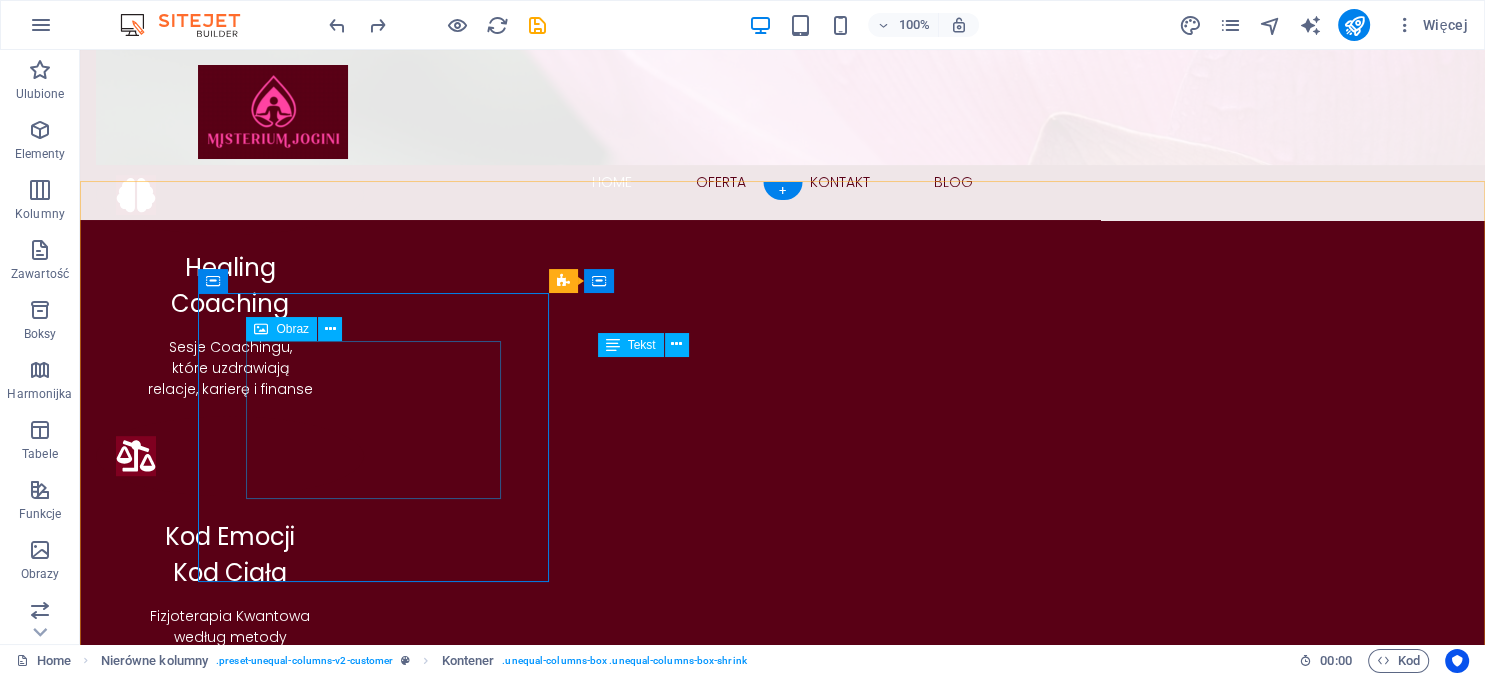 click at bounding box center [680, 1485] 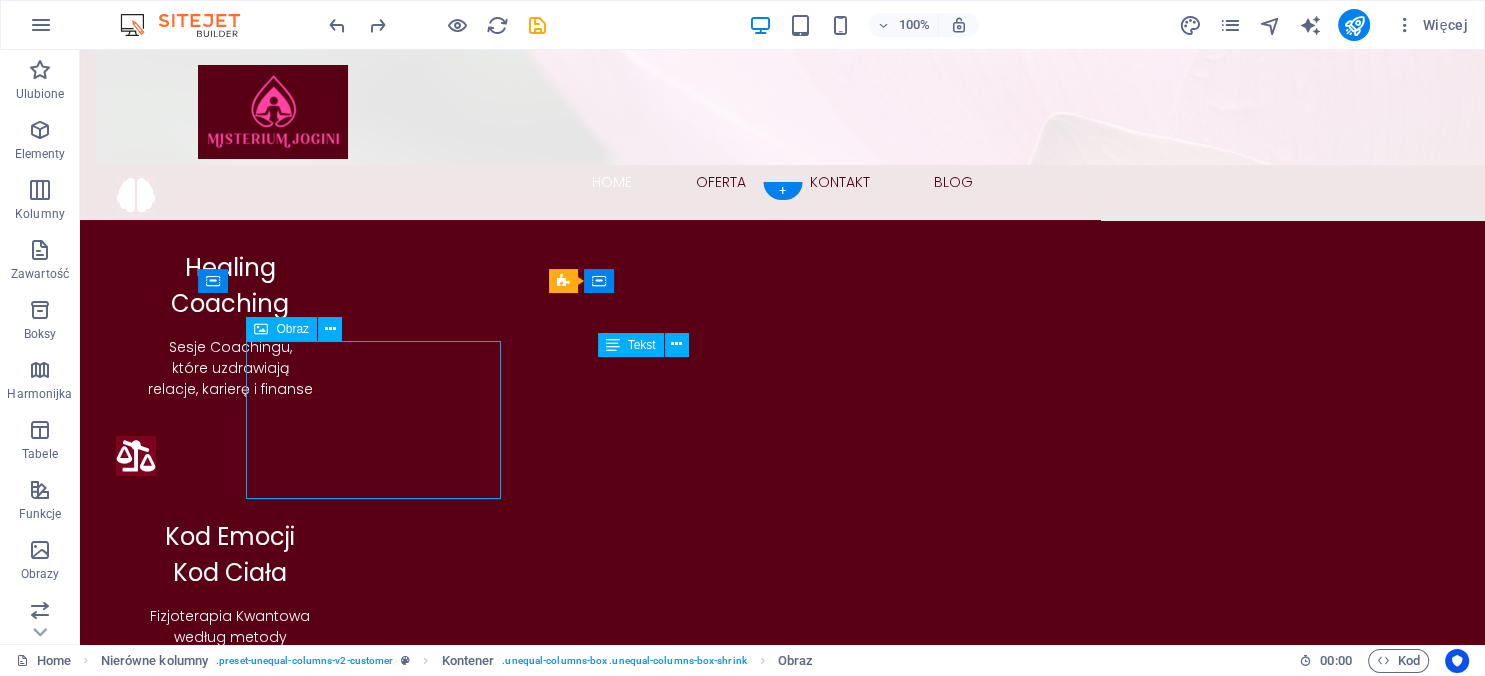 click at bounding box center (680, 1485) 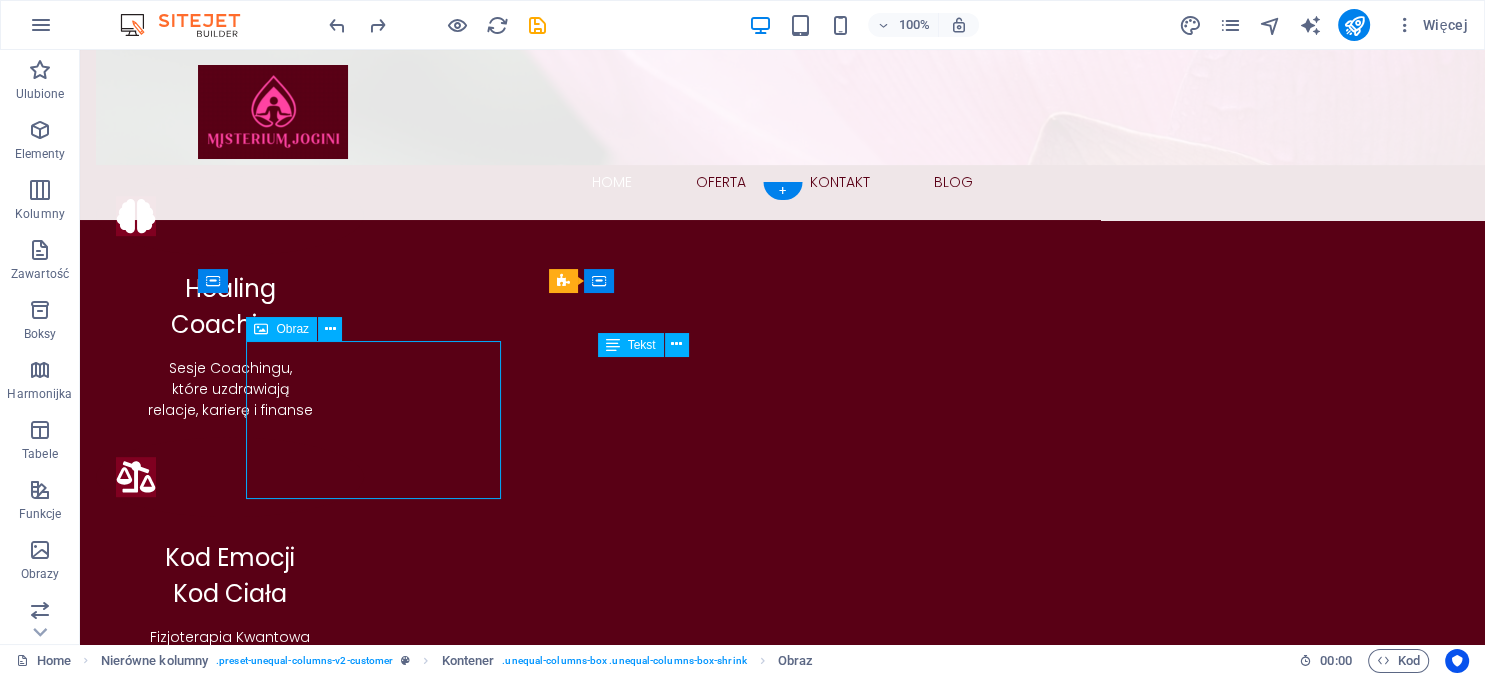 select on "px" 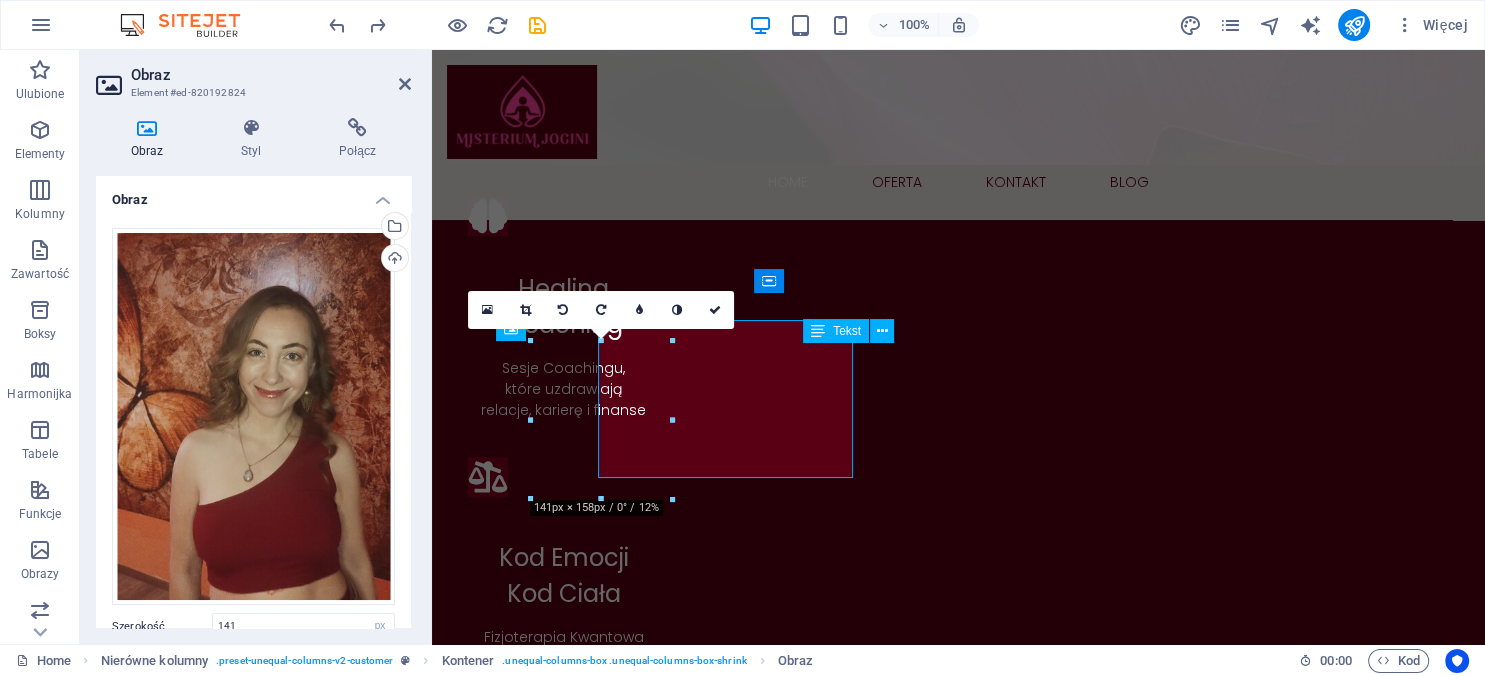 scroll, scrollTop: 933, scrollLeft: 0, axis: vertical 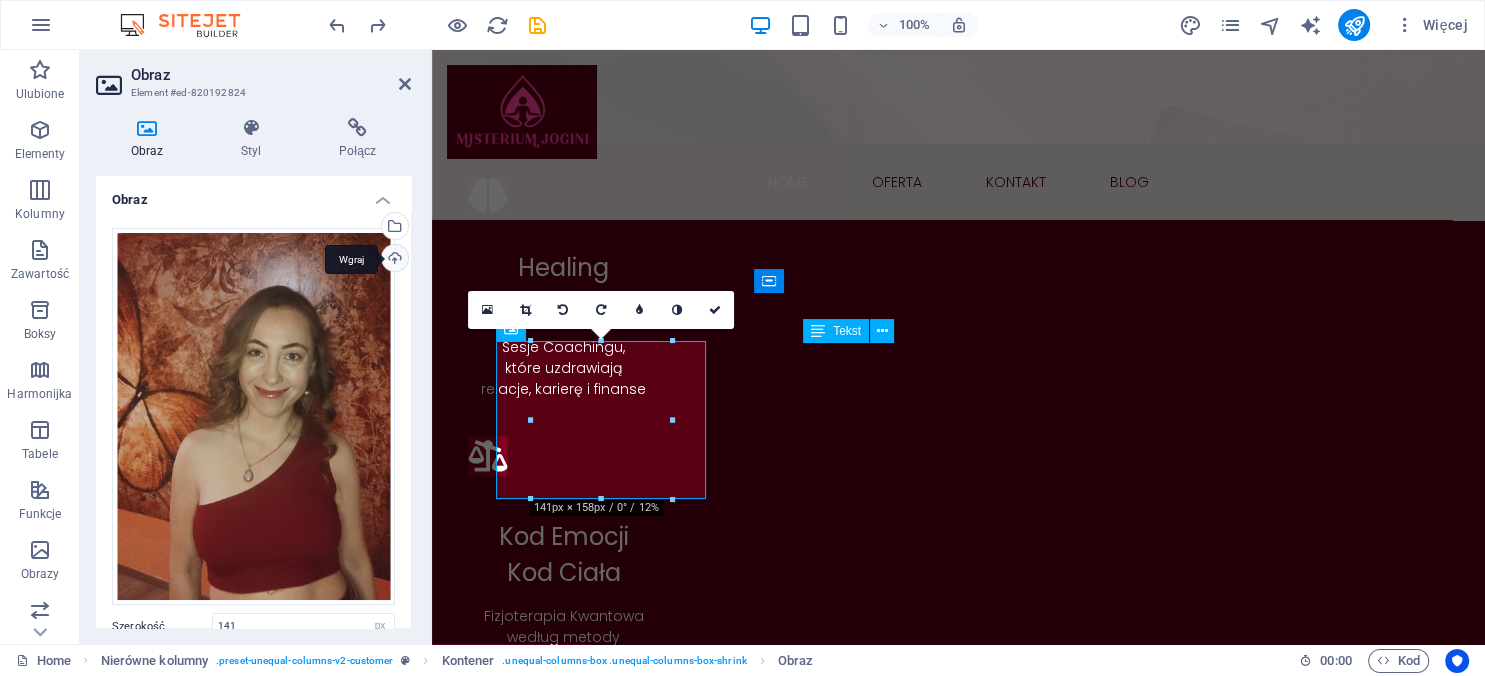 click on "Wgraj" at bounding box center (393, 260) 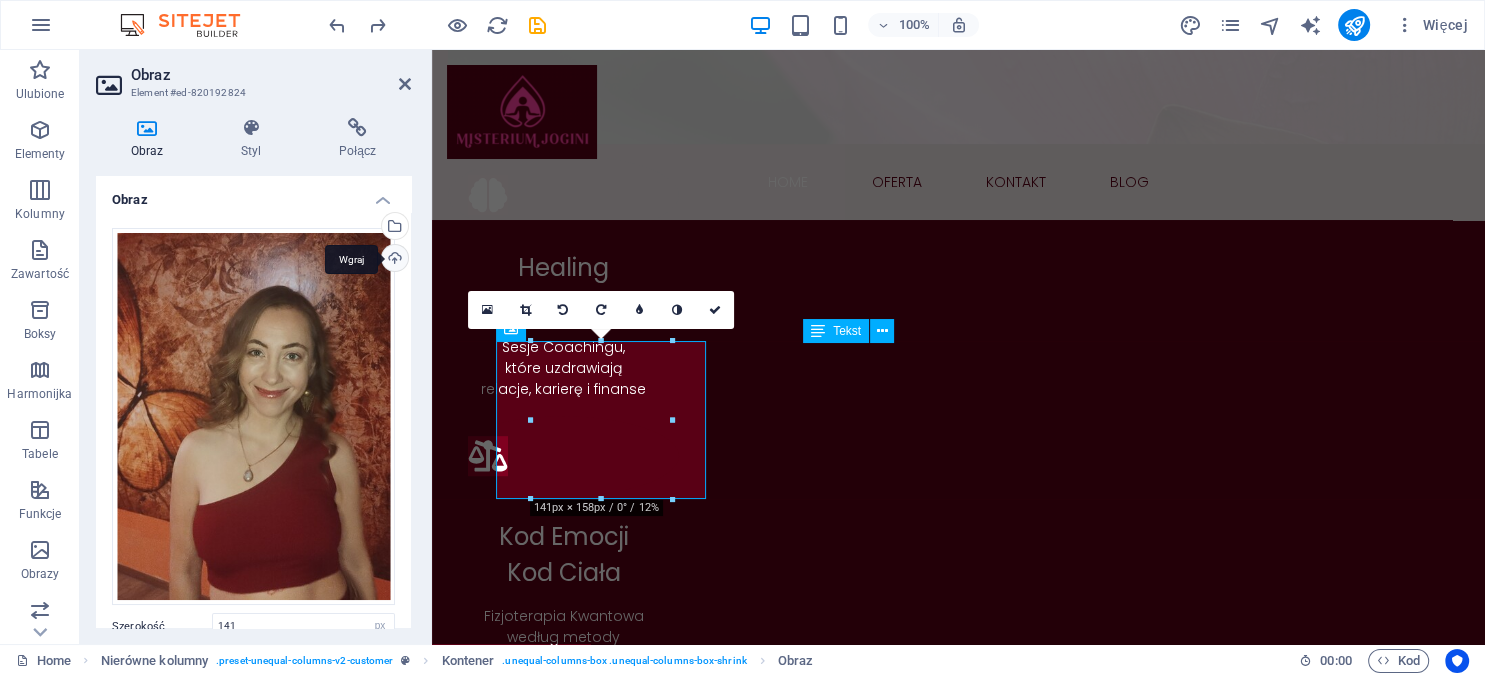 click on "Wgraj" at bounding box center [393, 260] 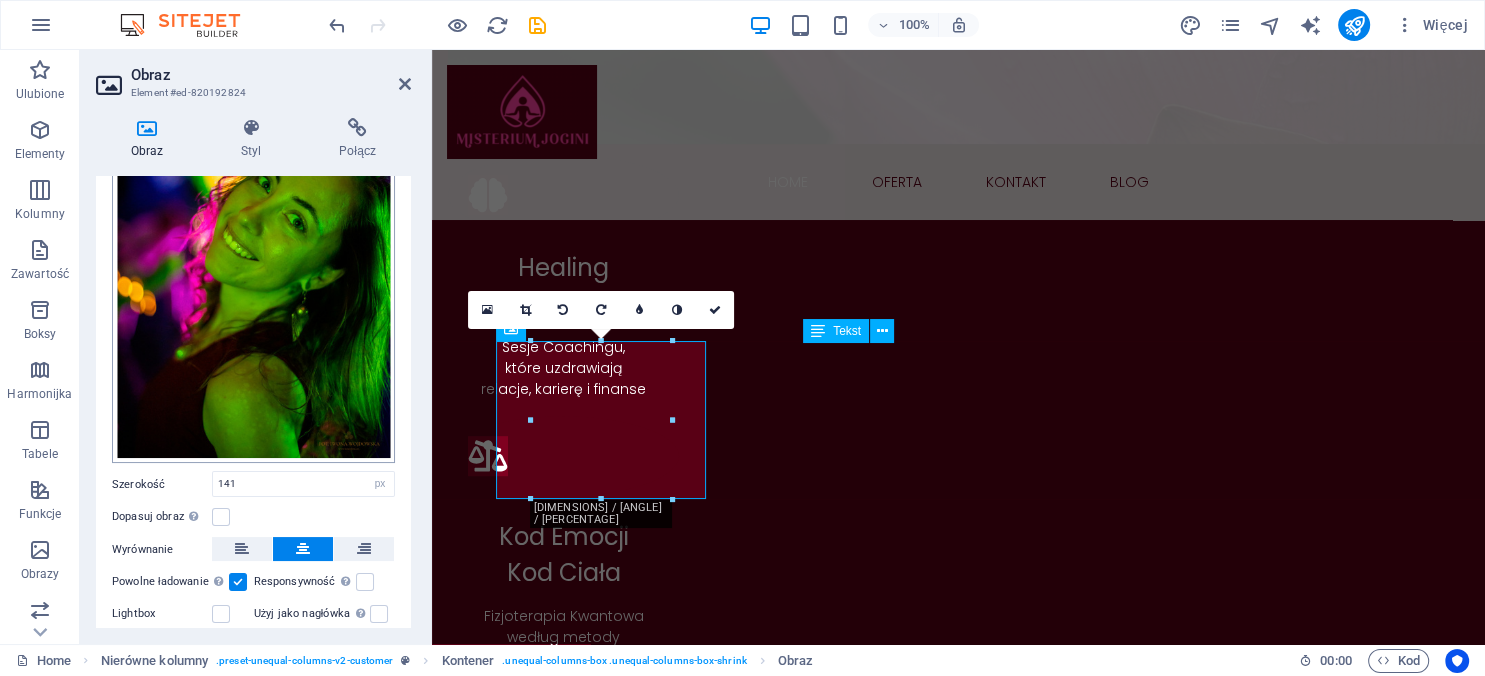 scroll, scrollTop: 278, scrollLeft: 0, axis: vertical 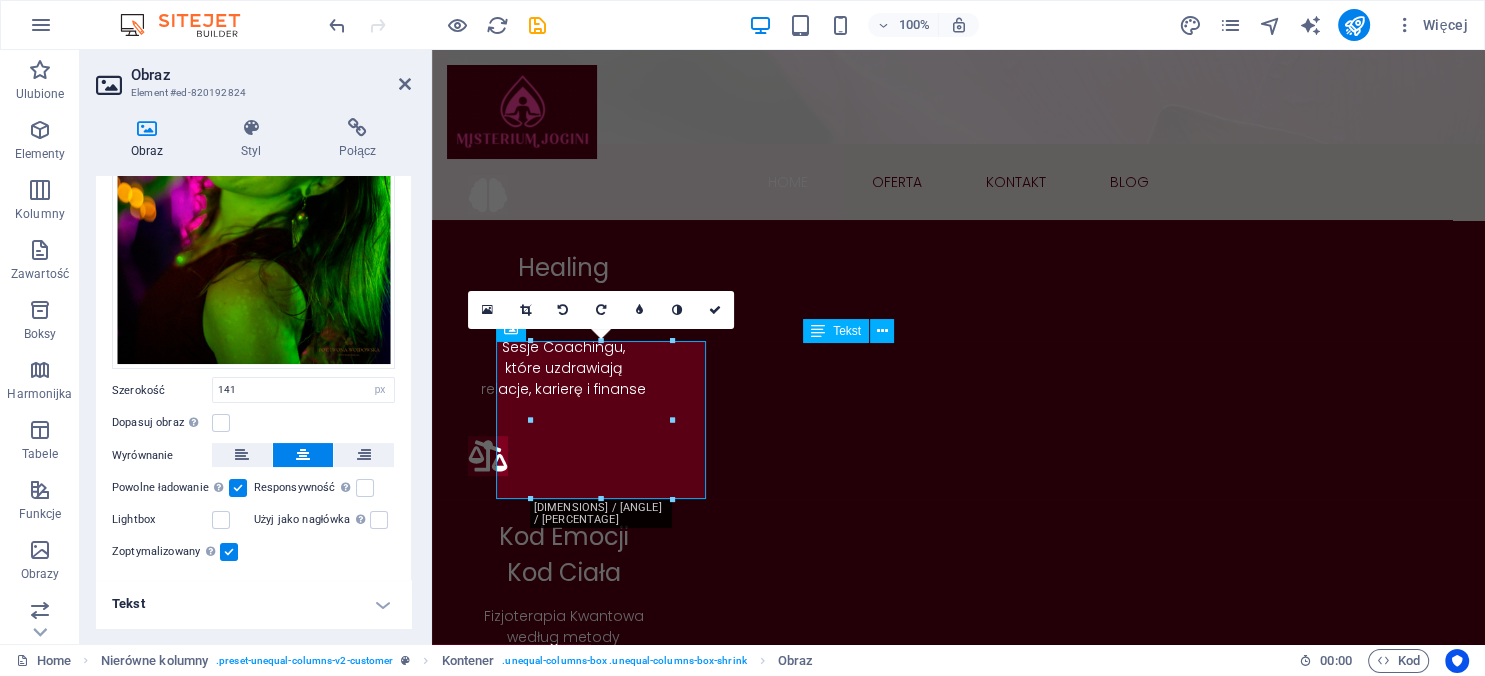 click on "Tekst" at bounding box center (253, 604) 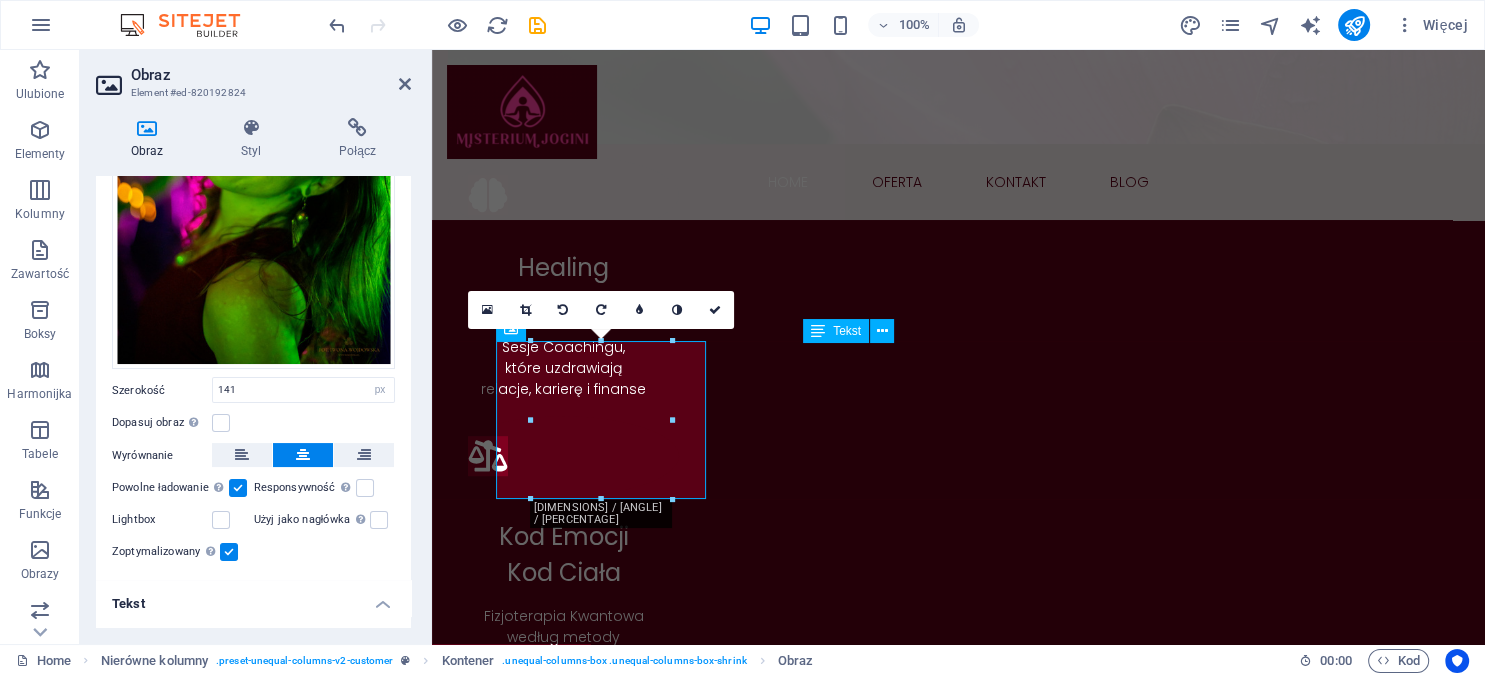 click on "Tekst" at bounding box center [253, 598] 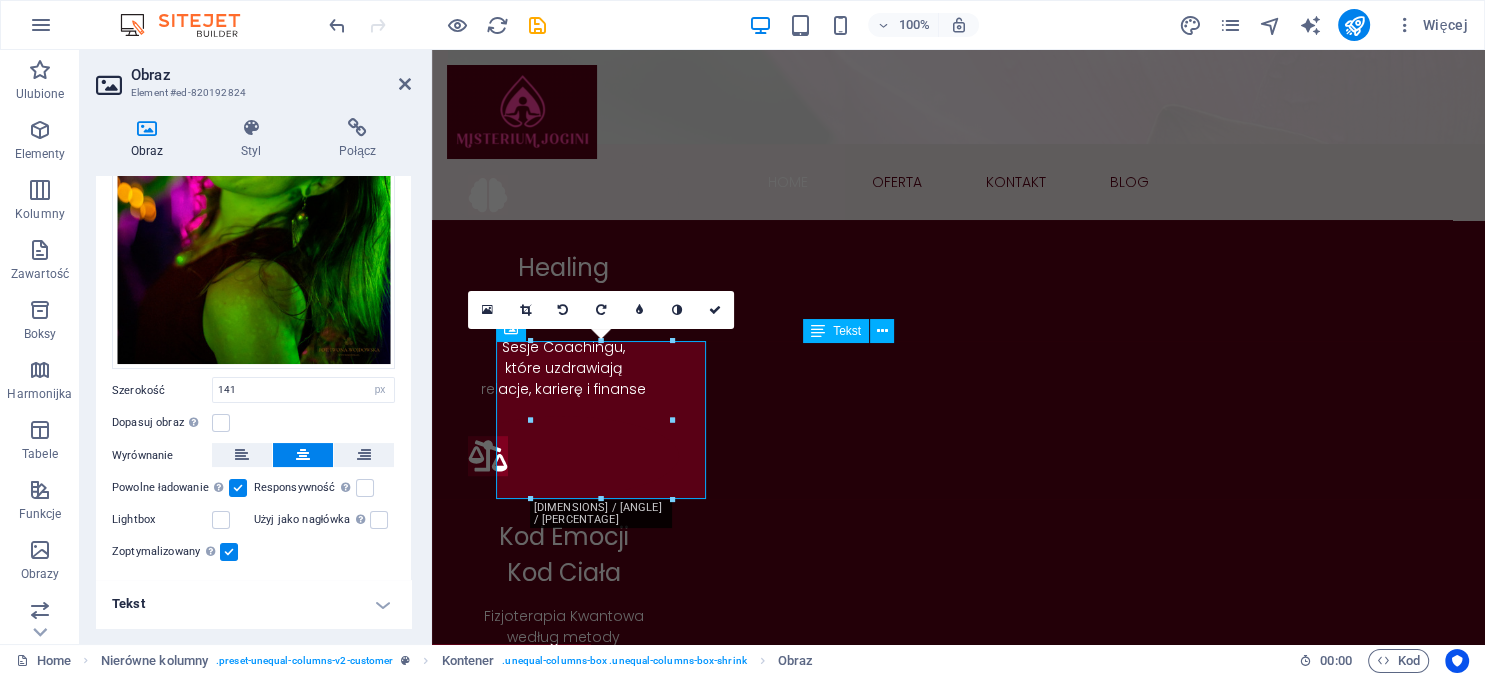 click on "Tekst" at bounding box center [253, 604] 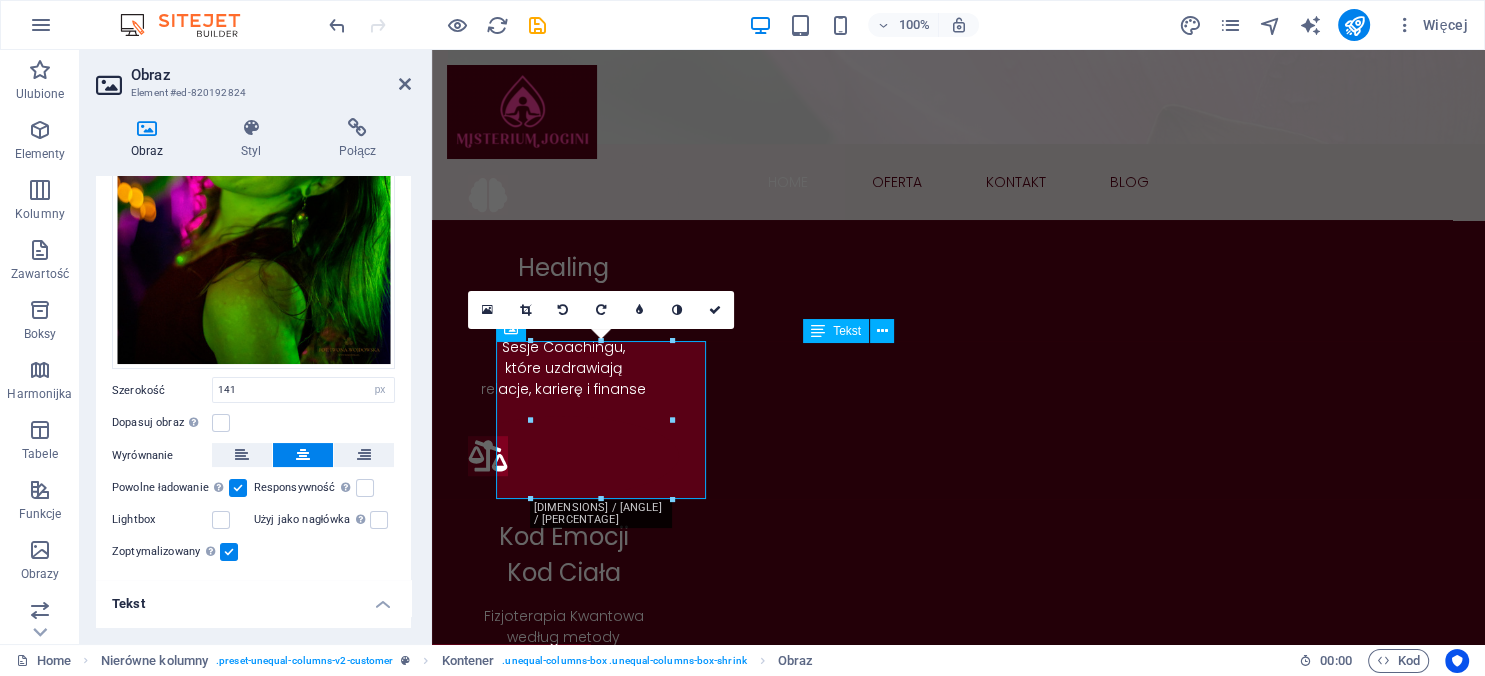 scroll, scrollTop: 466, scrollLeft: 0, axis: vertical 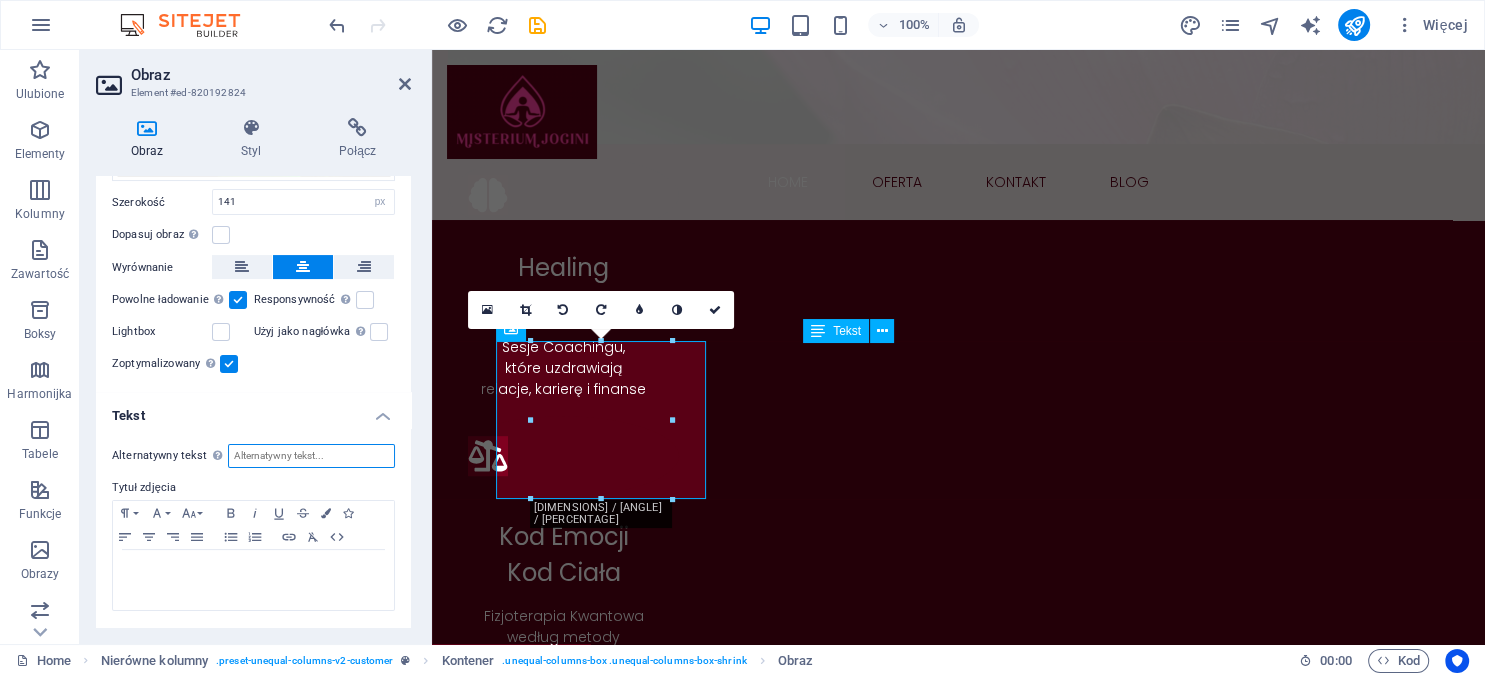 click on "Alternatywny tekst Tekst alternatywny jest używany przez urządzenia, które nie mogą wyświetlać obrazów (np. wyszukiwarki obrazów) i powinien być dodany do każdego obrazu, aby poprawić dostępność strony." at bounding box center (311, 456) 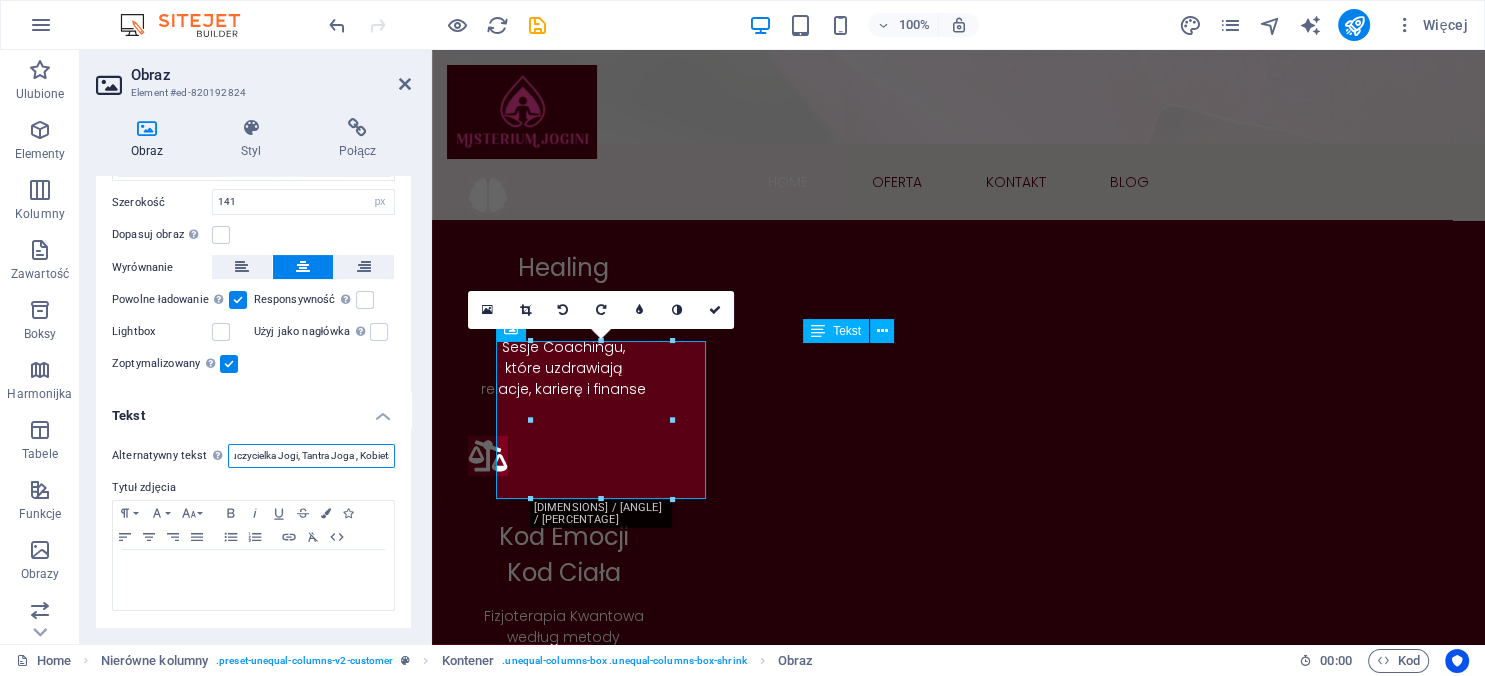 scroll, scrollTop: 0, scrollLeft: 21, axis: horizontal 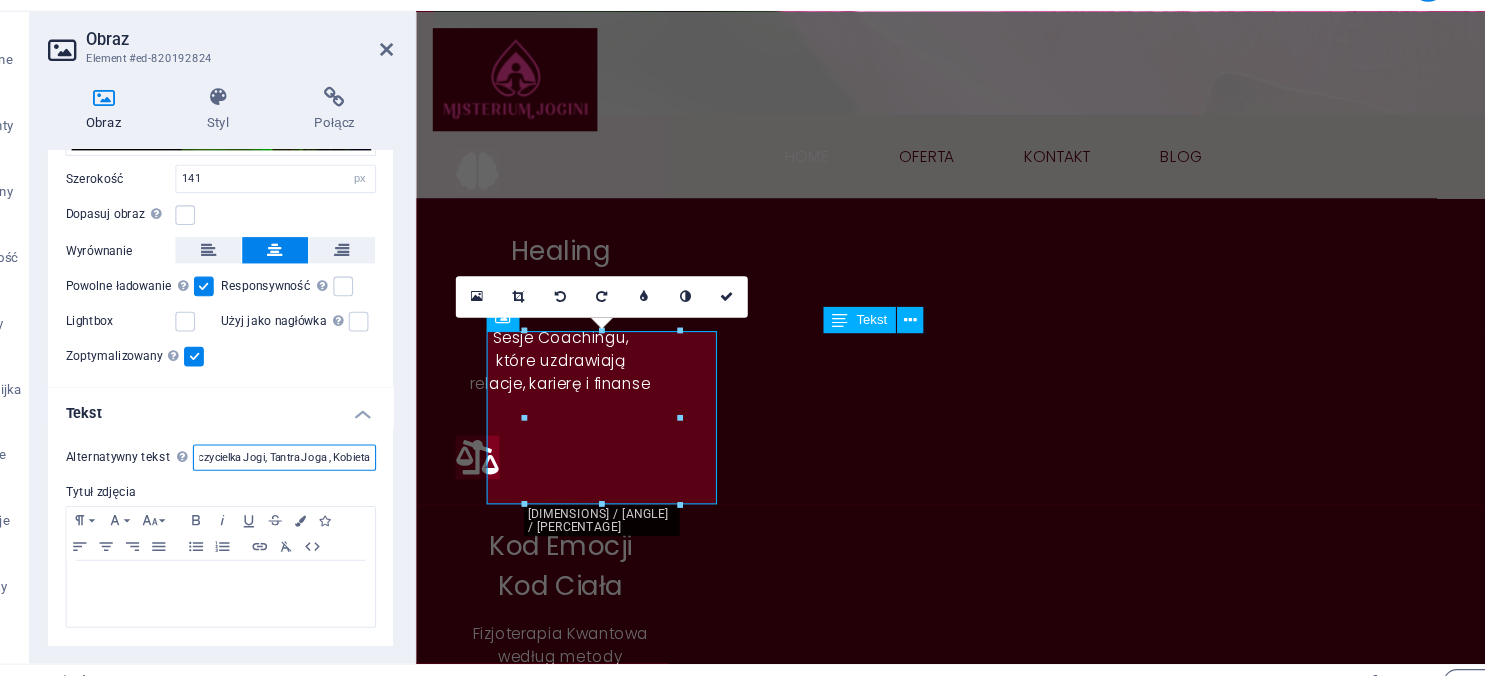 type on "Nauczycielka Jogi, Tantra Joga , Kobieta" 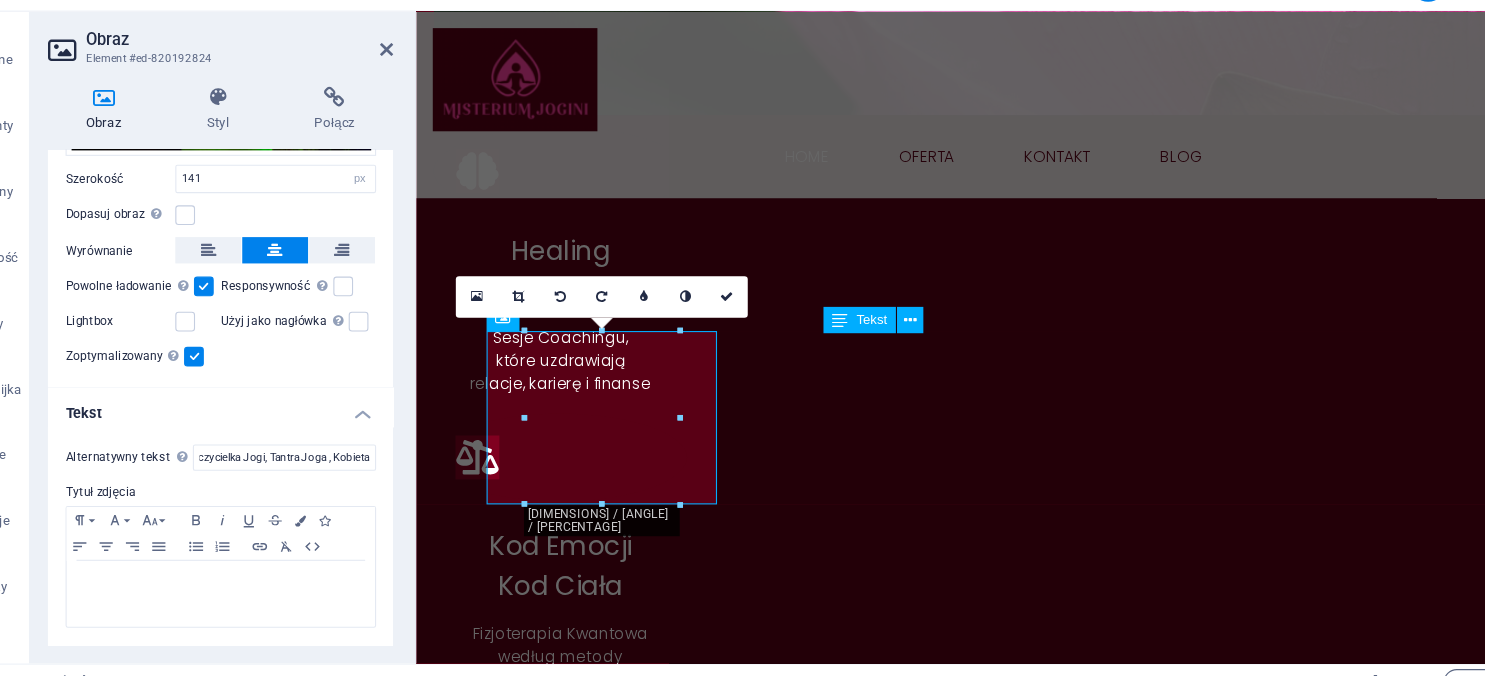 click on "Alternatywny tekst Tekst alternatywny jest używany przez urządzenia, które nie mogą wyświetlać obrazów (np. wyszukiwarki obrazów) i powinien być dodany do każdego obrazu, aby poprawić dostępność strony. Nauczycielka Jogi, Tantra Joga , Kobieta Tytuł zdjęcia Paragraph Format Normal Heading 1 Heading 2 Heading 3 Heading 4 Heading 5 Heading 6 Code Font Family Arial Georgia Impact Tahoma Times New Roman Verdana Poppins Font Size 8 9 10 11 12 14 18 24 30 36 48 60 72 96 Bold Italic Underline Strikethrough Colors Icons Align Left Align Center Align Right Align Justify Unordered List Ordered List Insert Link Clear Formatting HTML" at bounding box center (253, 528) 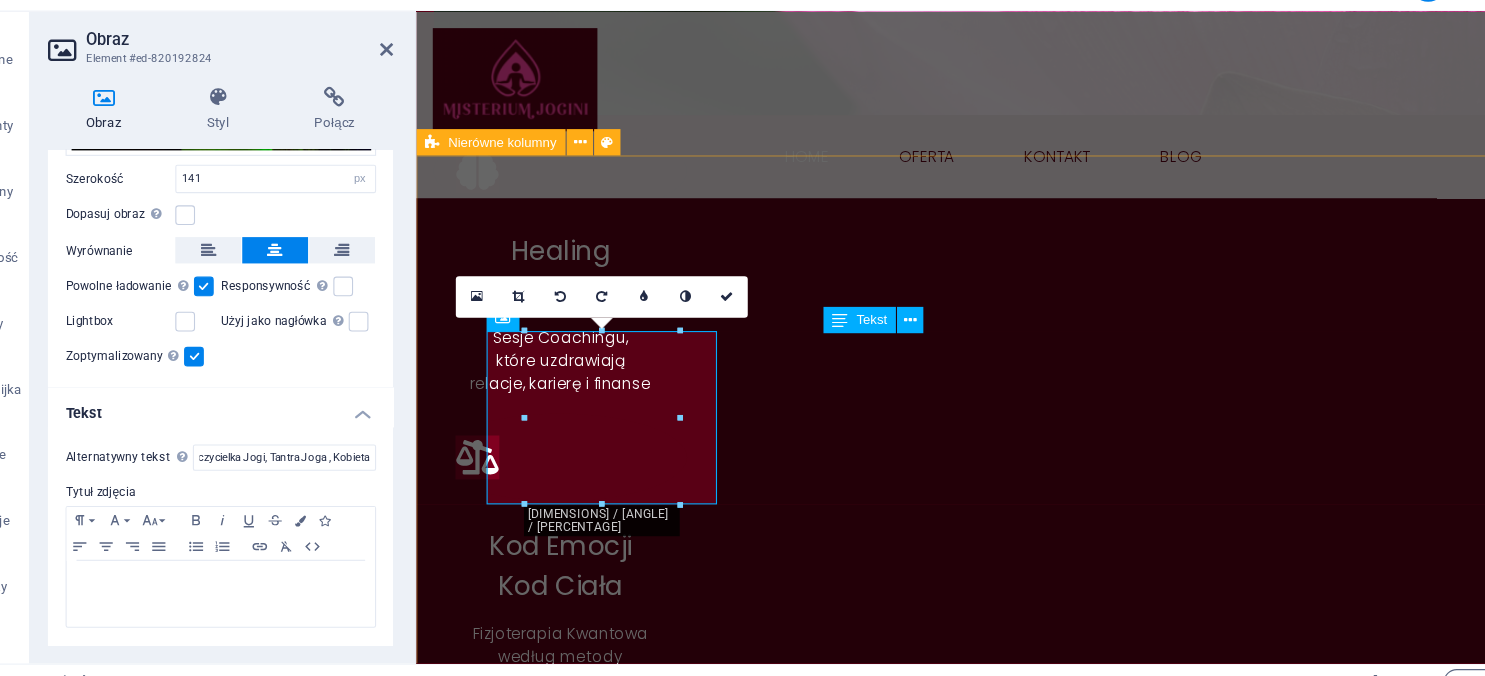 click on "[NAME] Jestem Joginką, która postanowiła studiować Fizjoterapię,  aby móc wytłumaczyć mądrość Jogi na język Anatomii i Fizjologii. Jestem Fizjoterapeutką, która postanowiła studiować Coaching,  aby kierować Umysł w stronę konstruktywnego zarządzania swoim Zdrowiem i Szczęściem.  Jestem Coachem, który uwielbia korzystać z potencjału Muzyki i Sztuki,  aby wydobywać z ludzi to, co w nich najPiękniejsze." at bounding box center (942, 1580) 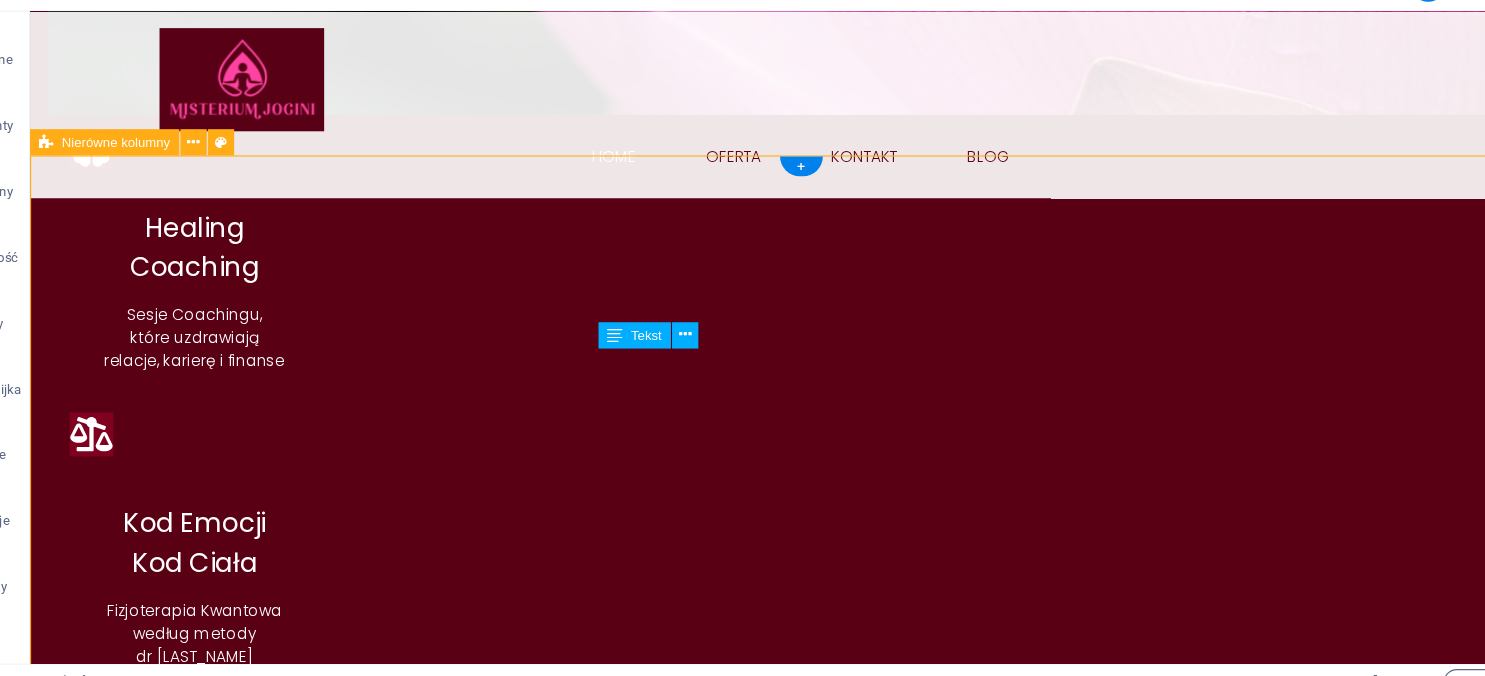 scroll, scrollTop: 912, scrollLeft: 0, axis: vertical 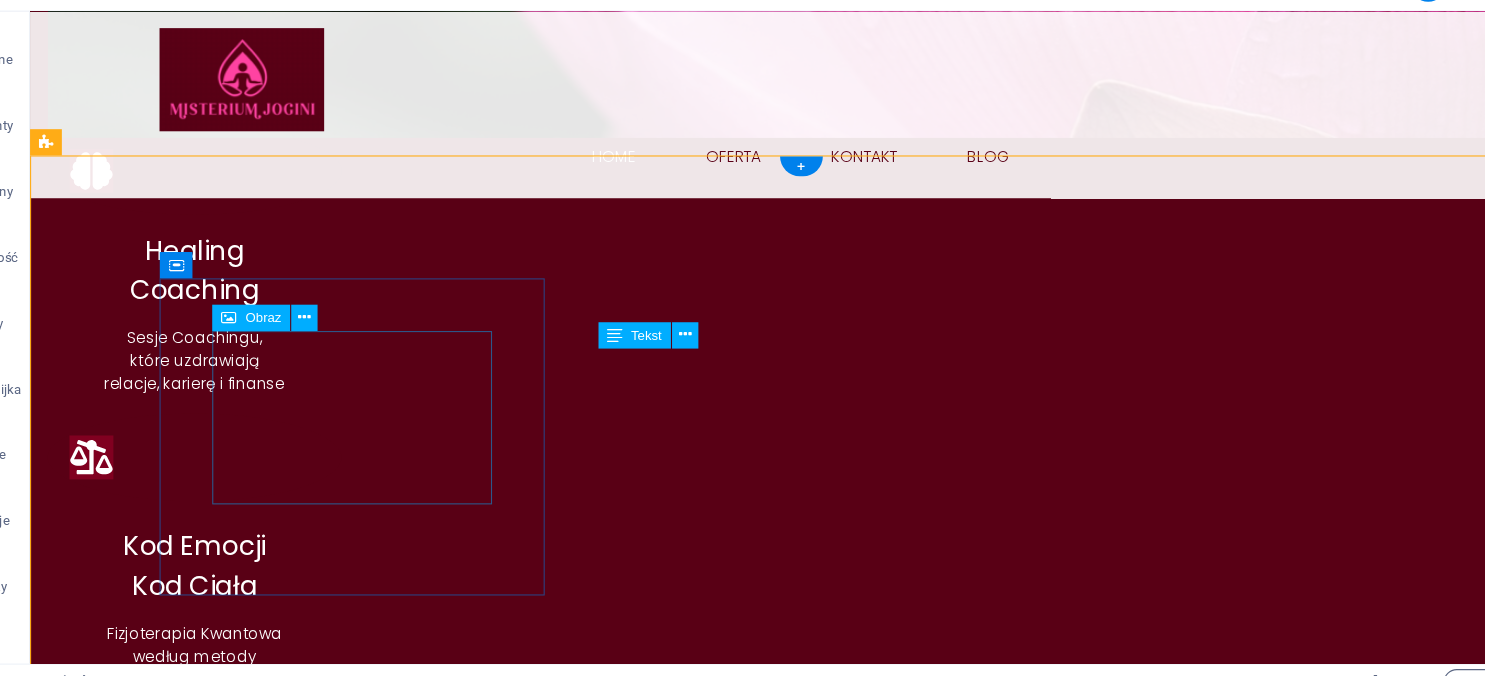 click at bounding box center [630, 1446] 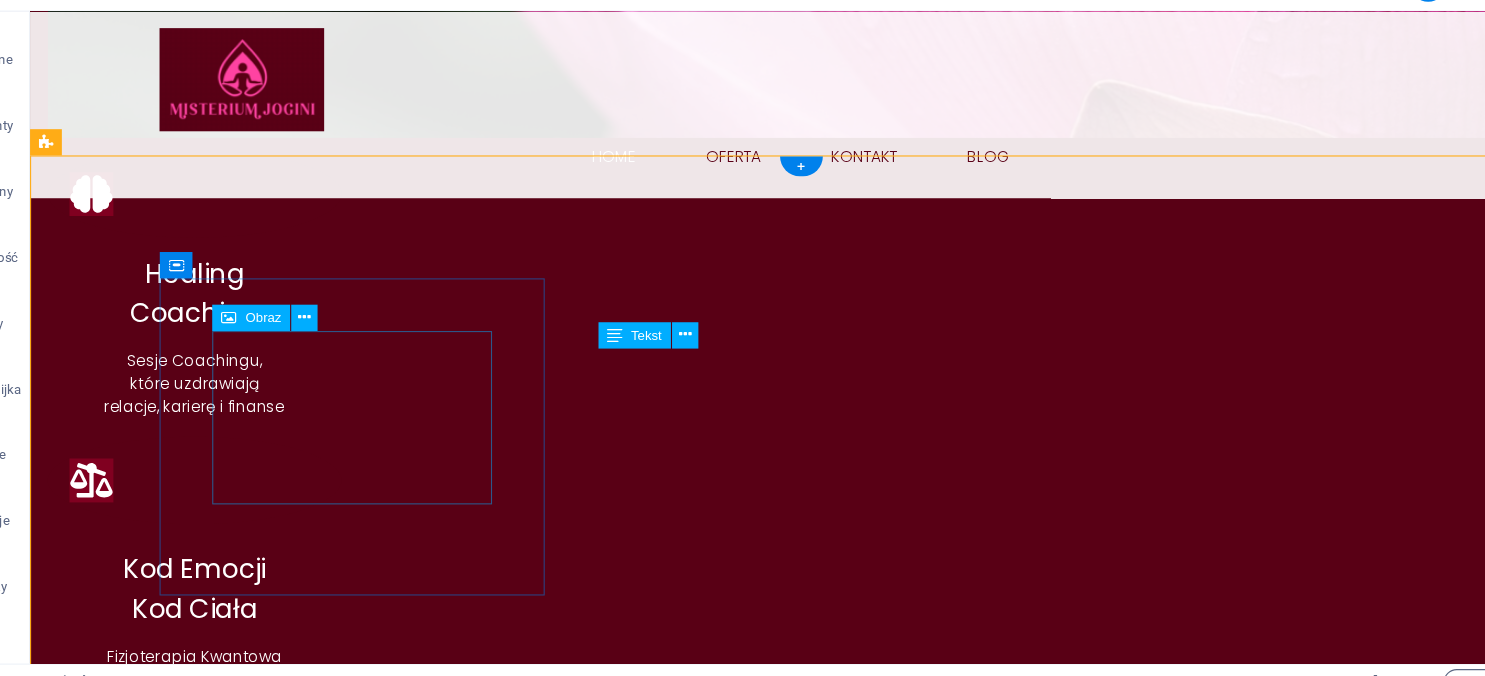 select on "px" 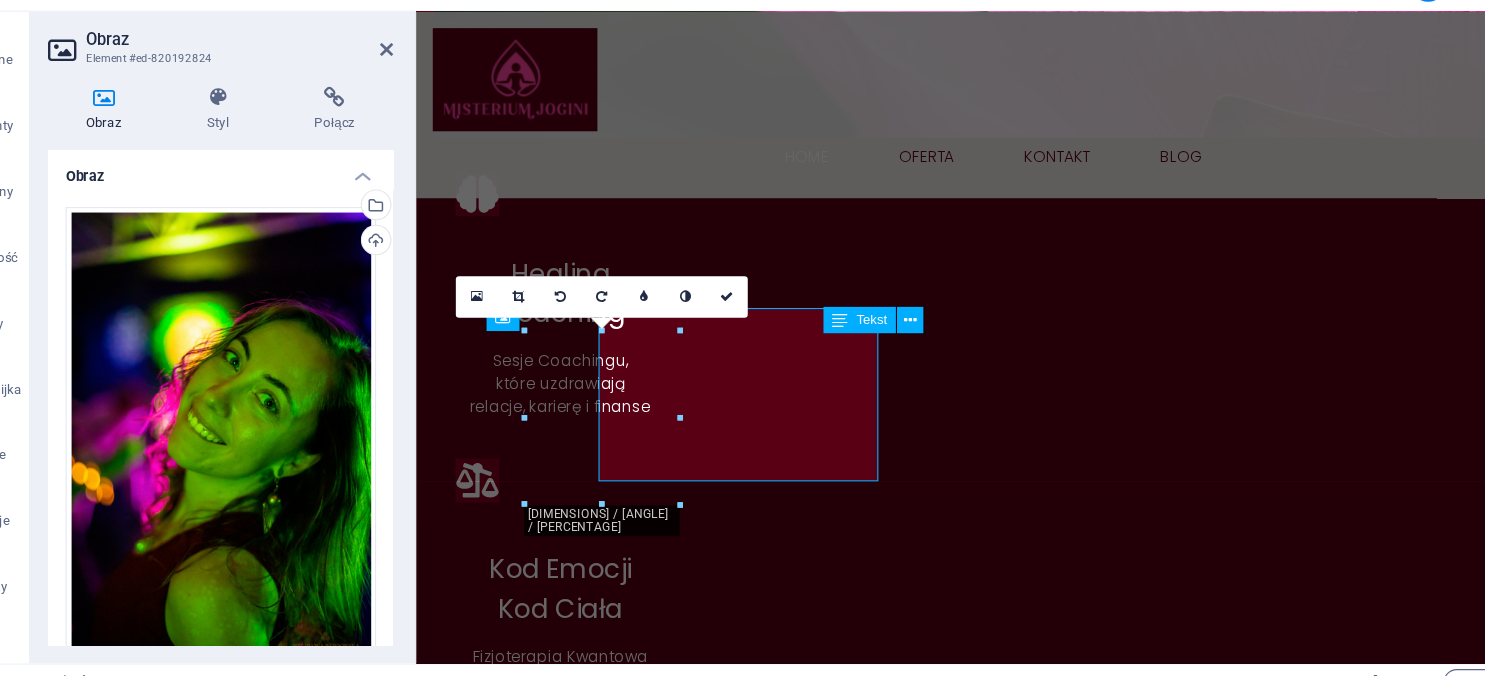 scroll, scrollTop: 933, scrollLeft: 0, axis: vertical 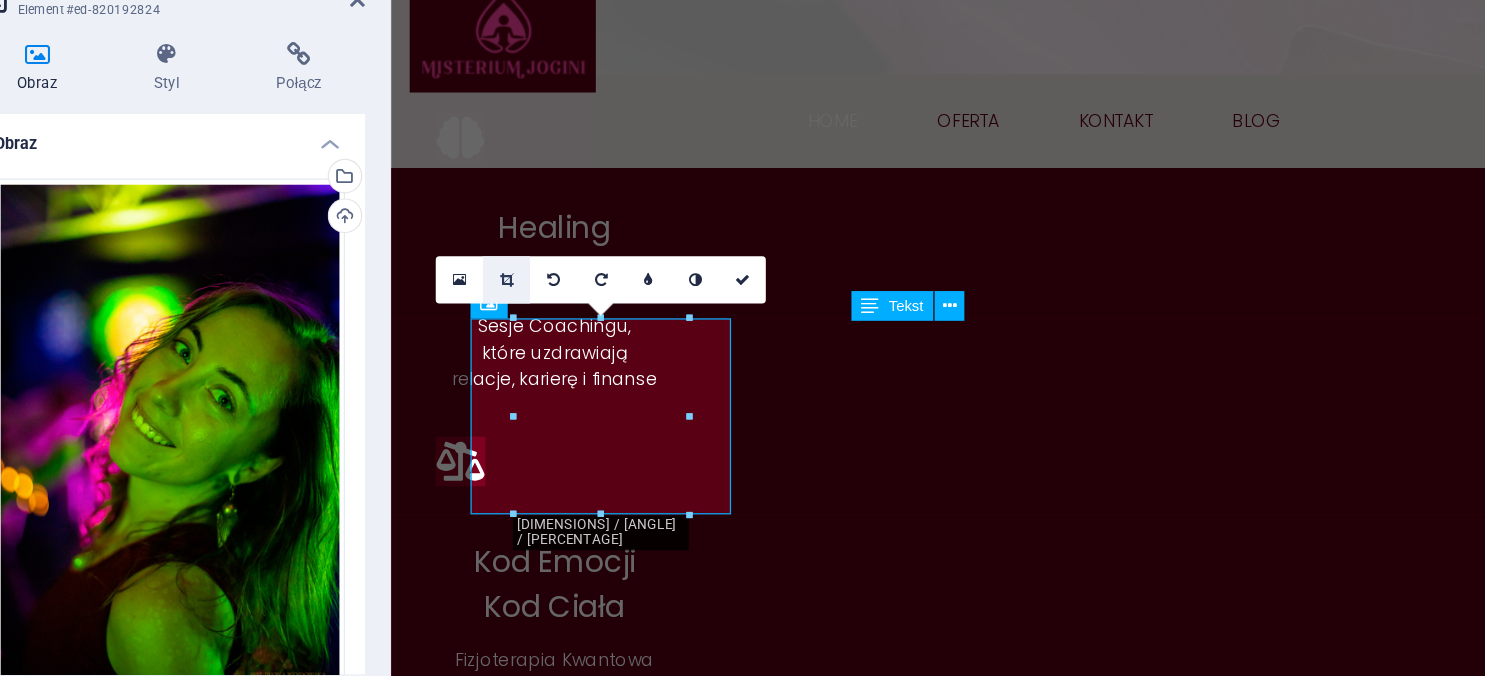 click at bounding box center [525, 310] 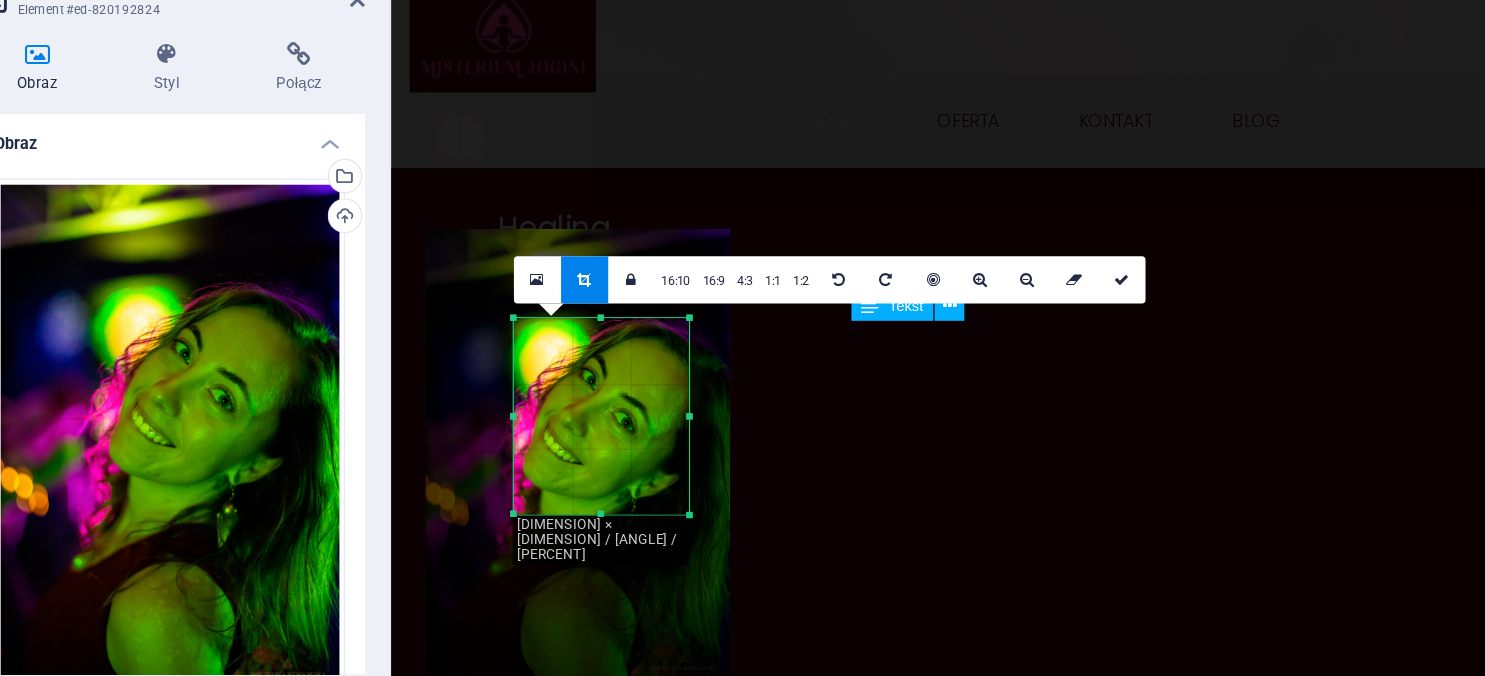 drag, startPoint x: 605, startPoint y: 424, endPoint x: 580, endPoint y: 475, distance: 56.797886 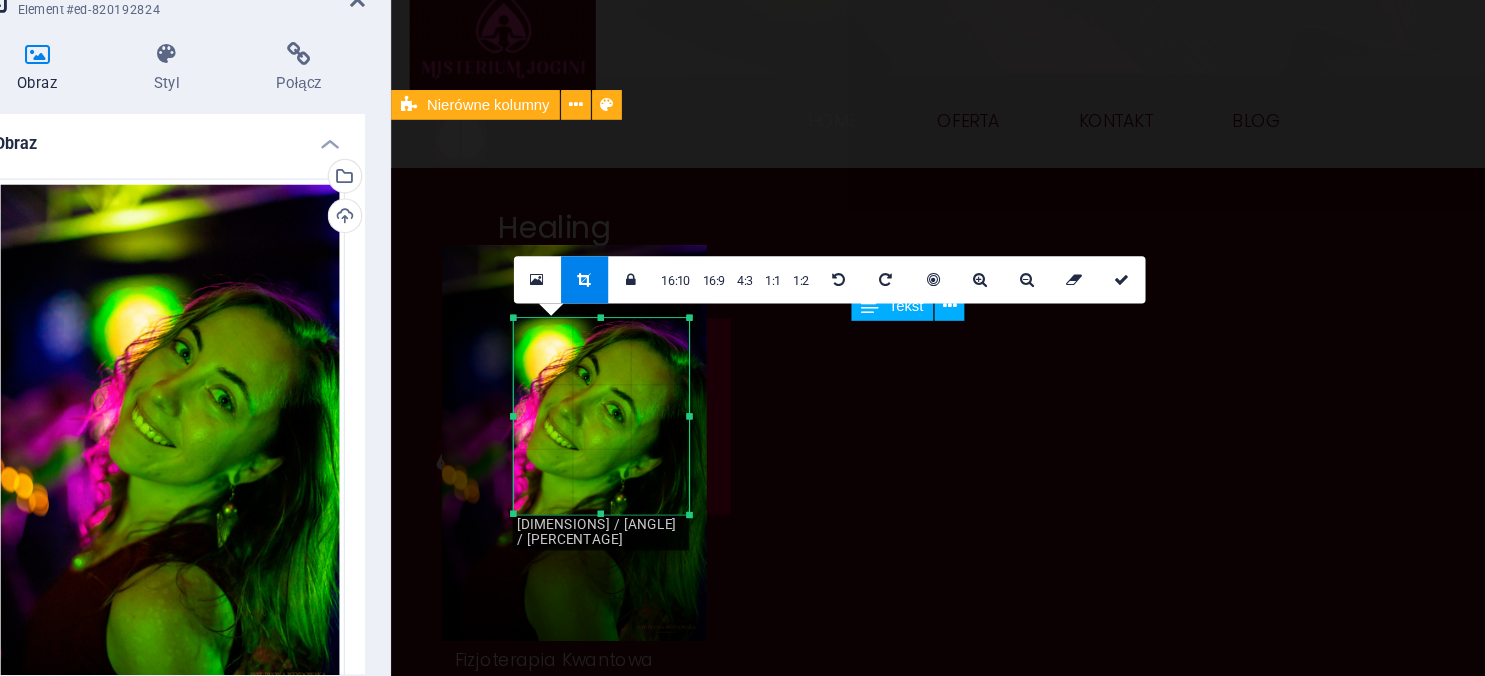 click on "[NAME] Jestem Joginką, która postanowiła studiować Fizjoterapię,  aby móc wytłumaczyć mądrość Jogi na język Anatomii i Fizjologii. Jestem Fizjoterapeutką, która postanowiła studiować Coaching,  aby kierować Umysł w stronę konstruktywnego zarządzania swoim Zdrowiem i Szczęściem.  Jestem Coachem, który uwielbia korzystać z potencjału Muzyki i Sztuki,  aby wydobywać z ludzi to, co w nich najPiękniejsze." at bounding box center [917, 1527] 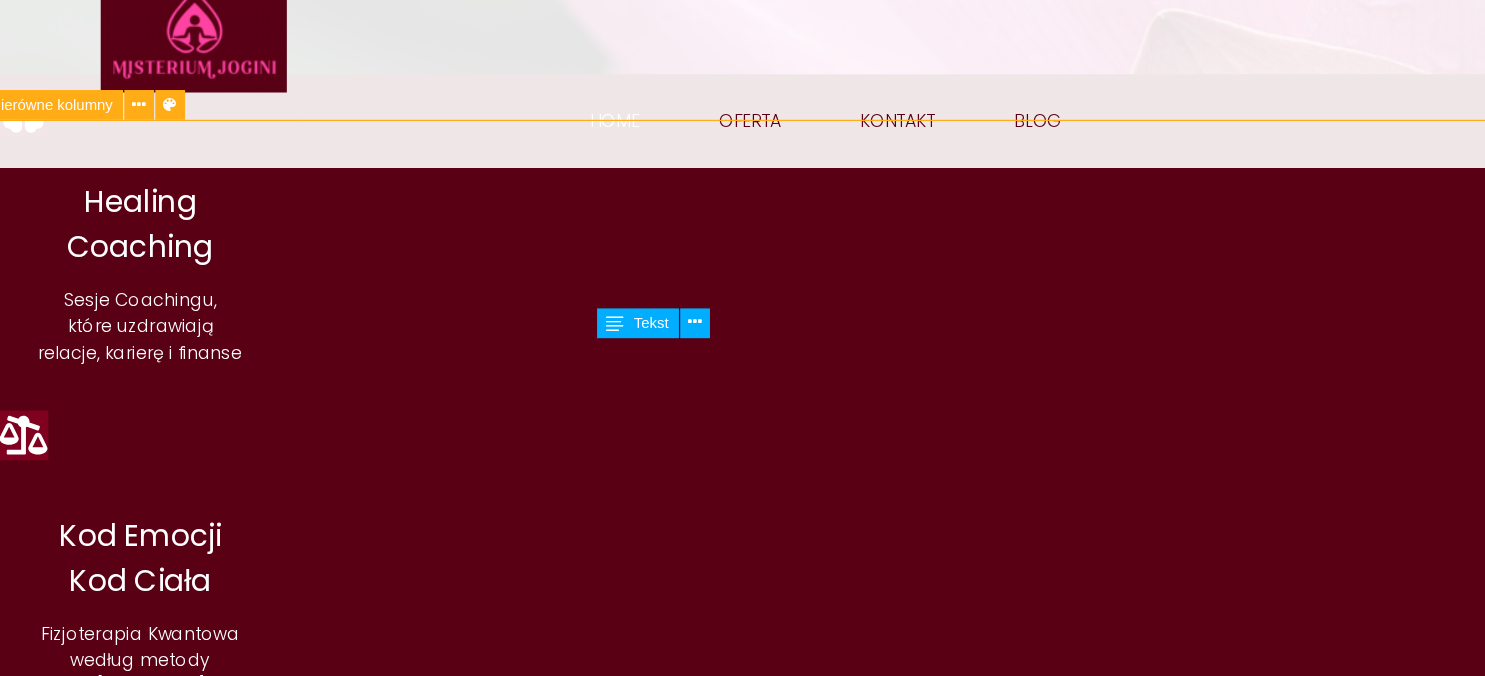 scroll, scrollTop: 912, scrollLeft: 0, axis: vertical 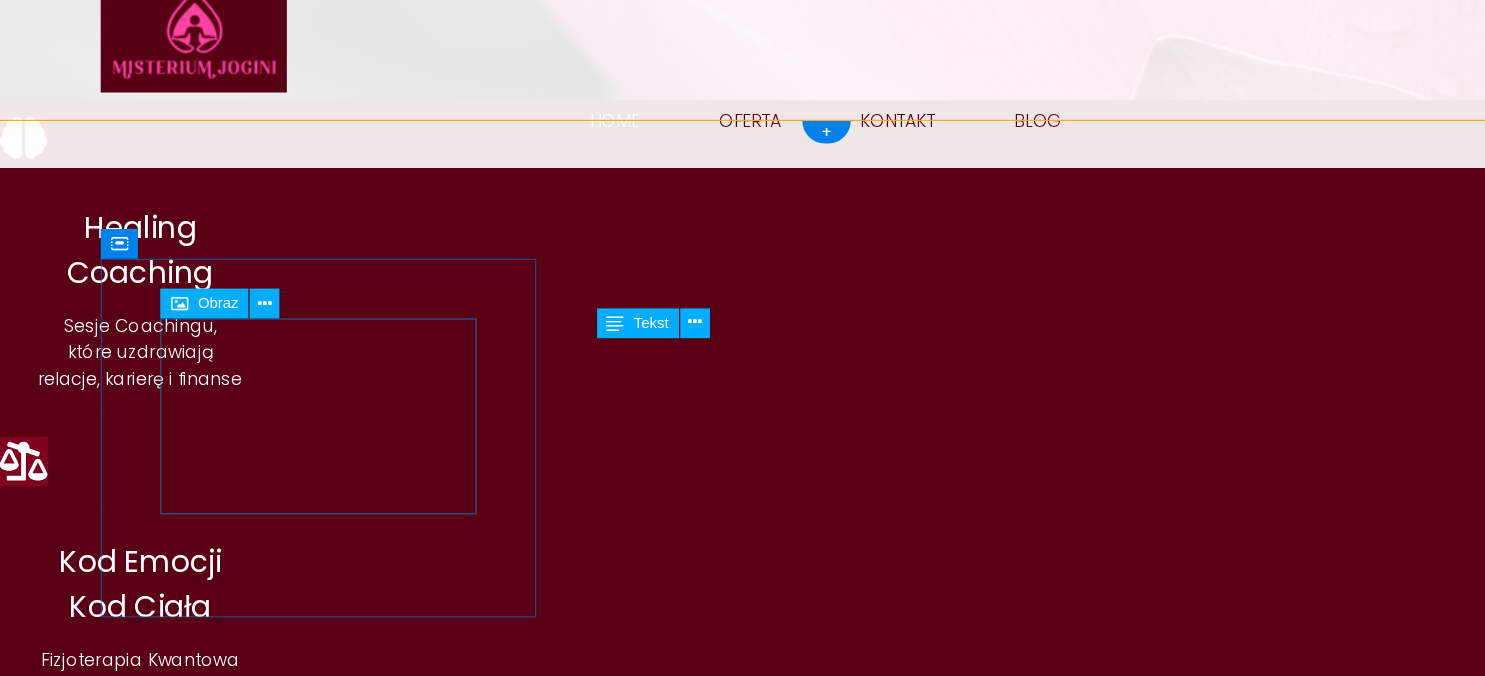 click at bounding box center (555, 1393) 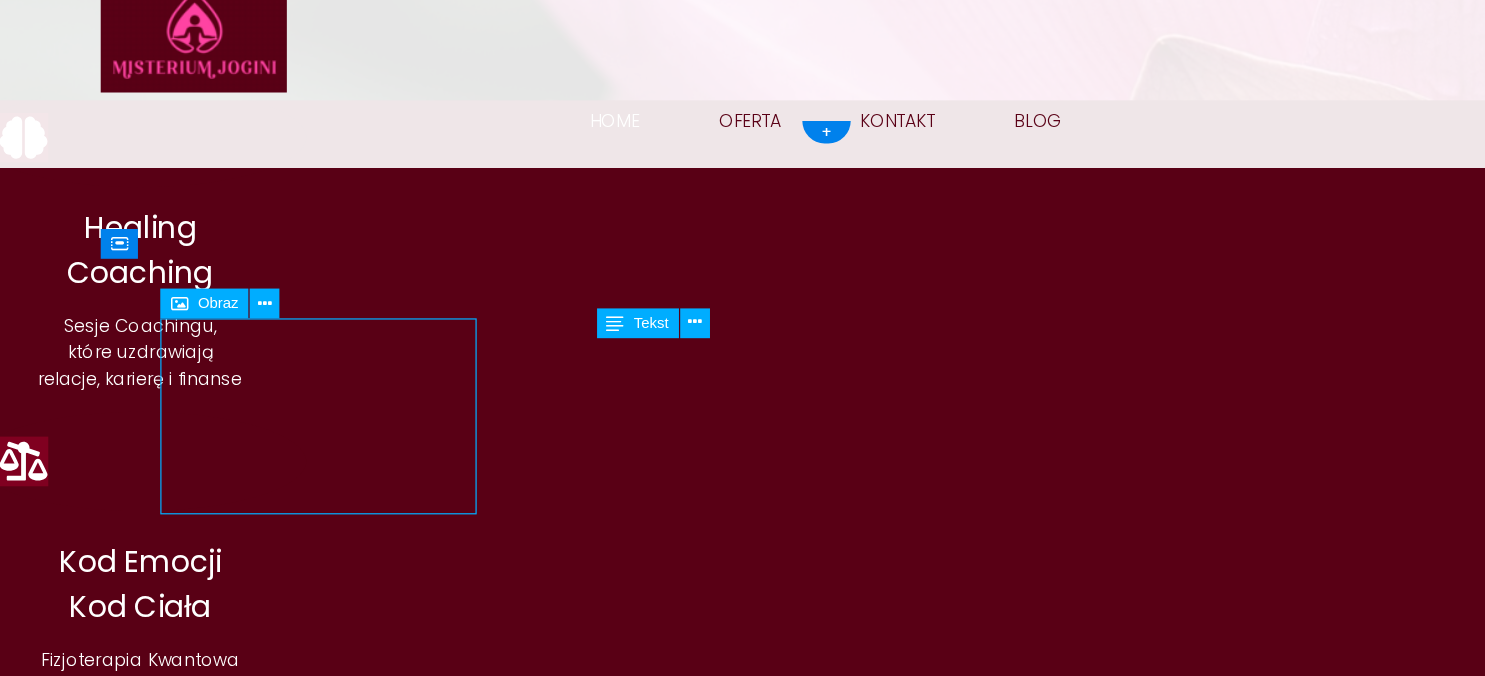 click at bounding box center [555, 1393] 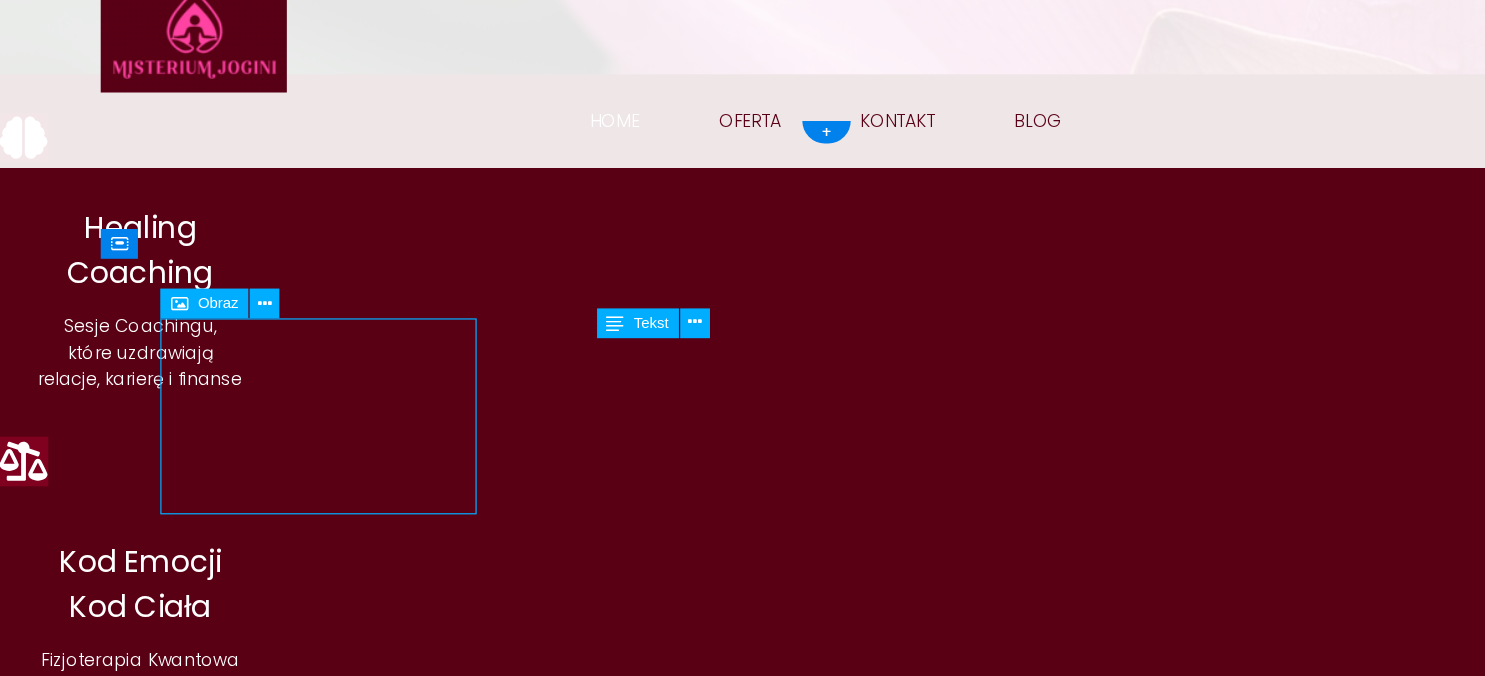 select on "px" 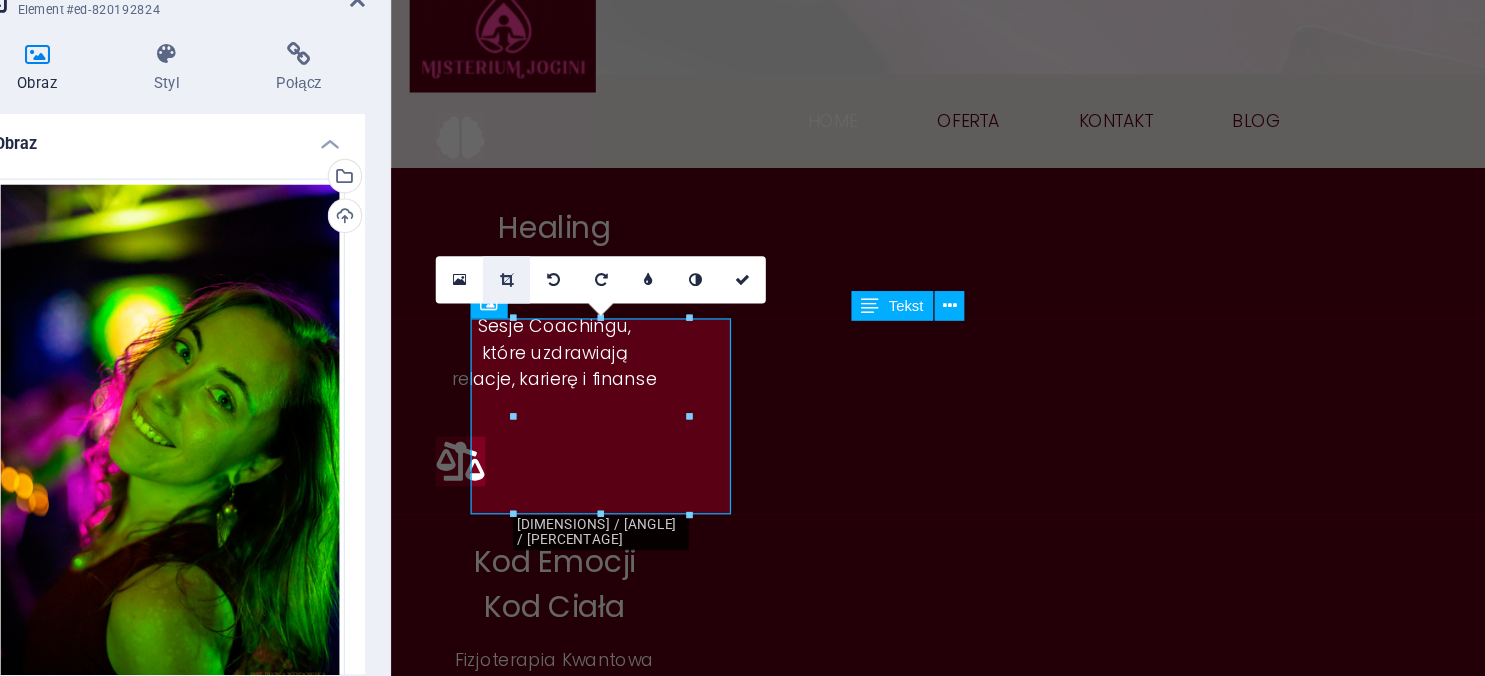 click at bounding box center (525, 310) 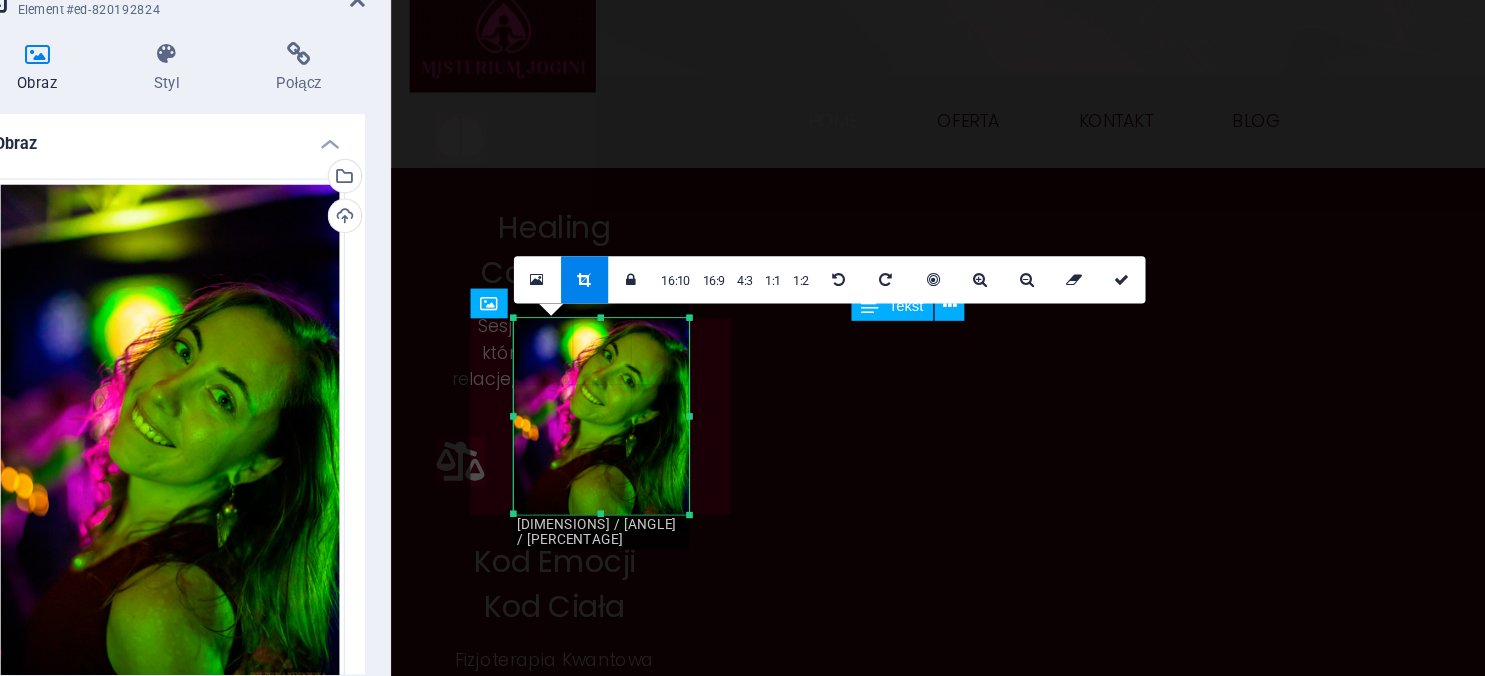 drag, startPoint x: 602, startPoint y: 438, endPoint x: 600, endPoint y: 419, distance: 19.104973 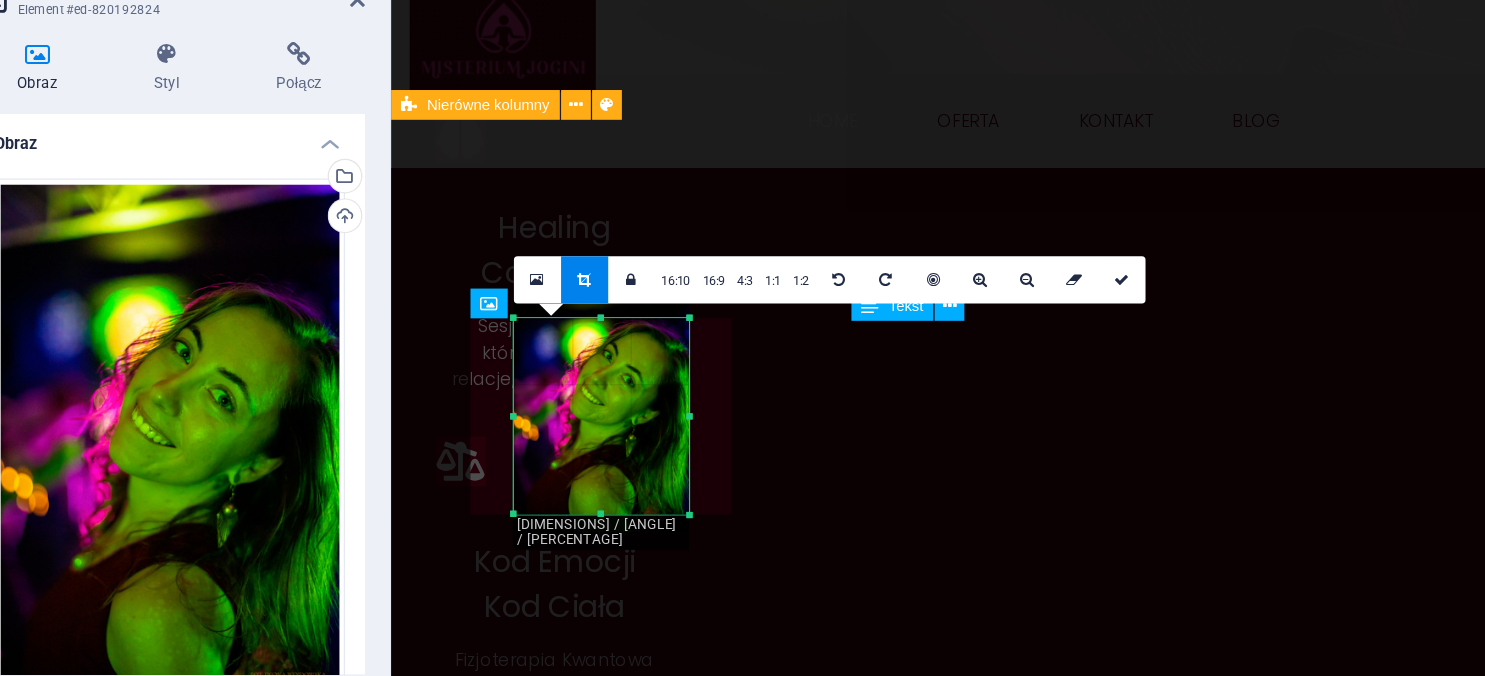 click on "[NAME] Jestem Joginką, która postanowiła studiować Fizjoterapię,  aby móc wytłumaczyć mądrość Jogi na język Anatomii i Fizjologii. Jestem Fizjoterapeutką, która postanowiła studiować Coaching,  aby kierować Umysł w stronę konstruktywnego zarządzania swoim Zdrowiem i Szczęściem.  Jestem Coachem, który uwielbia korzystać z potencjału Muzyki i Sztuki,  aby wydobywać z ludzi to, co w nich najPiękniejsze." at bounding box center (917, 1527) 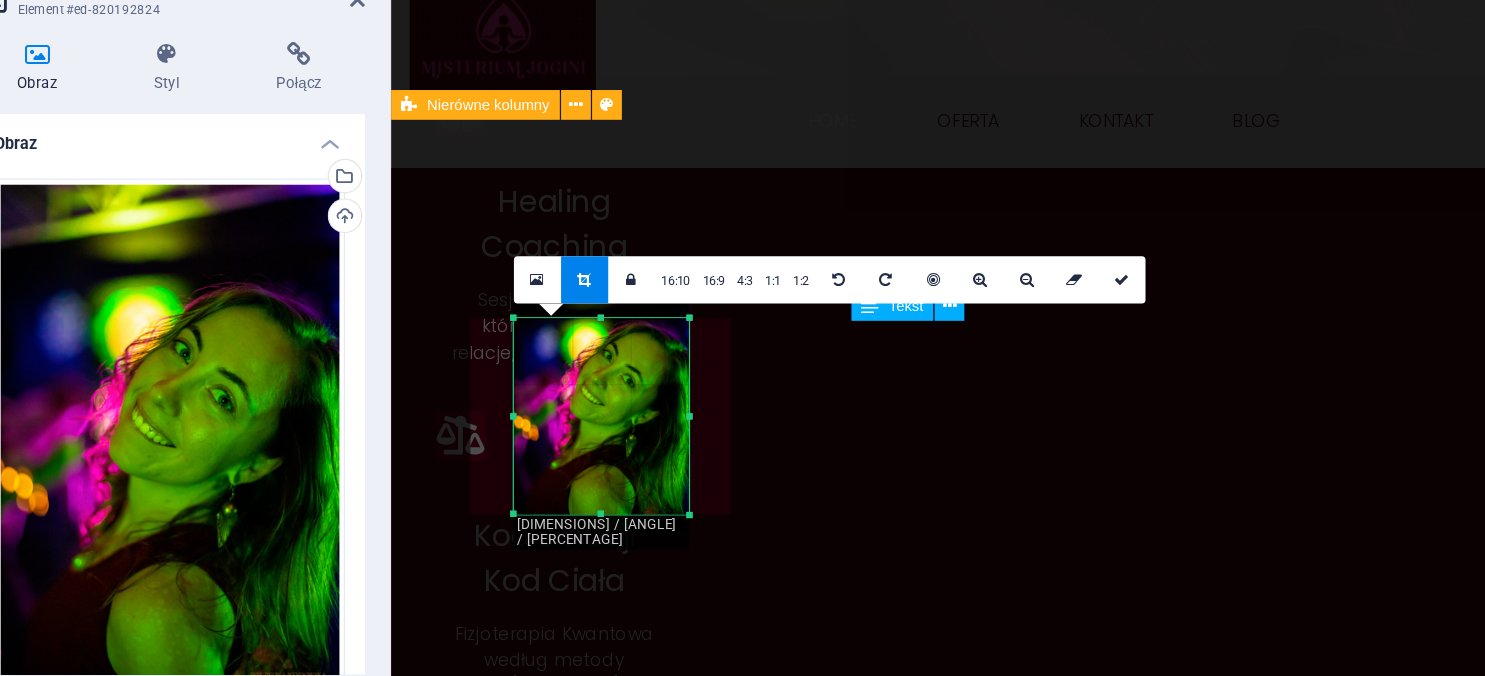 scroll, scrollTop: 912, scrollLeft: 0, axis: vertical 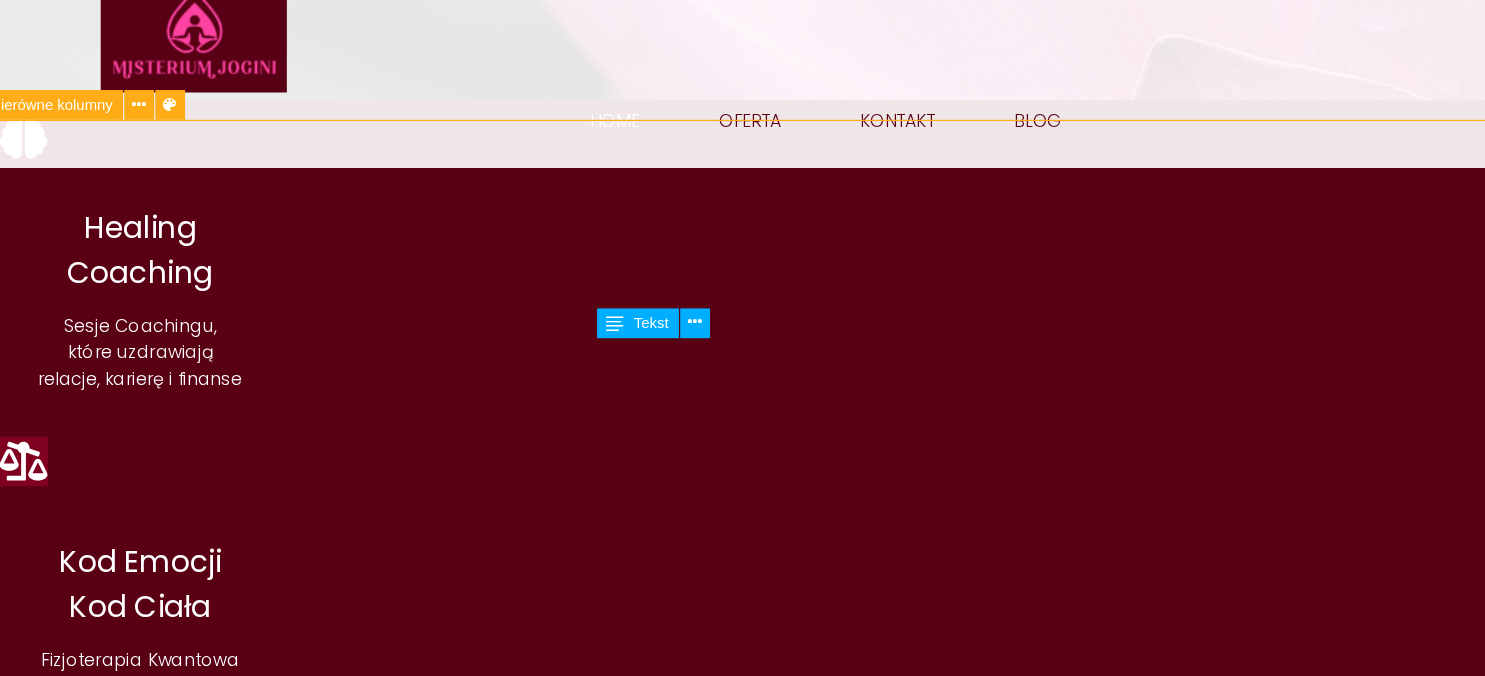 click on "[NAME] Jestem Joginką, która postanowiła studiować Fizjoterapię,  aby móc wytłumaczyć mądrość Jogi na język Anatomii i Fizjologii. Jestem Fizjoterapeutką, która postanowiła studiować Coaching,  aby kierować Umysł w stronę konstruktywnego zarządzania swoim Zdrowiem i Szczęściem.  Jestem Coachem, który uwielbia korzystać z potencjału Muzyki i Sztuki,  aby wydobywać z ludzi to, co w nich najPiękniejsze." at bounding box center (657, 1513) 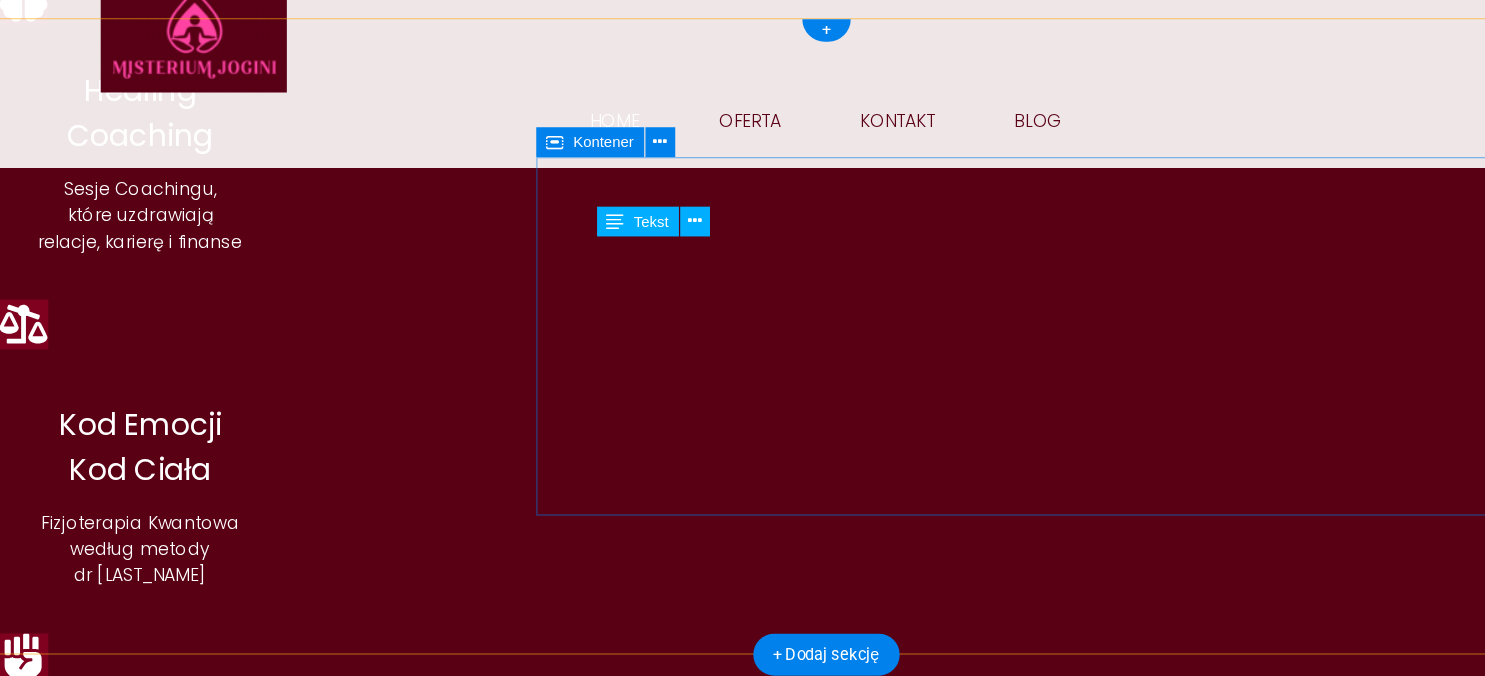 scroll, scrollTop: 1028, scrollLeft: 0, axis: vertical 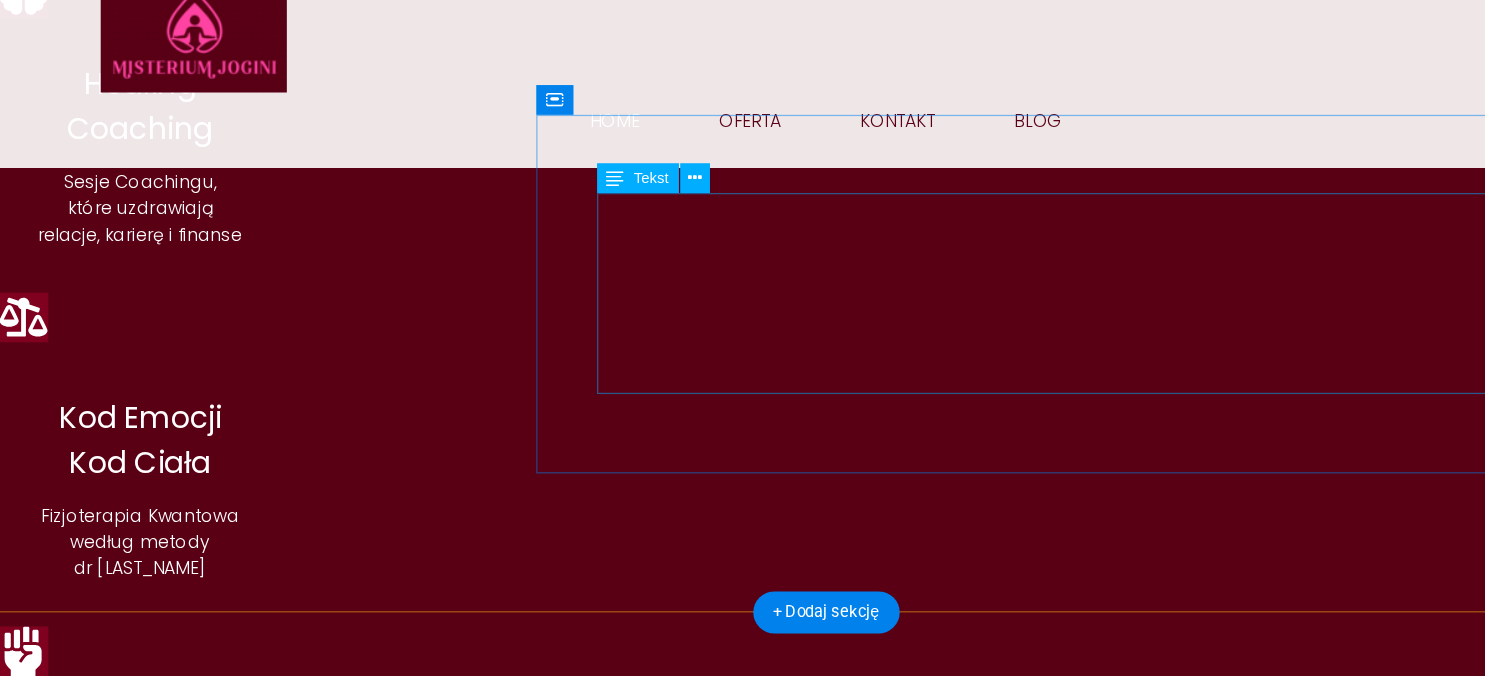 click on "Lorem ipsum dolor sit amet, consectetur adipiscing elit. Condimentum diam orci pretium a pharetra, feugiat cursus. Dictumst risus, sem egestas odio cras adipiscing vulputate. Nisi, risus in suscipit non. Non commodo volutpat, pharetra, vel.  Lorem ipsum dolor sit amet, consectetur adipiscing elit. Condimentum diam orci pretium a pharetra, feugiat cursus. Dictumst risus, sem egestas odio cras adipiscing vulputate. Nisi, risus in suscipit." at bounding box center (555, 1542) 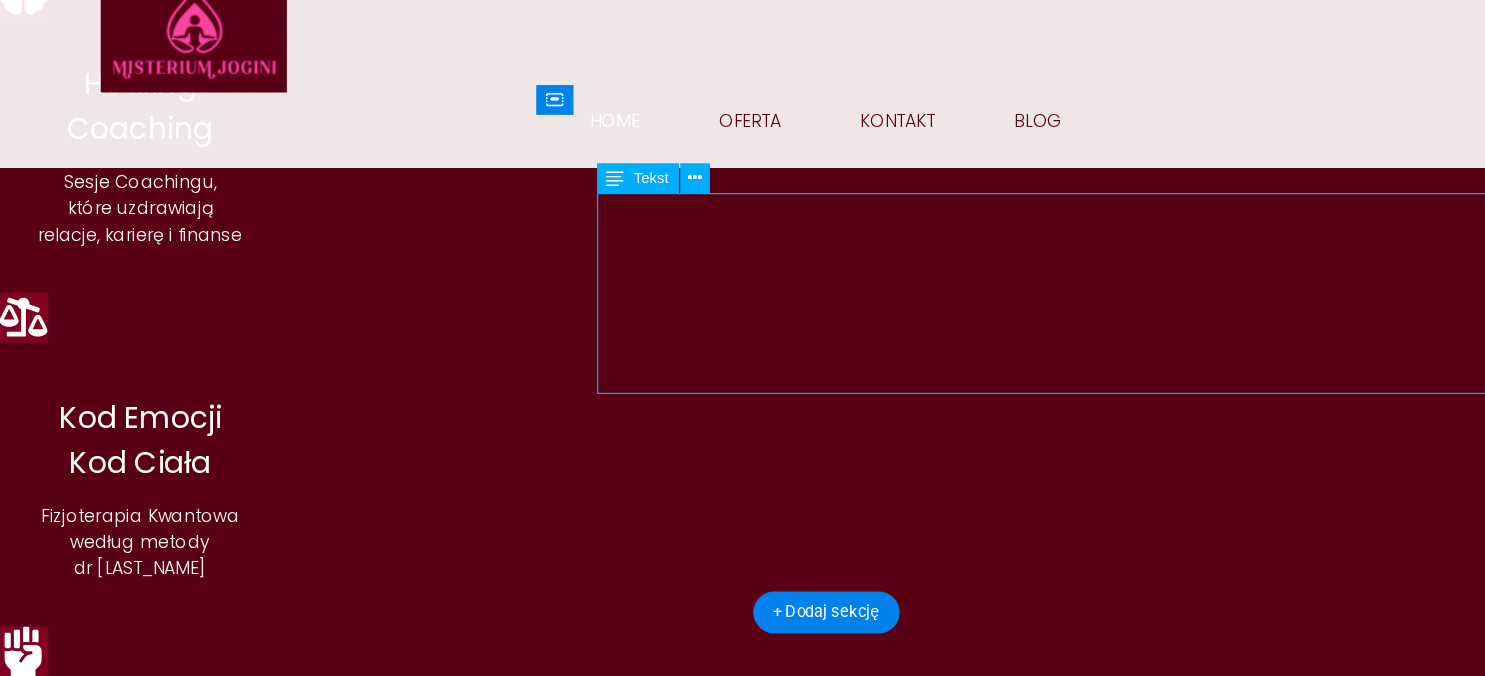 click on "Lorem ipsum dolor sit amet, consectetur adipiscing elit. Condimentum diam orci pretium a pharetra, feugiat cursus. Dictumst risus, sem egestas odio cras adipiscing vulputate. Nisi, risus in suscipit non. Non commodo volutpat, pharetra, vel.  Lorem ipsum dolor sit amet, consectetur adipiscing elit. Condimentum diam orci pretium a pharetra, feugiat cursus. Dictumst risus, sem egestas odio cras adipiscing vulputate. Nisi, risus in suscipit." at bounding box center [555, 1542] 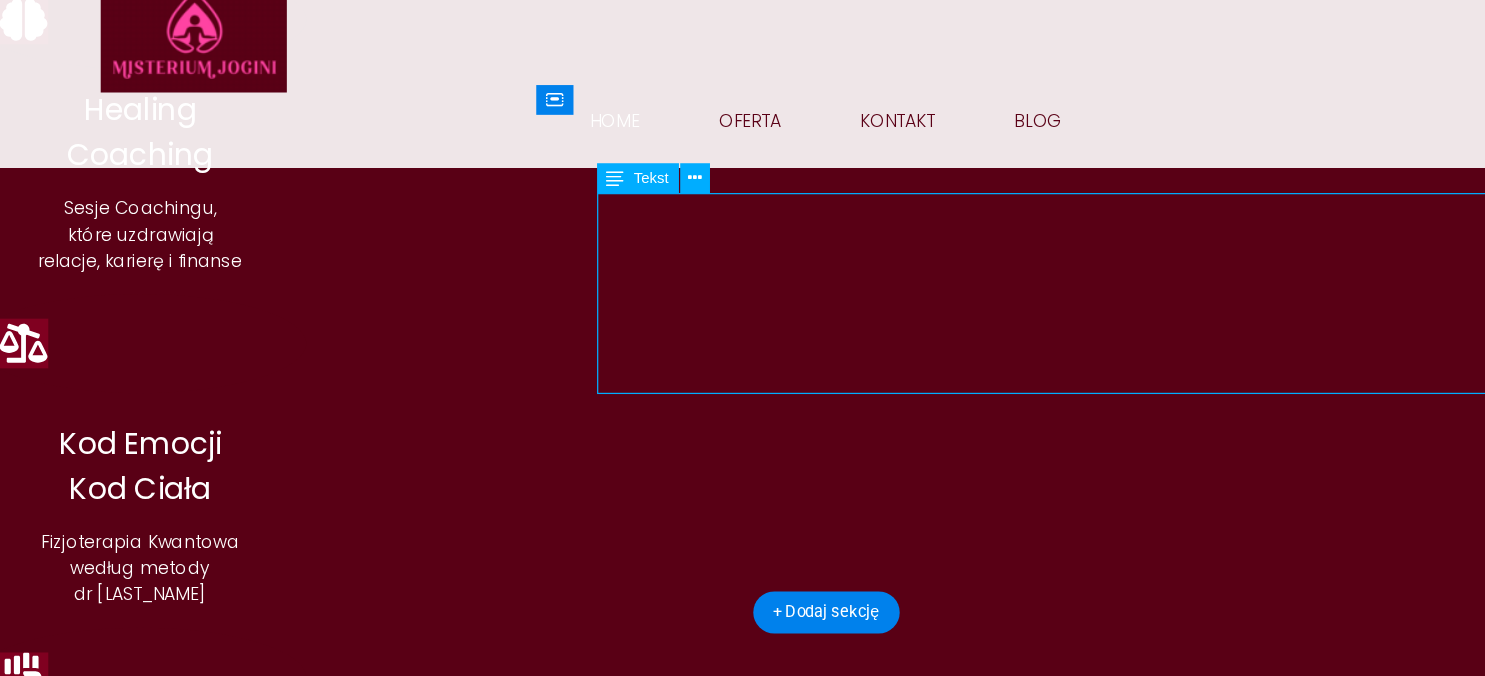 scroll, scrollTop: 1049, scrollLeft: 0, axis: vertical 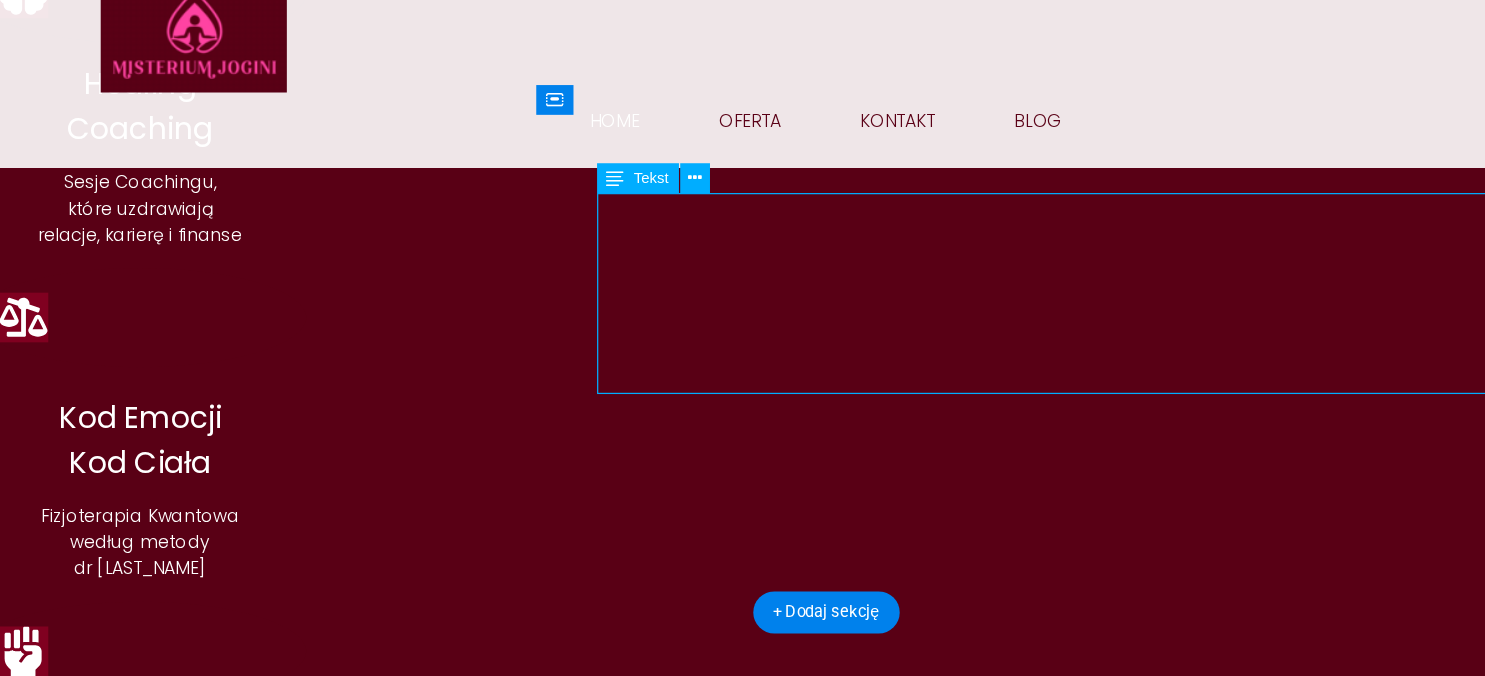 click on "Lorem ipsum dolor sit amet, consectetur adipiscing elit. Condimentum diam orci pretium a pharetra, feugiat cursus. Dictumst risus, sem egestas odio cras adipiscing vulputate. Nisi, risus in suscipit non. Non commodo volutpat, pharetra, vel.  Lorem ipsum dolor sit amet, consectetur adipiscing elit. Condimentum diam orci pretium a pharetra, feugiat cursus. Dictumst risus, sem egestas odio cras adipiscing vulputate. Nisi, risus in suscipit." at bounding box center (555, 1542) 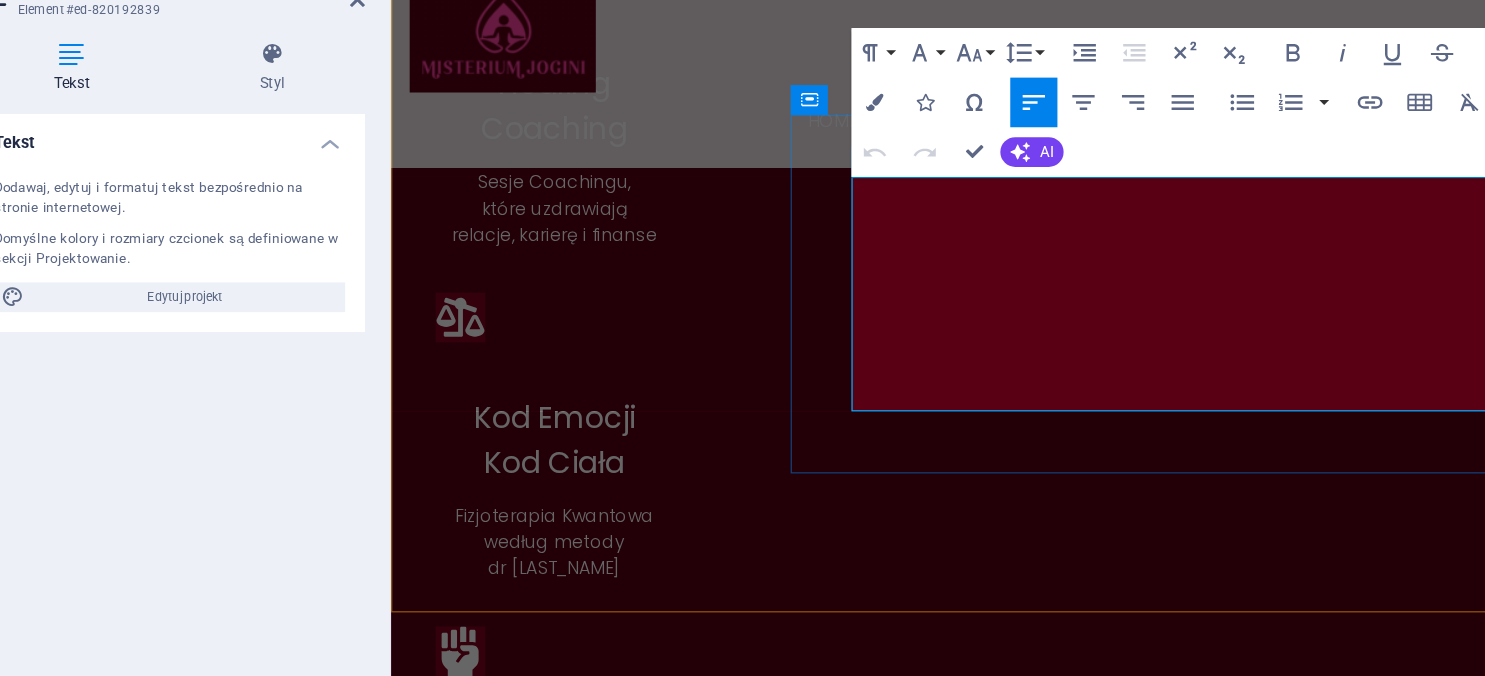 click on "Lorem ipsum dolor sit amet, consectetur adipiscing elit. Condimentum diam orci pretium a pharetra, feugiat cursus. Dictumst risus, sem egestas odio cras adipiscing vulputate. Nisi, risus in suscipit non. Non commodo volutpat, pharetra, vel.  Lorem ipsum dolor sit amet, consectetur adipiscing elit. Condimentum diam orci pretium a pharetra, feugiat cursus. Dictumst risus, sem egestas odio cras adipiscing vulputate. Nisi, risus in suscipit." at bounding box center [917, 1555] 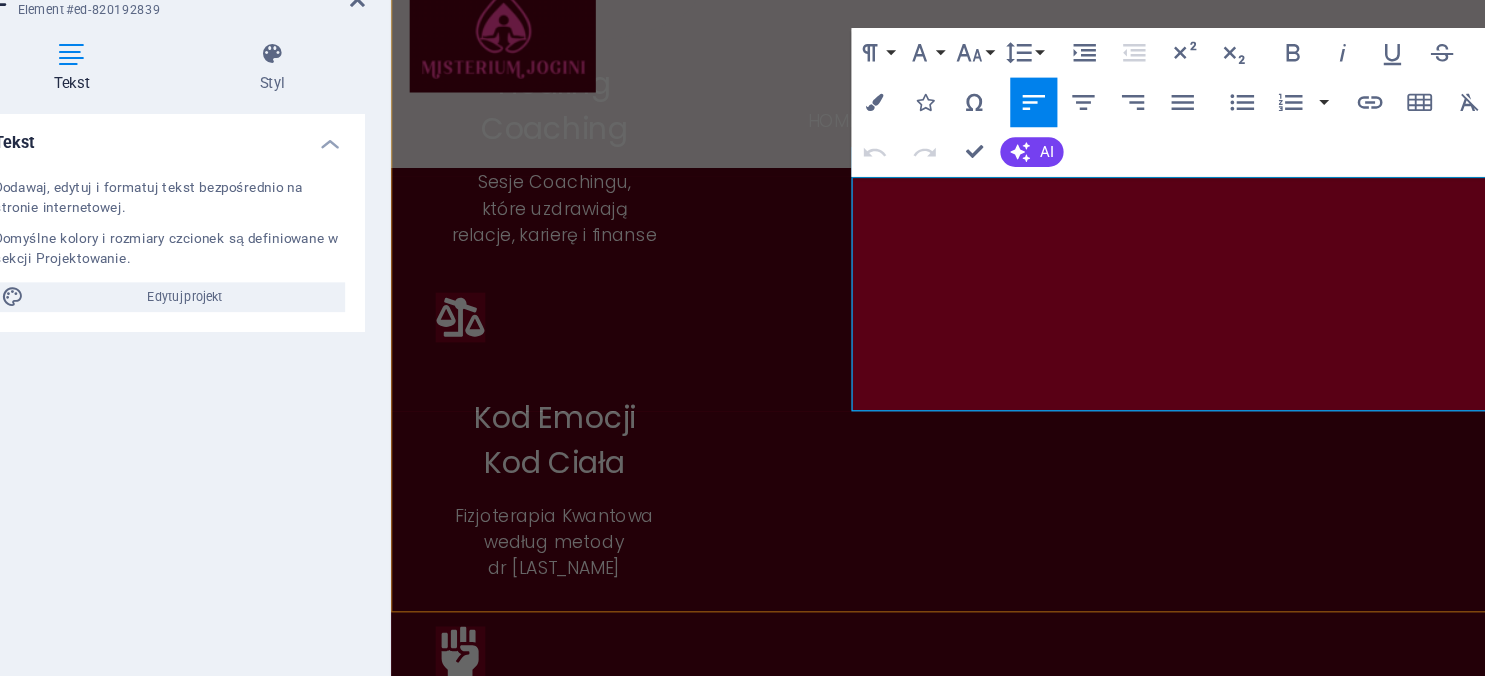 click on "[NAME] Jestem Joginką, która postanowiła studiować Fizjoterapię,  aby móc wytłumaczyć mądrość Jogi na język Anatomii i Fizjologii. Jestem Fizjoterapeutką, która postanowiła studiować Coaching,  aby kierować Umysł w stronę konstruktywnego zarządzania swoim Zdrowiem i Szczęściem.  Jestem Coachem, który uwielbia korzystać z potencjału Muzyki i Sztuki,  aby wydobywać z ludzi to, co w nich najPiękniejsze." at bounding box center [917, 1411] 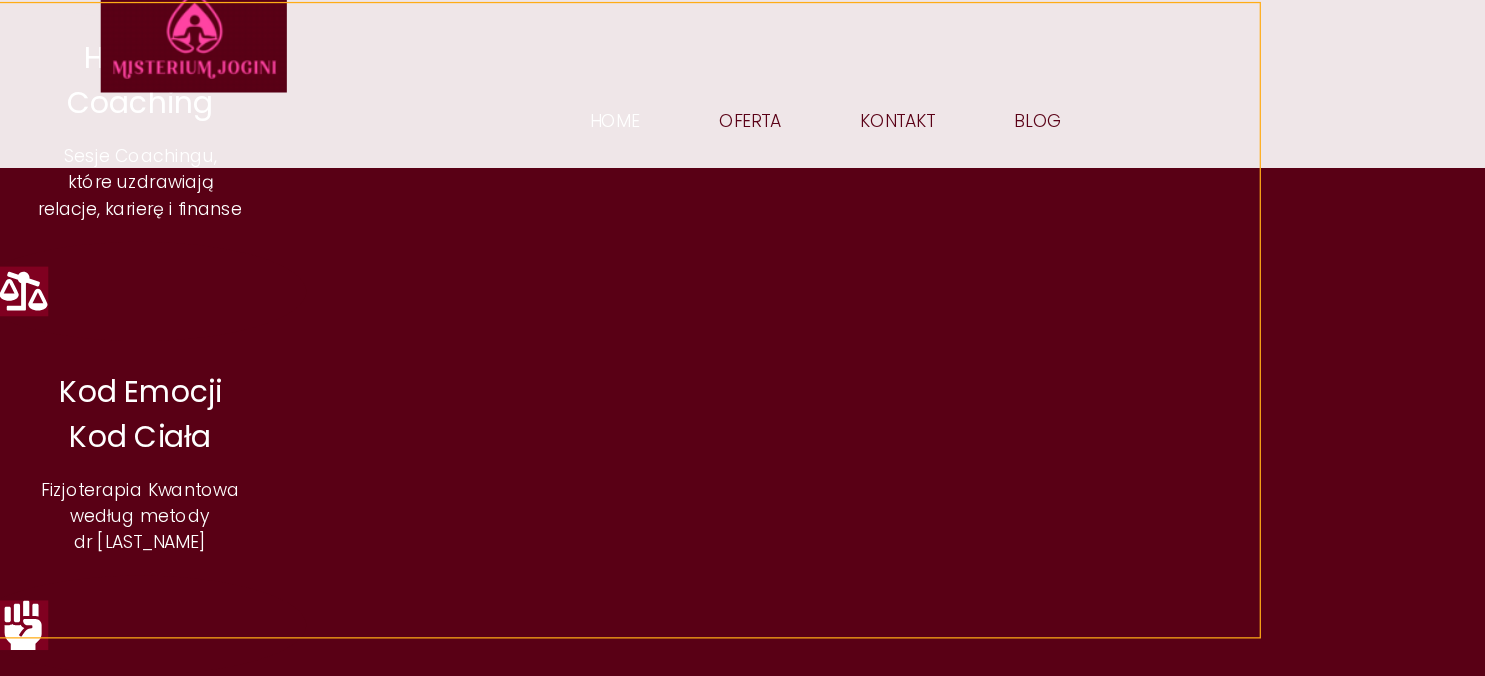 scroll, scrollTop: 1028, scrollLeft: 0, axis: vertical 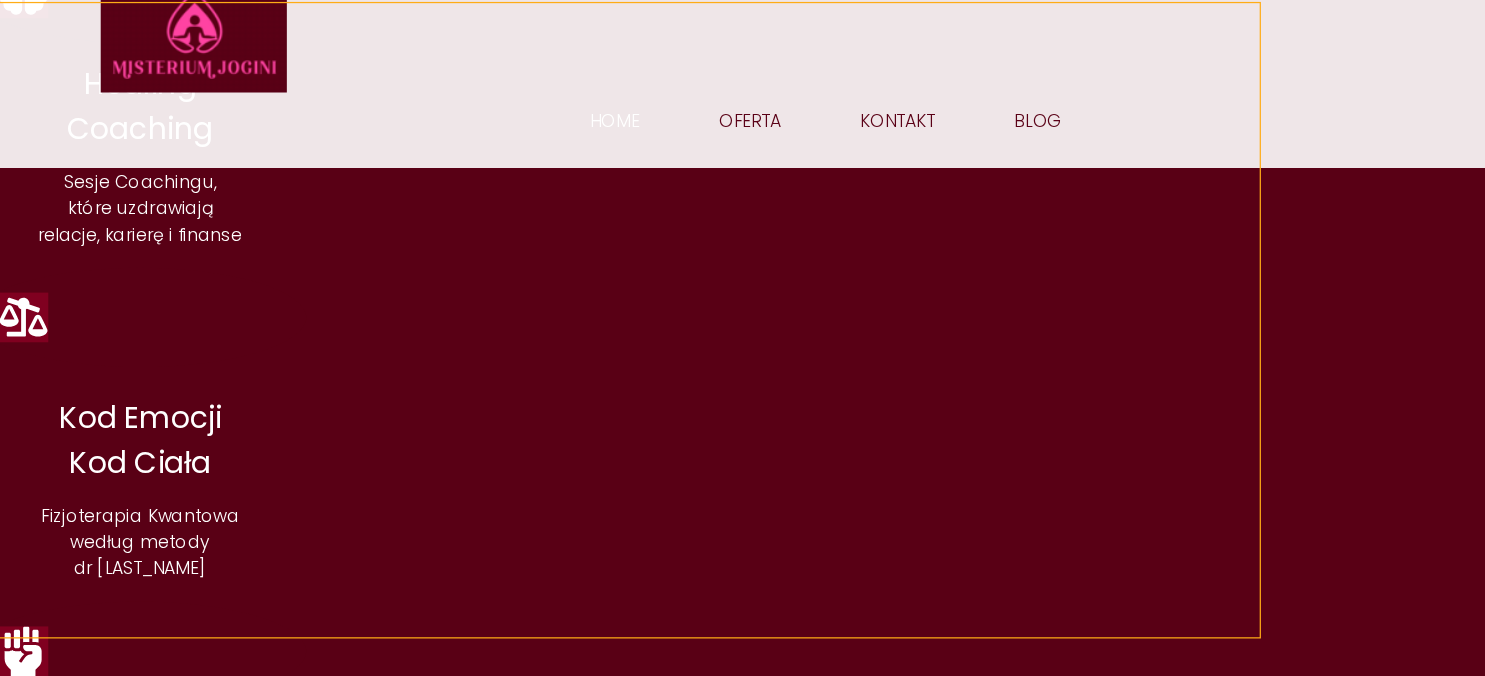 click on "[NAME] Jestem Joginką, która postanowiła studiować Fizjoterapię,  aby móc wytłumaczyć mądrość Jogi na język Anatomii i Fizjologii. Jestem Fizjoterapeutką, która postanowiła studiować Coaching,  aby kierować Umysł w stronę konstruktywnego zarządzania swoim Zdrowiem i Szczęściem.  Jestem Coachem, który uwielbia korzystać z potencjału Muzyki i Sztuki,  aby wydobywać z ludzi to, co w nich najPiękniejsze." at bounding box center (657, 1397) 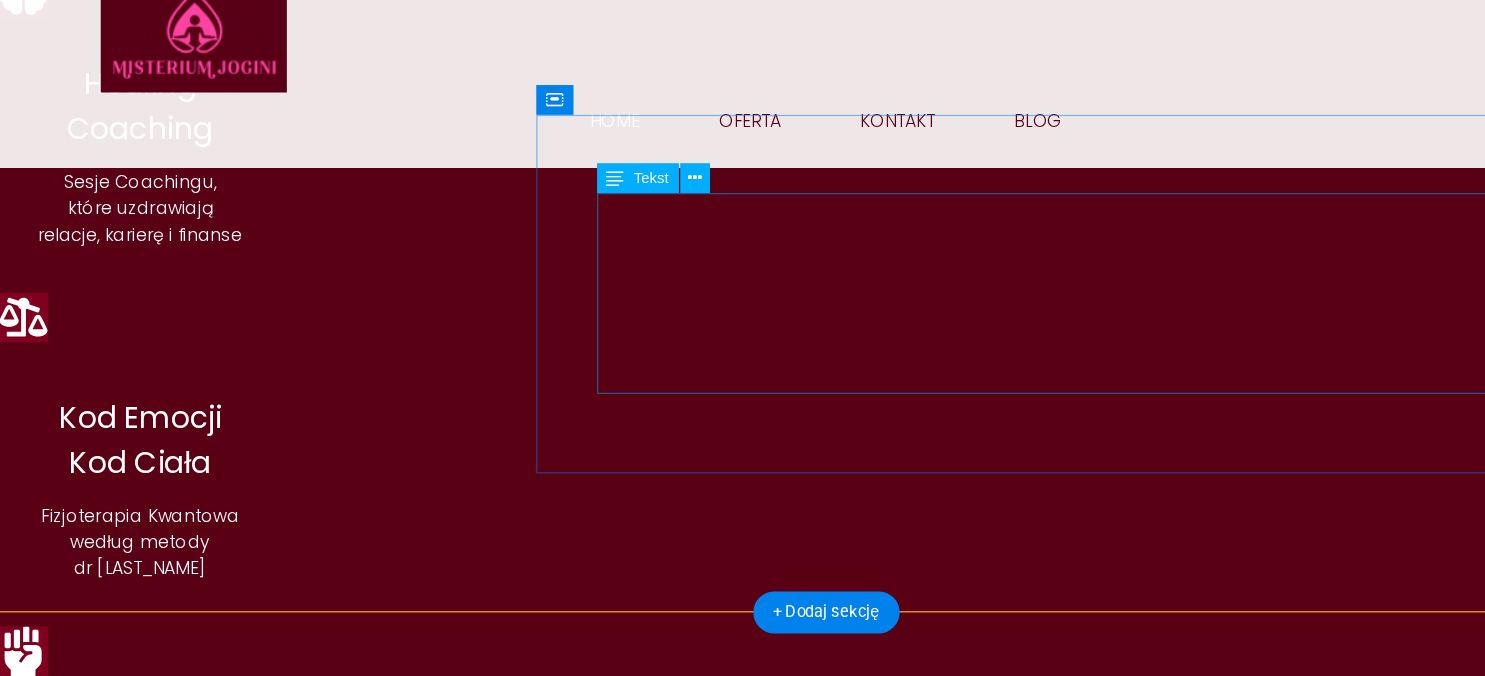 click on "Lorem ipsum dolor sit amet, consectetur adipiscing elit. Condimentum diam orci pretium a pharetra, feugiat cursus. Dictumst risus, sem egestas odio cras adipiscing vulputate. Nisi, risus in suscipit non. Non commodo volutpat, pharetra, vel.  Lorem ipsum dolor sit amet, consectetur adipiscing elit. Condimentum diam orci pretium a pharetra, feugiat cursus. Dictumst risus, sem egestas odio cras adipiscing vulputate. Nisi, risus in suscipit." at bounding box center [555, 1542] 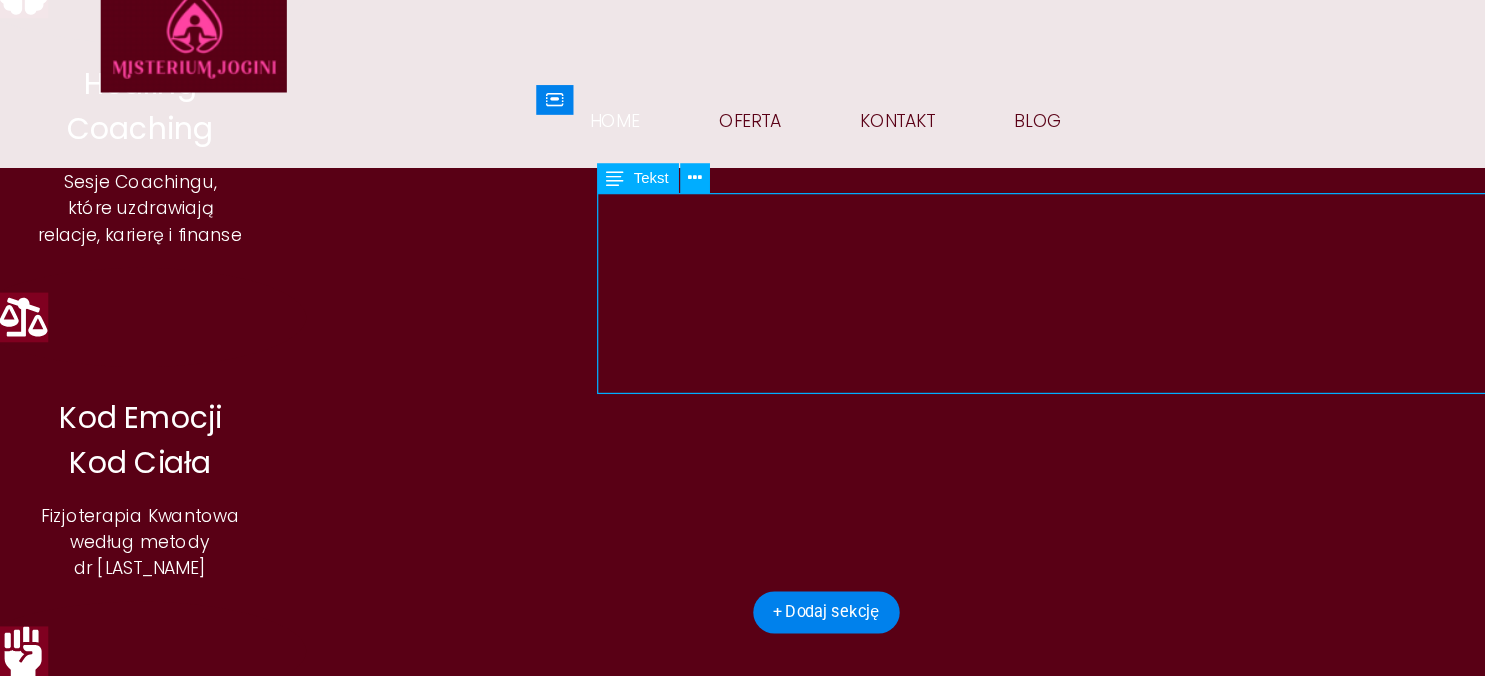 click on "Lorem ipsum dolor sit amet, consectetur adipiscing elit. Condimentum diam orci pretium a pharetra, feugiat cursus. Dictumst risus, sem egestas odio cras adipiscing vulputate. Nisi, risus in suscipit non. Non commodo volutpat, pharetra, vel.  Lorem ipsum dolor sit amet, consectetur adipiscing elit. Condimentum diam orci pretium a pharetra, feugiat cursus. Dictumst risus, sem egestas odio cras adipiscing vulputate. Nisi, risus in suscipit." at bounding box center [555, 1542] 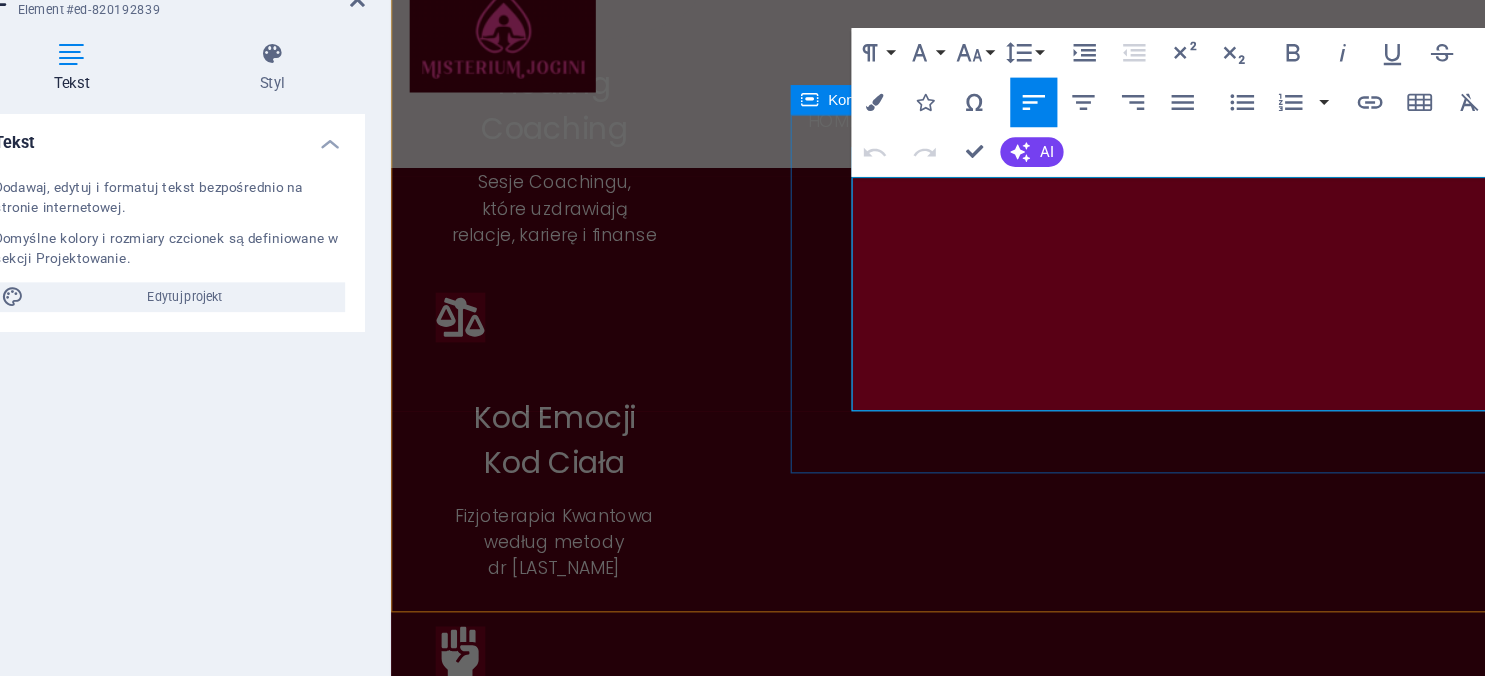 click on "Lorem ipsum dolor sit amet, consectetur adipiscing elit. Condimentum diam orci pretium a pharetra, feugiat cursus. Dictumst risus, sem egestas odio cras adipiscing vulputate. Nisi, risus in suscipit non. Non commodo volutpat, pharetra, vel.  Lorem ipsum dolor sit amet, consectetur adipiscing elit. Condimentum diam orci pretium a pharetra, feugiat cursus. Dictumst risus, sem egestas odio cras adipiscing vulputate. Nisi, risus in suscipit." at bounding box center [917, 1555] 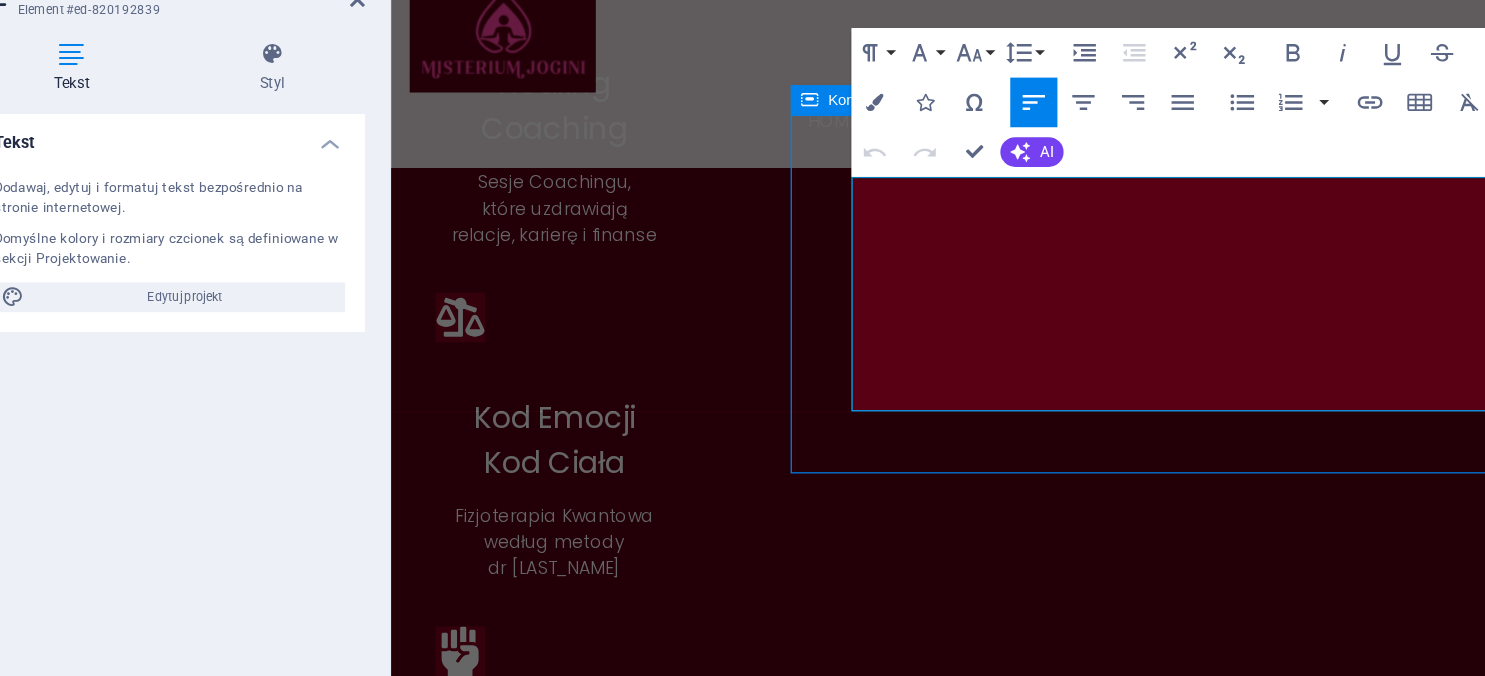 scroll, scrollTop: 1028, scrollLeft: 0, axis: vertical 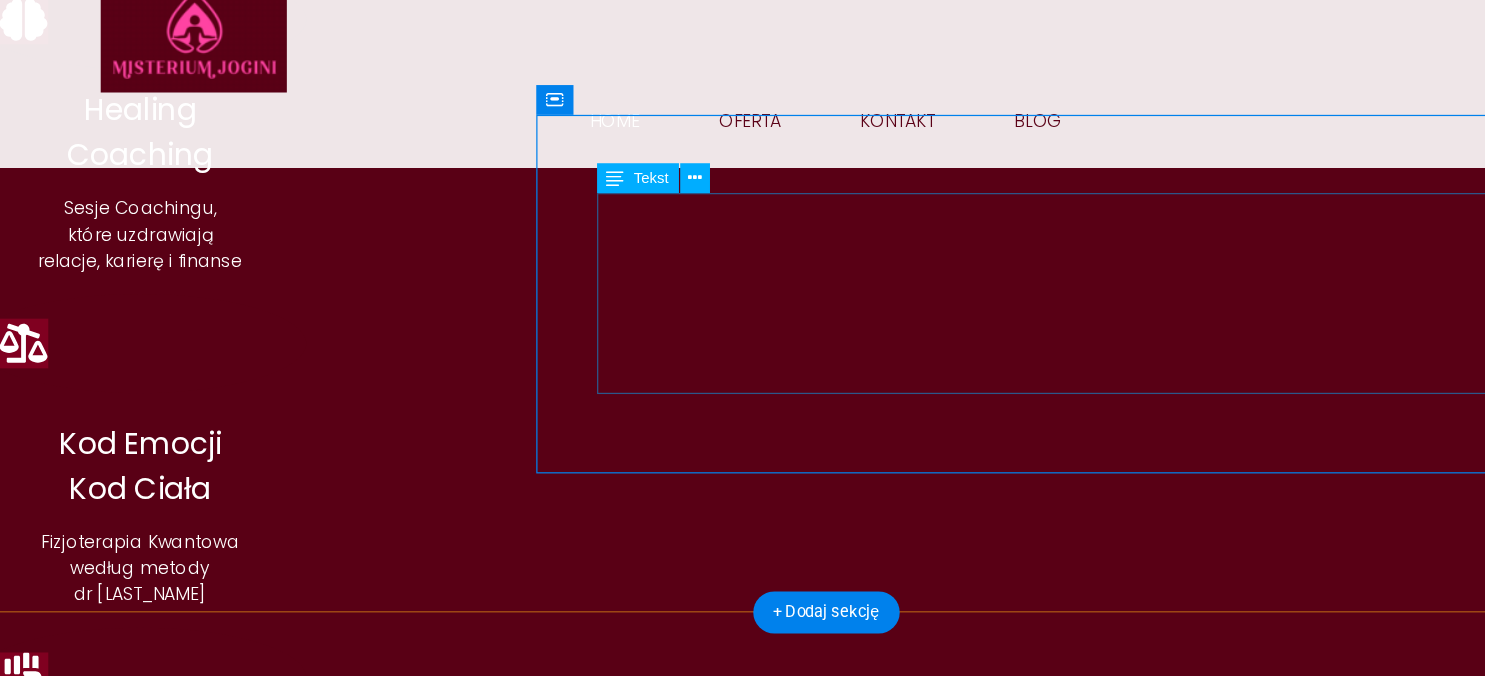 click on "Lorem ipsum dolor sit amet, consectetur adipiscing elit. Condimentum diam orci pretium a pharetra, feugiat cursus. Dictumst risus, sem egestas odio cras adipiscing vulputate. Nisi, risus in suscipit non. Non commodo volutpat, pharetra, vel.  Lorem ipsum dolor sit amet, consectetur adipiscing elit. Condimentum diam orci pretium a pharetra, feugiat cursus. Dictumst risus, sem egestas odio cras adipiscing vulputate. Nisi, risus in suscipit." at bounding box center (555, 1563) 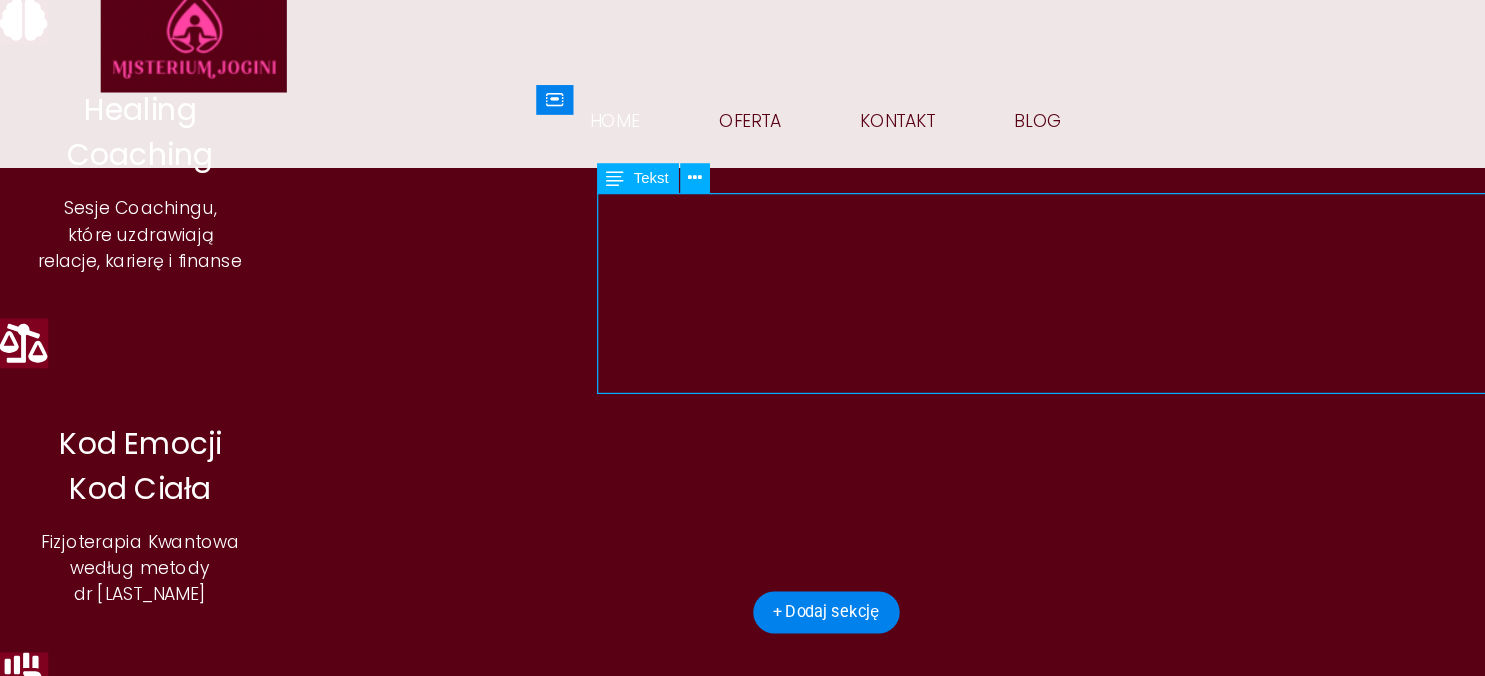 click on "Lorem ipsum dolor sit amet, consectetur adipiscing elit. Condimentum diam orci pretium a pharetra, feugiat cursus. Dictumst risus, sem egestas odio cras adipiscing vulputate. Nisi, risus in suscipit non. Non commodo volutpat, pharetra, vel.  Lorem ipsum dolor sit amet, consectetur adipiscing elit. Condimentum diam orci pretium a pharetra, feugiat cursus. Dictumst risus, sem egestas odio cras adipiscing vulputate. Nisi, risus in suscipit." at bounding box center [555, 1563] 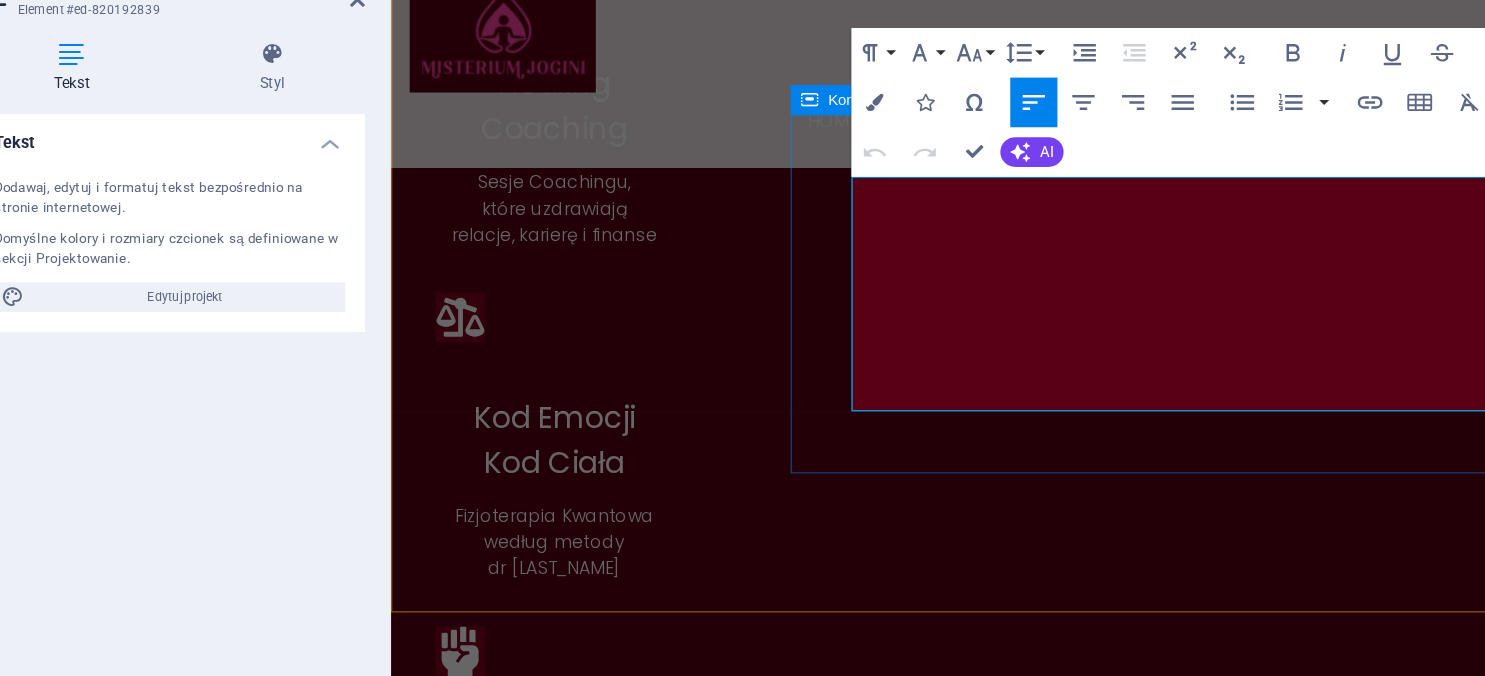 drag, startPoint x: 1180, startPoint y: 314, endPoint x: 728, endPoint y: 119, distance: 492.26923 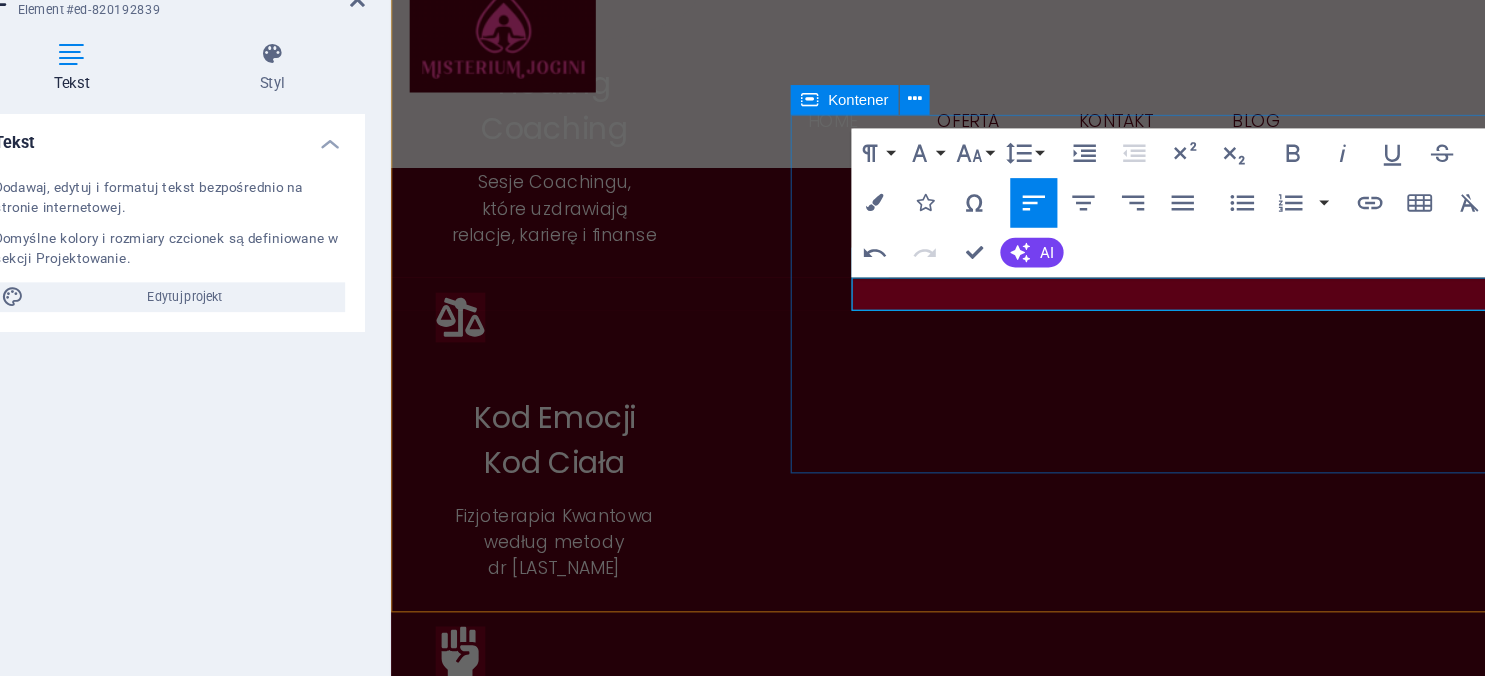 click on "​" at bounding box center (917, 1501) 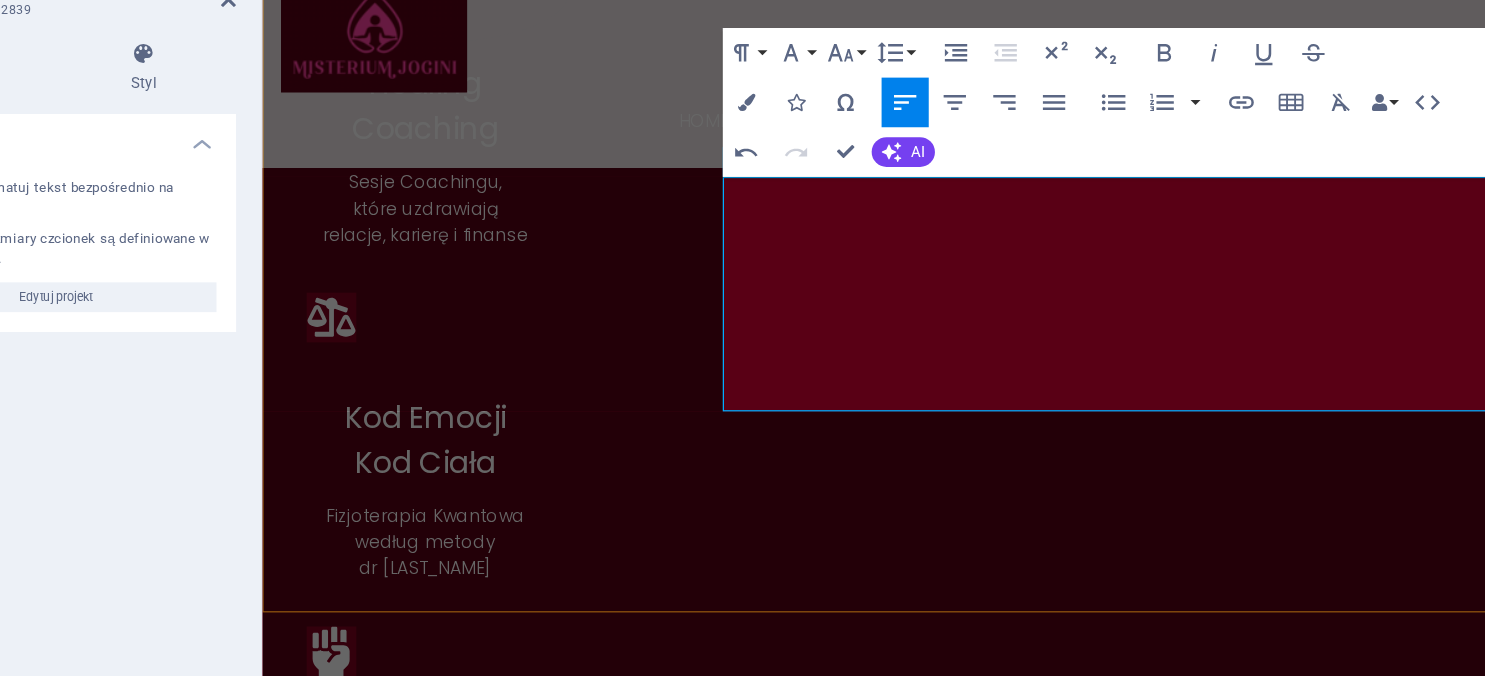 click on "[FIRST] [LAST] Jestem Joginką, która postanowiła studiować Fizjoterapię, aby móc wytłumaczyć mądrość Jogi na język anatomii i fizjologii. Jestem Fizjoterapeutką, która postanowiła studiować Coaching, aby kierować umysł w stronę konstruktywnego zarządzania swoim zdrowiem i życiem. Jestem Coachem, który uwielbia korzystać z potencjału muzyki i sztuki, aby wydobywać z ludzi to, co najPiękniejsze." at bounding box center (788, 1424) 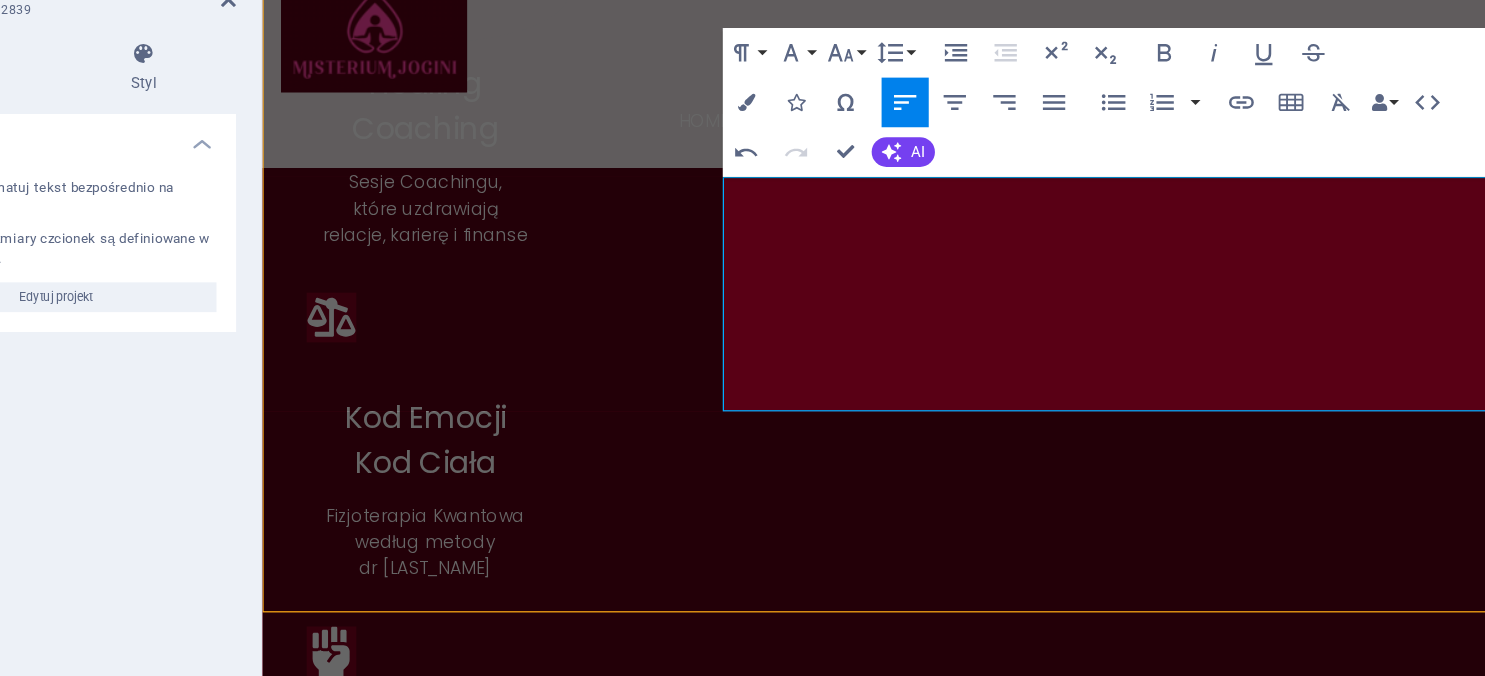 scroll, scrollTop: 1028, scrollLeft: 0, axis: vertical 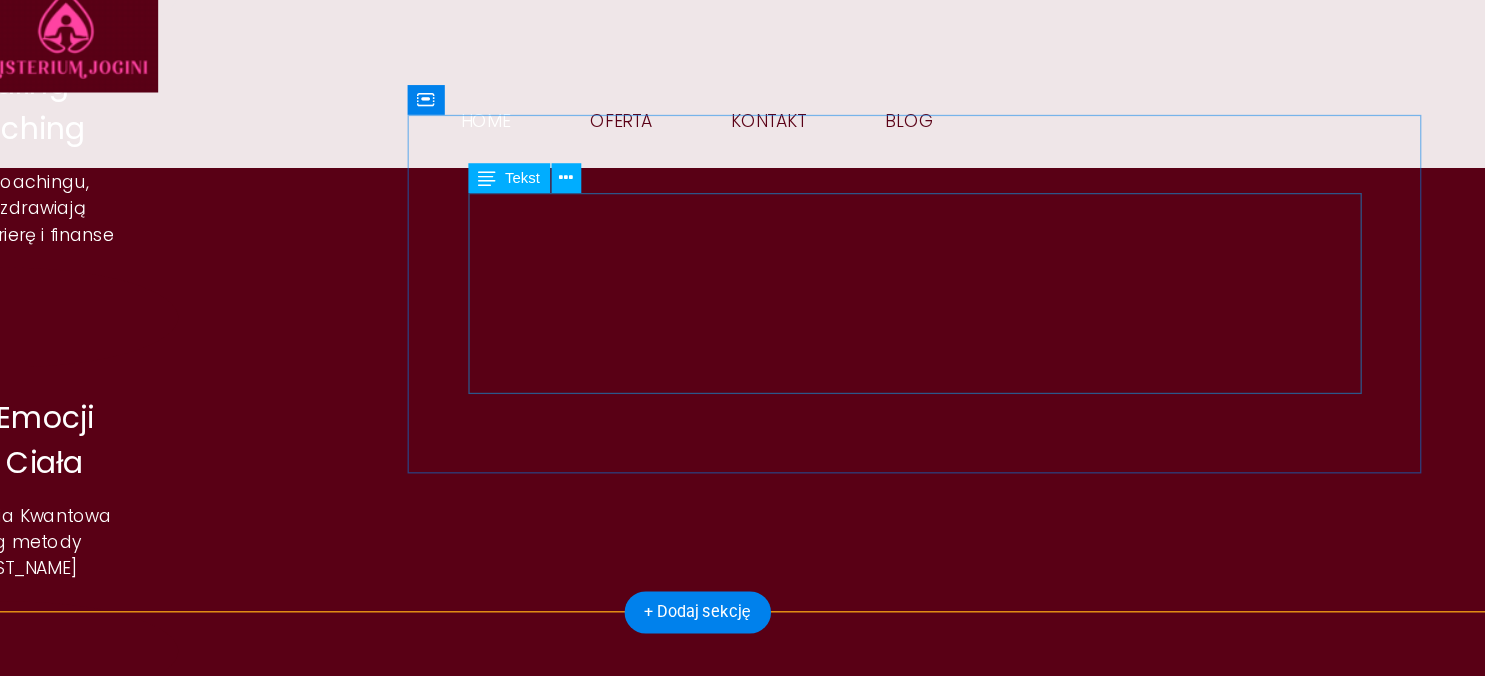 click on "Jestem Joginką, która postanowiła studiować Fizjoterapię, aby móc wytłumaczyć mądrość Jogi na język anatomii i fizjologii. Jestem Fizjoterapeutką, która postanowiła studiować Coaching, aby kierować umysł w stronę konstruktywnego zarządzania swoim zdrowiem i życiem.  Jestem Coachem, który uwielbia korzystać z potencjału muzyki i sztuki, aby wydobywać z ludzi to, co najPiękniejsze." at bounding box center [426, 1555] 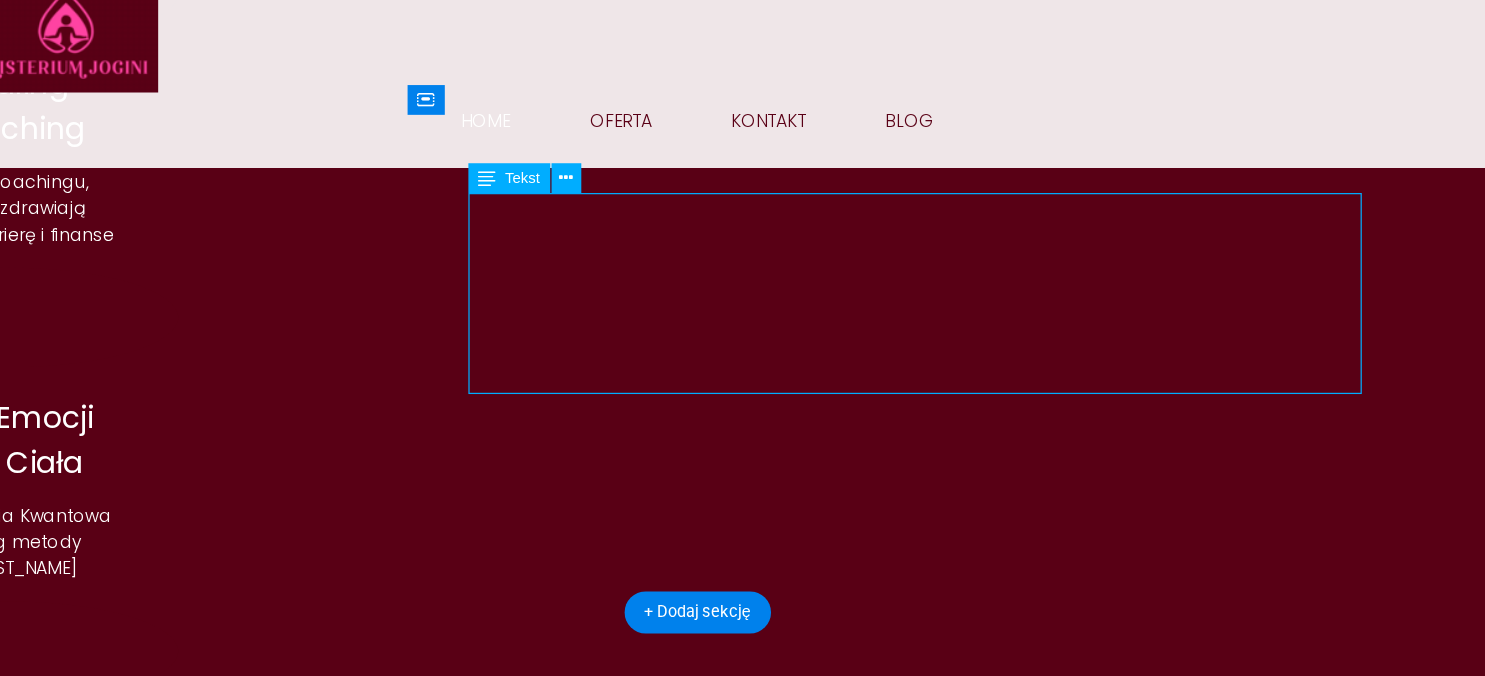 click on "Jestem Joginką, która postanowiła studiować Fizjoterapię, aby móc wytłumaczyć mądrość Jogi na język anatomii i fizjologii. Jestem Fizjoterapeutką, która postanowiła studiować Coaching, aby kierować umysł w stronę konstruktywnego zarządzania swoim zdrowiem i życiem.  Jestem Coachem, który uwielbia korzystać z potencjału muzyki i sztuki, aby wydobywać z ludzi to, co najPiękniejsze." at bounding box center (426, 1555) 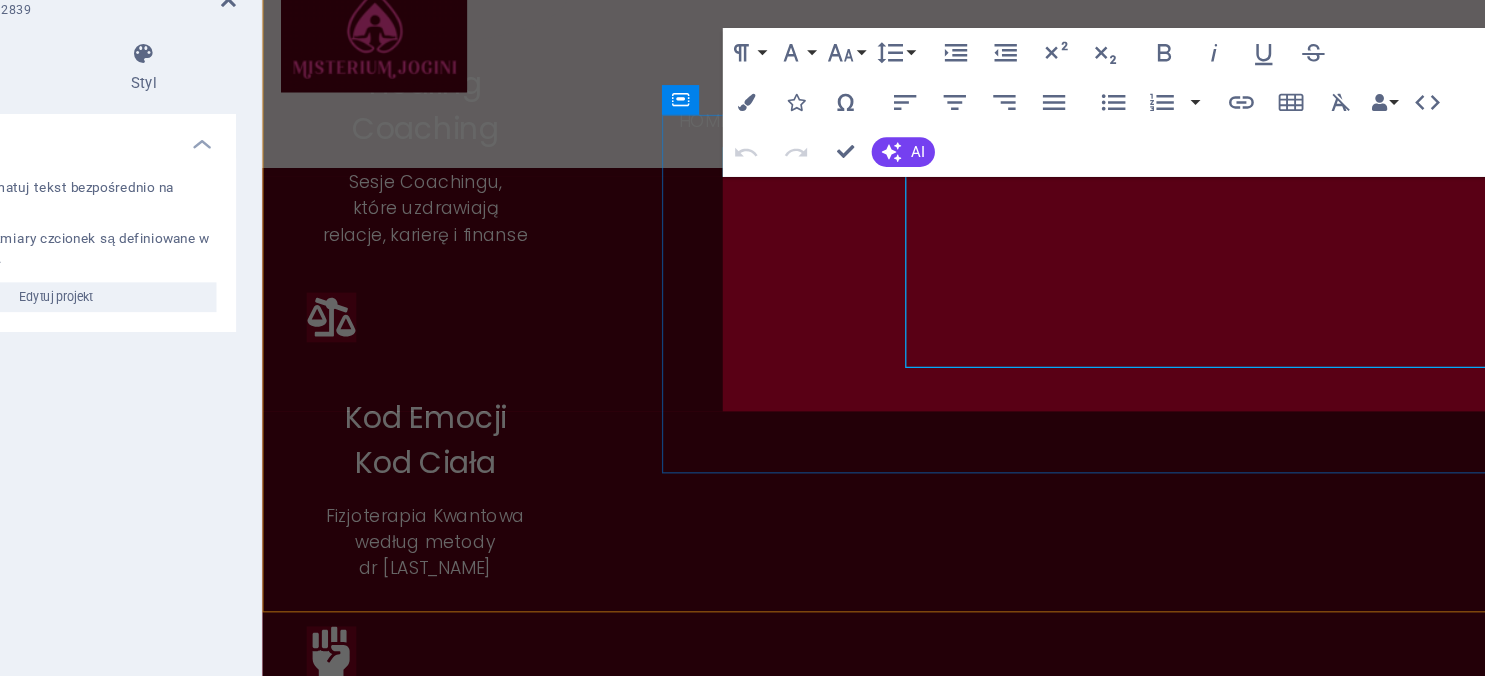 scroll, scrollTop: 1049, scrollLeft: 0, axis: vertical 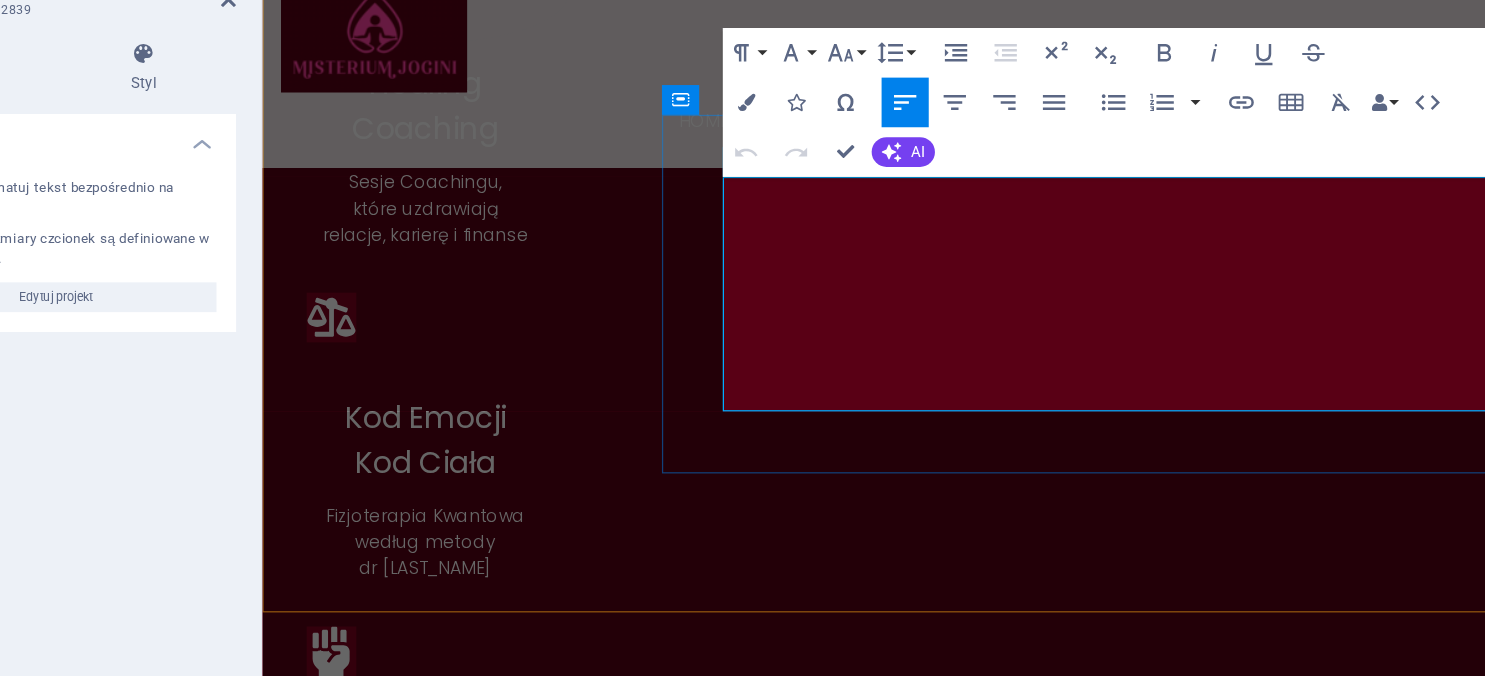 click on "Jestem Joginką, która postanowiła studiować Fizjoterapię, aby móc wytłumaczyć mądrość Jogi na język anatomii i fizjologii." at bounding box center [771, 1515] 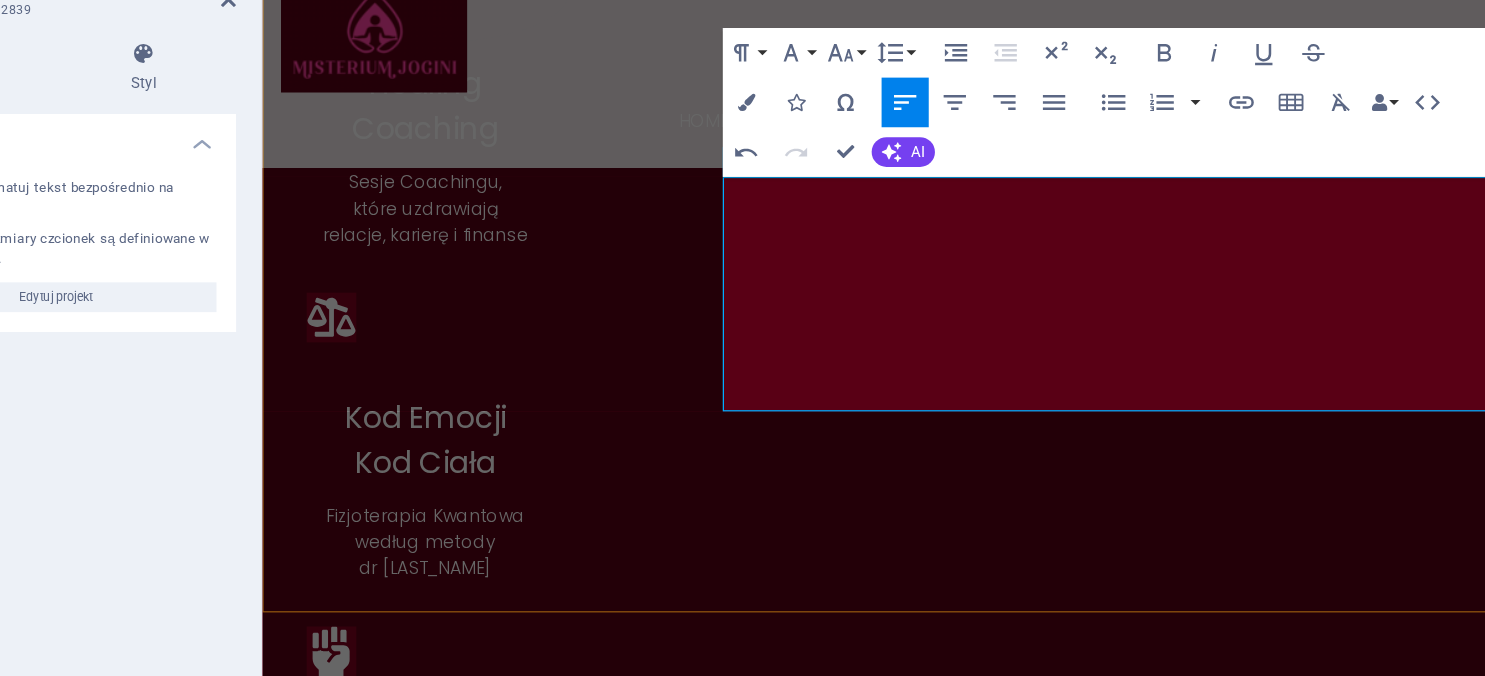 click on "Jestem Joginką, która postanowiła studiować Fizjoterapię, aby móc wytłumaczyć mądrość Jogi na język Anatomii i Fizjologii. Jestem Fizjoterapeutką, która postanowiła studiować Coaching, aby kierować umysł w stronę konstruktywnego zarządzania swoim zdrowiem i życiem. Jestem Coachem, który uwielbia korzystać z potencjału muzyki i sztuki, aby wydobywać z ludzi to, co najPiękniejsze." at bounding box center [788, 1424] 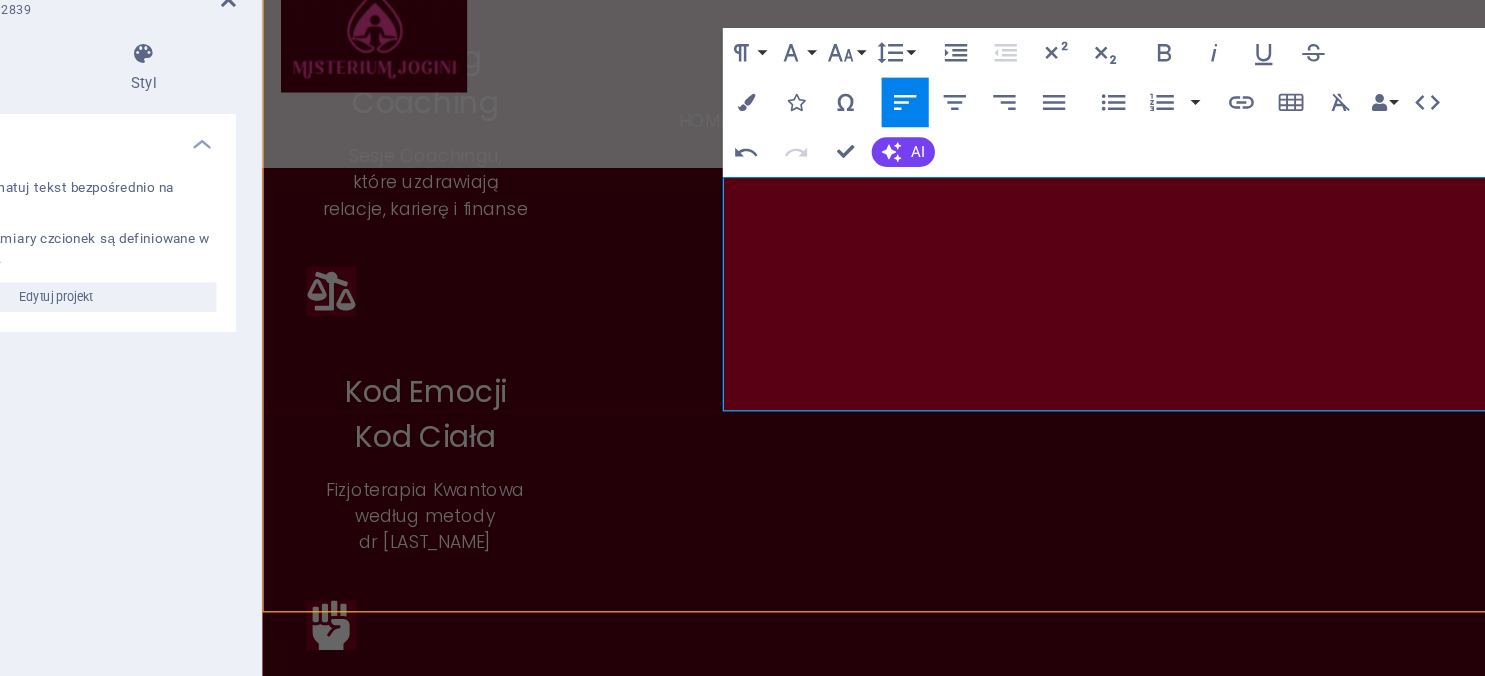 scroll, scrollTop: 1028, scrollLeft: 0, axis: vertical 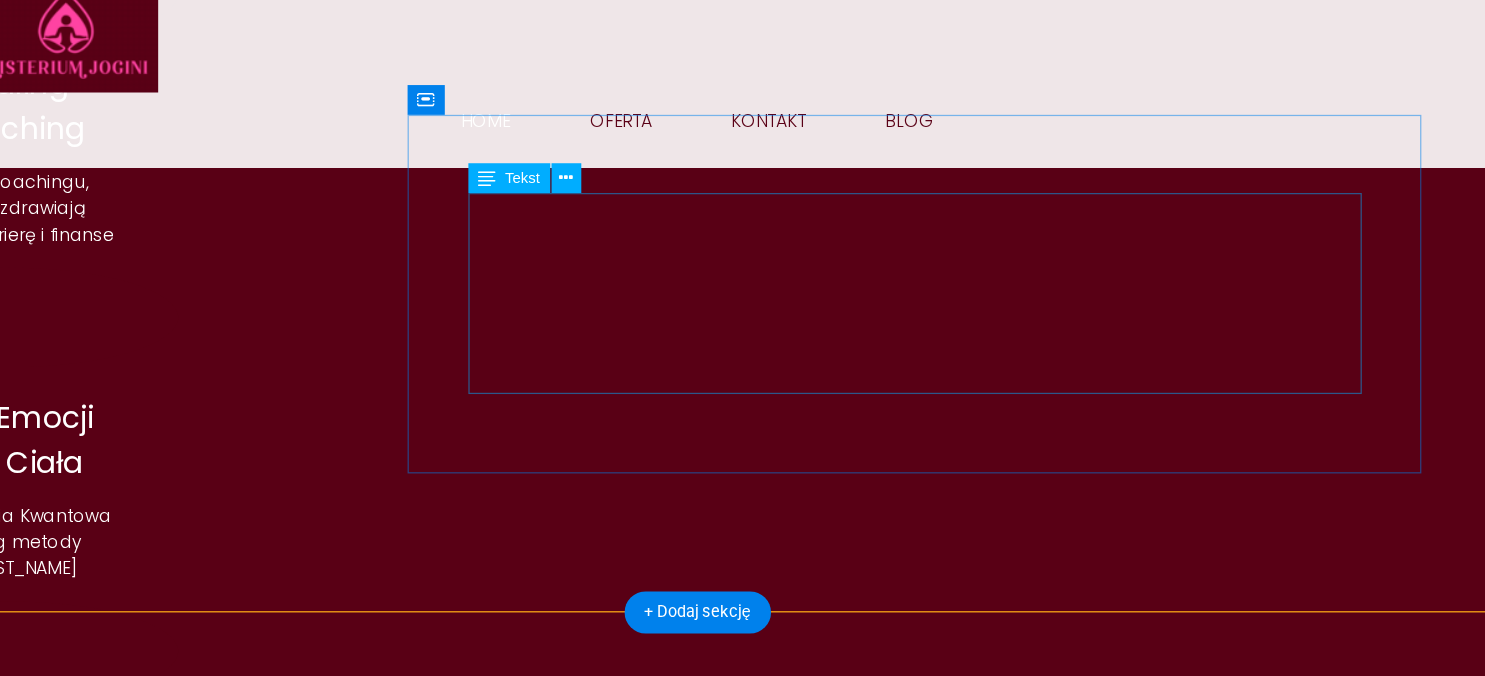 click on "Jestem Joginką, która postanowiła studiować Fizjoterapię, aby móc wytłumaczyć mądrość Jogi na język Anatomii i Fizjologii. Jestem Fizjoterapeutką, która postanowiła studiować Coaching, aby kierować umysł w stronę konstruktywnego zarządzania swoim zdrowiem i życiem.  Jestem Coachem, który uwielbia korzystać z potencjału muzyki i sztuki, aby wydobywać z ludzi to, co najPiękniejsze." at bounding box center (426, 1555) 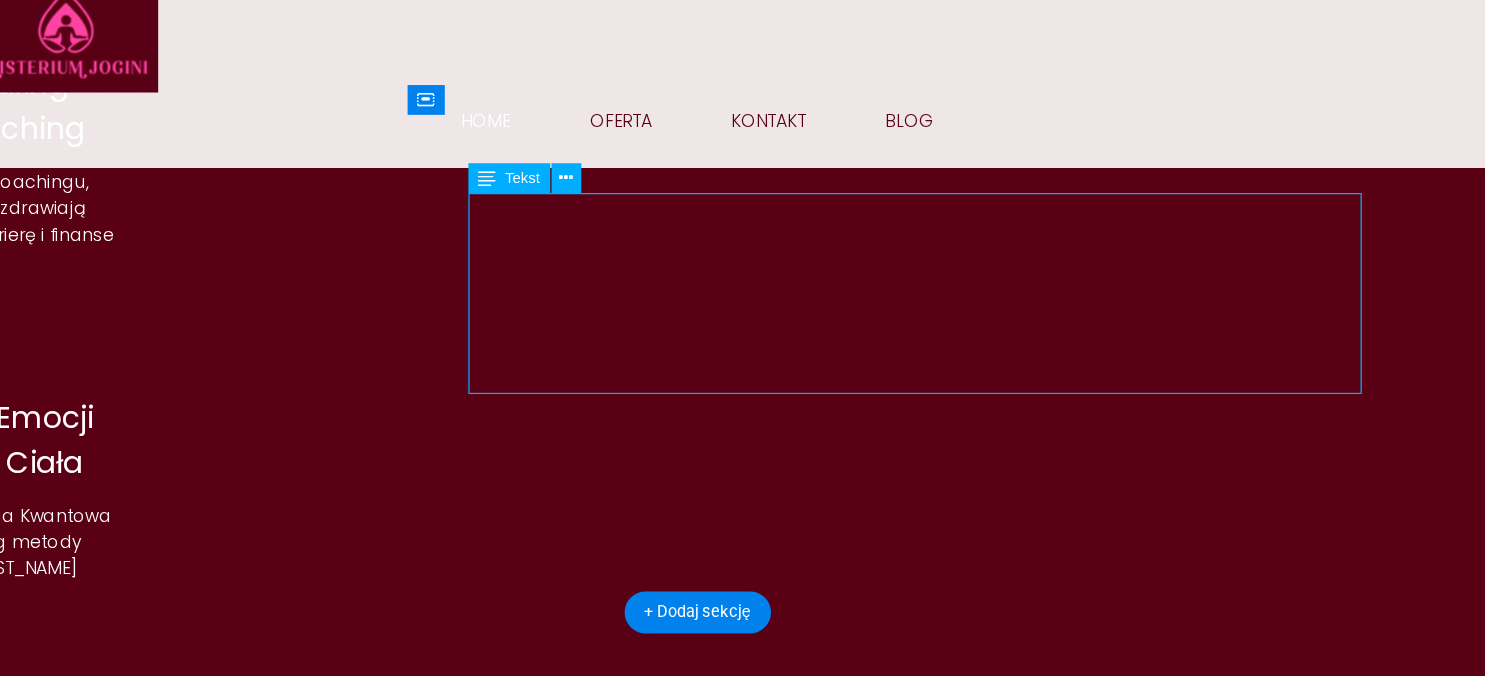click on "Jestem Joginką, która postanowiła studiować Fizjoterapię, aby móc wytłumaczyć mądrość Jogi na język Anatomii i Fizjologii. Jestem Fizjoterapeutką, która postanowiła studiować Coaching, aby kierować umysł w stronę konstruktywnego zarządzania swoim zdrowiem i życiem.  Jestem Coachem, który uwielbia korzystać z potencjału muzyki i sztuki, aby wydobywać z ludzi to, co najPiękniejsze." at bounding box center [426, 1555] 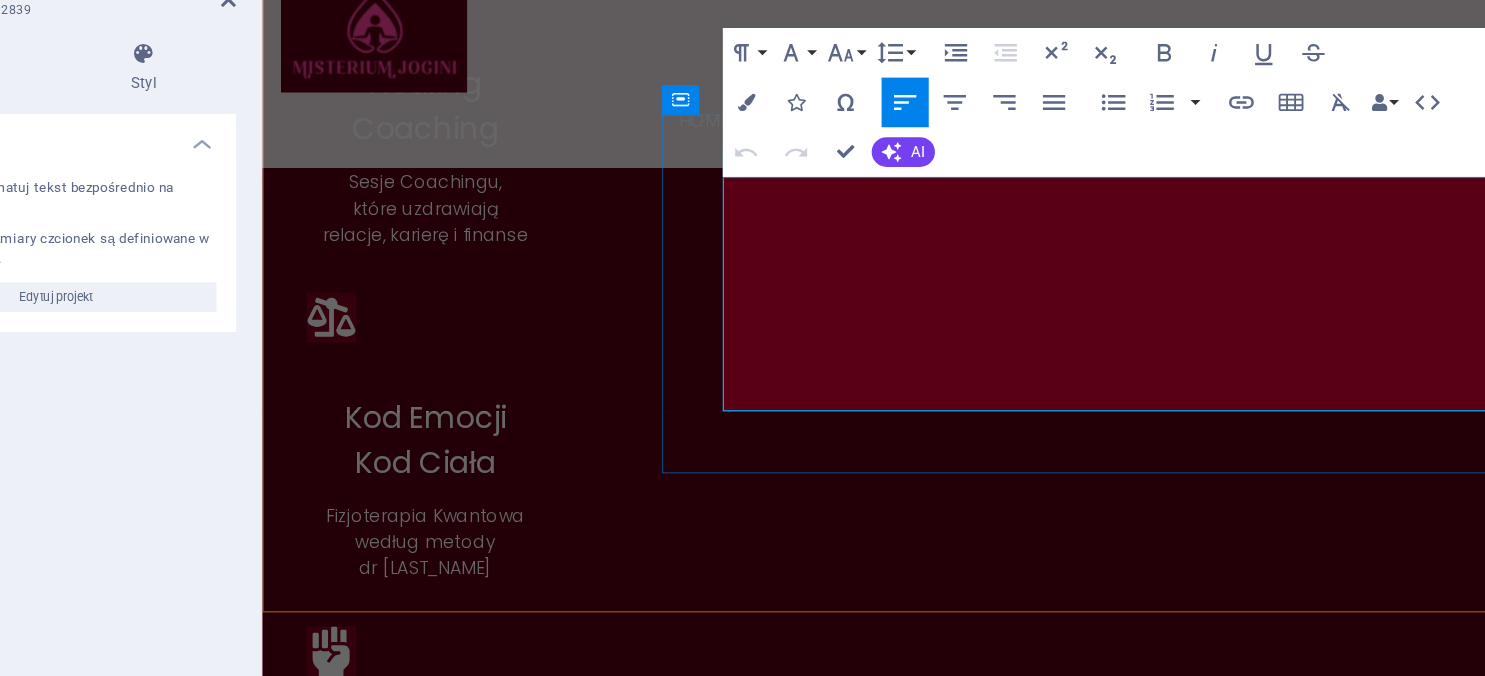 click on "Jestem Joginką, która postanowiła studiować Fizjoterapię, aby móc wytłumaczyć mądrość Jogi na język Anatomii i Fizjologii." at bounding box center (771, 1515) 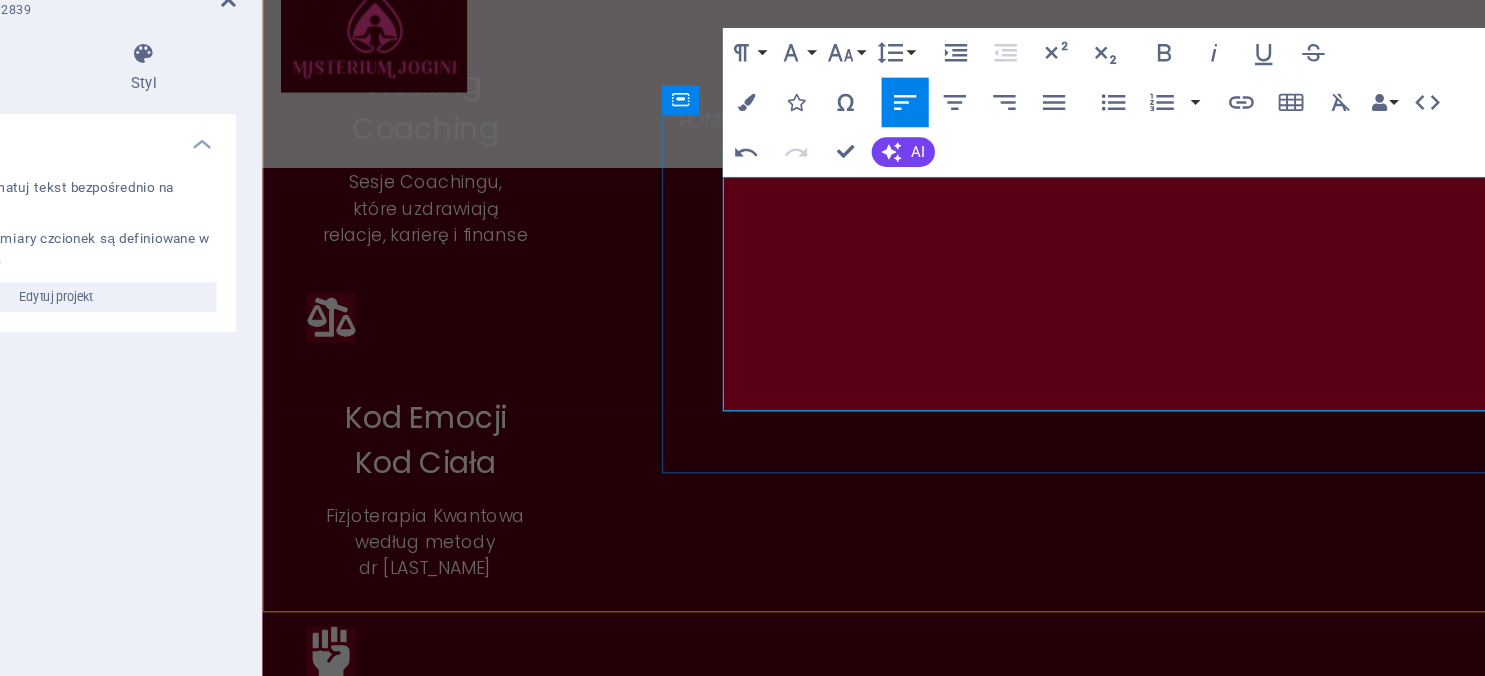 click on "Jestem Fizjoterapeutką, która postanowiła studiować Coaching, aby kierować umysł w stronę konstruktywnego zarządzania swoim zdrowiem i życiem." at bounding box center (747, 1569) 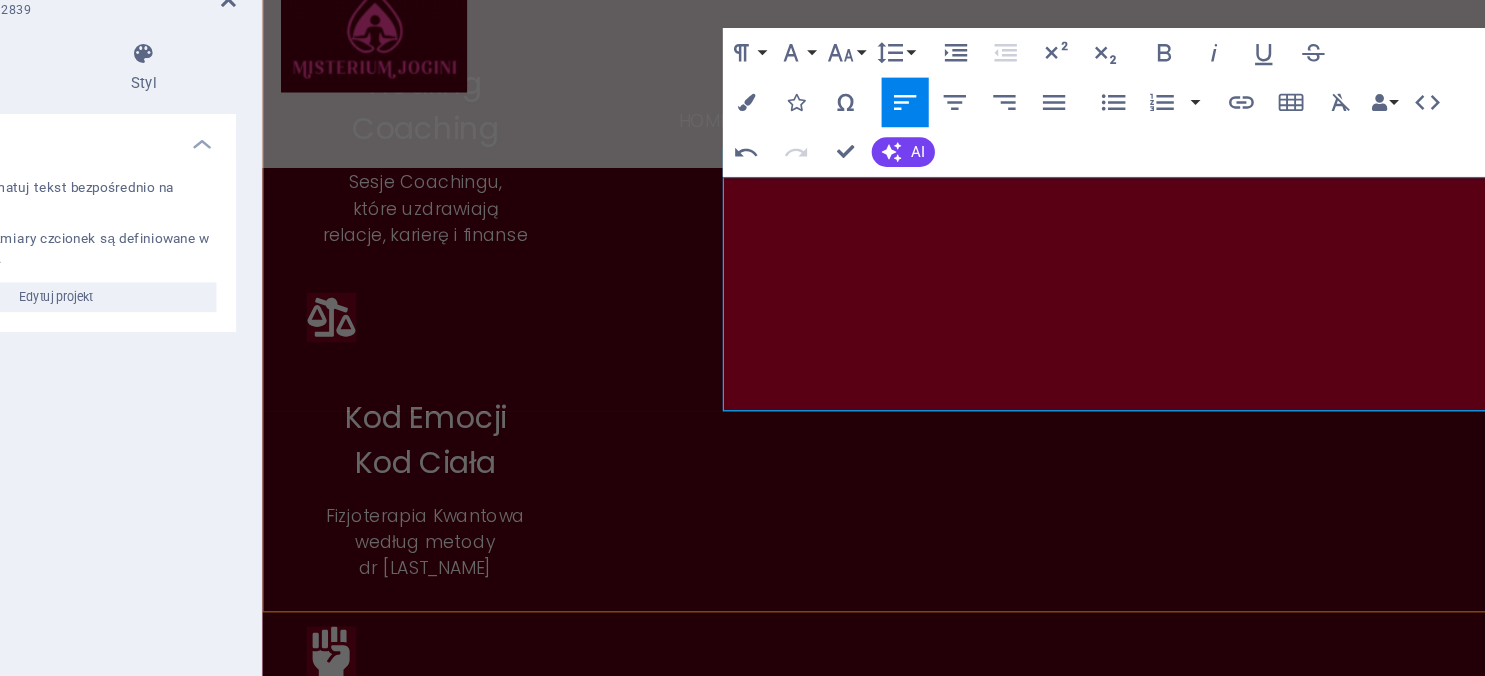 click on "[FIRST] [LAST] Jestem Joginką, która postanowiła studiować Fizjoterapię,  aby móc wytłumaczyć mądrość Jogi na język Anatomii i Fizjologii. Jestem Fizjoterapeutką, która postanowiła studiować Coaching,  aby kierować Umysł w stronę konstruktywnego zarządzania swoim Zdrowiem i Szczęściem.  Jestem Coachem, który uwielbia korzystać z potencjału Muzyki i Sztuki, aby wydobywać z ludzi to, co w nich  najPiękniejsze." at bounding box center (788, 1424) 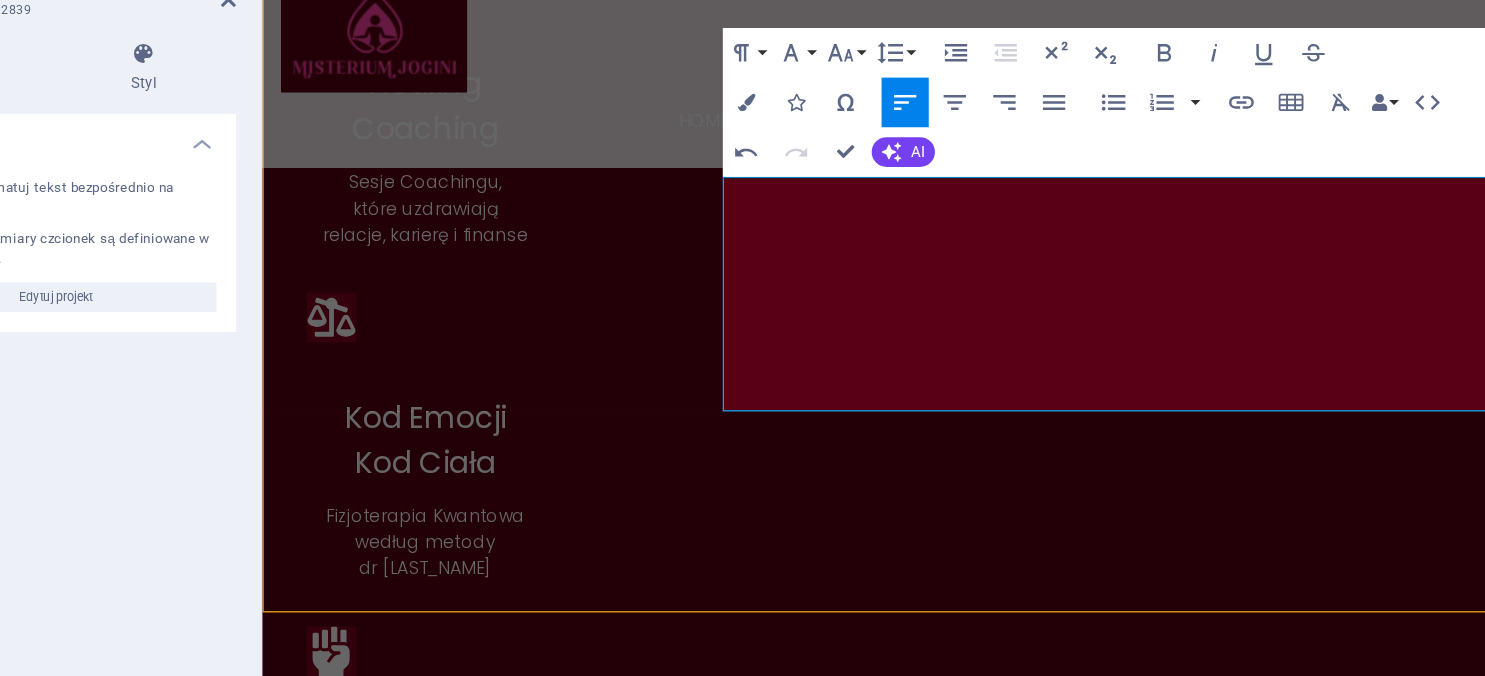 scroll, scrollTop: 1028, scrollLeft: 0, axis: vertical 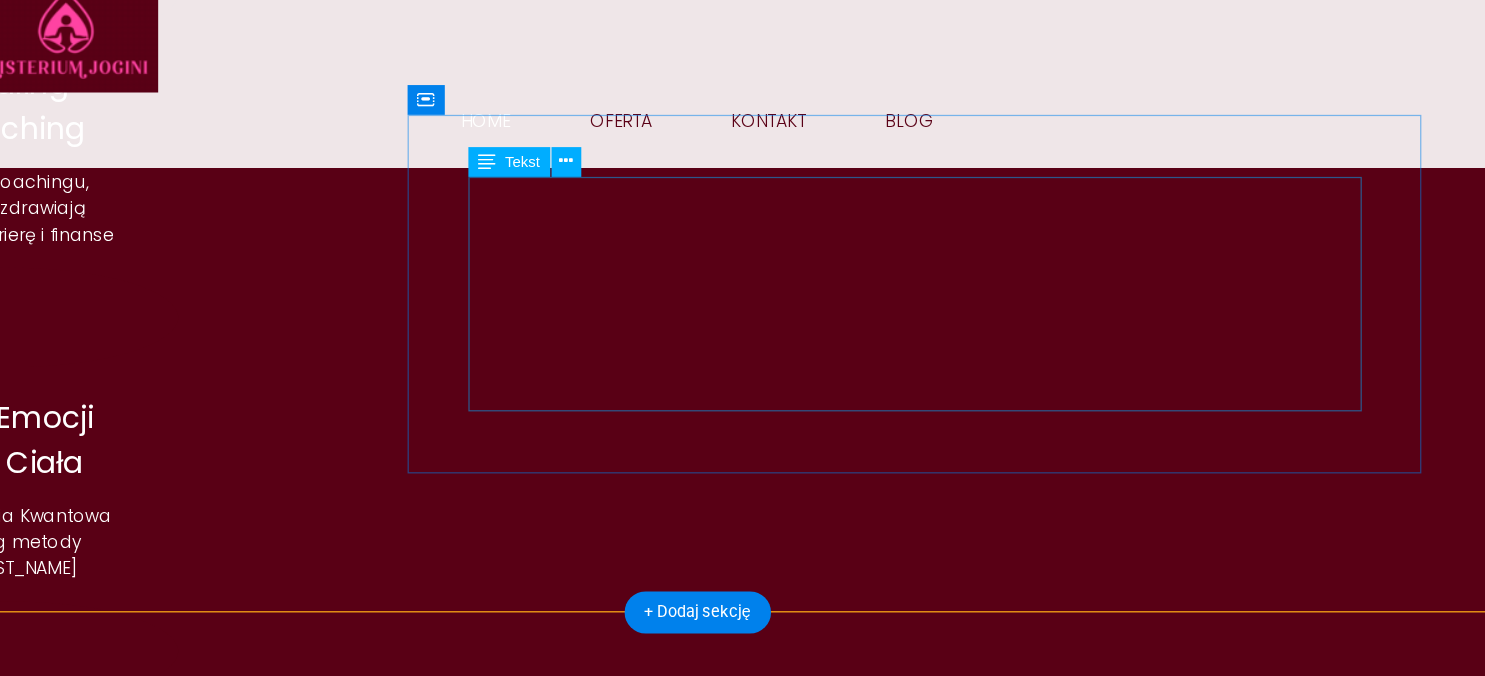 click on "Jestem Joginką, która postanowiła studiować Fizjoterapię,  aby móc wytłumaczyć mądrość Jogi na język Anatomii i Fizjologii. Jestem Fizjoterapeutką, która postanowiła studiować Coaching,  aby kierować Umysł w stronę konstruktywnego zarządzania swoim Zdrowiem i Szczęściem.  Jestem Coachem, który uwielbia korzystać z potencjału Muzyki i Sztuki, aby wydobywać z ludzi to, co w nich najPiękniejsze." at bounding box center (426, 1569) 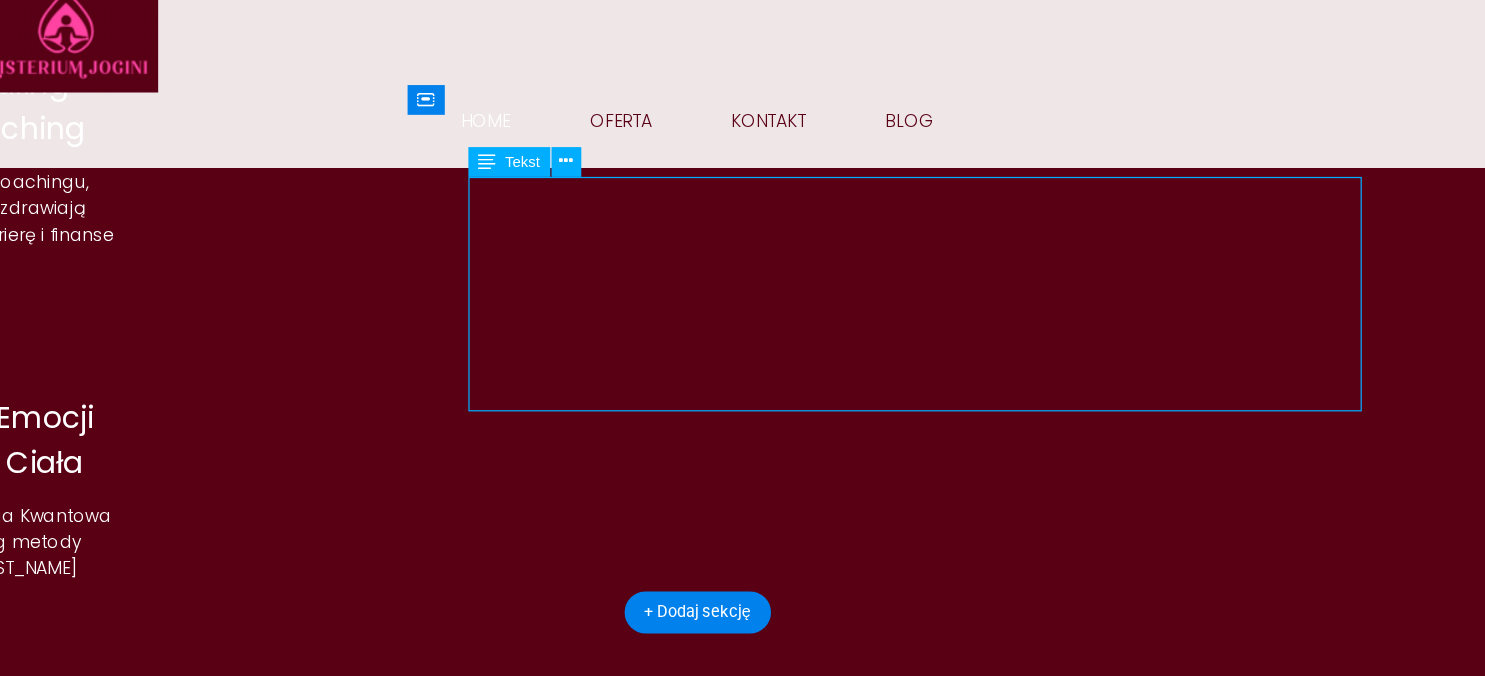 click on "Jestem Joginką, która postanowiła studiować Fizjoterapię,  aby móc wytłumaczyć mądrość Jogi na język Anatomii i Fizjologii. Jestem Fizjoterapeutką, która postanowiła studiować Coaching,  aby kierować Umysł w stronę konstruktywnego zarządzania swoim Zdrowiem i Szczęściem.  Jestem Coachem, który uwielbia korzystać z potencjału Muzyki i Sztuki, aby wydobywać z ludzi to, co w nich najPiękniejsze." at bounding box center [426, 1569] 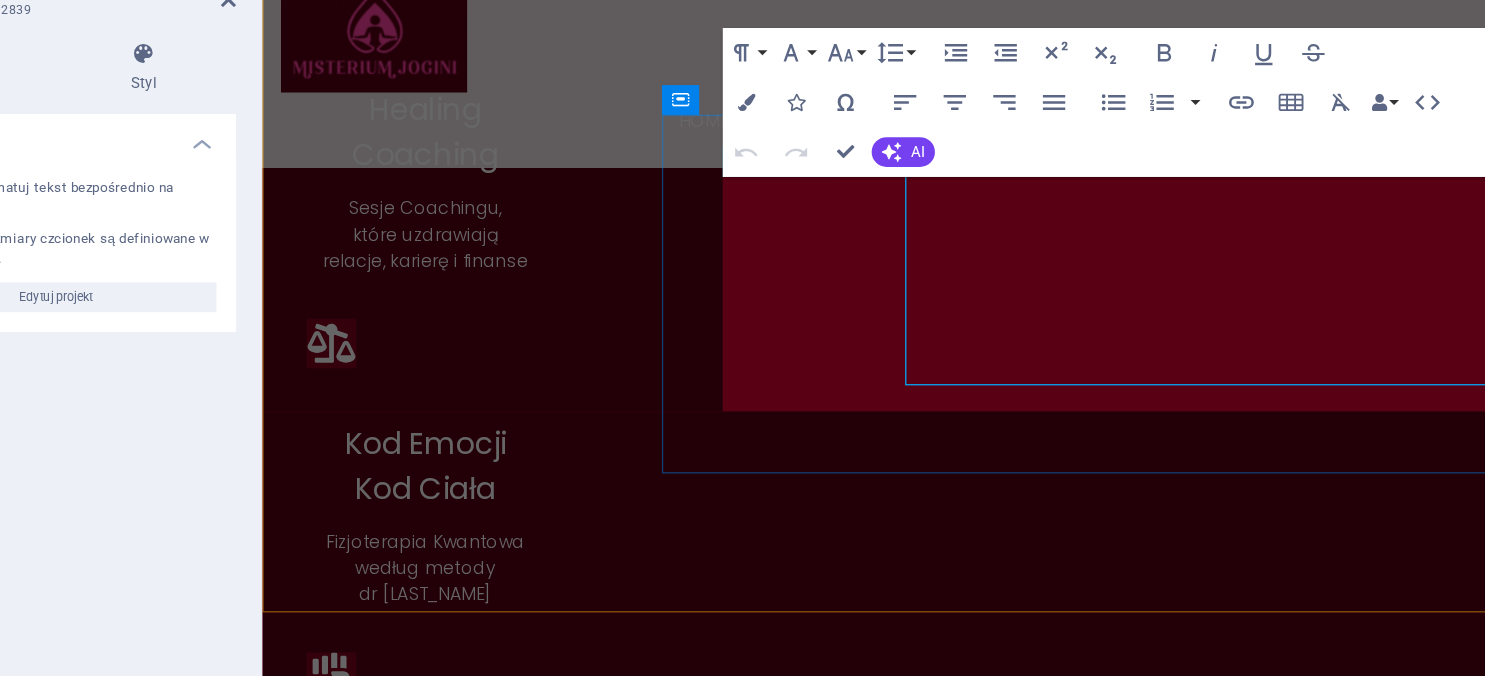 scroll, scrollTop: 1049, scrollLeft: 0, axis: vertical 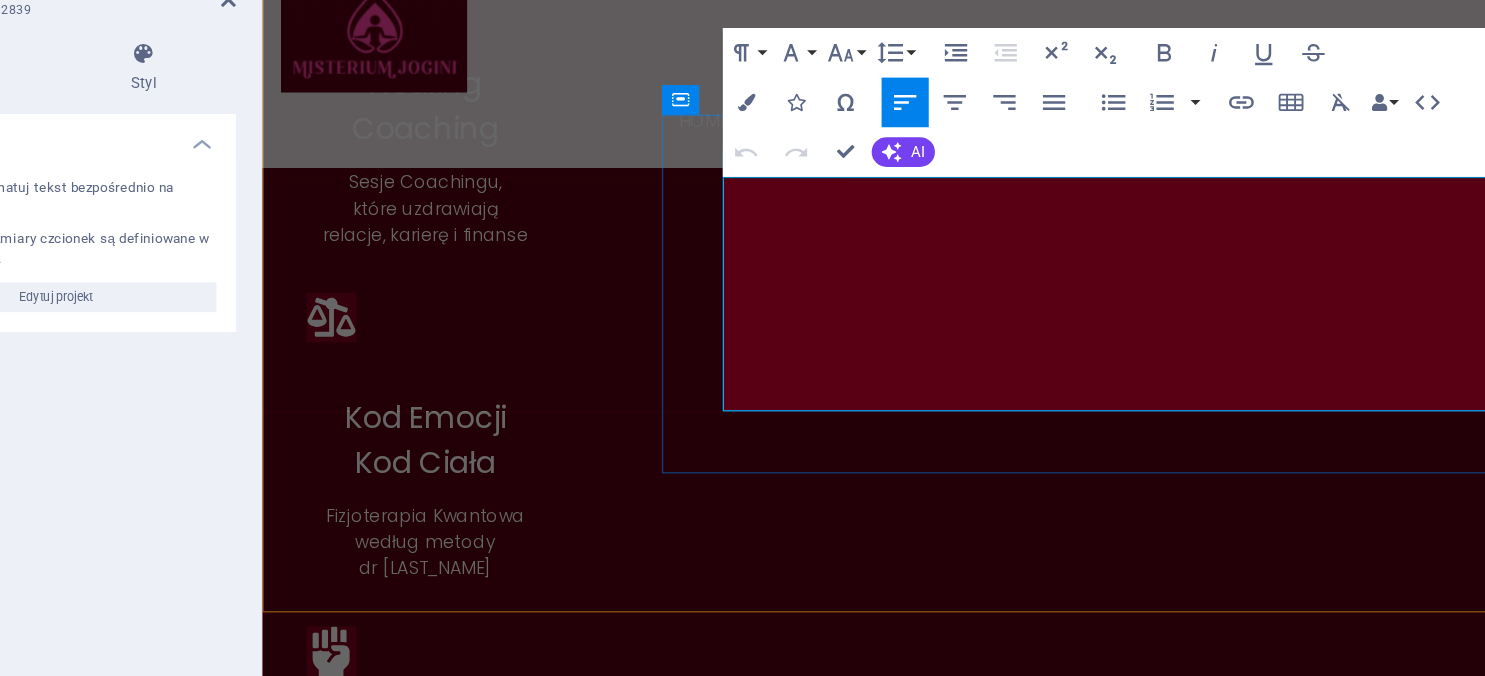 click on "Jestem Coachem, który uwielbia korzystać z potencjału Muzyki i Sztuki, aby wydobywać z ludzi to, co w nich najPiękniejsze." at bounding box center [785, 1623] 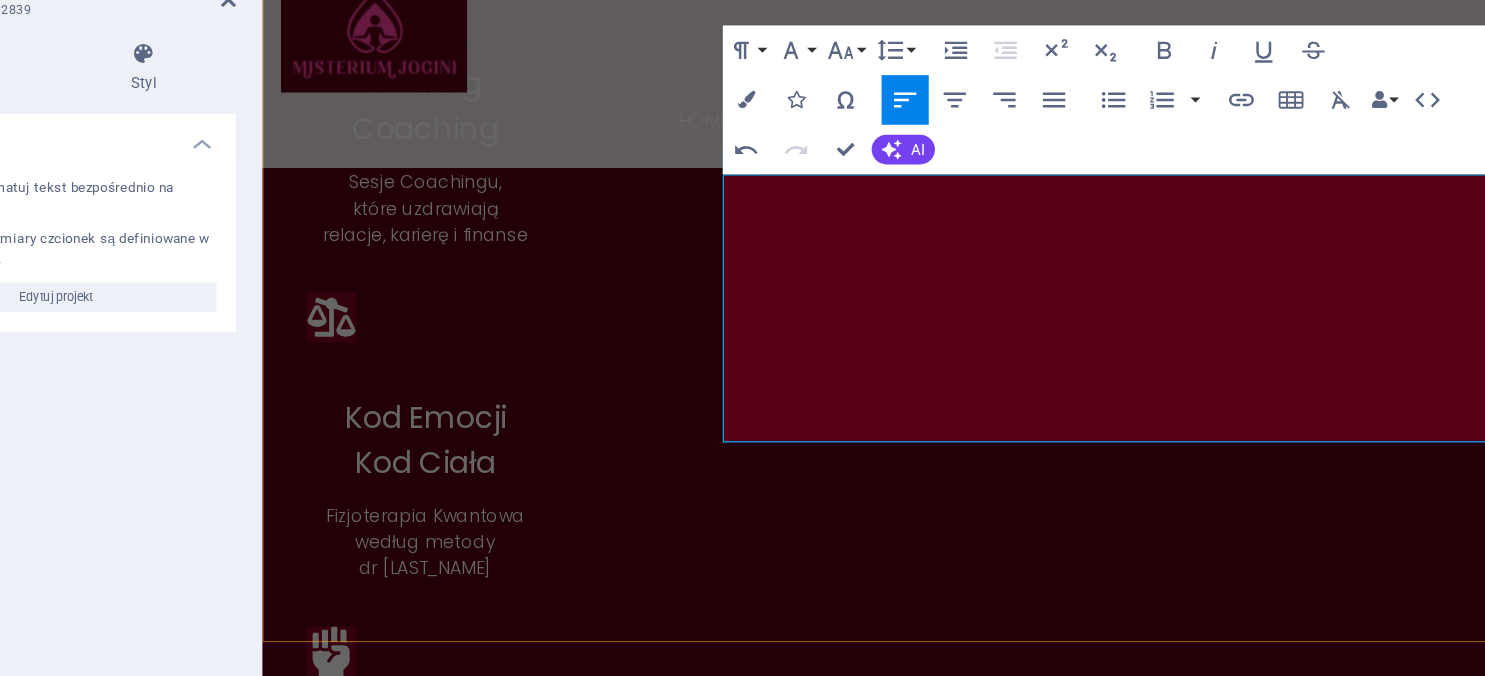 click on "[NAME] Jestem Joginką, która postanowiła studiować Fizjoterapię,  aby móc wytłumaczyć mądrość Jogi na język Anatomii i Fizjologii. Jestem Fizjoterapeutką, która postanowiła studiować Coaching,  aby kierować Umysł w stronę konstruktywnego zarządzania swoim Zdrowiem i Szczęściem.  Jestem Coachem, który uwielbia korzystać z potencjału Muzyki i Sztuki,  aby wydobywać z ludzi to, co w nich najPiękniejsze." at bounding box center (788, 1424) 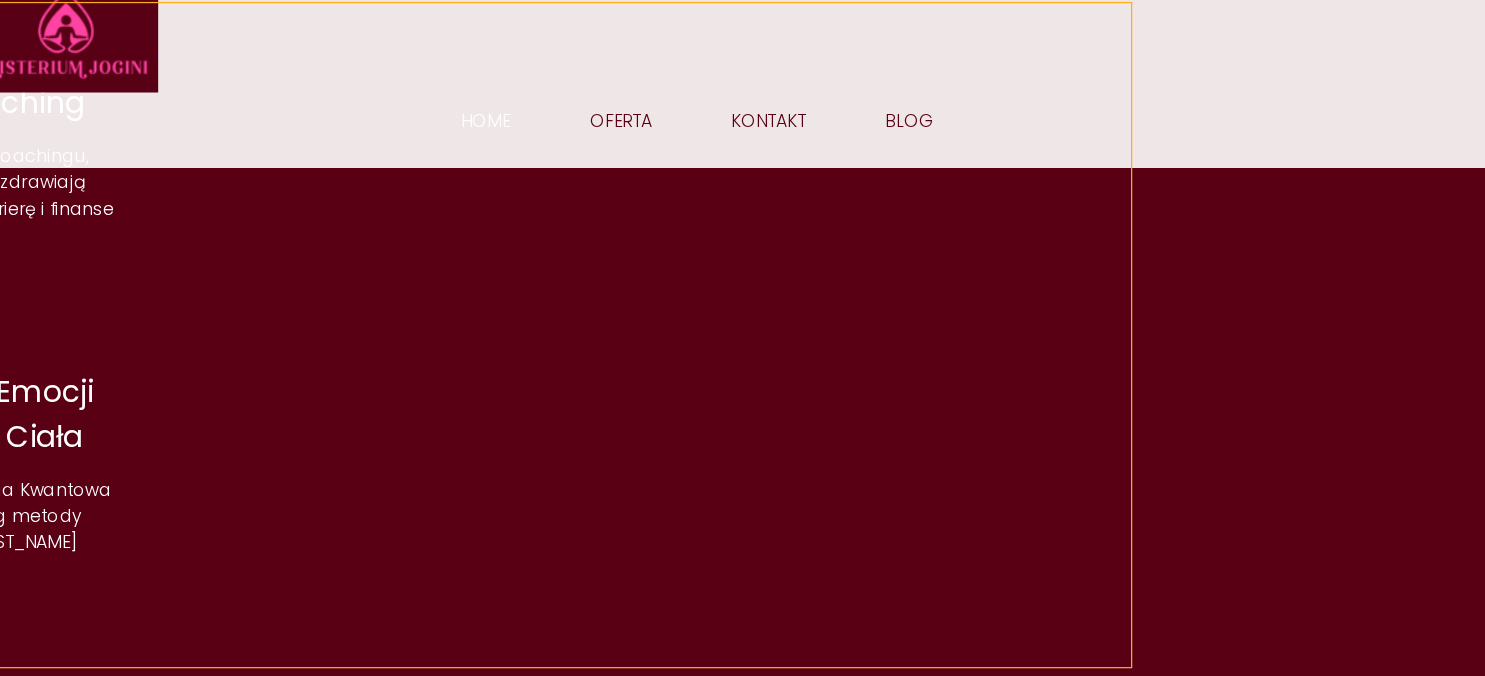 scroll, scrollTop: 1028, scrollLeft: 0, axis: vertical 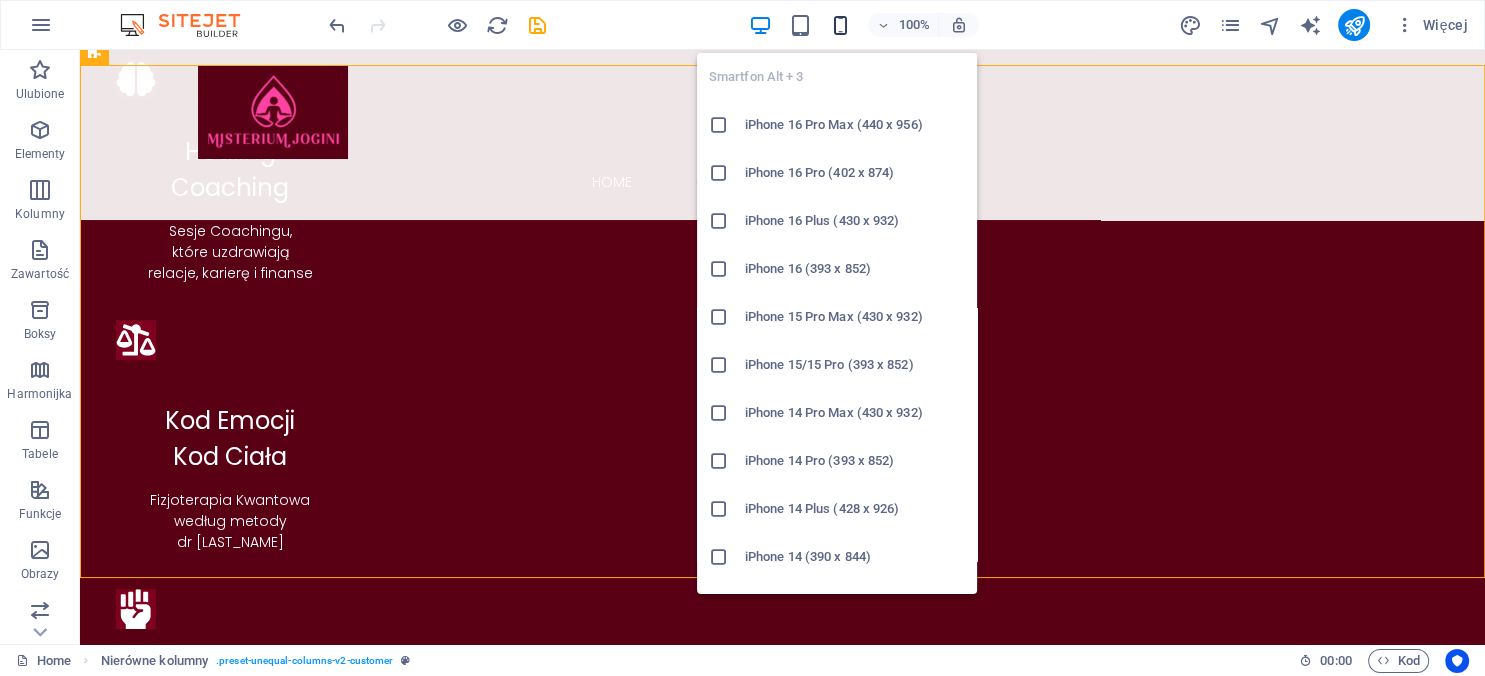 click at bounding box center [840, 25] 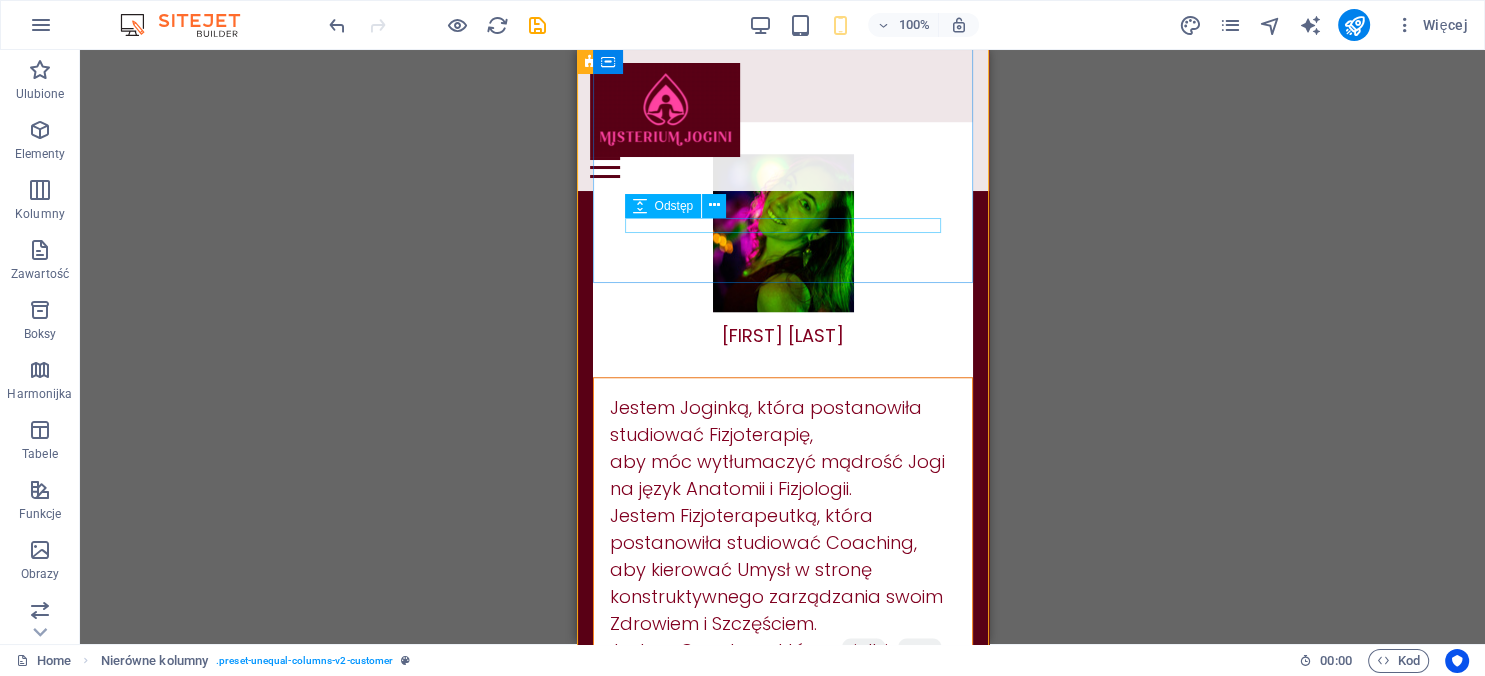 scroll, scrollTop: 1926, scrollLeft: 0, axis: vertical 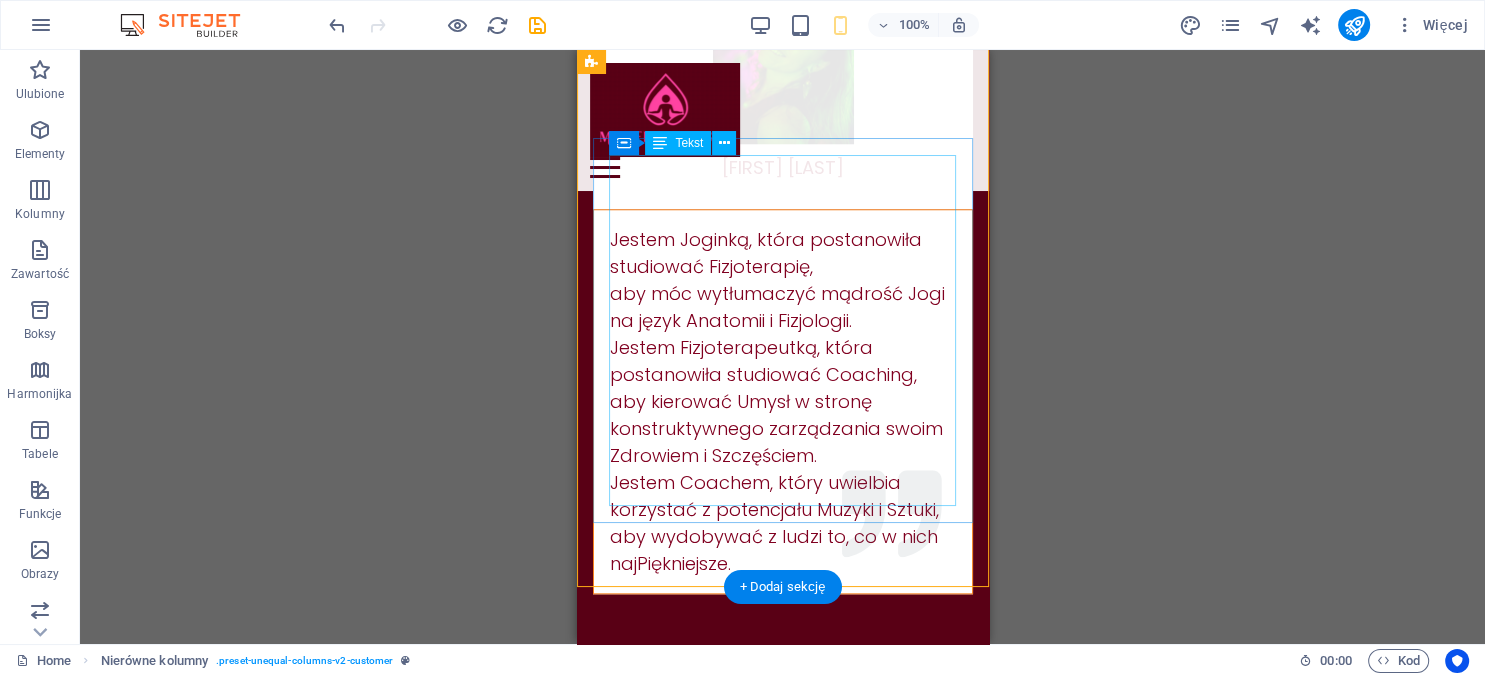 click on "[FIRST] [LAST] Jestem Joginką, która postanowiła studiować Fizjoterapię,  aby móc wytłumaczyć mądrość Jogi na język Anatomii i Fizjologii. Jestem Fizjoterapeutką, która postanowiła studiować Coaching,  aby kierować Umysł w stronę konstruktywnego zarządzania swoim Zdrowiem i Szczęściem.  Jestem Coachem, który uwielbia korzystać z potencjału Muzyki i Sztuki,  aby wydobywać z ludzi to, co w nich najPiękniejsze." at bounding box center [782, 401] 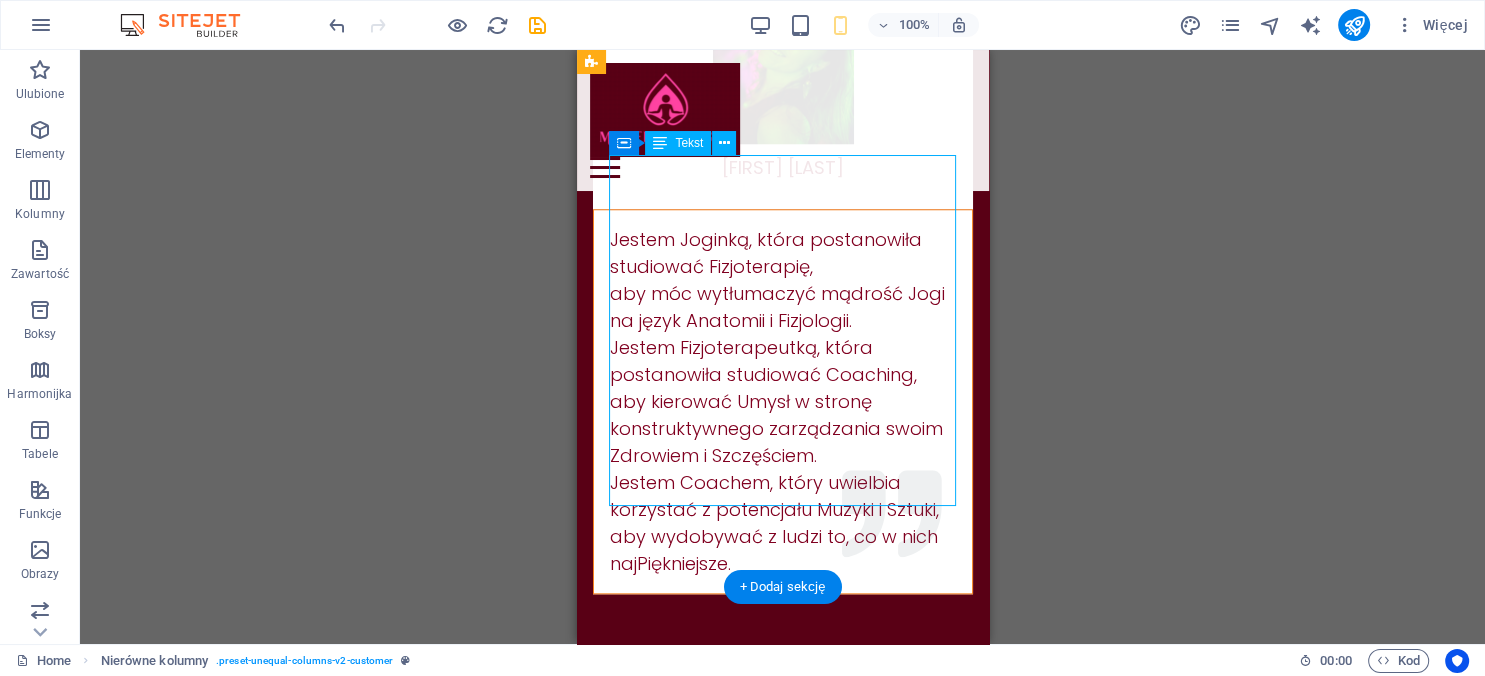 click on "[FIRST] [LAST] Jestem Joginką, która postanowiła studiować Fizjoterapię,  aby móc wytłumaczyć mądrość Jogi na język Anatomii i Fizjologii. Jestem Fizjoterapeutką, która postanowiła studiować Coaching,  aby kierować Umysł w stronę konstruktywnego zarządzania swoim Zdrowiem i Szczęściem.  Jestem Coachem, który uwielbia korzystać z potencjału Muzyki i Sztuki,  aby wydobywać z ludzi to, co w nich najPiękniejsze." at bounding box center [782, 401] 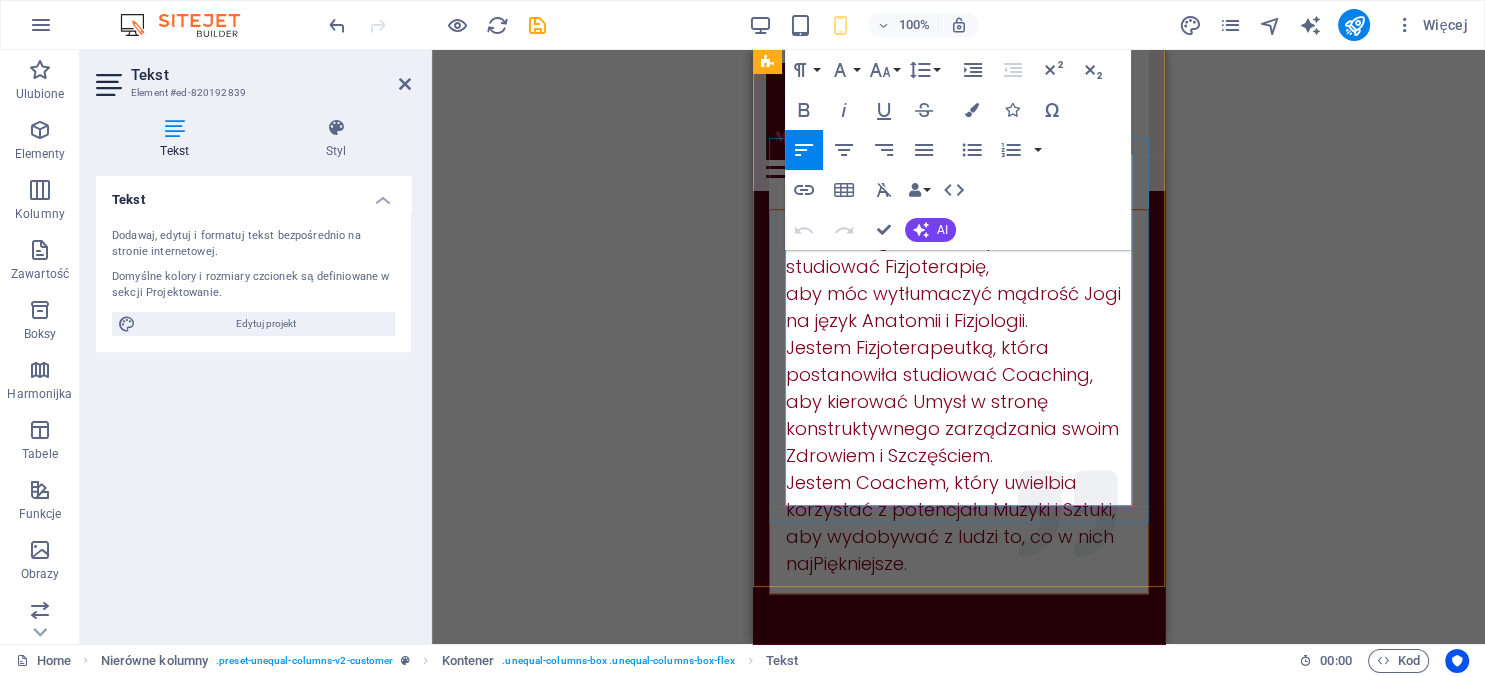 click on "aby kierować Umysł w stronę konstruktywnego zarządzania swoim Zdrowiem i Szczęściem." at bounding box center [958, 428] 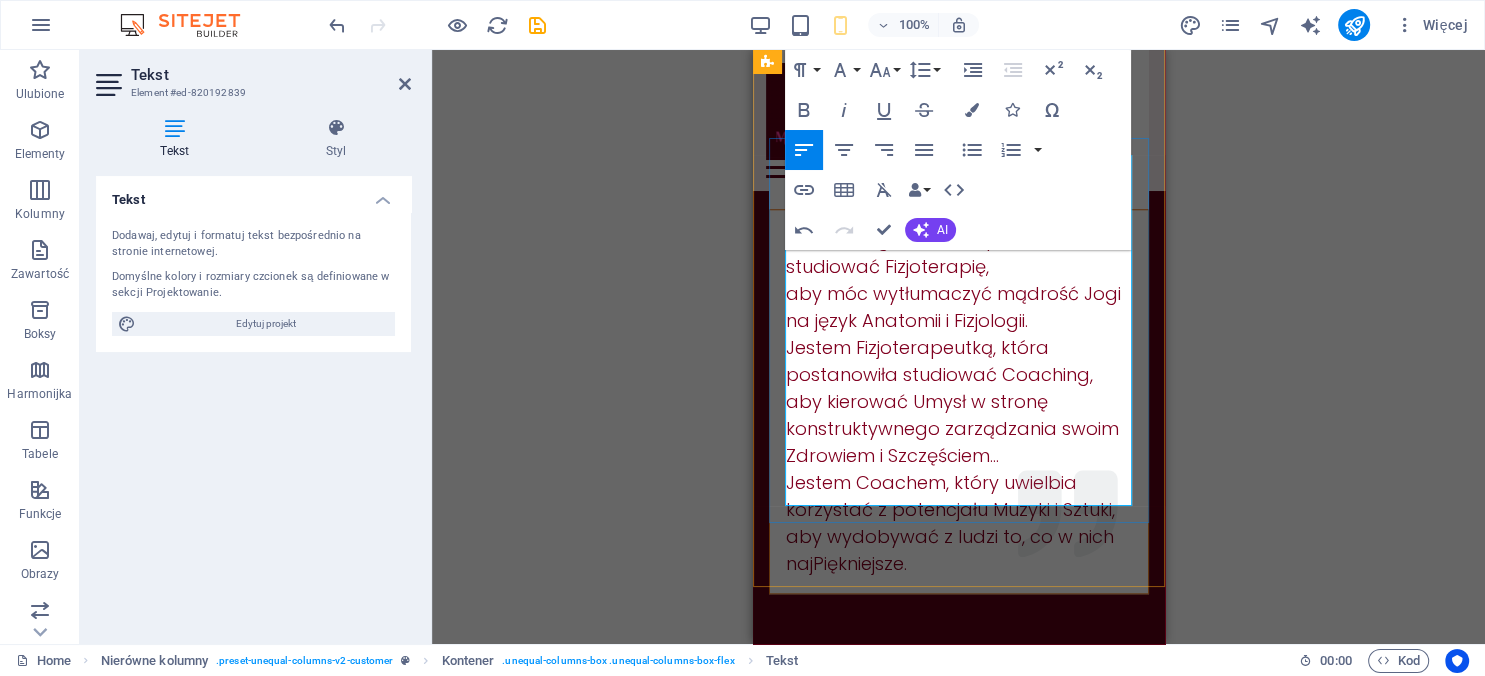 click on "aby wydobywać z ludzi to, co w nich najPiękniejsze." at bounding box center [958, 550] 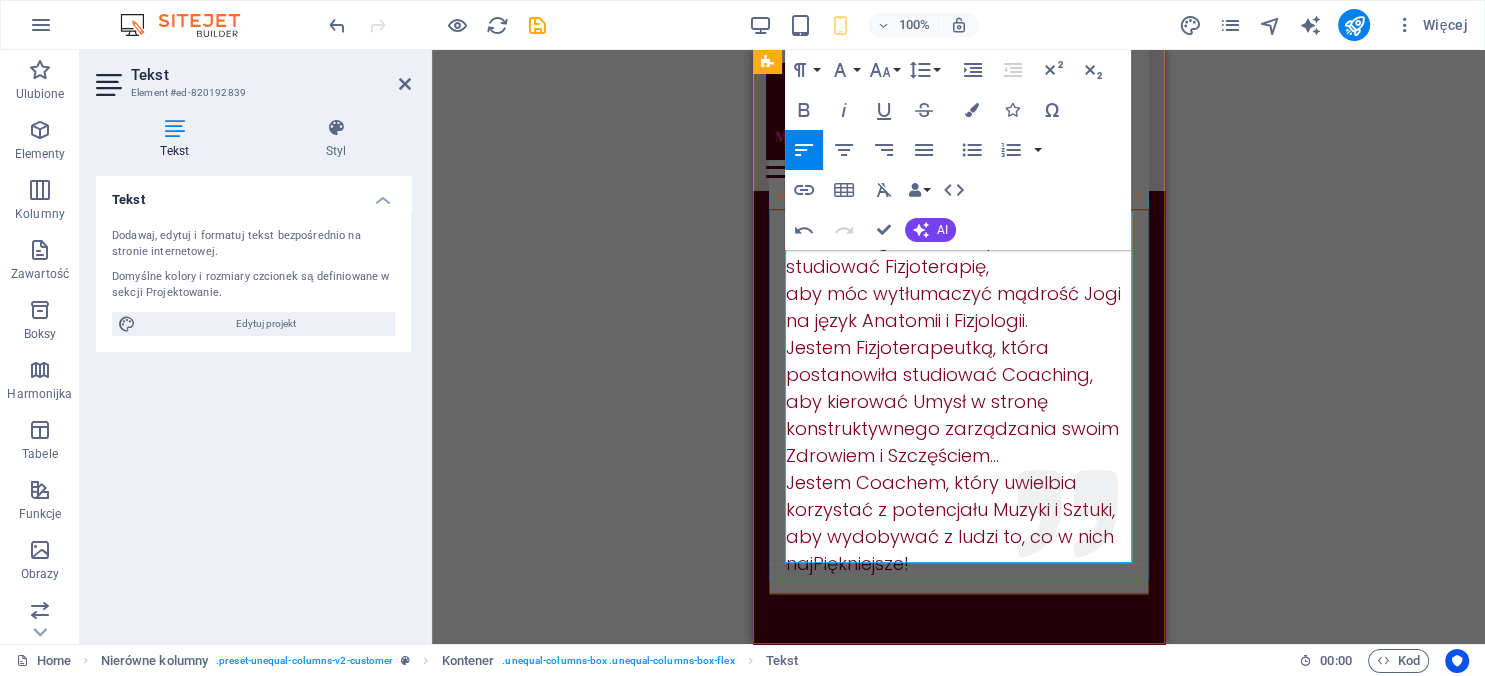 scroll, scrollTop: 1842, scrollLeft: 0, axis: vertical 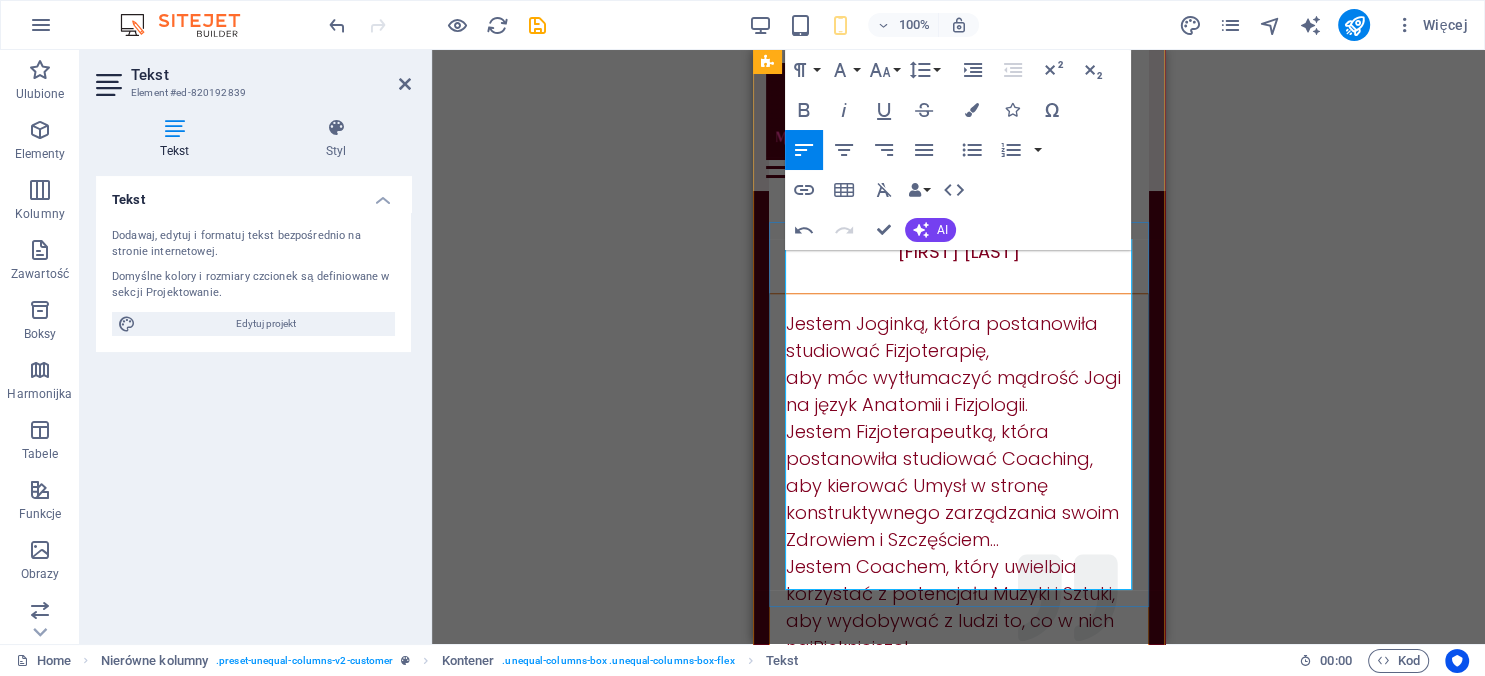 click on "aby móc wytłumaczyć mądrość Jogi na język Anatomii i Fizjologii." at bounding box center [952, 391] 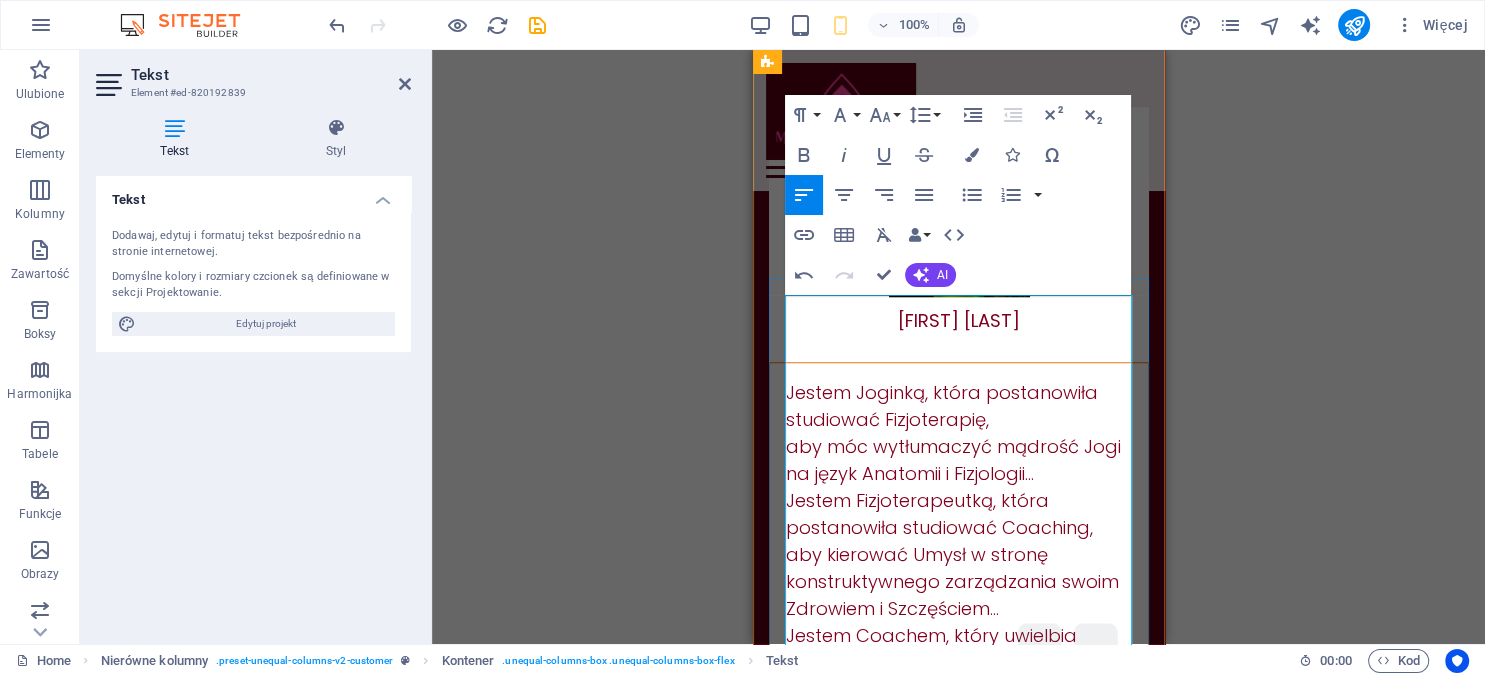scroll, scrollTop: 1788, scrollLeft: 0, axis: vertical 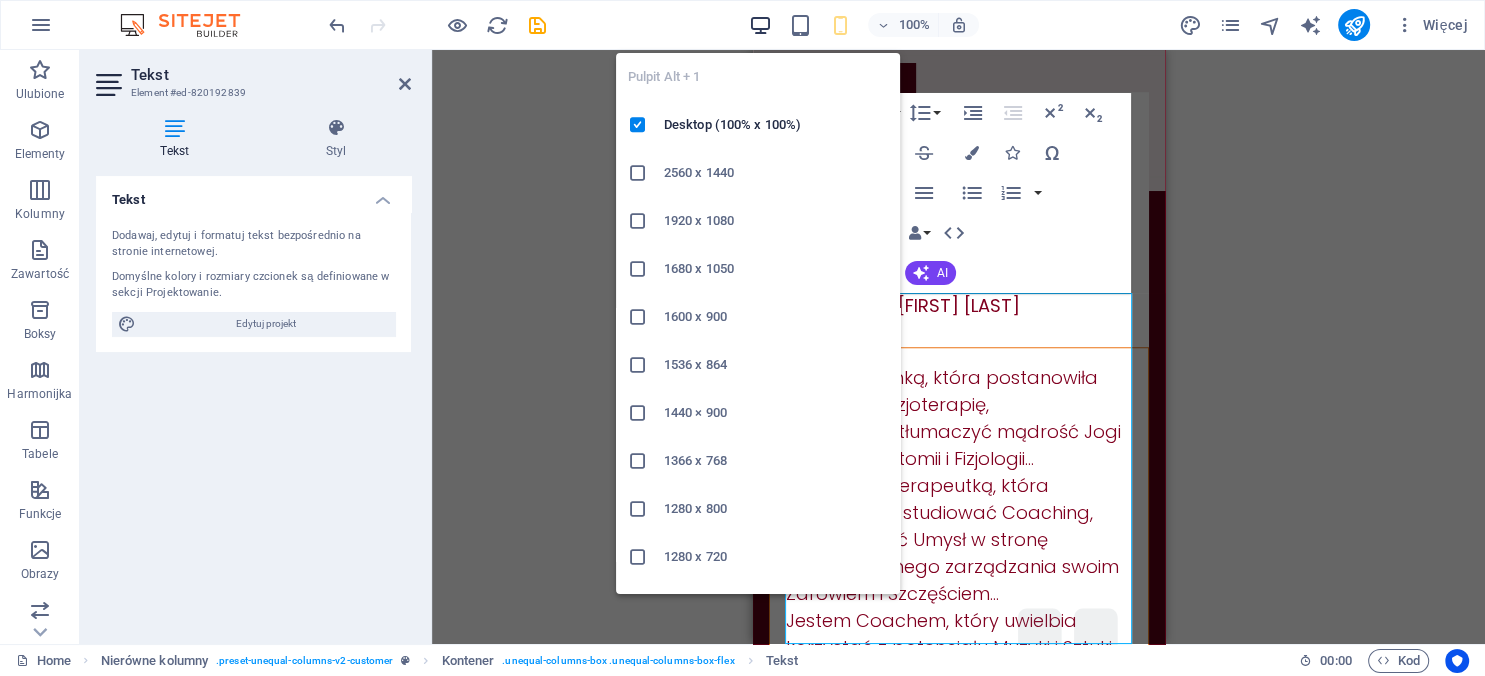 click at bounding box center (760, 25) 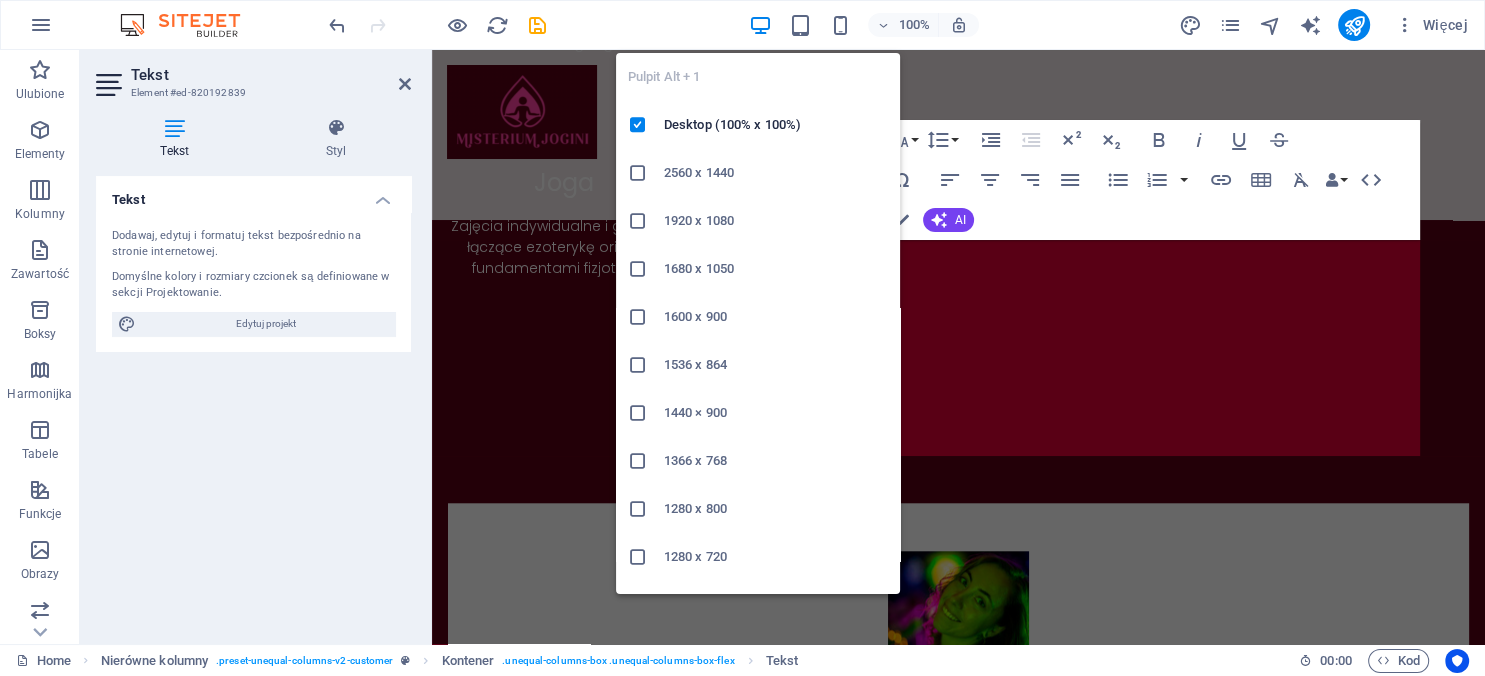 scroll, scrollTop: 1035, scrollLeft: 0, axis: vertical 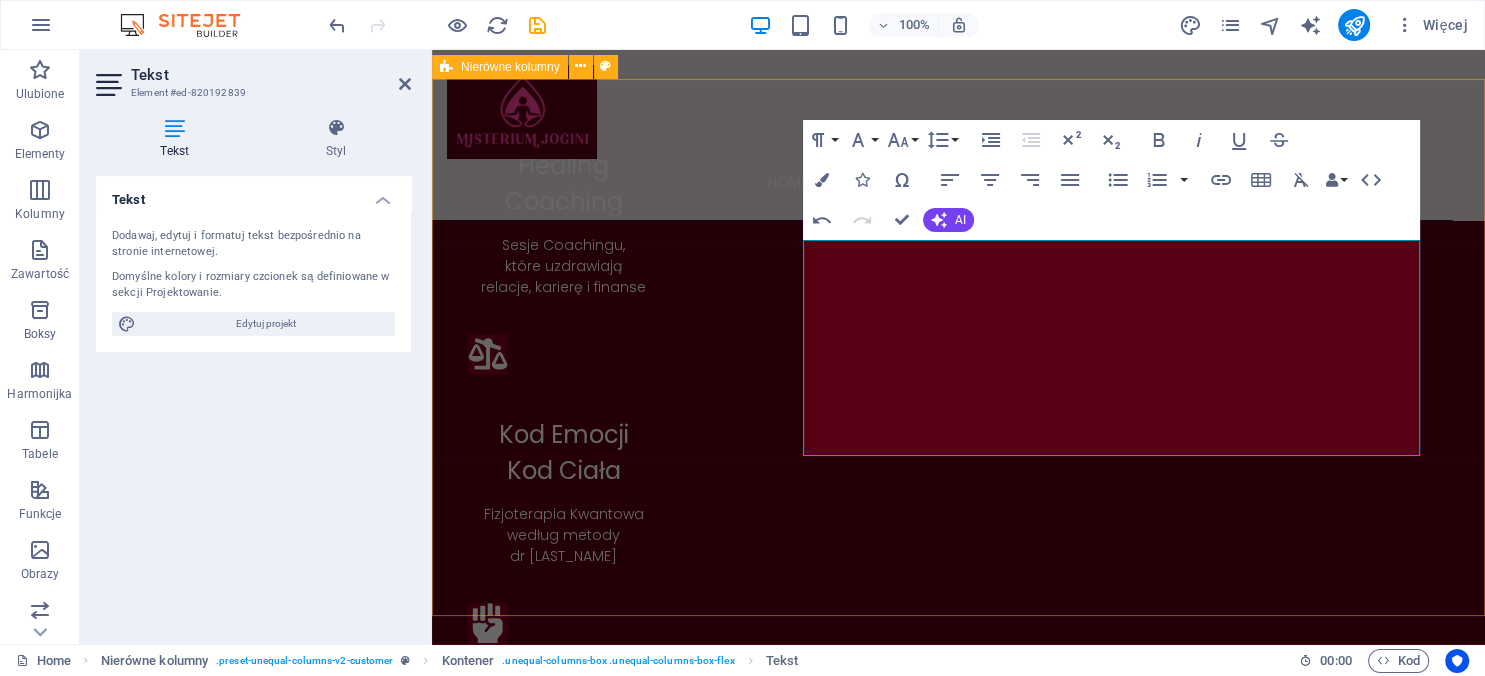 click on "Jestem Joginką, która postanowiła studiować Fizjoterapię,  aby móc wytłumaczyć mądrość Jogi na język Anatomii i Fizjologii... Jestem Fizjoterapeutką, która postanowiła studiować Coaching,  aby kierować Umysł w stronę konstruktywnego zarządzania swoim Zdrowiem i Szczęściem... Jestem Coachem, który uwielbia korzystać z potencjału Muzyki i Sztuki,  aby wydobywać z ludzi to, co w nich najPiękniejsze!" at bounding box center [958, 1530] 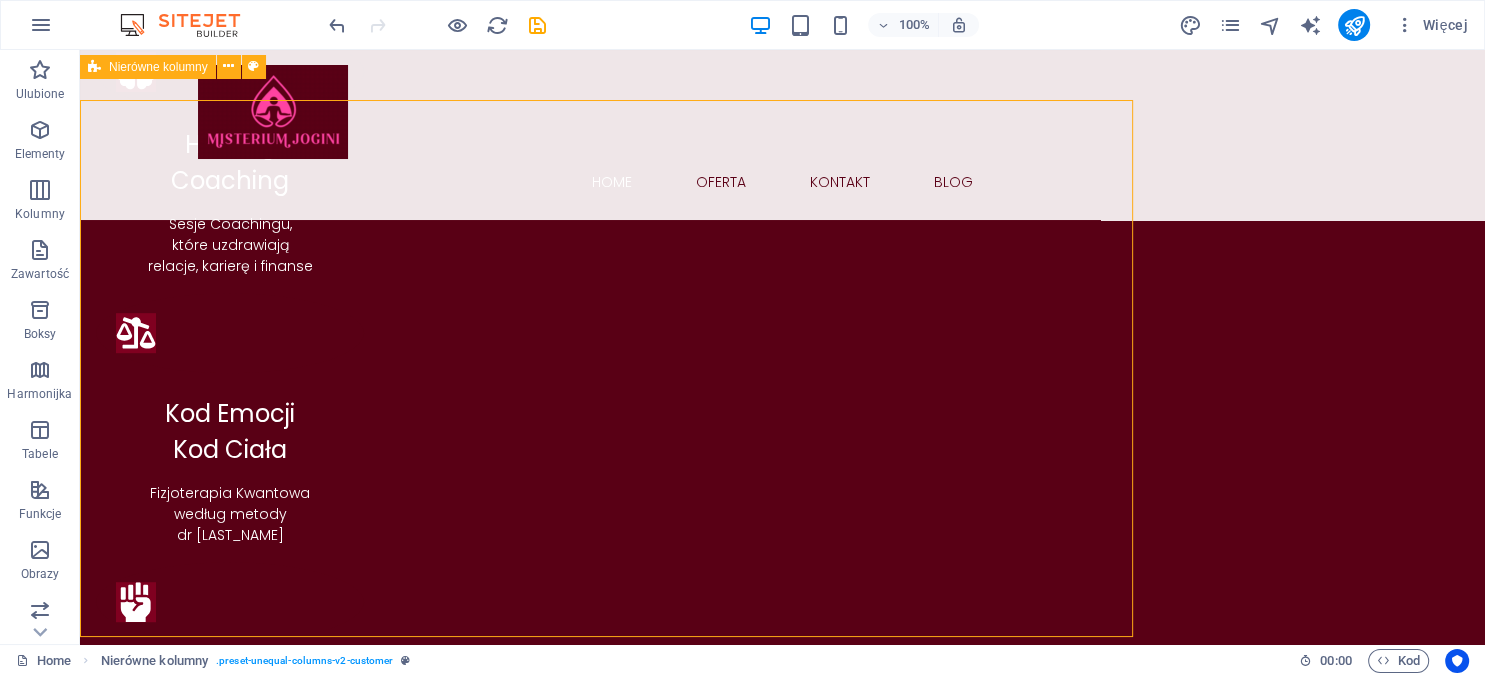 scroll, scrollTop: 1014, scrollLeft: 0, axis: vertical 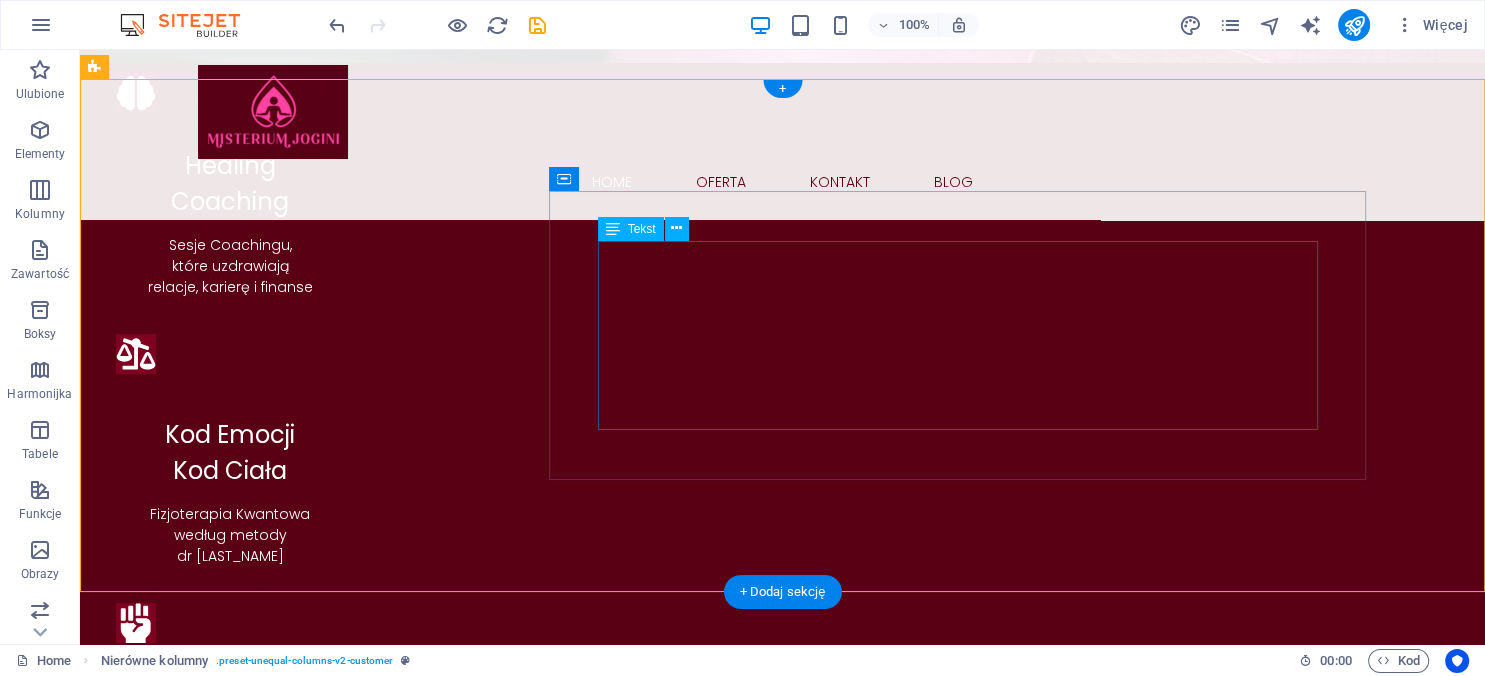 click on "Jestem Joginką, która postanowiła studiować Fizjoterapię,  aby móc wytłumaczyć mądrość Jogi na język Anatomii i Fizjologii... Jestem Fizjoterapeutką, która postanowiła studiować Coaching,  aby kierować Umysł w stronę konstruktywnego zarządzania swoim Zdrowiem i Szczęściem... Jestem Coachem, który uwielbia korzystać z potencjału Muzyki i Sztuki,  aby wydobywać z ludzi to, co w nich najPiękniejsze!" at bounding box center (680, 1675) 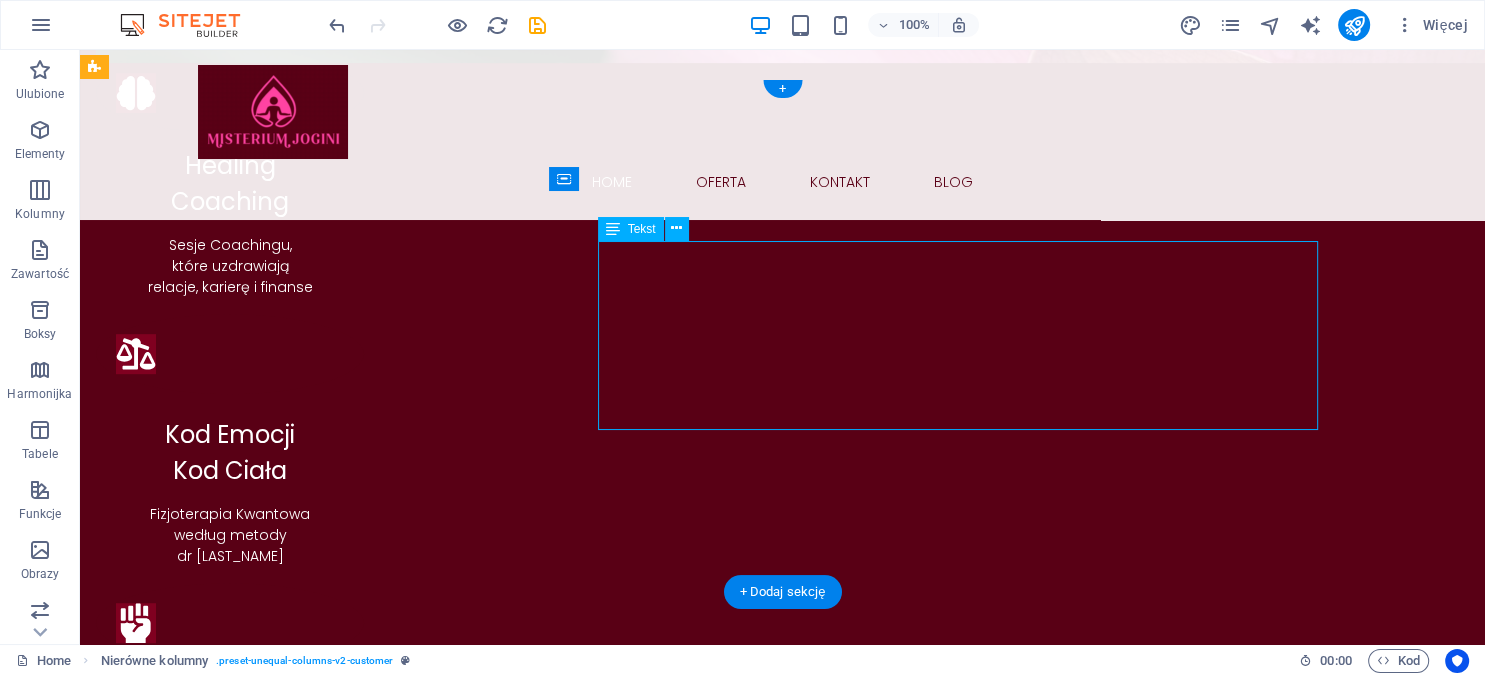 click on "Jestem Joginką, która postanowiła studiować Fizjoterapię,  aby móc wytłumaczyć mądrość Jogi na język Anatomii i Fizjologii... Jestem Fizjoterapeutką, która postanowiła studiować Coaching,  aby kierować Umysł w stronę konstruktywnego zarządzania swoim Zdrowiem i Szczęściem... Jestem Coachem, który uwielbia korzystać z potencjału Muzyki i Sztuki,  aby wydobywać z ludzi to, co w nich najPiękniejsze!" at bounding box center [680, 1675] 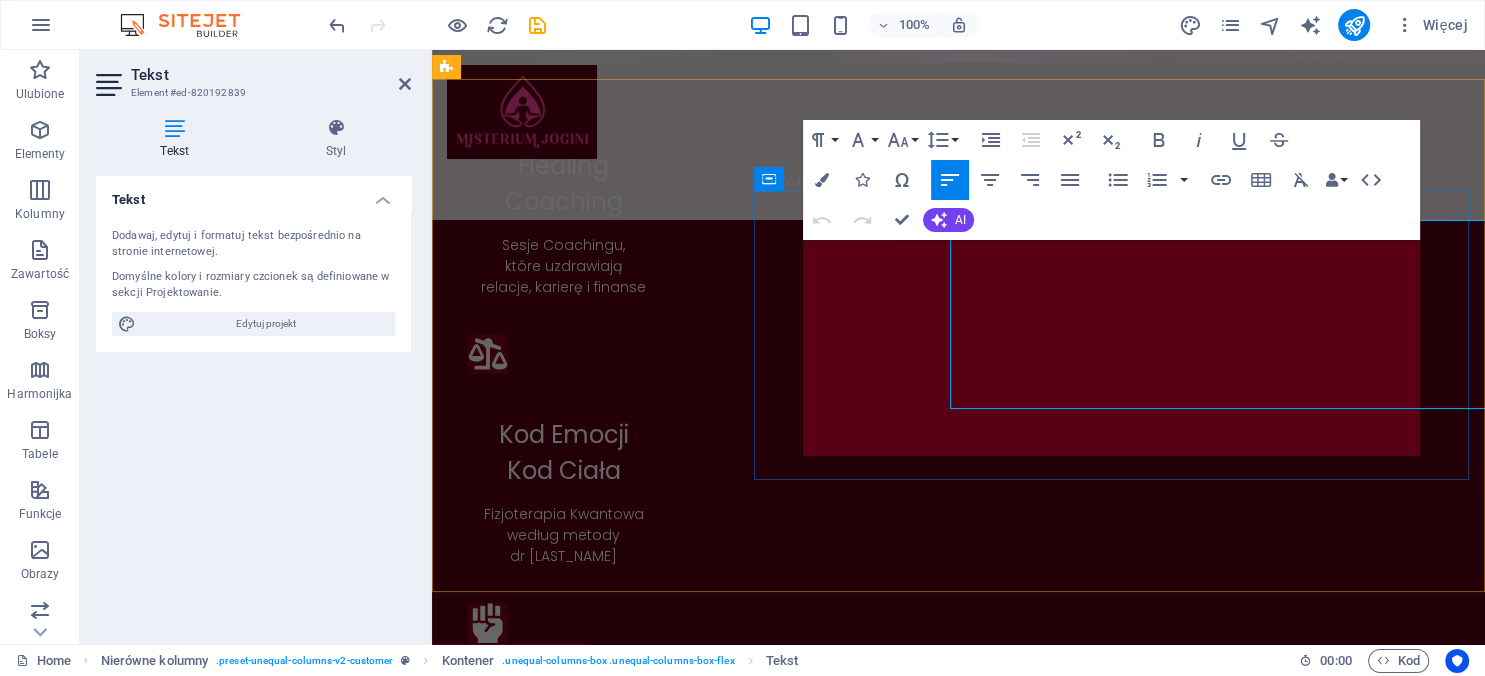 scroll, scrollTop: 1035, scrollLeft: 0, axis: vertical 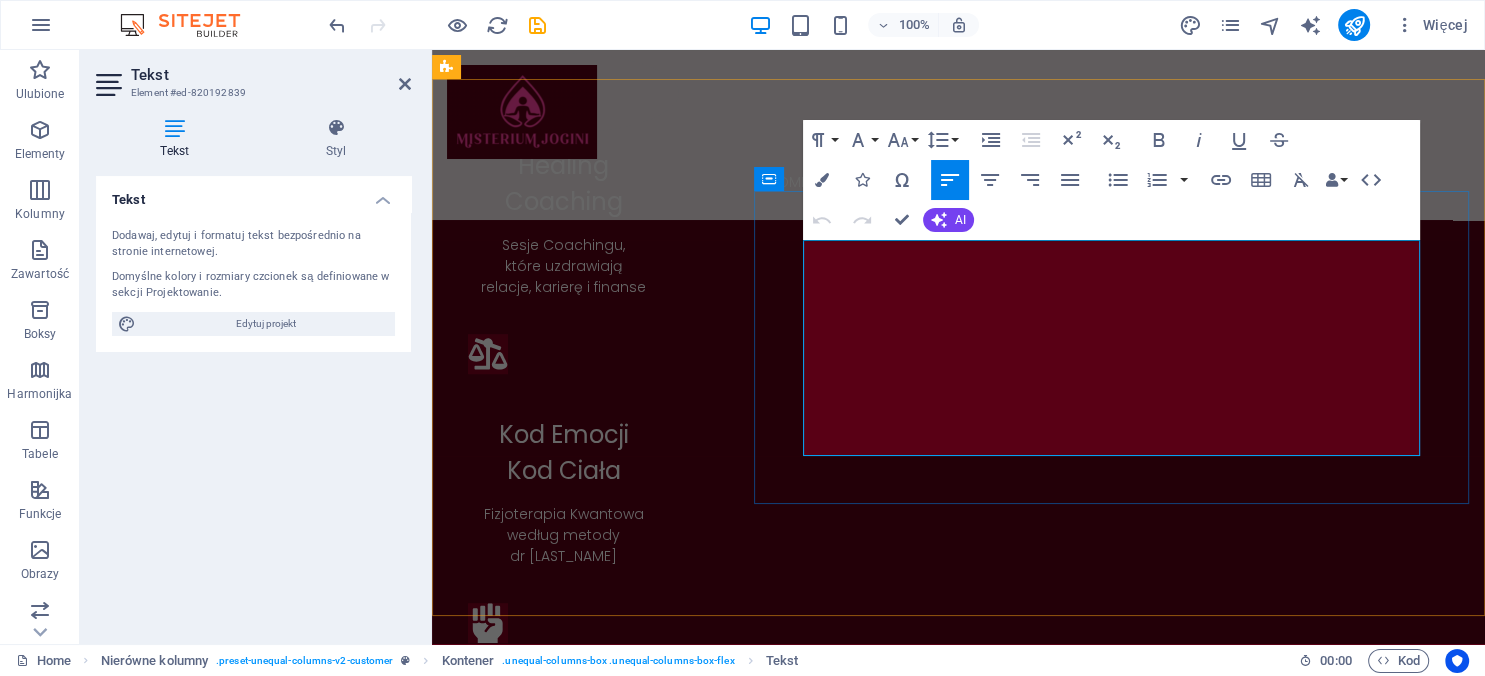 click on "aby kierować Umysł w stronę konstruktywnego zarządzania swoim Zdrowiem i Szczęściem..." at bounding box center (958, 1688) 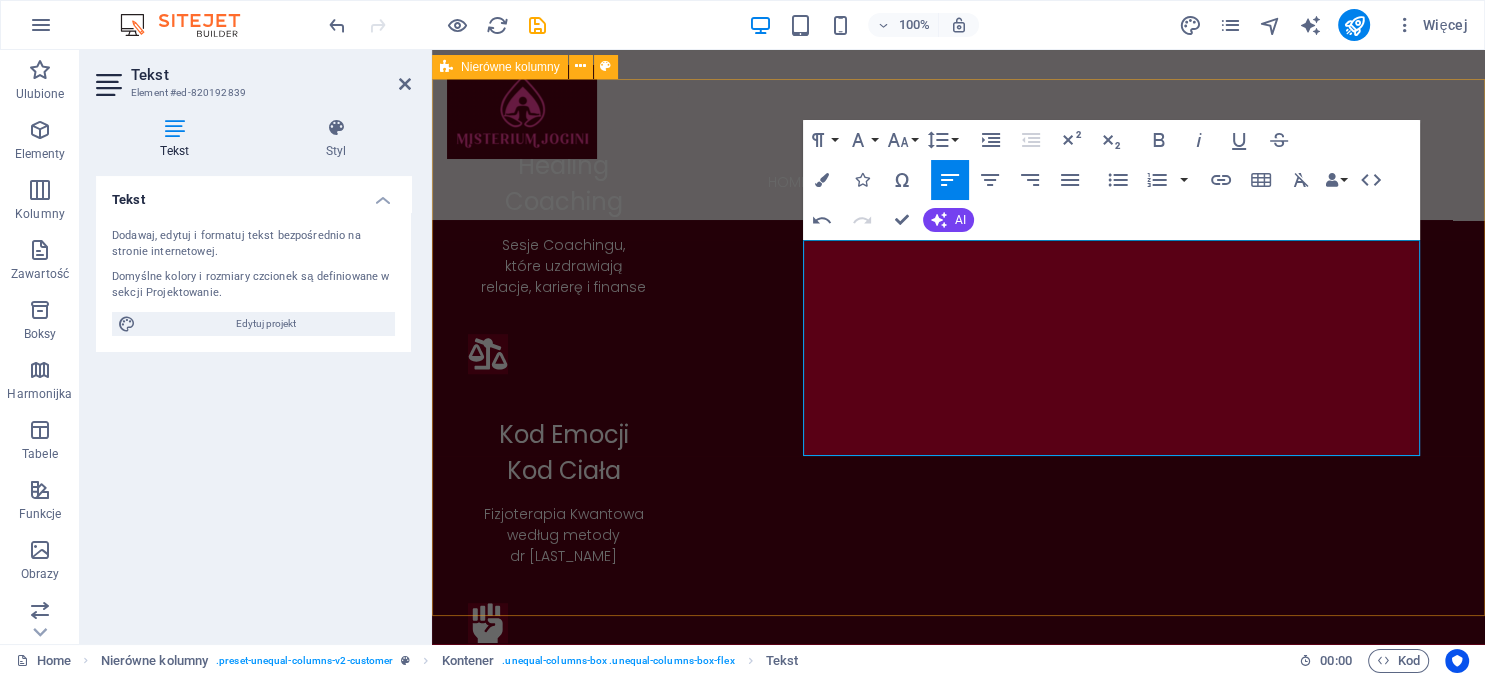 click on "Izabella Ejzler Jestem Joginką, która postanowiła studiować Fizjoterapię,  aby móc wytłumaczyć mądrość Jogi na język Anatomii i Fizjologii. Jestem Fizjoterapeutką, która postanowiła studiować Coaching,  aby kierować Umysł w stronę konstruktywnego zarządzania Zdrowiem i Szczęściem. Jestem Coachem, który uwielbia korzystać z potencjału Muzyki i Sztuki,  aby wydobywać z ludzi to, co w nich najPiękniejsze!" at bounding box center [958, 1530] 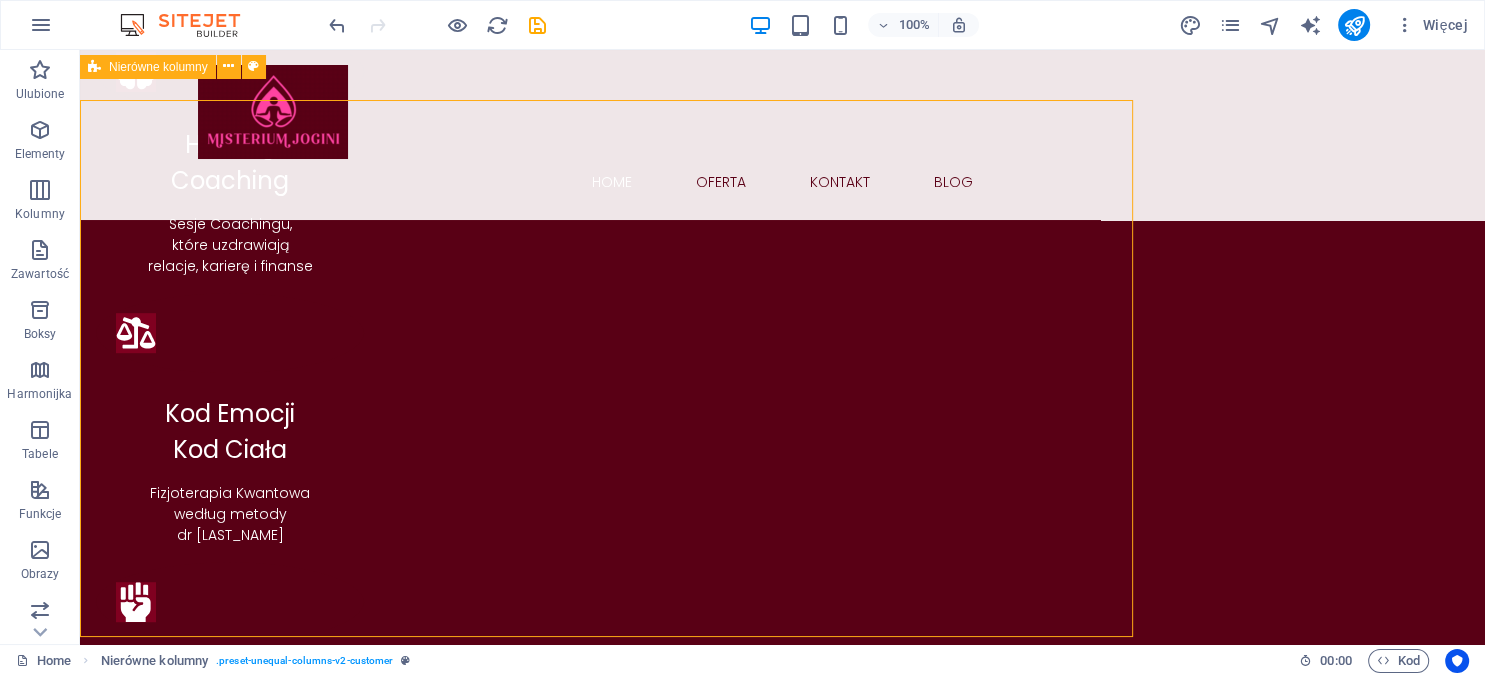 scroll, scrollTop: 1014, scrollLeft: 0, axis: vertical 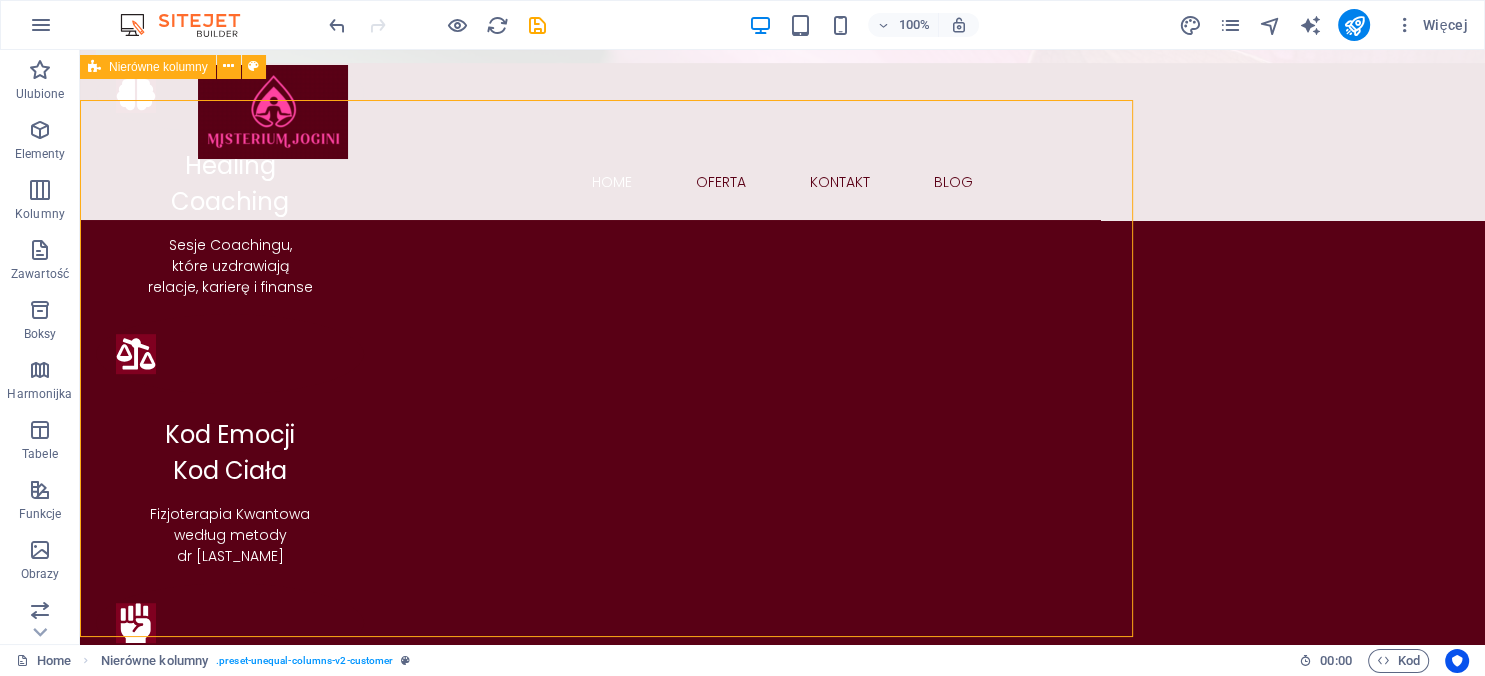 click on "Izabella Ejzler Jestem Joginką, która postanowiła studiować Fizjoterapię,  aby móc wytłumaczyć mądrość Jogi na język Anatomii i Fizjologii. Jestem Fizjoterapeutką, która postanowiła studiować Coaching,  aby kierować Umysł w stronę konstruktywnego zarządzania Zdrowiem i Szczęściem. Jestem Coachem, który uwielbia korzystać z potencjału Muzyki i Sztuki,  aby wydobywać z ludzi to, co w nich najPiękniejsze!" at bounding box center (782, 1530) 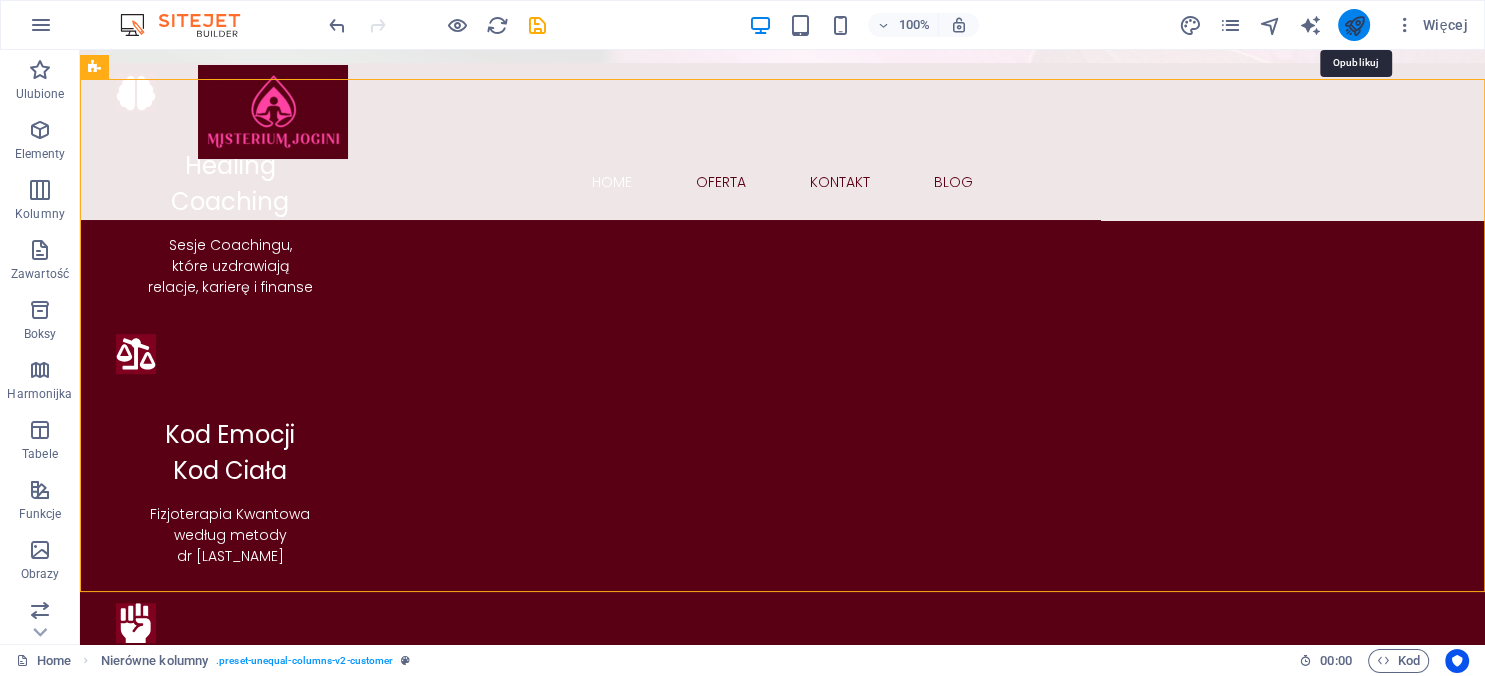 click at bounding box center [1354, 25] 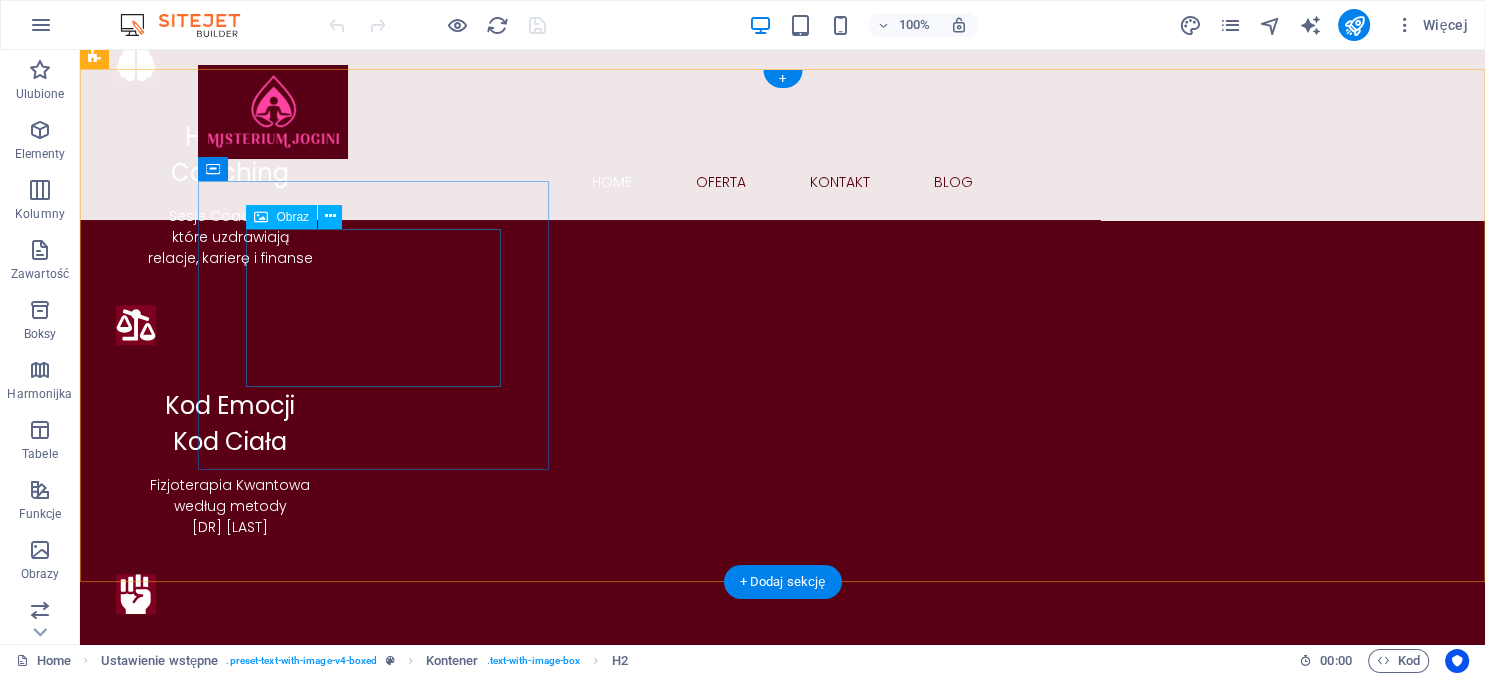 scroll, scrollTop: 1073, scrollLeft: 0, axis: vertical 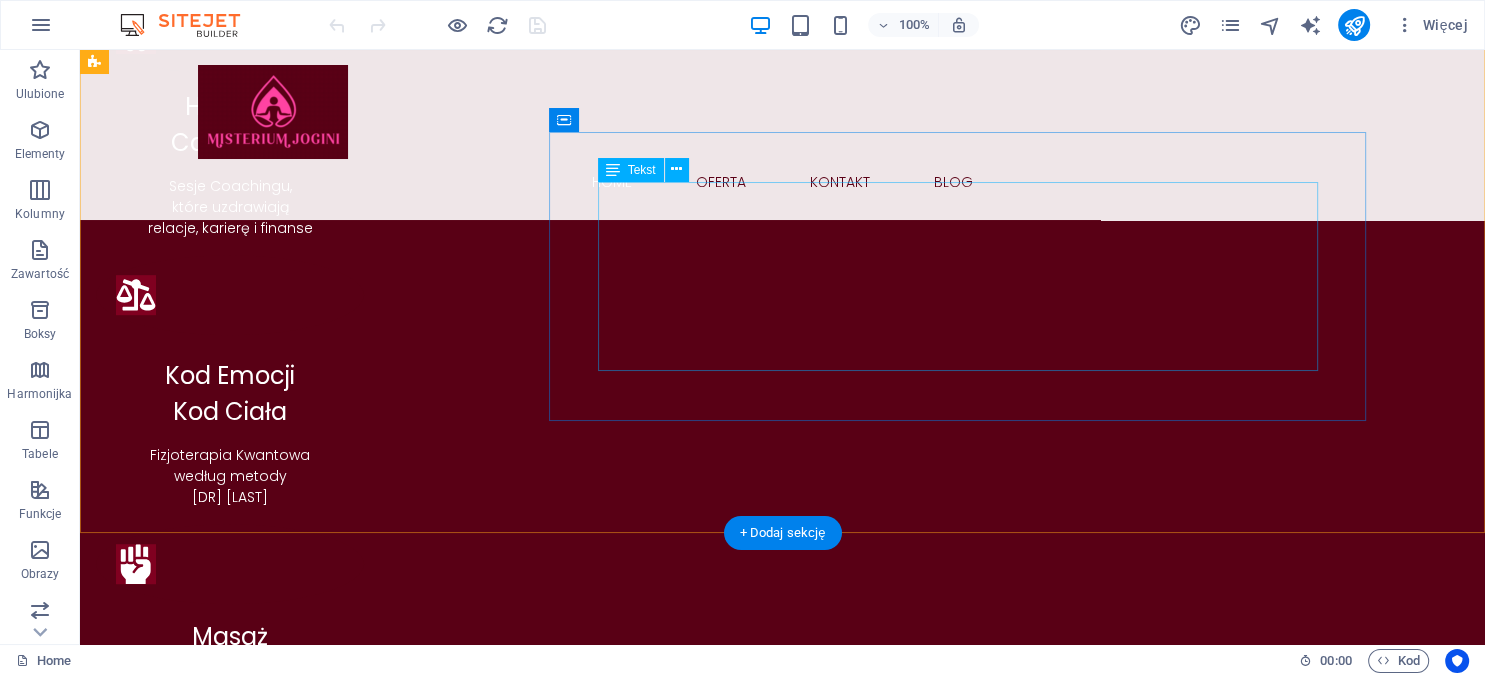 click on "Jestem Joginką, która postanowiła studiować Fizjoterapię,  aby móc wytłumaczyć mądrość Jogi na język Anatomii i Fizjologii... Jestem Fizjoterapeutką, która postanowiła studiować Coaching,  aby kierować Umysł w stronę konstruktywnego zarządzania Zdrowiem i Szczęściem... Jestem Coachem, który uwielbia korzystać z potencjału Muzyki i Sztuki,  aby wydobywać z ludzi to, co w nich najPiękniejsze!" at bounding box center (680, 1616) 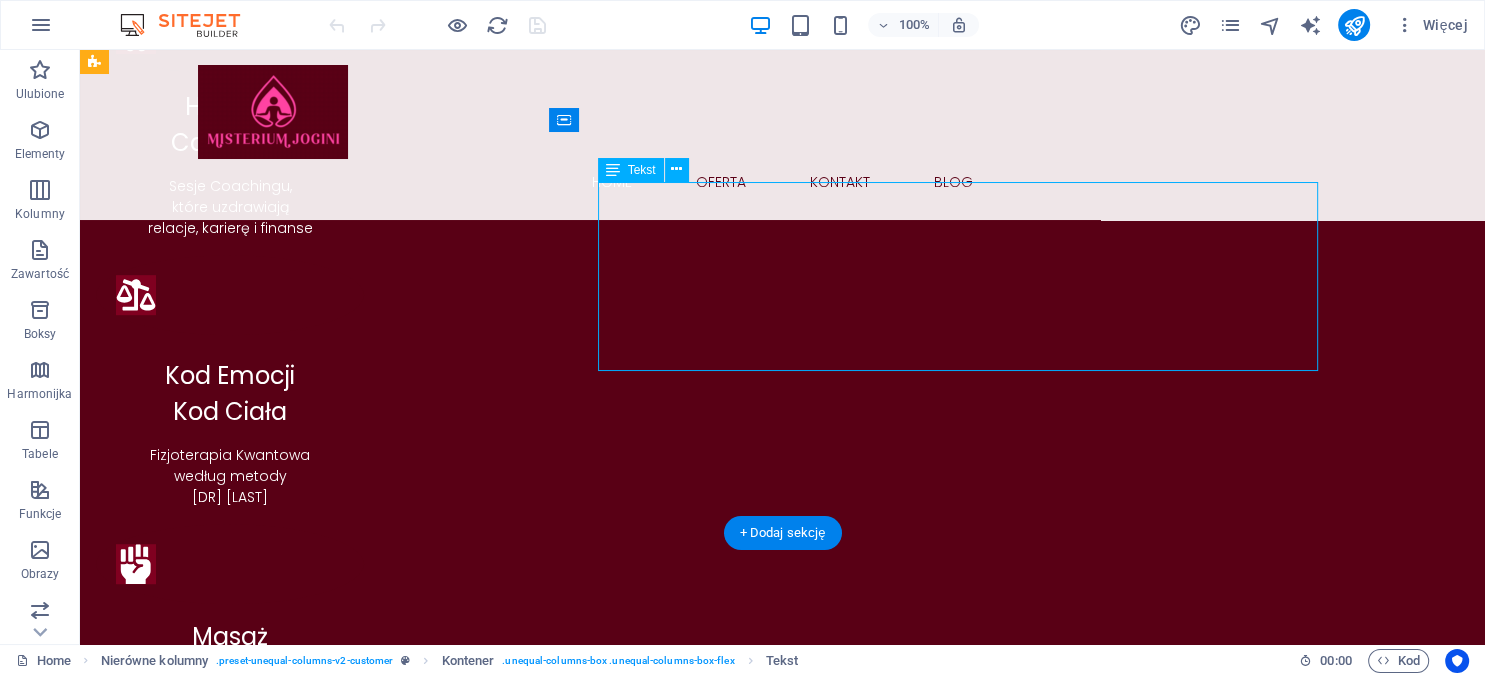 click on "Jestem Joginką, która postanowiła studiować Fizjoterapię,  aby móc wytłumaczyć mądrość Jogi na język Anatomii i Fizjologii... Jestem Fizjoterapeutką, która postanowiła studiować Coaching,  aby kierować Umysł w stronę konstruktywnego zarządzania Zdrowiem i Szczęściem... Jestem Coachem, który uwielbia korzystać z potencjału Muzyki i Sztuki,  aby wydobywać z ludzi to, co w nich najPiękniejsze!" at bounding box center [680, 1616] 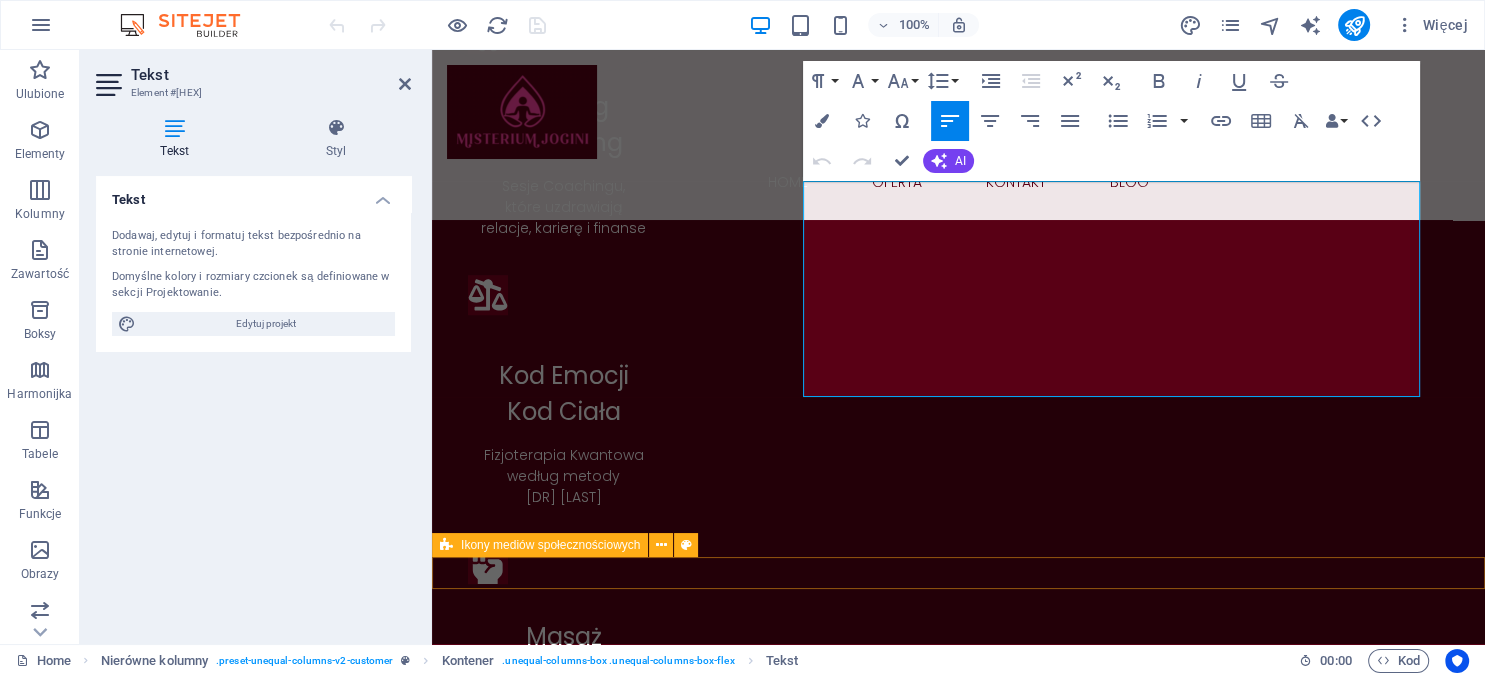 click at bounding box center (958, 1914) 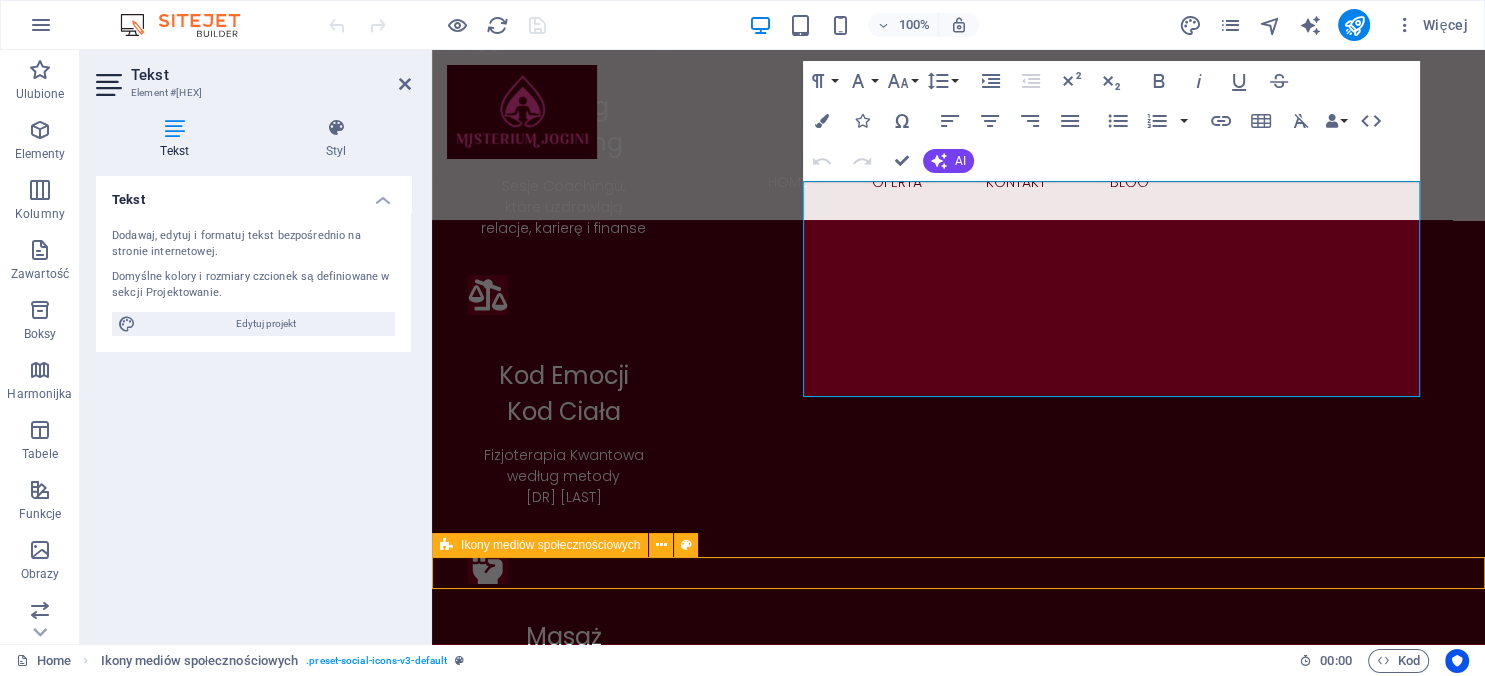 scroll, scrollTop: 1073, scrollLeft: 0, axis: vertical 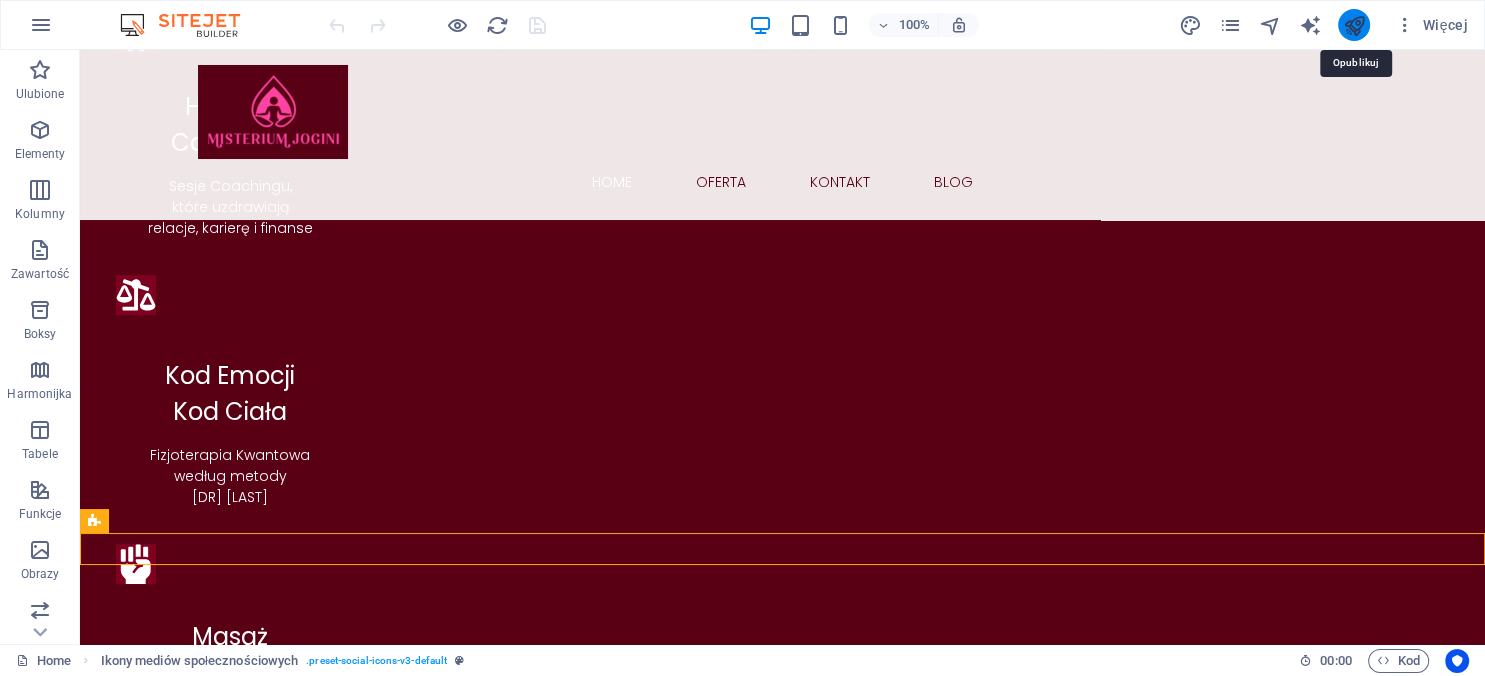 click at bounding box center (1354, 25) 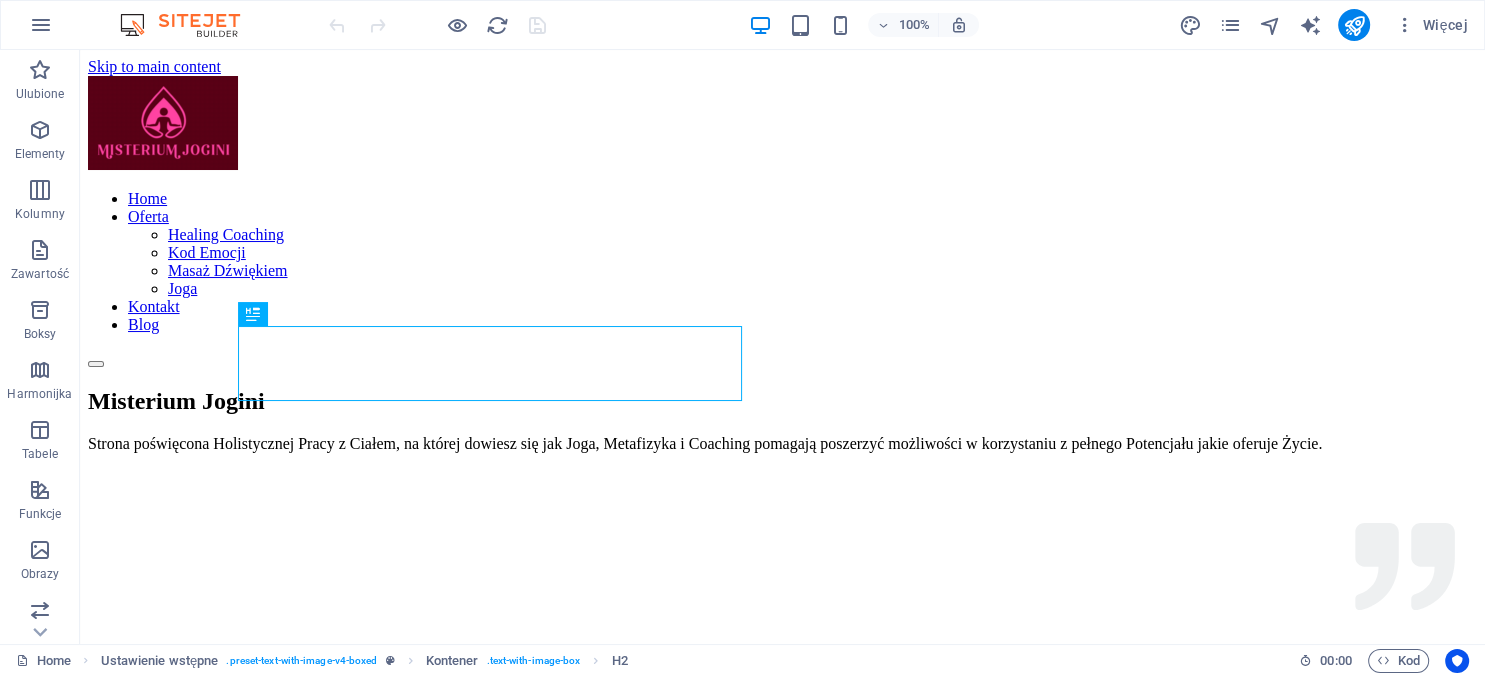 scroll, scrollTop: 0, scrollLeft: 0, axis: both 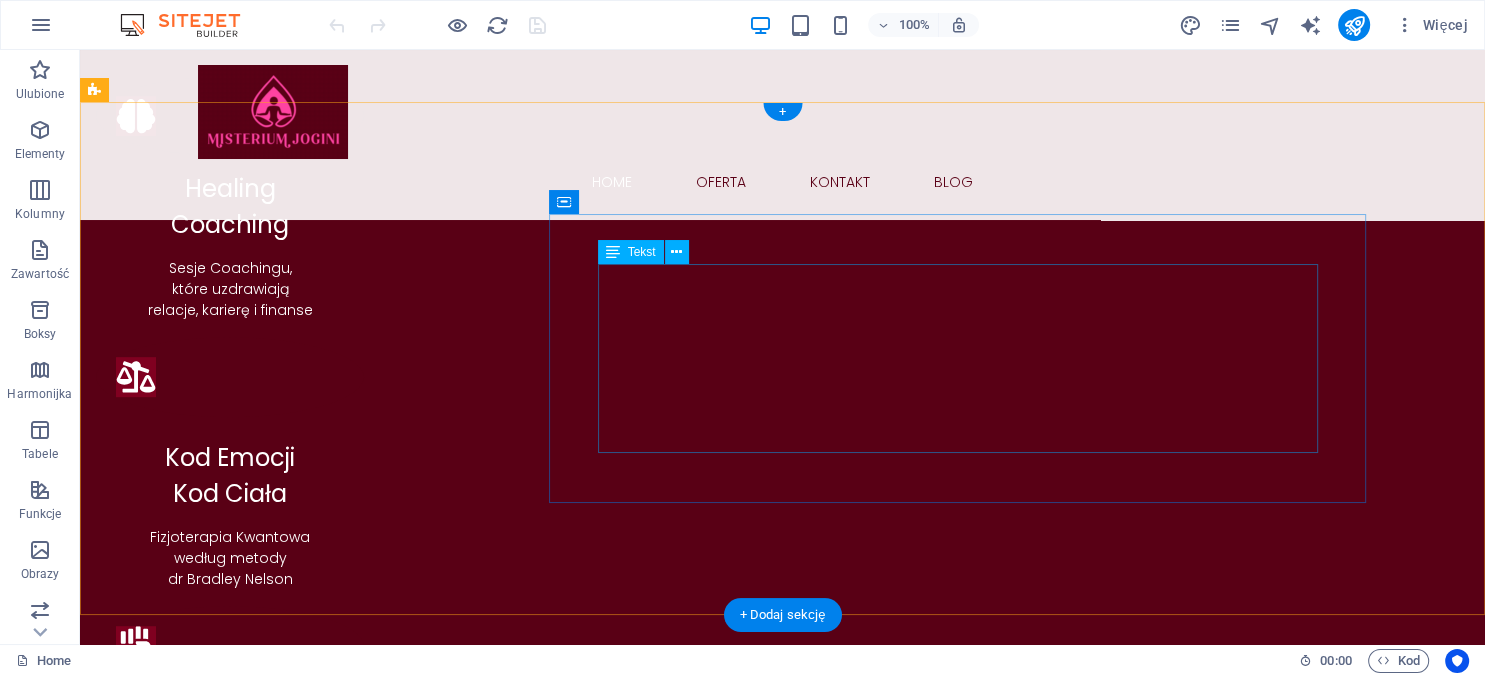 click on "Jestem Joginką, która postanowiła studiować Fizjoterapię,  aby móc wytłumaczyć mądrość Jogi na język Anatomii i Fizjologii... Jestem Fizjoterapeutką, która postanowiła studiować Coaching,  aby kierować Umysł w stronę konstruktywnego zarządzania Zdrowiem i Szczęściem... Jestem Coachem, który uwielbia korzystać z potencjału Muzyki i Sztuki,  aby wydobywać z ludzi to, co w nich najPiękniejsze!" at bounding box center [680, 1698] 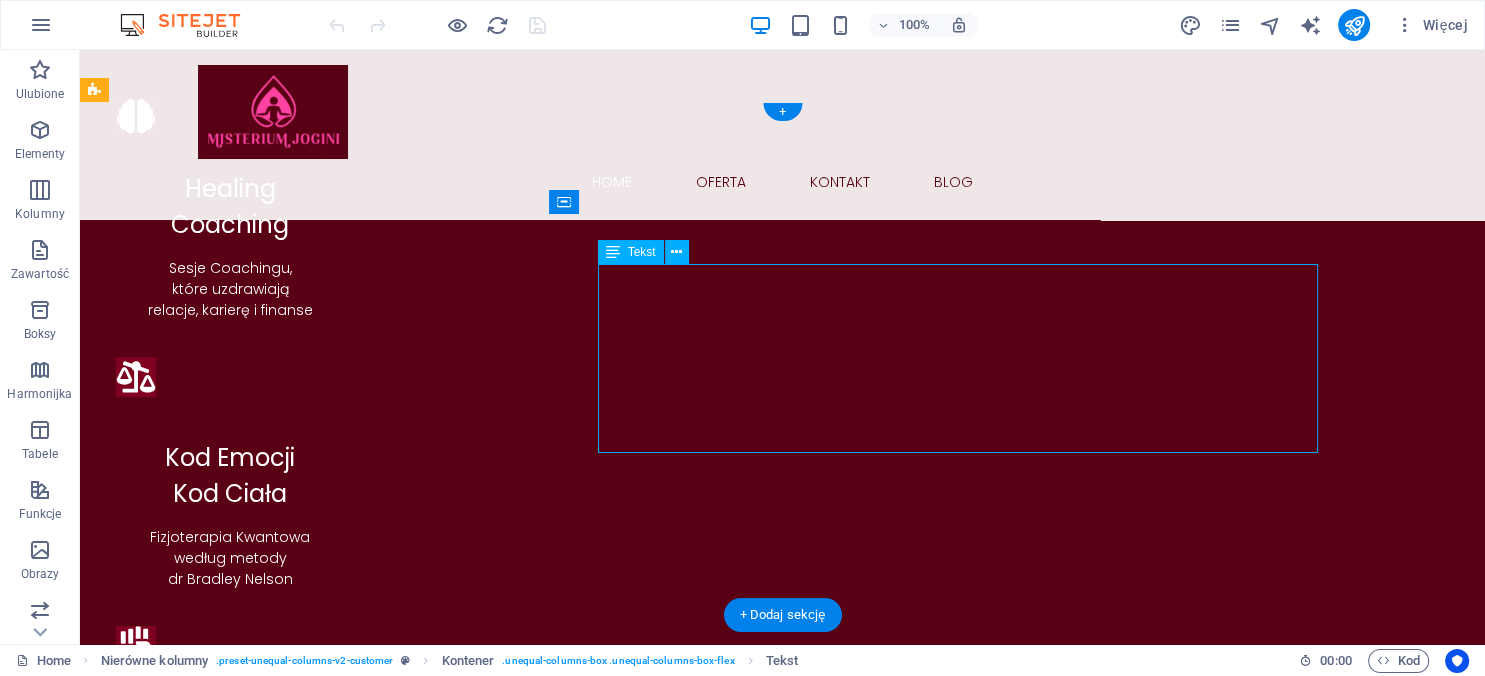 click on "Jestem Joginką, która postanowiła studiować Fizjoterapię,  aby móc wytłumaczyć mądrość Jogi na język Anatomii i Fizjologii... Jestem Fizjoterapeutką, która postanowiła studiować Coaching,  aby kierować Umysł w stronę konstruktywnego zarządzania Zdrowiem i Szczęściem... Jestem Coachem, który uwielbia korzystać z potencjału Muzyki i Sztuki,  aby wydobywać z ludzi to, co w nich najPiękniejsze!" at bounding box center [680, 1698] 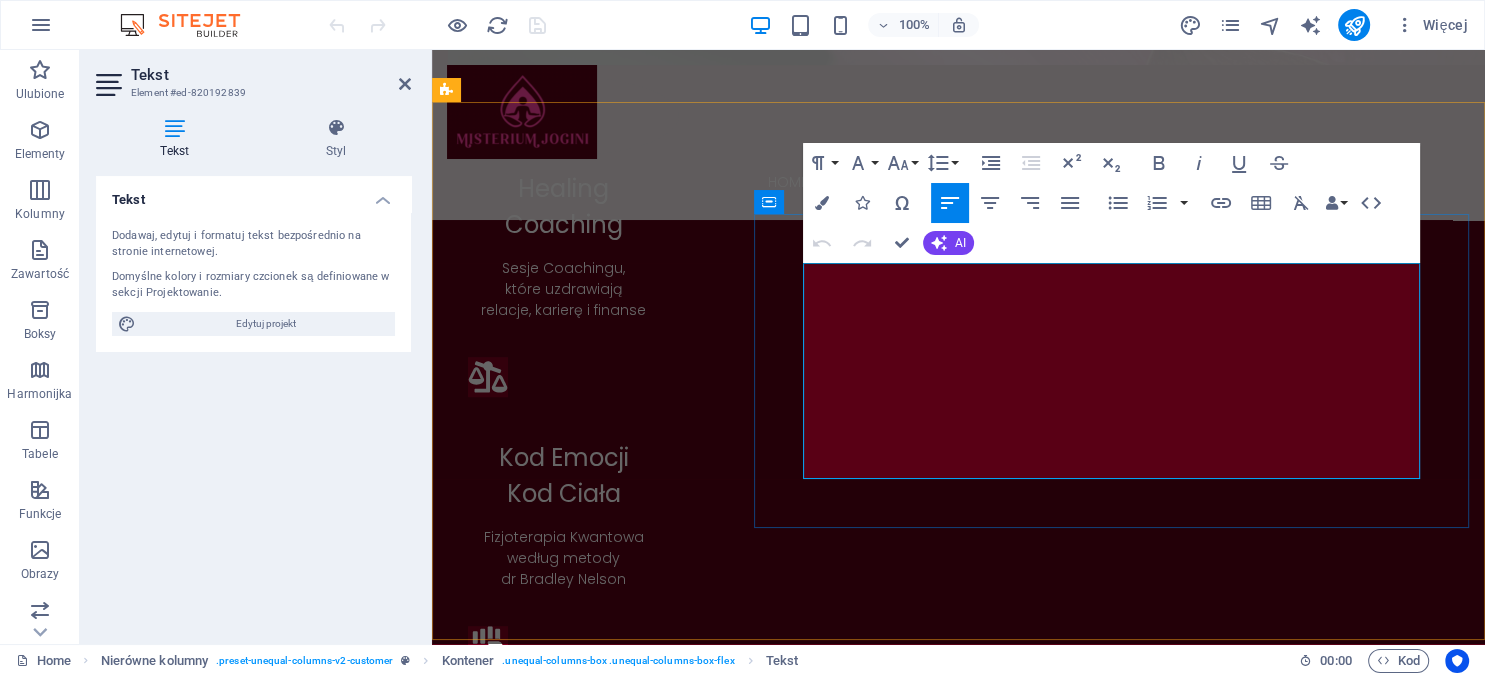 click on "aby wydobywać z ludzi to, co w nich najPiękniejsze!" at bounding box center (958, 1765) 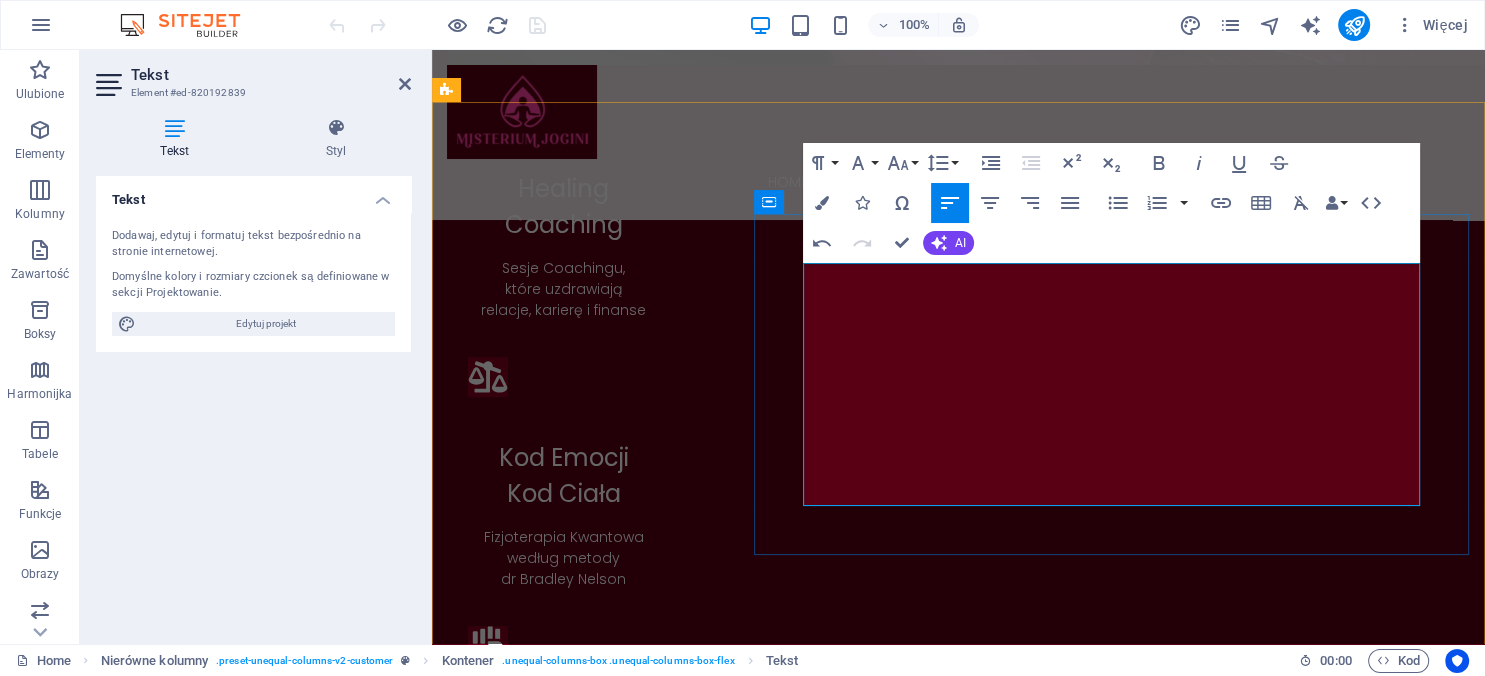 type 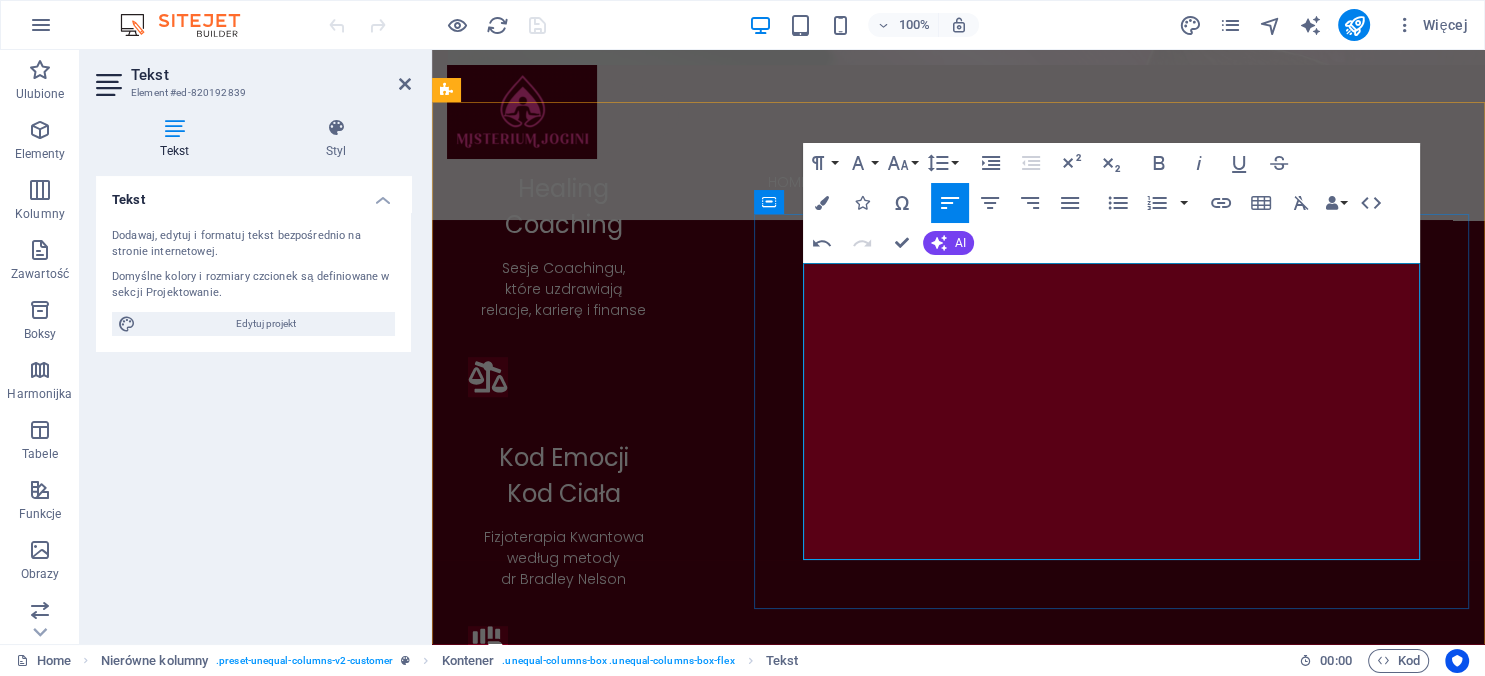 click on "w którym Metafizyka łaćzy się z Fizyką" at bounding box center [665, 1819] 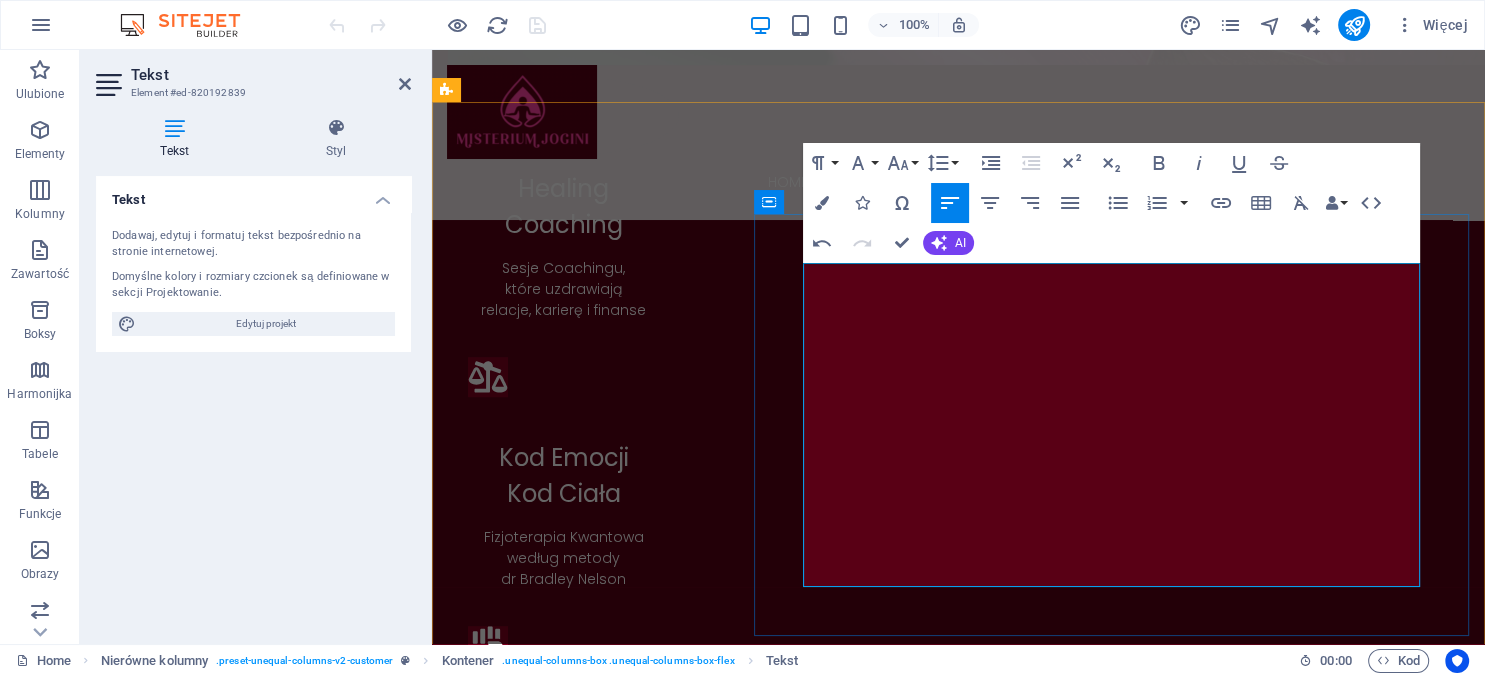 click on "Jestem Coachem, który uwielbia korzystać z potencjału Muzyki i Sztuki," at bounding box center (958, 1738) 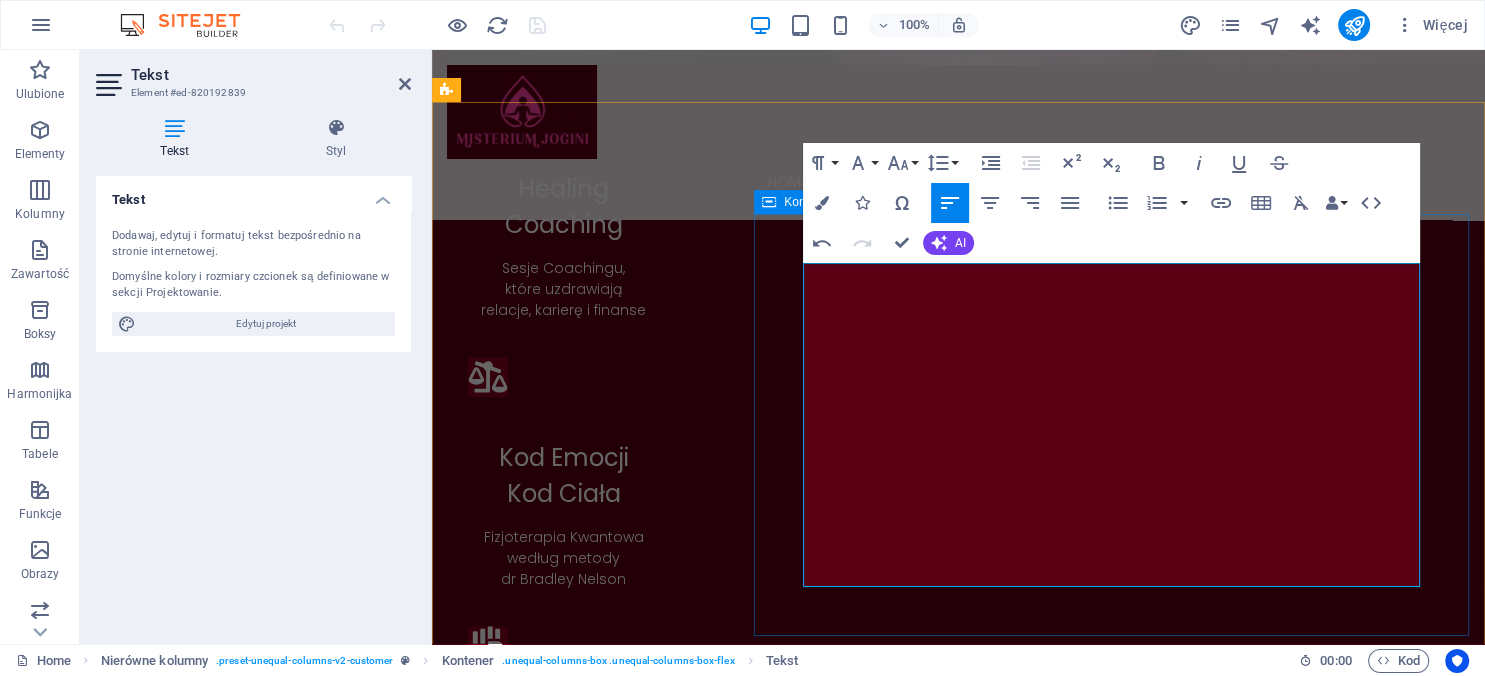 click on "Jestem Joginką, która postanowiła studiować Fizjoterapię,  aby móc wytłumaczyć mądrość Jogi na język Anatomii i Fizjologii... Jestem Fizjoterapeutką, która postanowiła studiować Coaching,  aby kierować Umysł w stronę konstruktywnego zarządzania Zdrowiem i Szczęściem... Jestem Coachem, który uwielbia korzystać z potencjału Muzyki i Sztuki,  aby wydobywać z ludzi to, co w nich najPiękniejsze... Z pełnego oddania ścieżce mojej Pasji powstał projekt Misterium Jogini, w którym Metafizyka łączy się z Fizyką, po to aby uzdrawiać na najgłębszych poziomach!" at bounding box center [958, 1725] 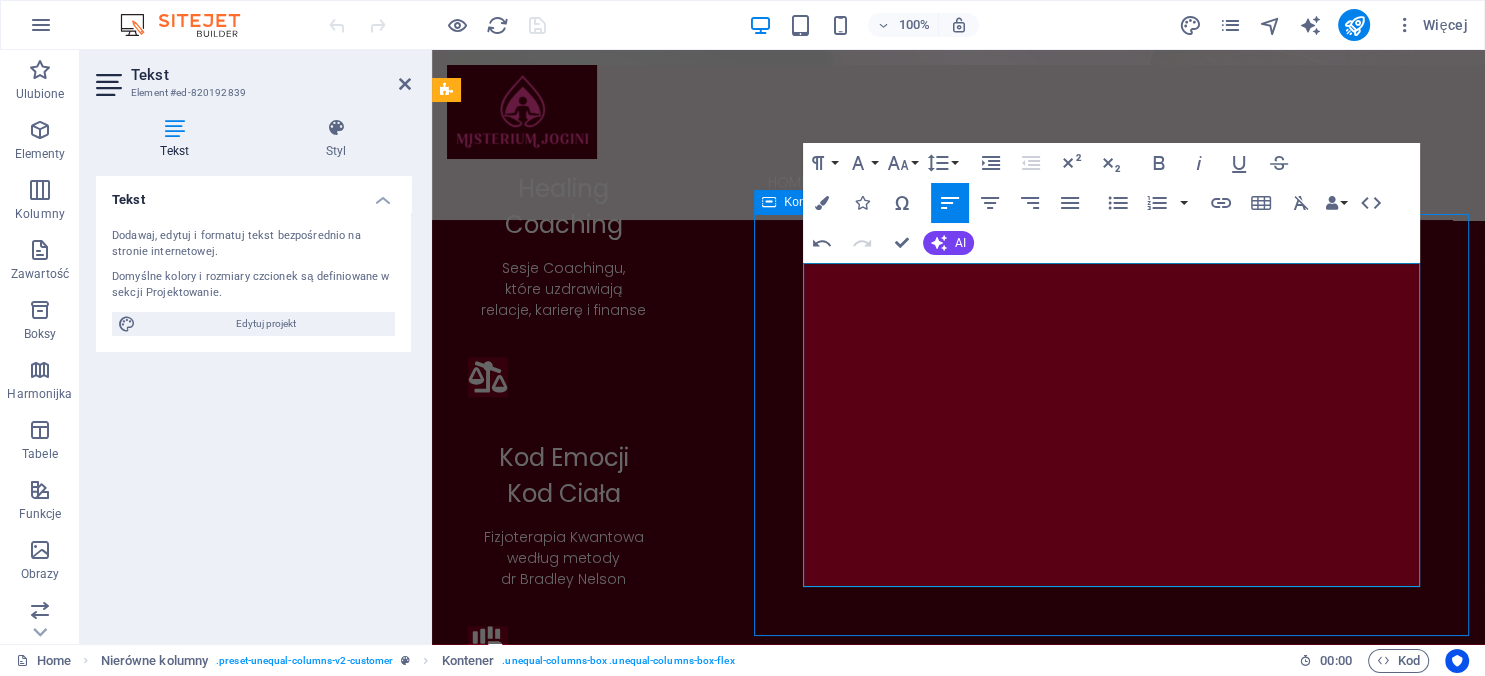 scroll, scrollTop: 991, scrollLeft: 0, axis: vertical 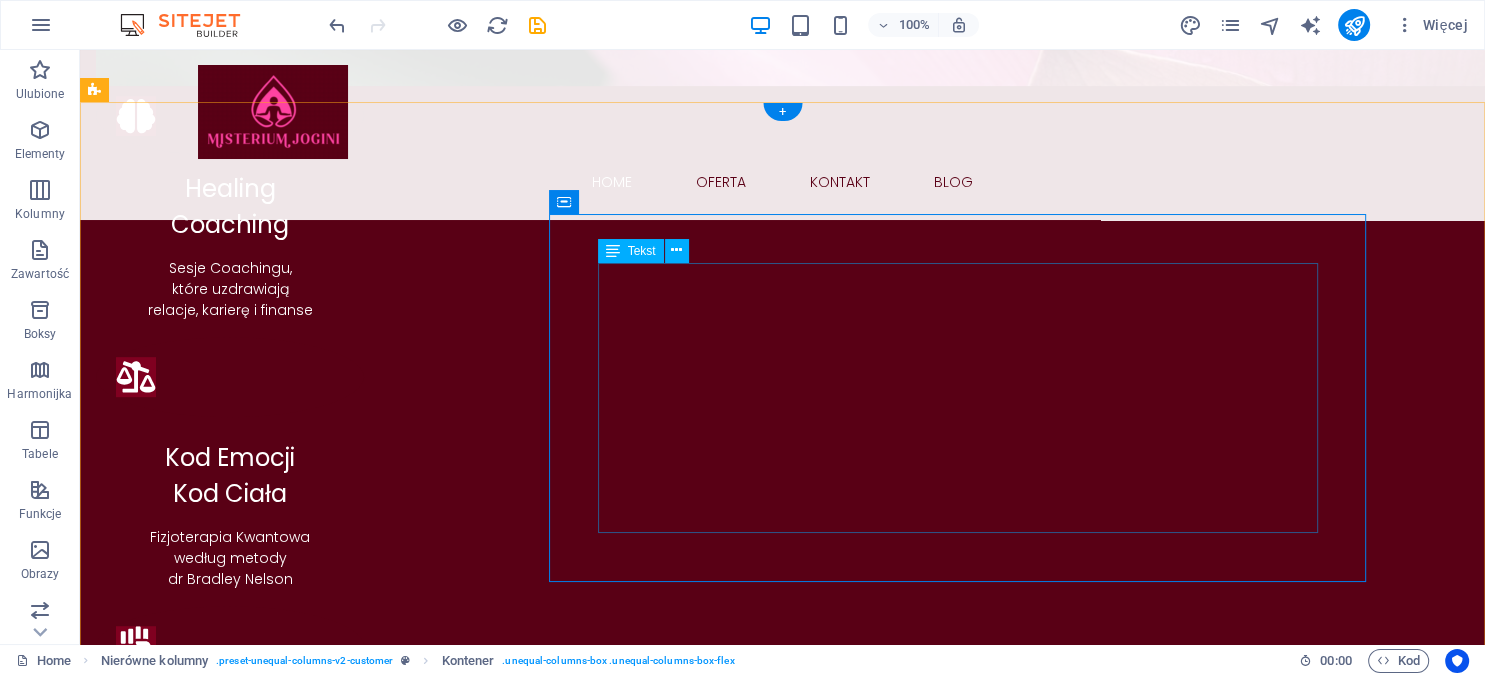 click on "Jestem Joginką, która postanowiła studiować Fizjoterapię,  aby móc wytłumaczyć mądrość Jogi na język Anatomii i Fizjologii... Jestem Fizjoterapeutką, która postanowiła studiować Coaching,  aby kierować Umysł w stronę konstruktywnego zarządzania Zdrowiem i Szczęściem... Jestem Coachem, który uwielbia korzystać z potencjału Muzyki i Sztuki,  aby wydobywać z ludzi to, co w nich najPiękniejsze... Z pełnego oddania ścieżce mojej Pasji powstał projekt Misterium Jogini, w którym Metafizyka łączy się z Fizyką, po to aby uzdrawiać na najgłębszych poziomach!" at bounding box center [680, 1725] 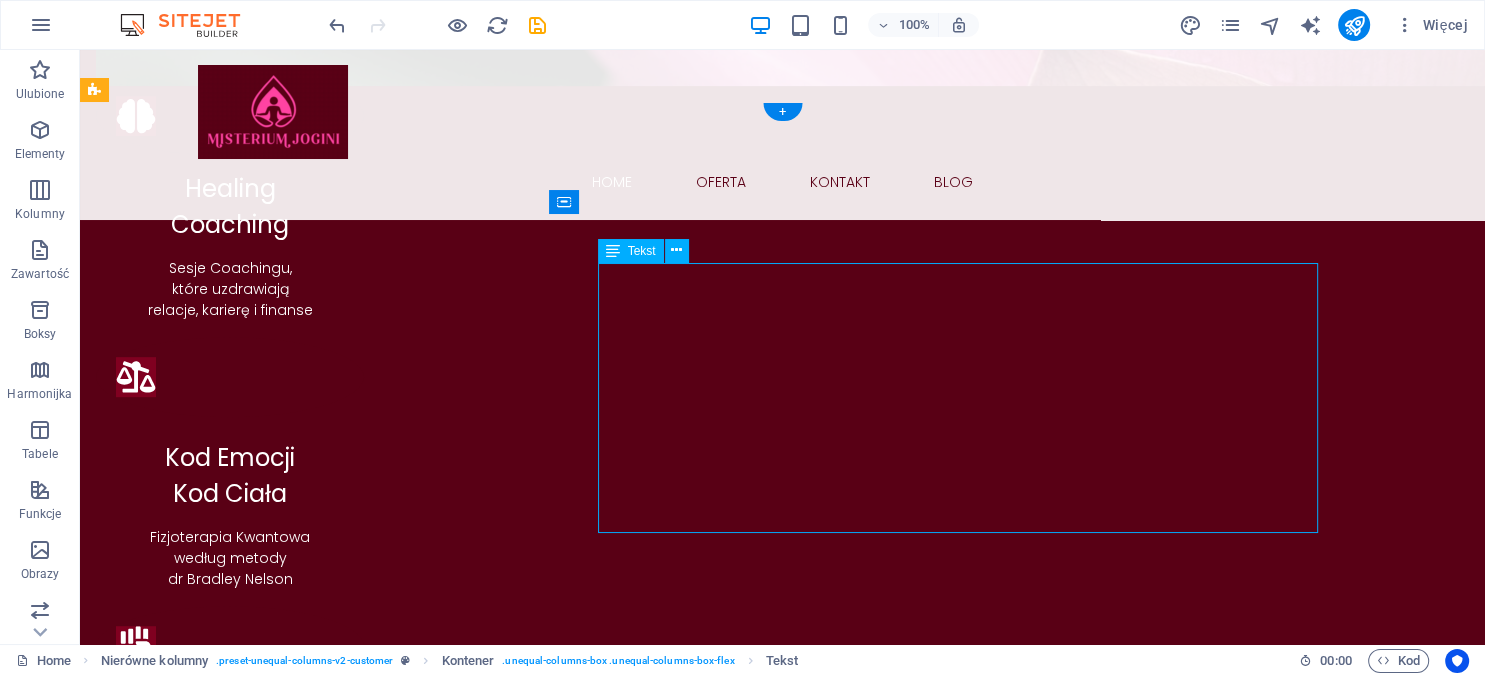 click on "Jestem Joginką, która postanowiła studiować Fizjoterapię,  aby móc wytłumaczyć mądrość Jogi na język Anatomii i Fizjologii... Jestem Fizjoterapeutką, która postanowiła studiować Coaching,  aby kierować Umysł w stronę konstruktywnego zarządzania Zdrowiem i Szczęściem... Jestem Coachem, który uwielbia korzystać z potencjału Muzyki i Sztuki,  aby wydobywać z ludzi to, co w nich najPiękniejsze... Z pełnego oddania ścieżce mojej Pasji powstał projekt Misterium Jogini, w którym Metafizyka łączy się z Fizyką, po to aby uzdrawiać na najgłębszych poziomach!" at bounding box center (680, 1725) 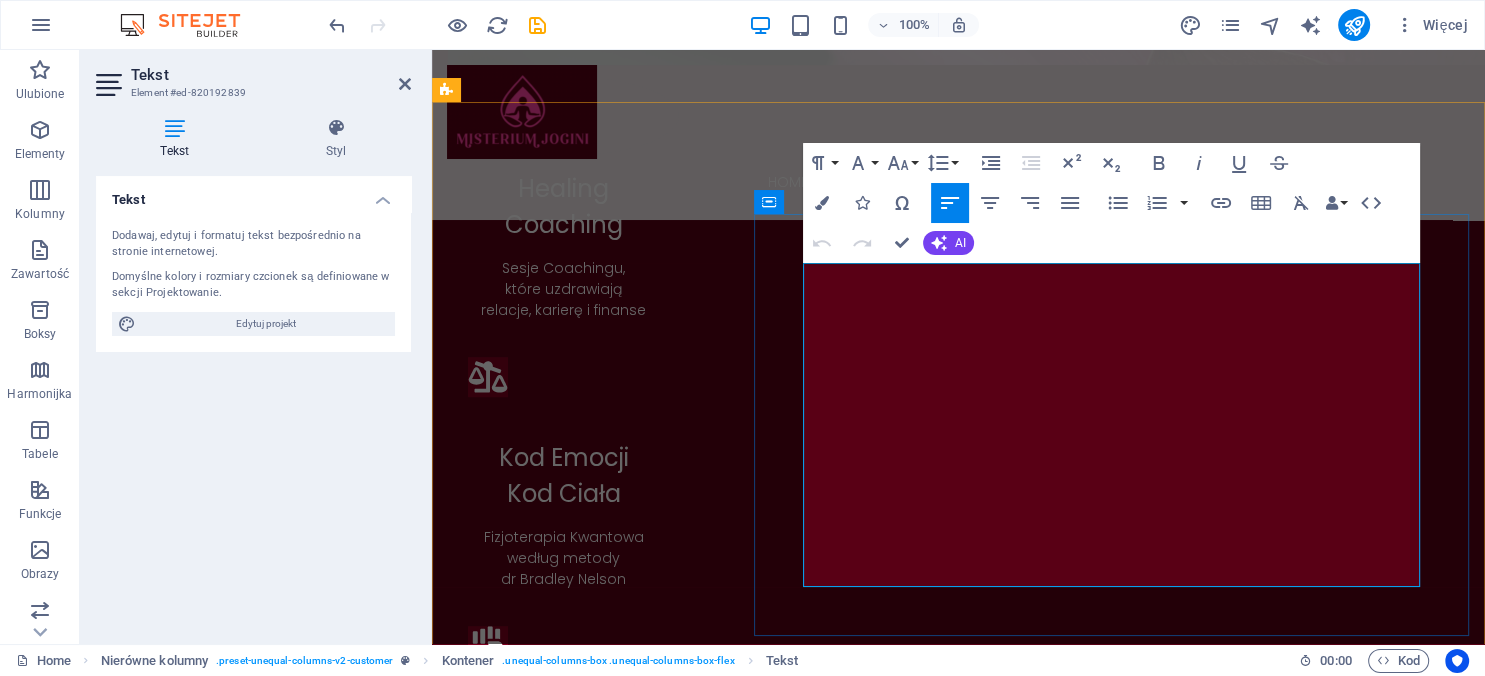 drag, startPoint x: 1039, startPoint y: 582, endPoint x: 1330, endPoint y: 550, distance: 292.75415 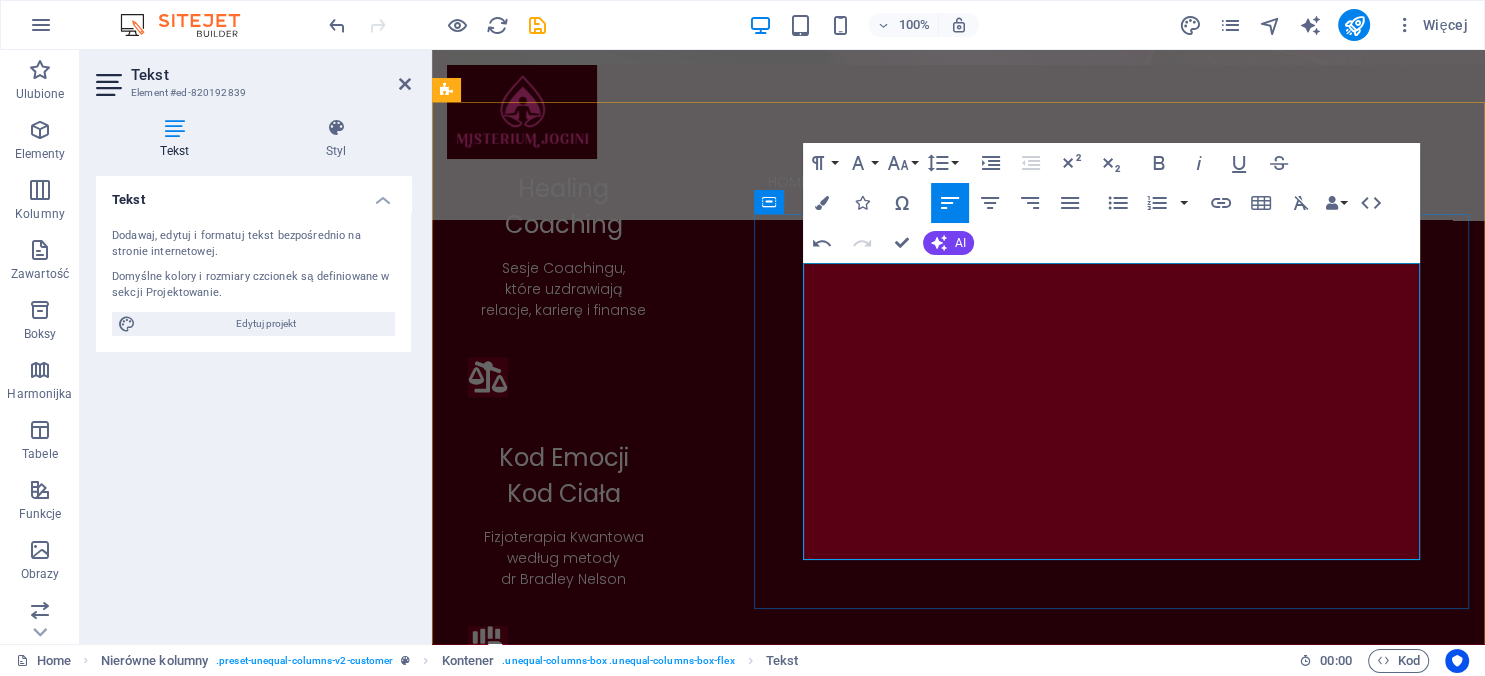 type 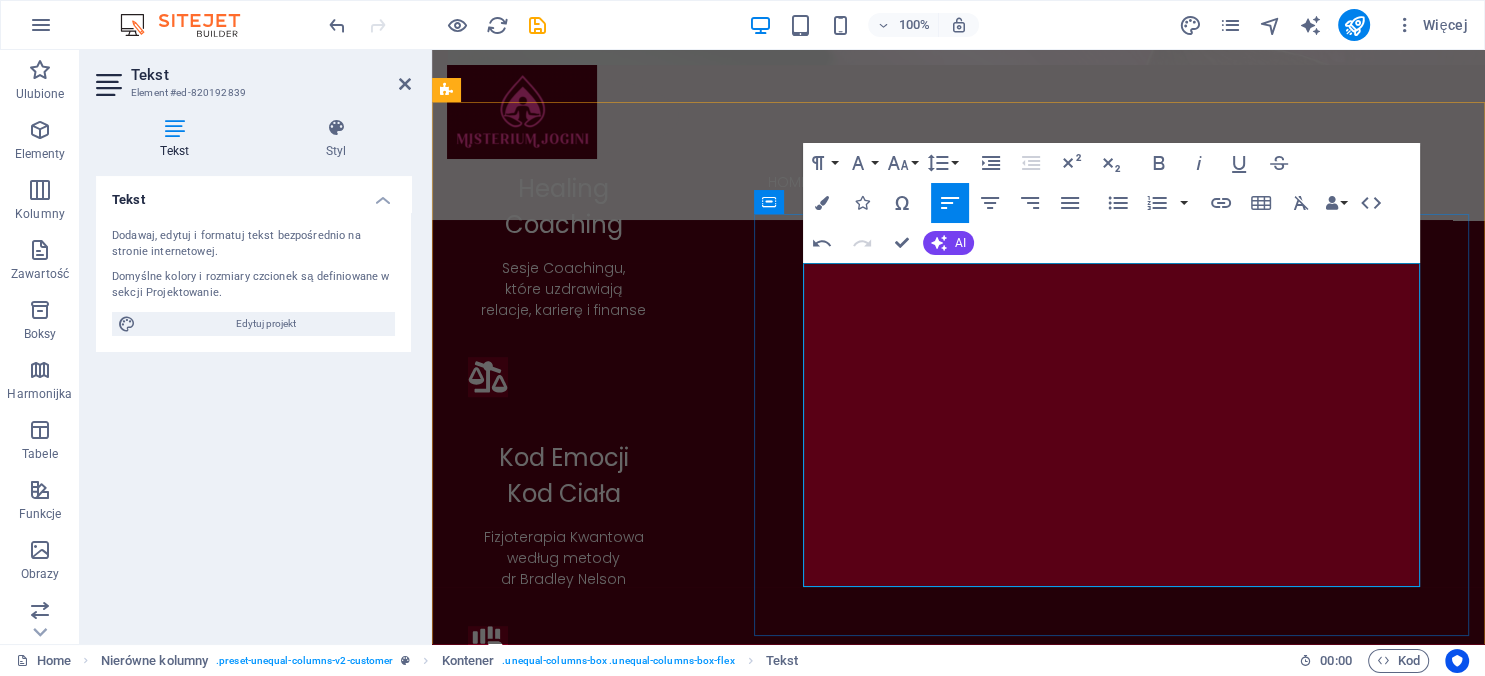 click on "w którym Metafizyka łączy się z Fizyką, po to aby uzdrawiać, rozwijać i uszczęśliwiać każdego, kto go  wspiera" at bounding box center (958, 1833) 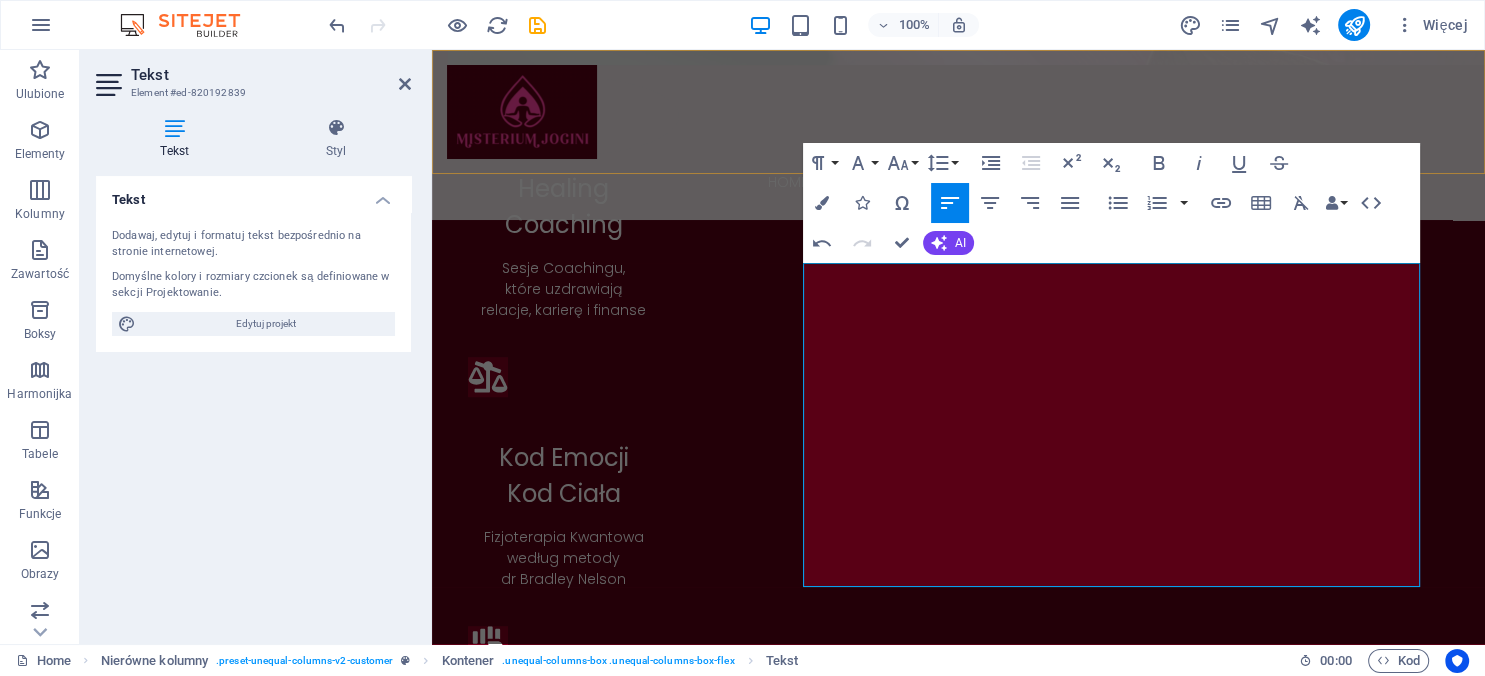 click on "Home Oferta Healing Coaching Kod Emocji Masaż Dźwiękiem Joga Kontakt Blog" at bounding box center (958, 135) 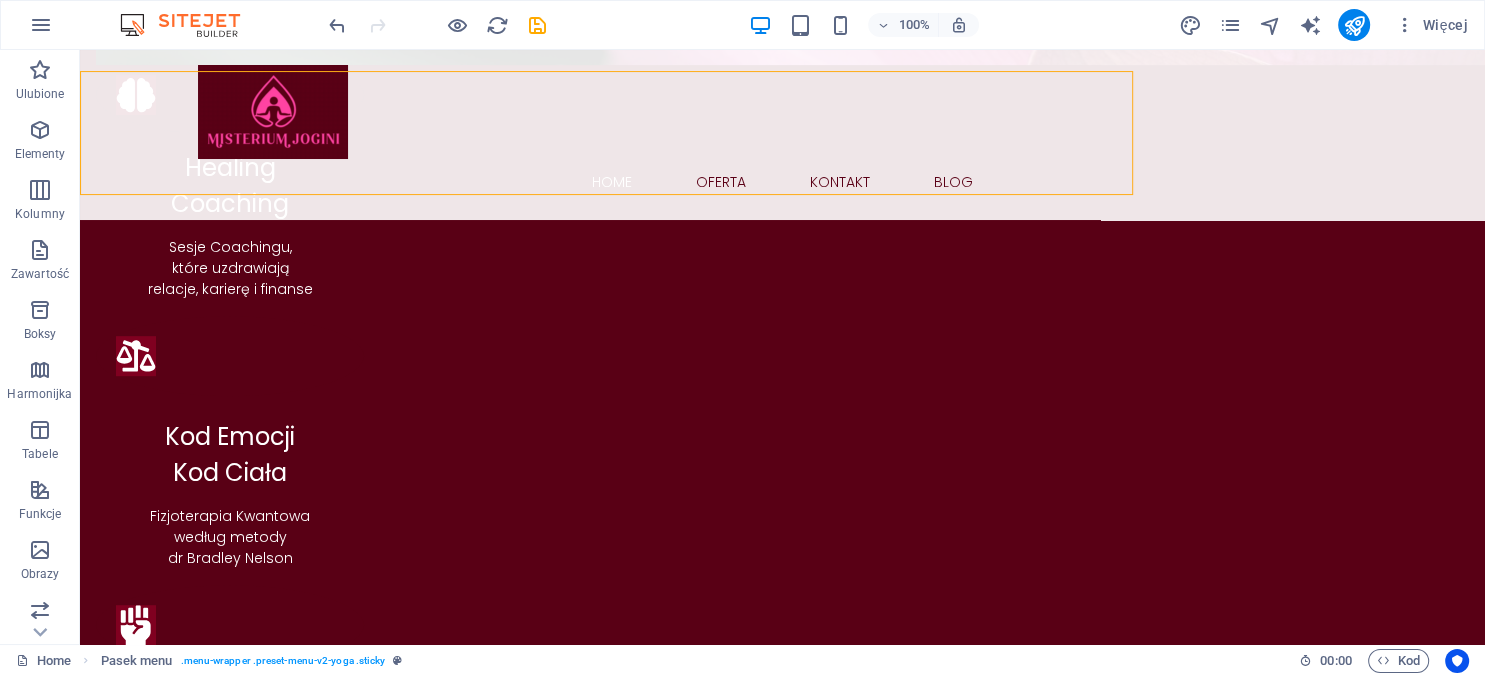 scroll, scrollTop: 991, scrollLeft: 0, axis: vertical 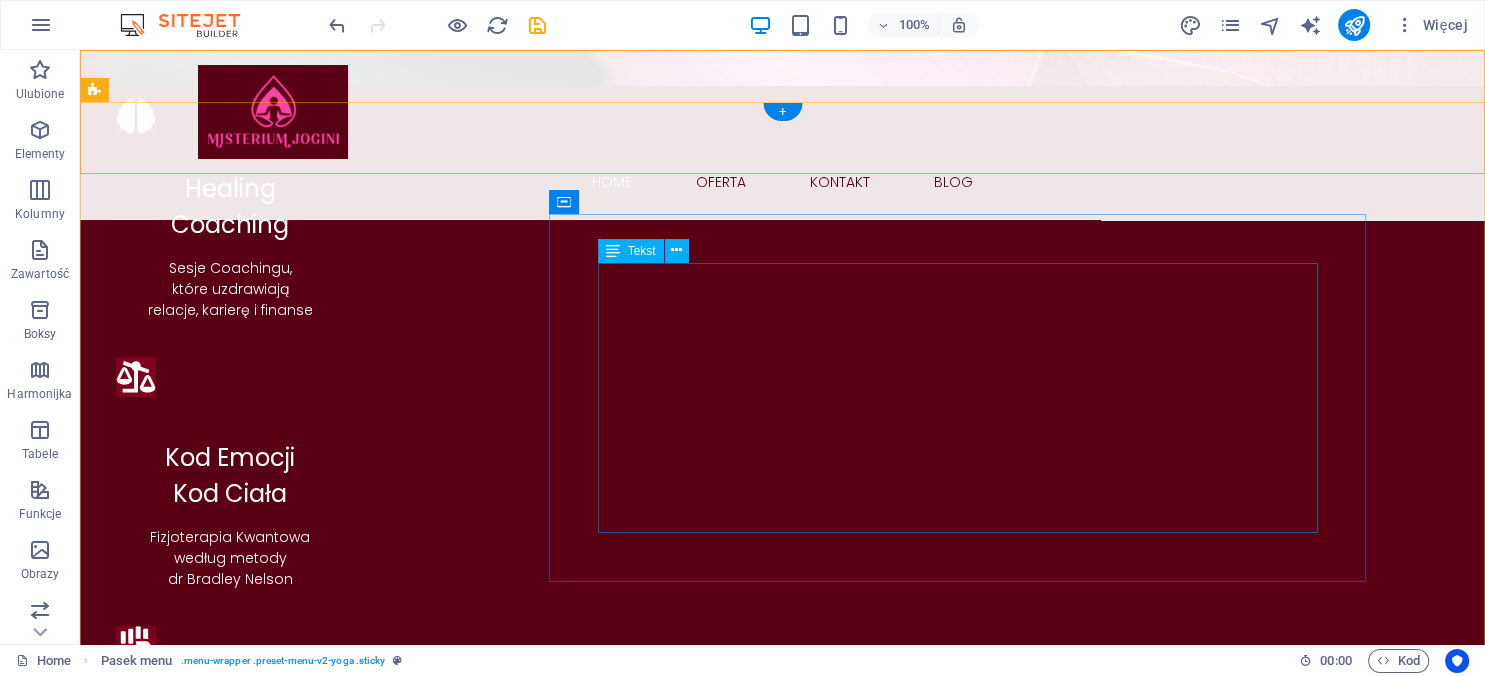 click on "Jestem Joginką, która postanowiła studiować Fizjoterapię,  aby móc wytłumaczyć mądrość Jogi na język Anatomii i Fizjologii... Jestem Fizjoterapeutką, która postanowiła studiować Coaching,  aby kierować Umysł w stronę konstruktywnego zarządzania Zdrowiem i Szczęściem... Jestem Coachem, który uwielbia korzystać z potencjału Muzyki i Sztuki,  aby wydobywać z ludzi to, co w nich najPiękniejsze... Z pełnego oddania ścieżce mojej Pasji powstał projekt Misterium Jogini, w którym Metafizyka łączy się z Fizyką, po to aby uzdrawiać, rozwijać i uszczęśliwiać każdego, kto go wspiera!" at bounding box center (680, 1725) 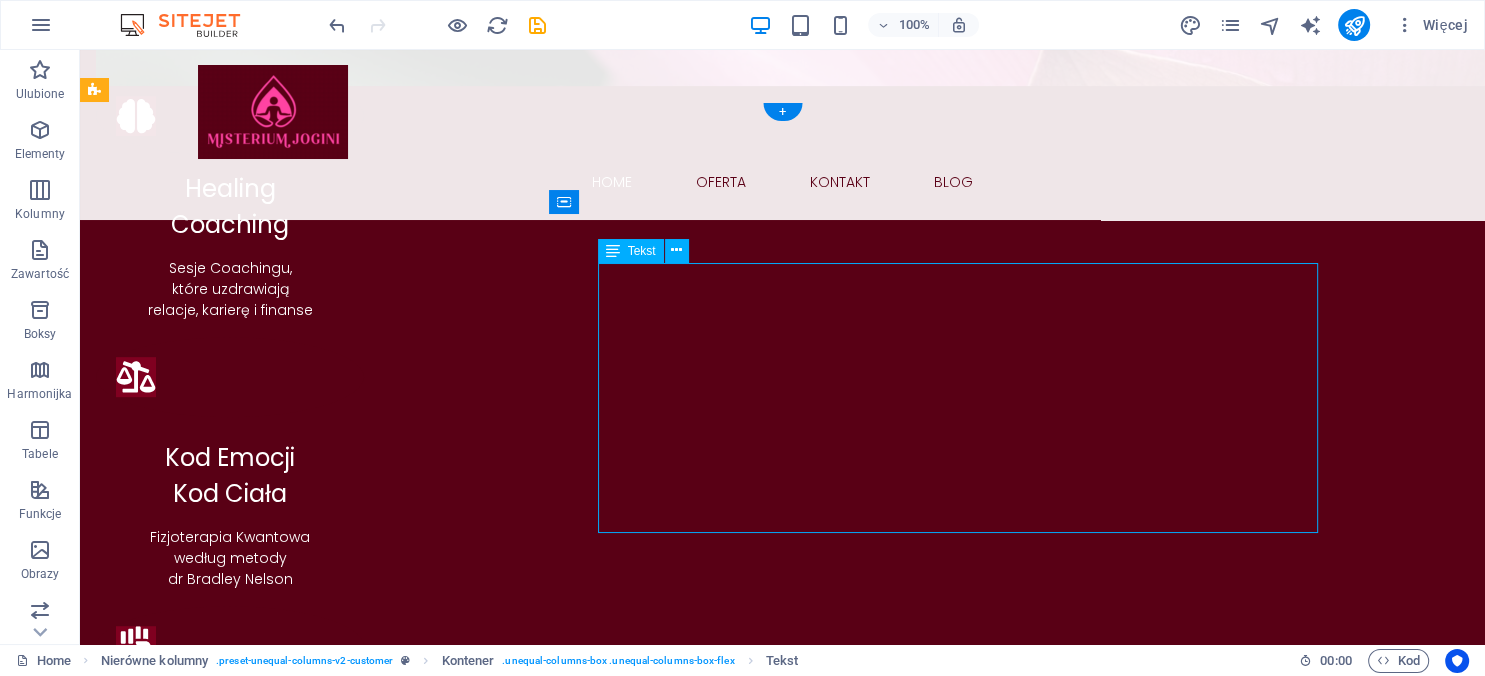 click on "Jestem Joginką, która postanowiła studiować Fizjoterapię,  aby móc wytłumaczyć mądrość Jogi na język Anatomii i Fizjologii... Jestem Fizjoterapeutką, która postanowiła studiować Coaching,  aby kierować Umysł w stronę konstruktywnego zarządzania Zdrowiem i Szczęściem... Jestem Coachem, który uwielbia korzystać z potencjału Muzyki i Sztuki,  aby wydobywać z ludzi to, co w nich najPiękniejsze... Z pełnego oddania ścieżce mojej Pasji powstał projekt Misterium Jogini, w którym Metafizyka łączy się z Fizyką, po to aby uzdrawiać, rozwijać i uszczęśliwiać każdego, kto go wspiera!" at bounding box center [680, 1725] 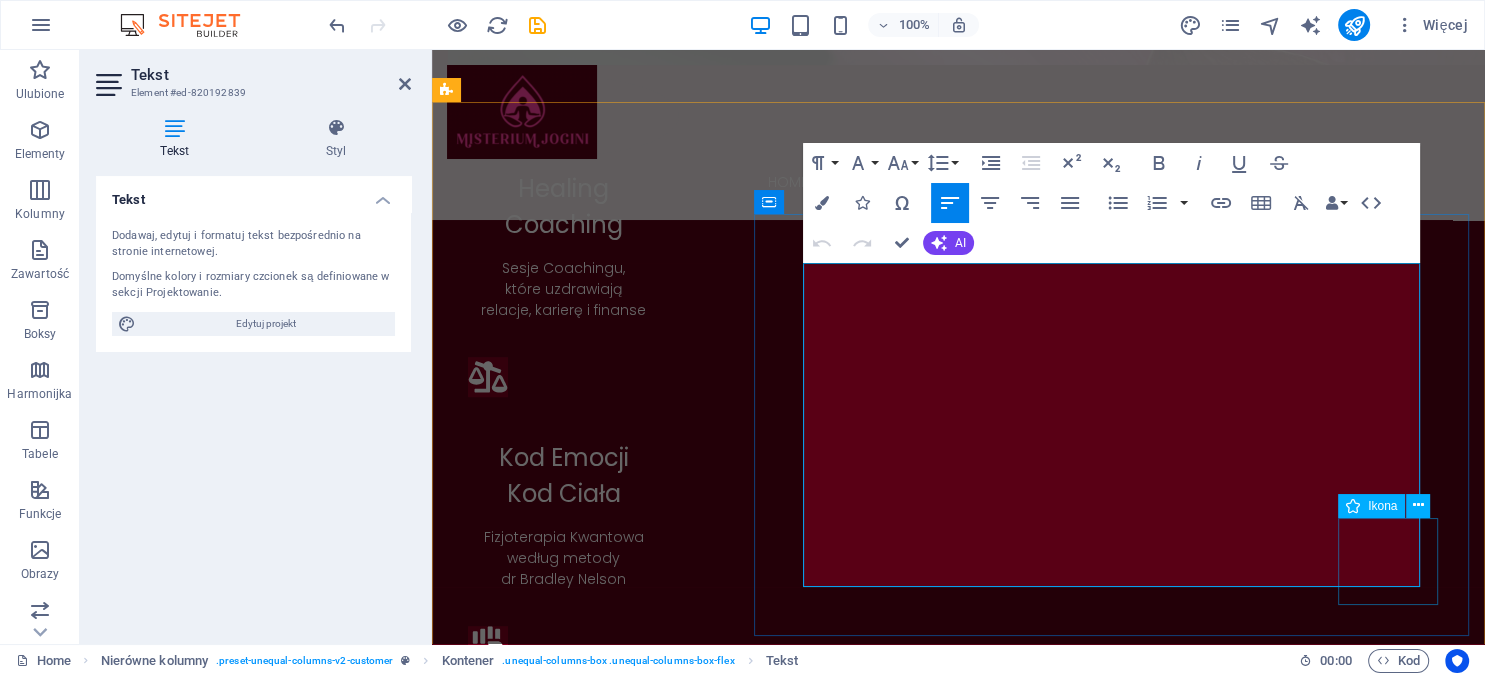 click at bounding box center [1388, 1831] 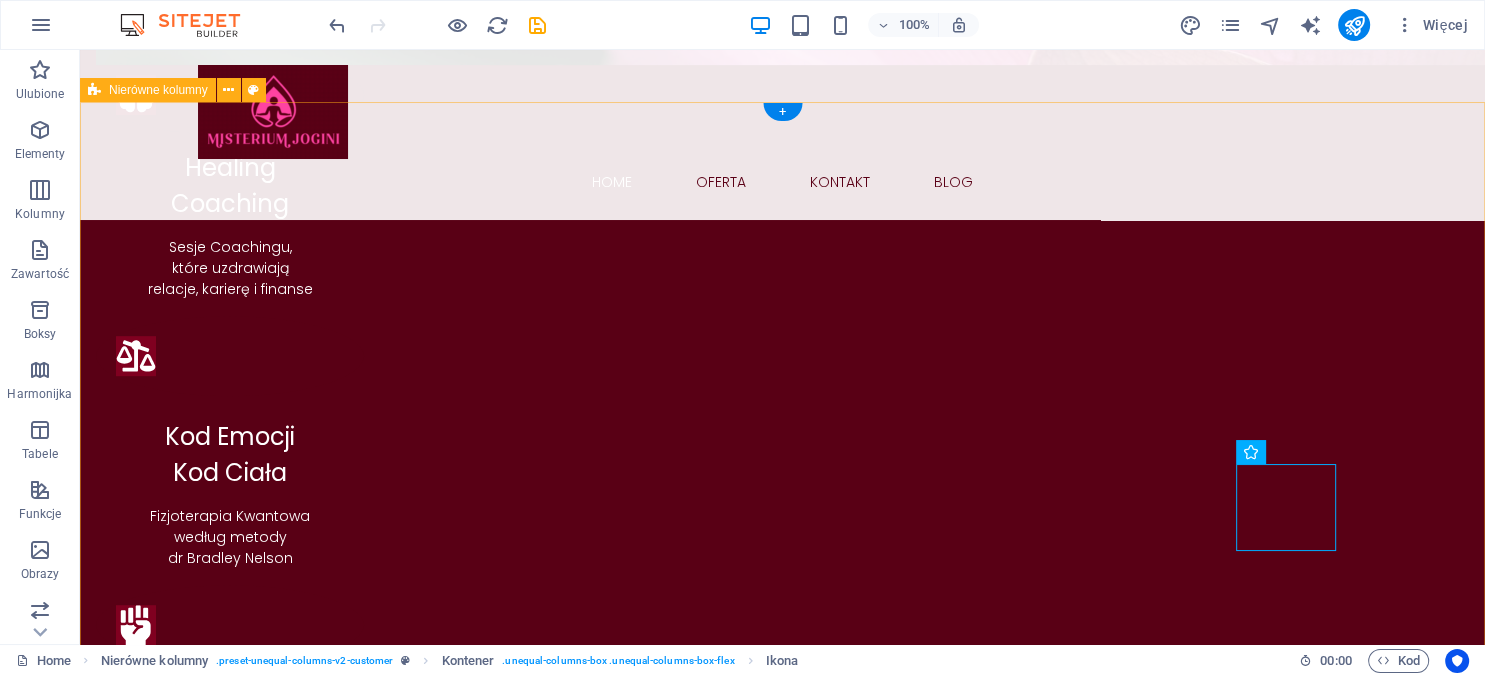 scroll, scrollTop: 991, scrollLeft: 0, axis: vertical 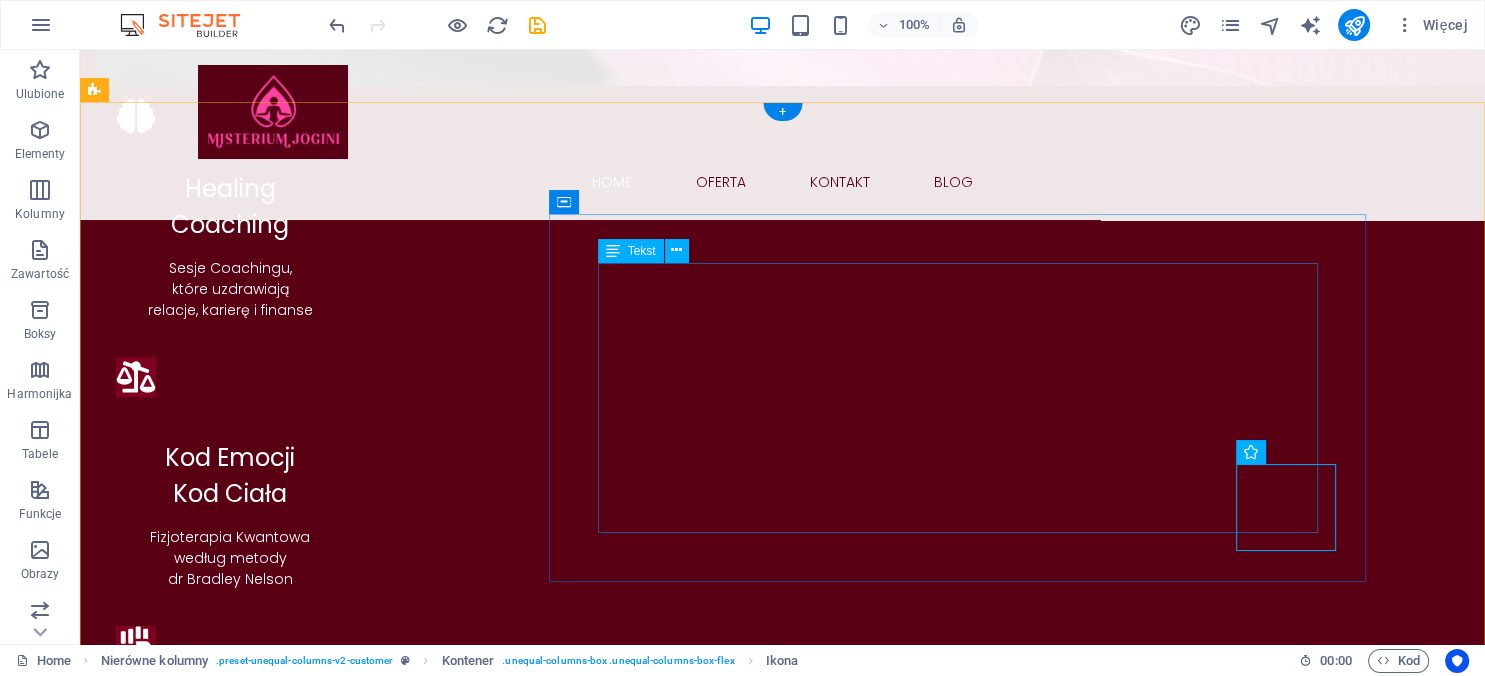 click on "Jestem Joginką, która postanowiła studiować Fizjoterapię,  aby móc wytłumaczyć mądrość Jogi na język Anatomii i Fizjologii... Jestem Fizjoterapeutką, która postanowiła studiować Coaching,  aby kierować Umysł w stronę konstruktywnego zarządzania Zdrowiem i Szczęściem... Jestem Coachem, który uwielbia korzystać z potencjału Muzyki i Sztuki,  aby wydobywać z ludzi to, co w nich najPiękniejsze... Z pełnego oddania ścieżce mojej Pasji powstał projekt Misterium Jogini, w którym Metafizyka łączy się z Fizyką, po to aby uzdrawiać, rozwijać i uszczęśliwiać każdego, kto go wspiera!" at bounding box center [680, 1725] 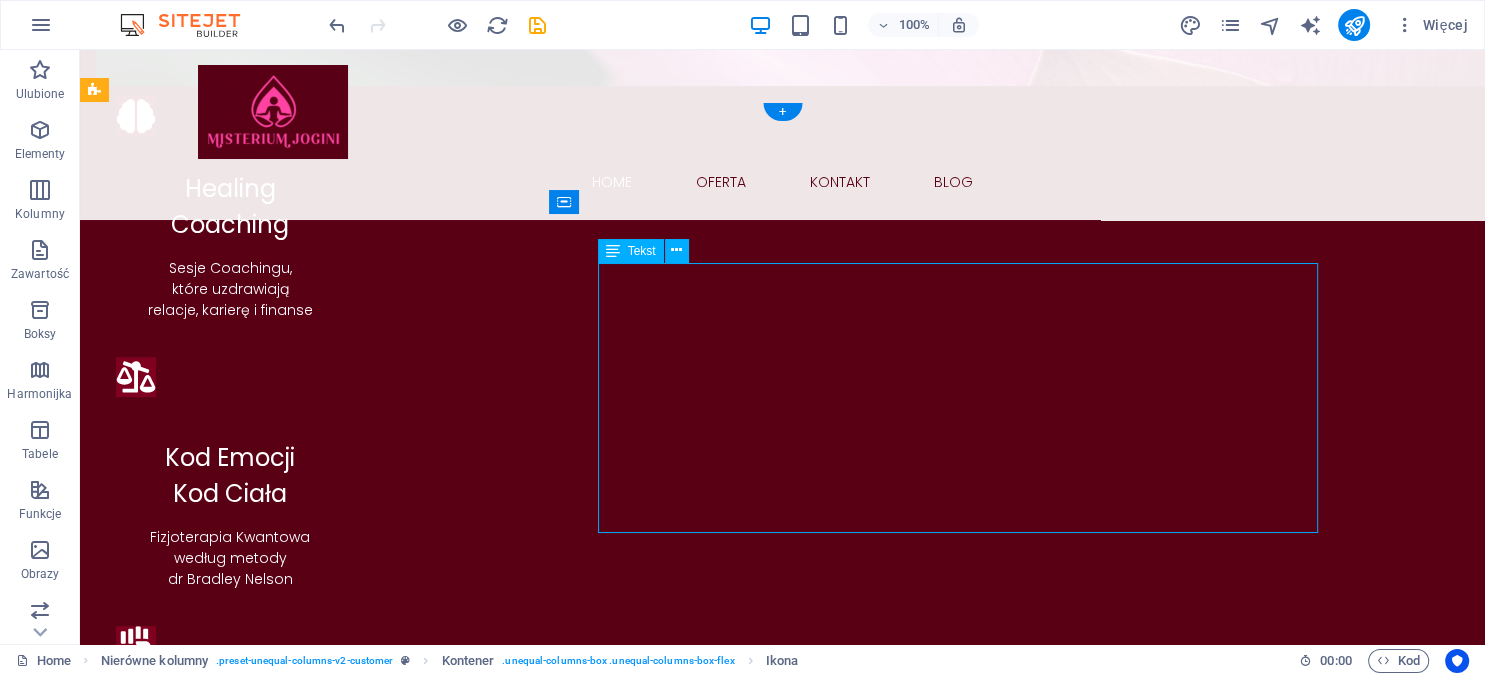 click on "Jestem Joginką, która postanowiła studiować Fizjoterapię,  aby móc wytłumaczyć mądrość Jogi na język Anatomii i Fizjologii... Jestem Fizjoterapeutką, która postanowiła studiować Coaching,  aby kierować Umysł w stronę konstruktywnego zarządzania Zdrowiem i Szczęściem... Jestem Coachem, który uwielbia korzystać z potencjału Muzyki i Sztuki,  aby wydobywać z ludzi to, co w nich najPiękniejsze... Z pełnego oddania ścieżce mojej Pasji powstał projekt Misterium Jogini, w którym Metafizyka łączy się z Fizyką, po to aby uzdrawiać, rozwijać i uszczęśliwiać każdego, kto go wspiera!" at bounding box center (680, 1725) 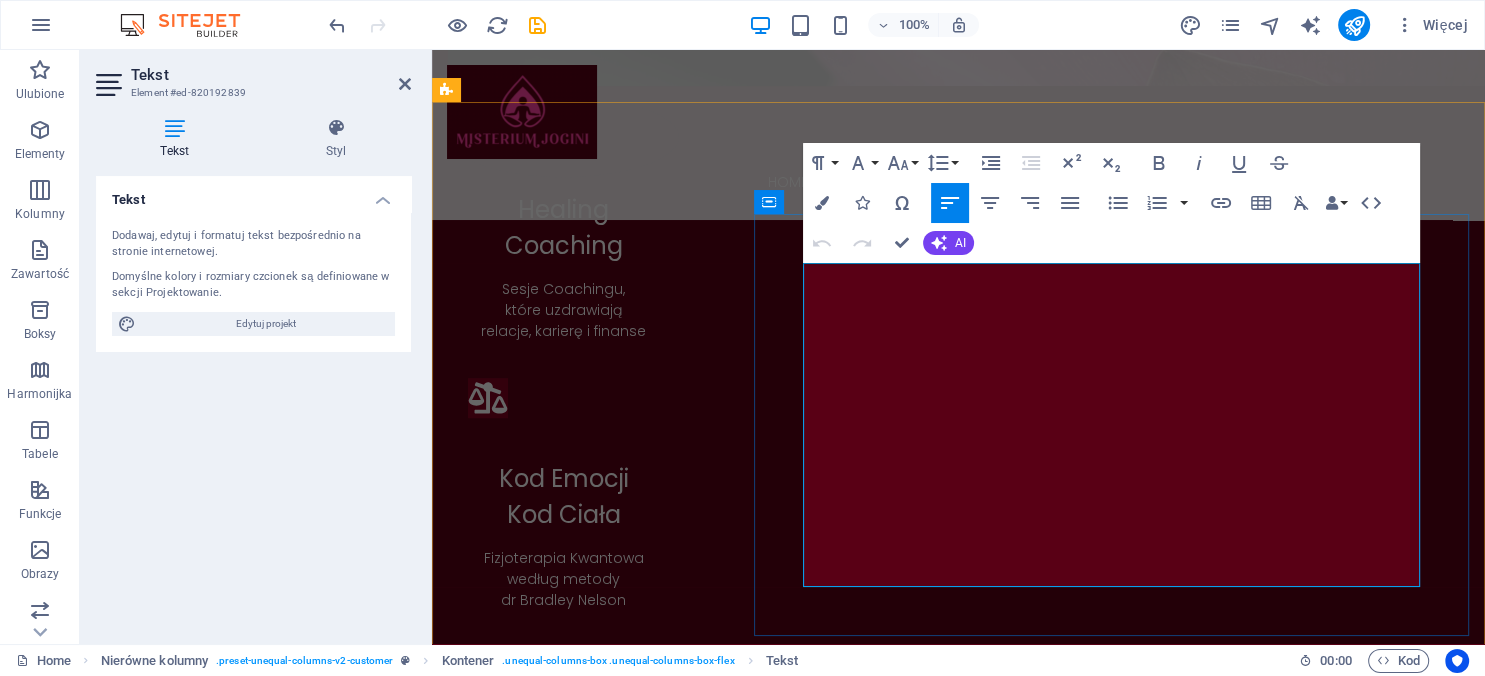 scroll, scrollTop: 1012, scrollLeft: 0, axis: vertical 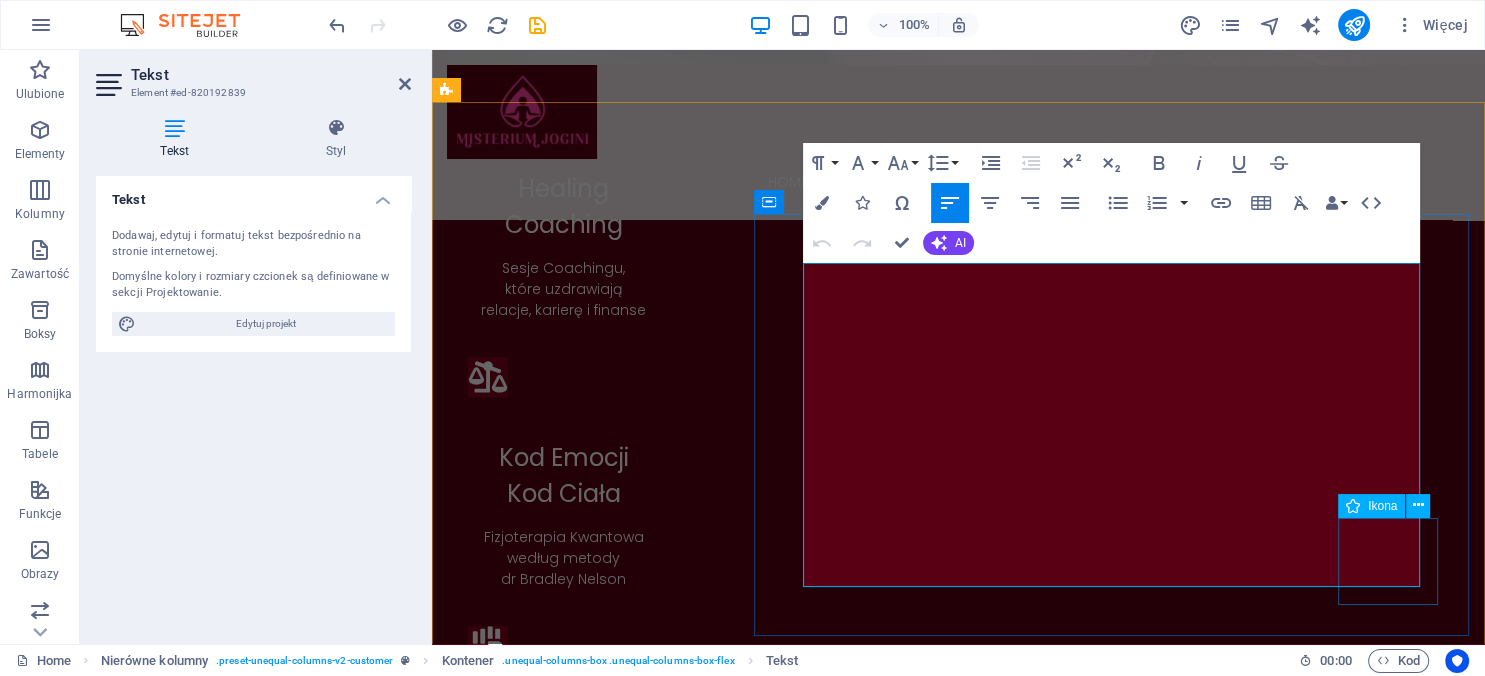 click at bounding box center [1388, 1831] 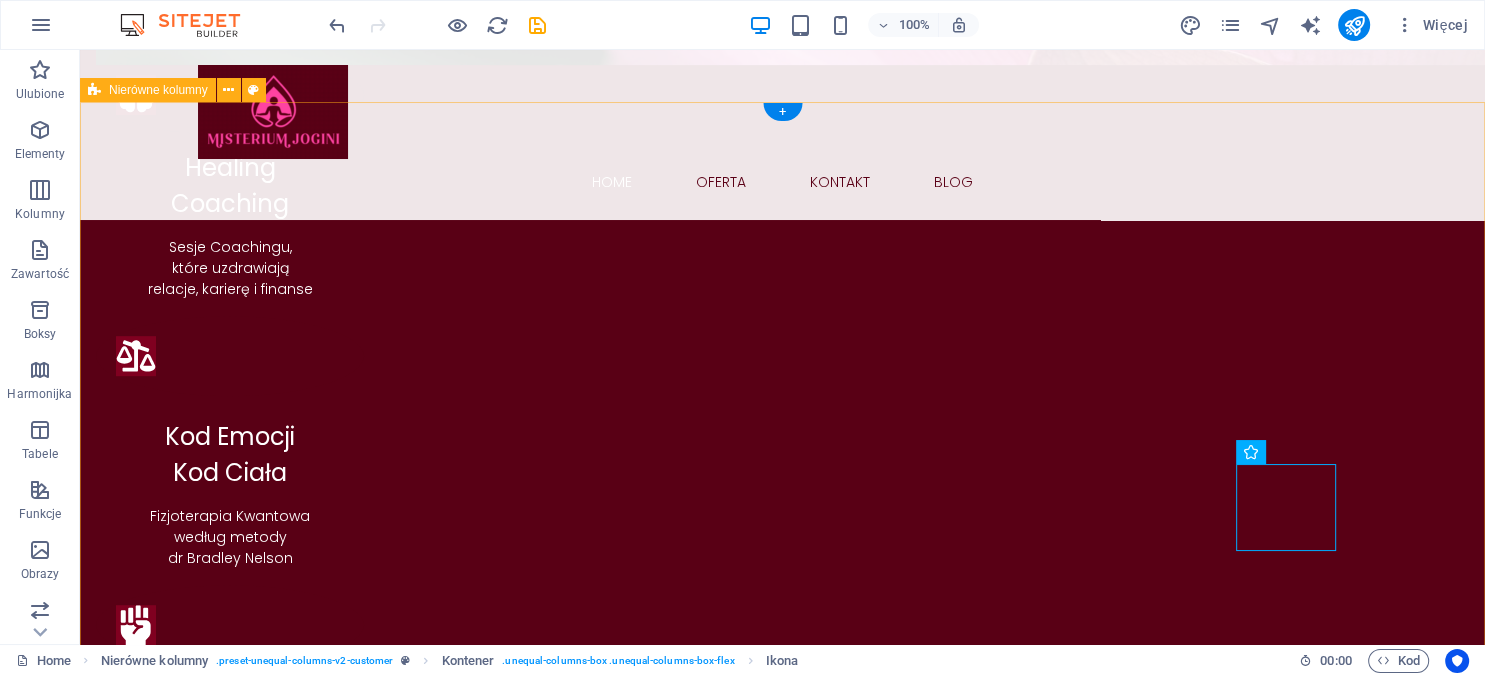 scroll, scrollTop: 991, scrollLeft: 0, axis: vertical 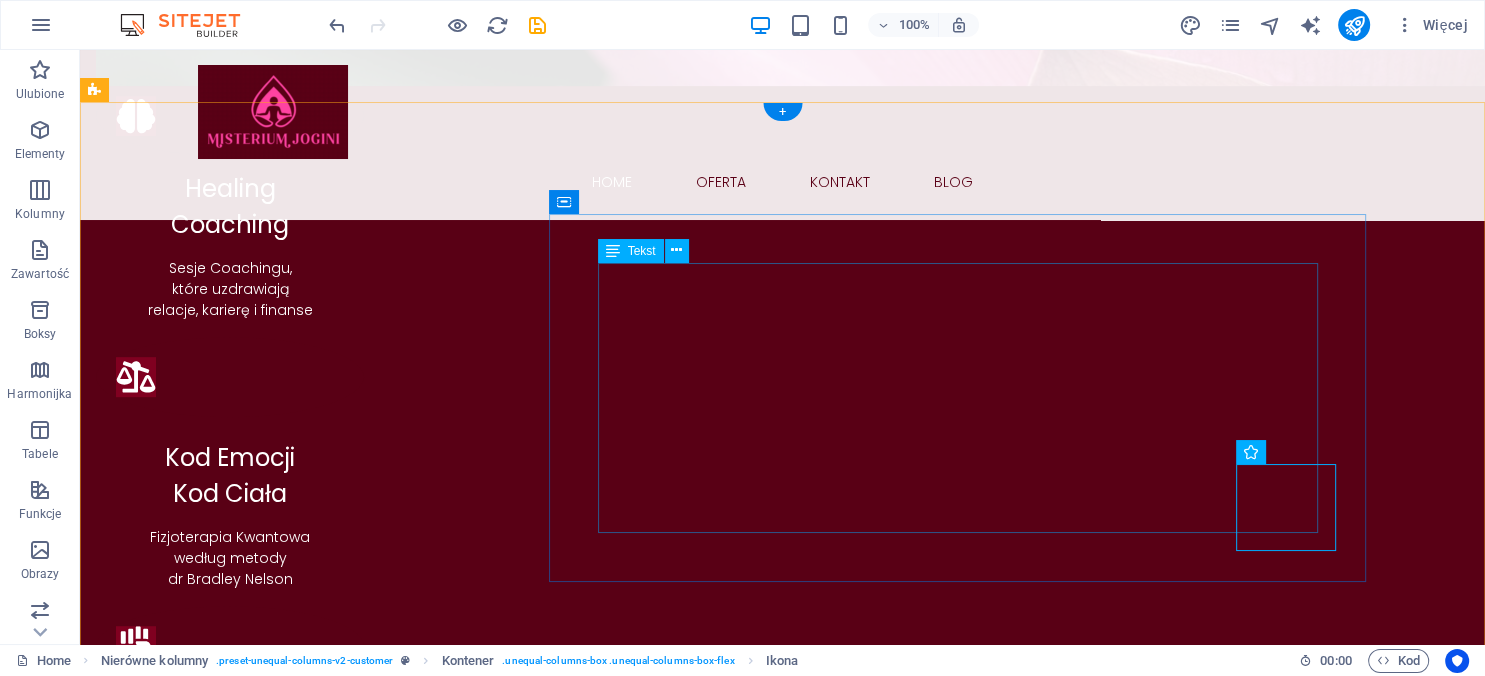 click on "Jestem Joginką, która postanowiła studiować Fizjoterapię,  aby móc wytłumaczyć mądrość Jogi na język Anatomii i Fizjologii... Jestem Fizjoterapeutką, która postanowiła studiować Coaching,  aby kierować Umysł w stronę konstruktywnego zarządzania Zdrowiem i Szczęściem... Jestem Coachem, który uwielbia korzystać z potencjału Muzyki i Sztuki,  aby wydobywać z ludzi to, co w nich najPiękniejsze... Z pełnego oddania ścieżce mojej Pasji powstał projekt Misterium Jogini, w którym Metafizyka łączy się z Fizyką, po to aby uzdrawiać, rozwijać i uszczęśliwiać każdego, kto go wspiera!" at bounding box center [680, 1725] 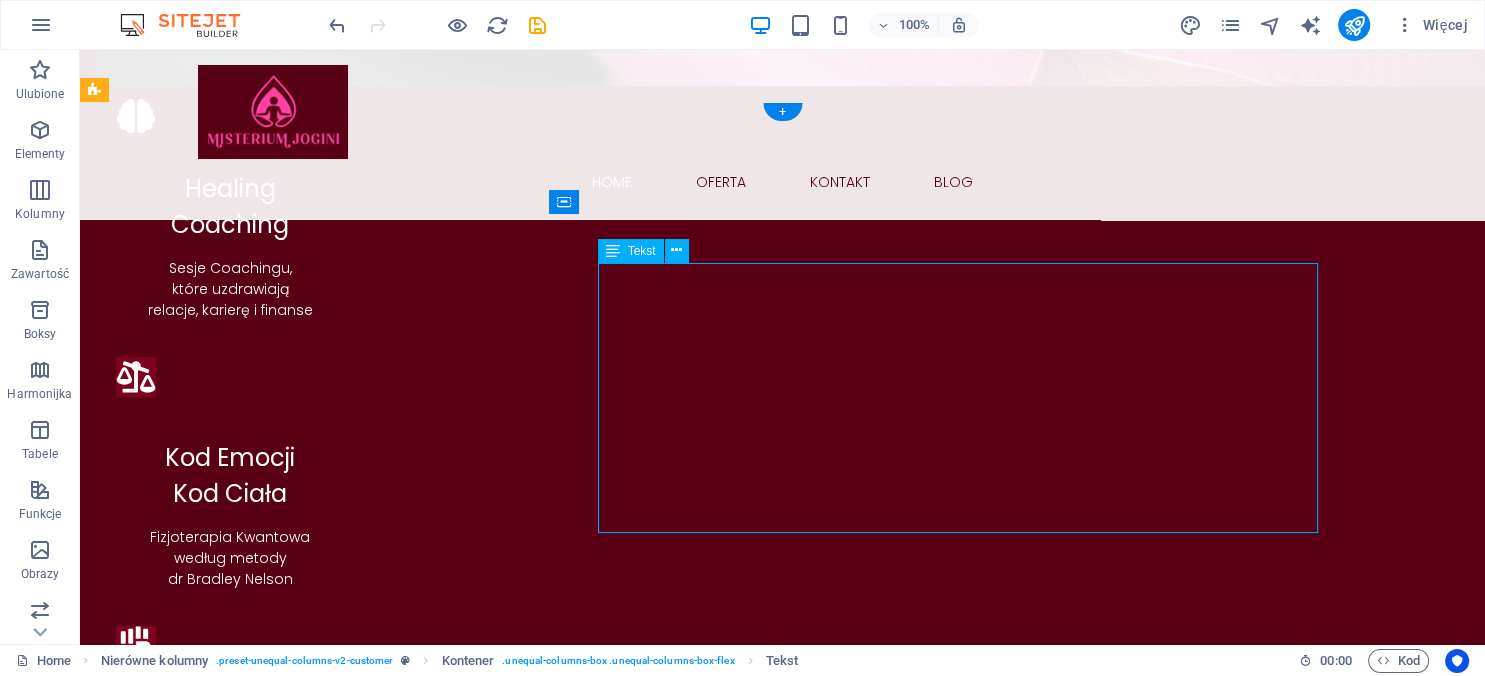 click on "Jestem Joginką, która postanowiła studiować Fizjoterapię,  aby móc wytłumaczyć mądrość Jogi na język Anatomii i Fizjologii... Jestem Fizjoterapeutką, która postanowiła studiować Coaching,  aby kierować Umysł w stronę konstruktywnego zarządzania Zdrowiem i Szczęściem... Jestem Coachem, który uwielbia korzystać z potencjału Muzyki i Sztuki,  aby wydobywać z ludzi to, co w nich najPiękniejsze... Z pełnego oddania ścieżce mojej Pasji powstał projekt Misterium Jogini, w którym Metafizyka łączy się z Fizyką, po to aby uzdrawiać, rozwijać i uszczęśliwiać każdego, kto go wspiera!" at bounding box center (680, 1725) 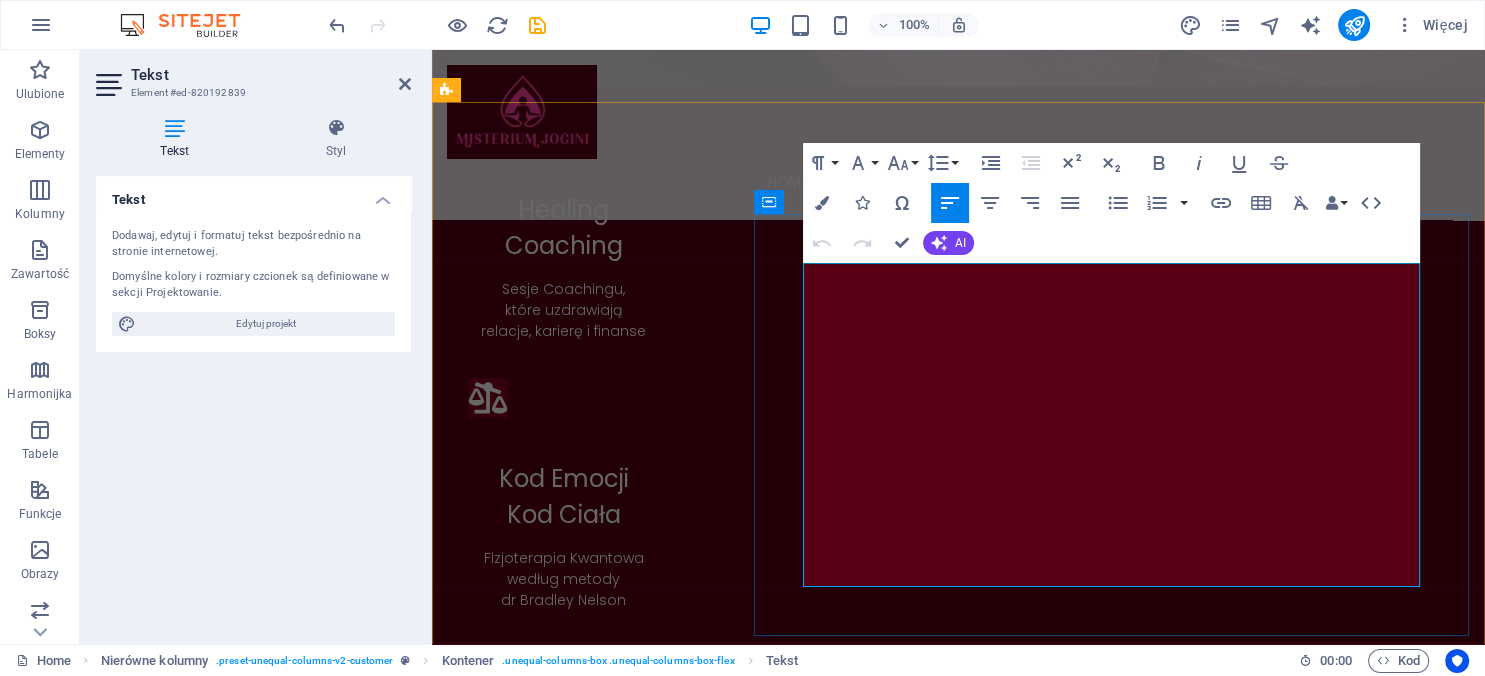scroll, scrollTop: 1012, scrollLeft: 0, axis: vertical 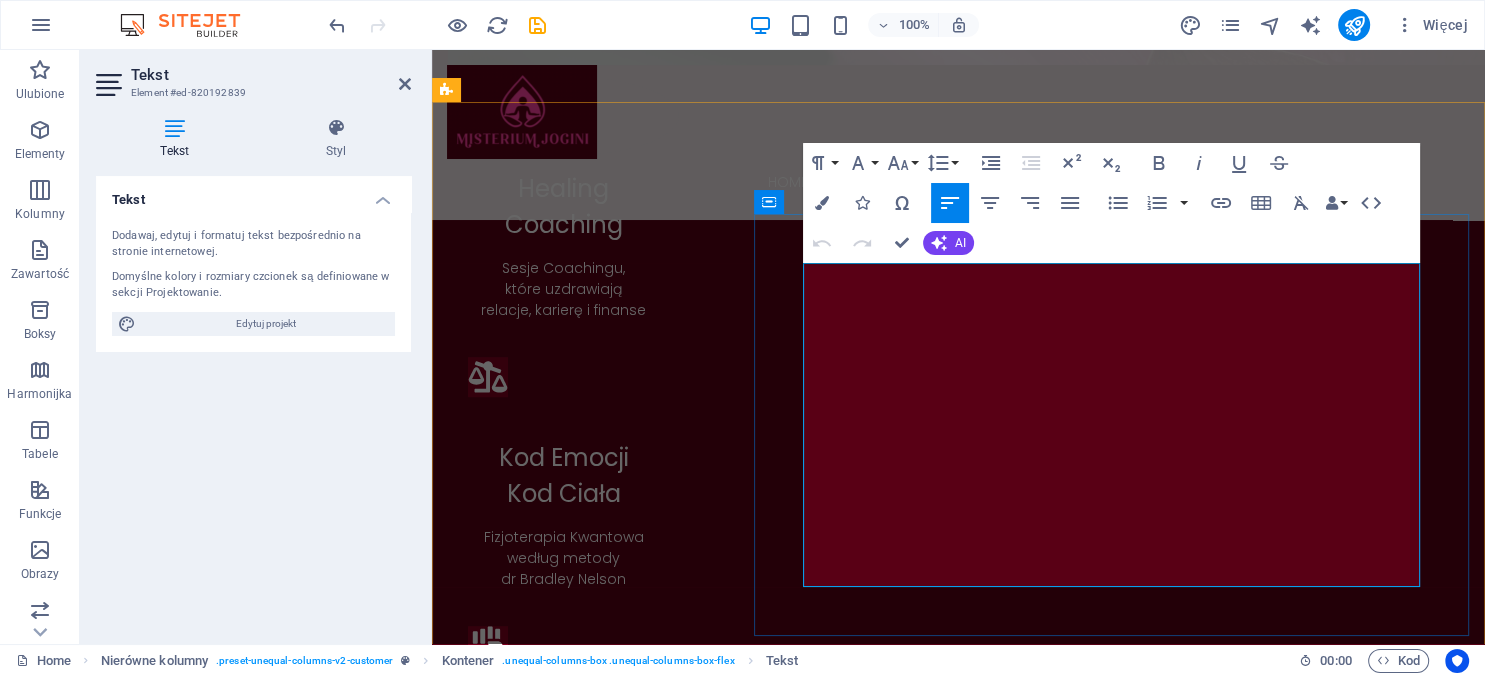 click on "w którym Metafizyka łączy się z Fizyką, po to aby uzdrawiać, rozwijać i uszczęśliwiać każdego, kto go wspiera!" at bounding box center [944, 1833] 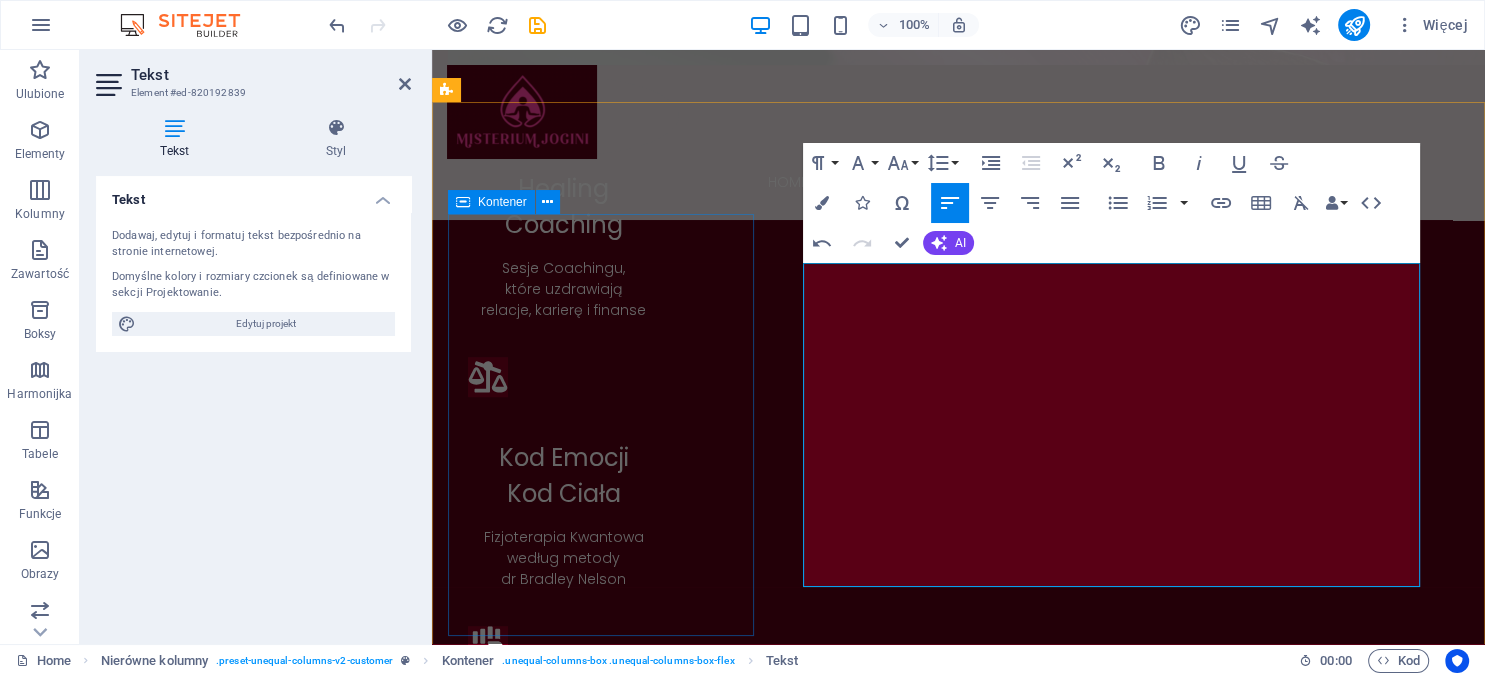 click on "[FIRST] [LAST]" at bounding box center [958, 1423] 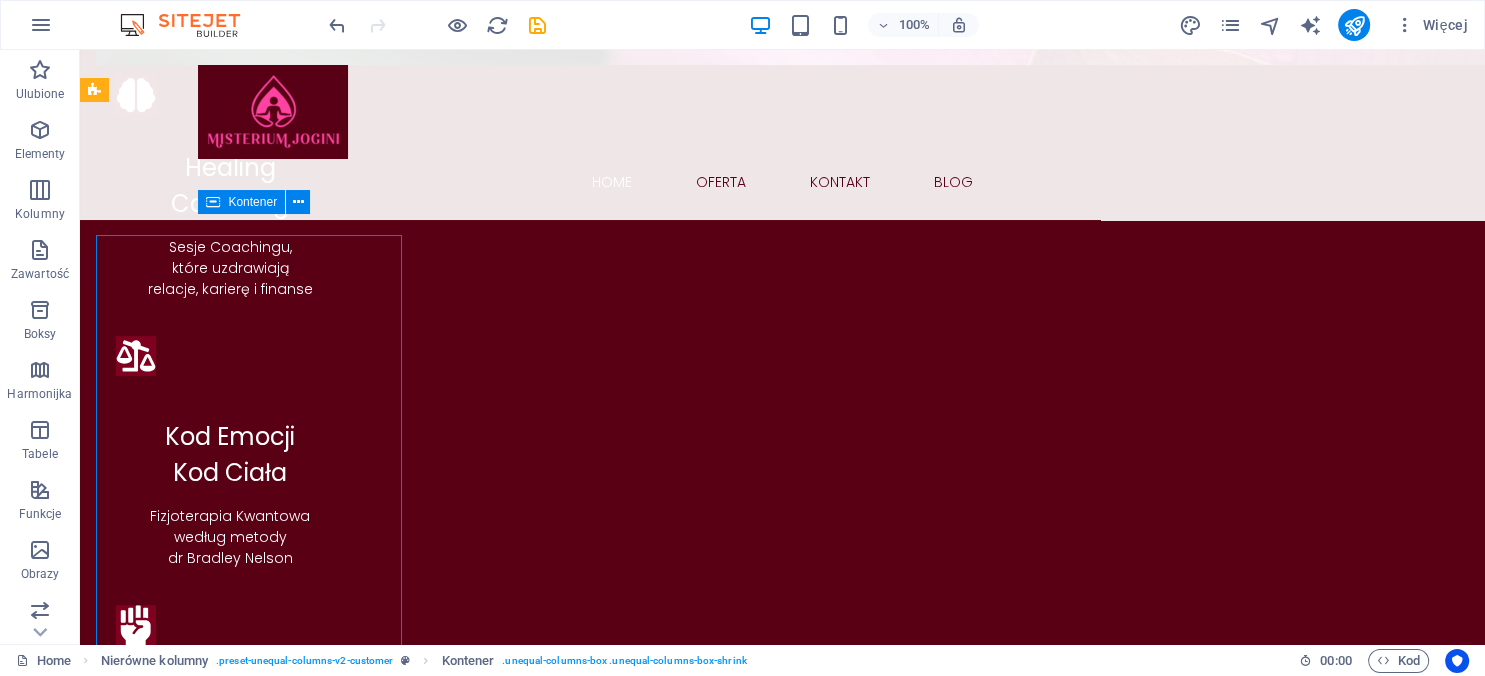 scroll, scrollTop: 991, scrollLeft: 0, axis: vertical 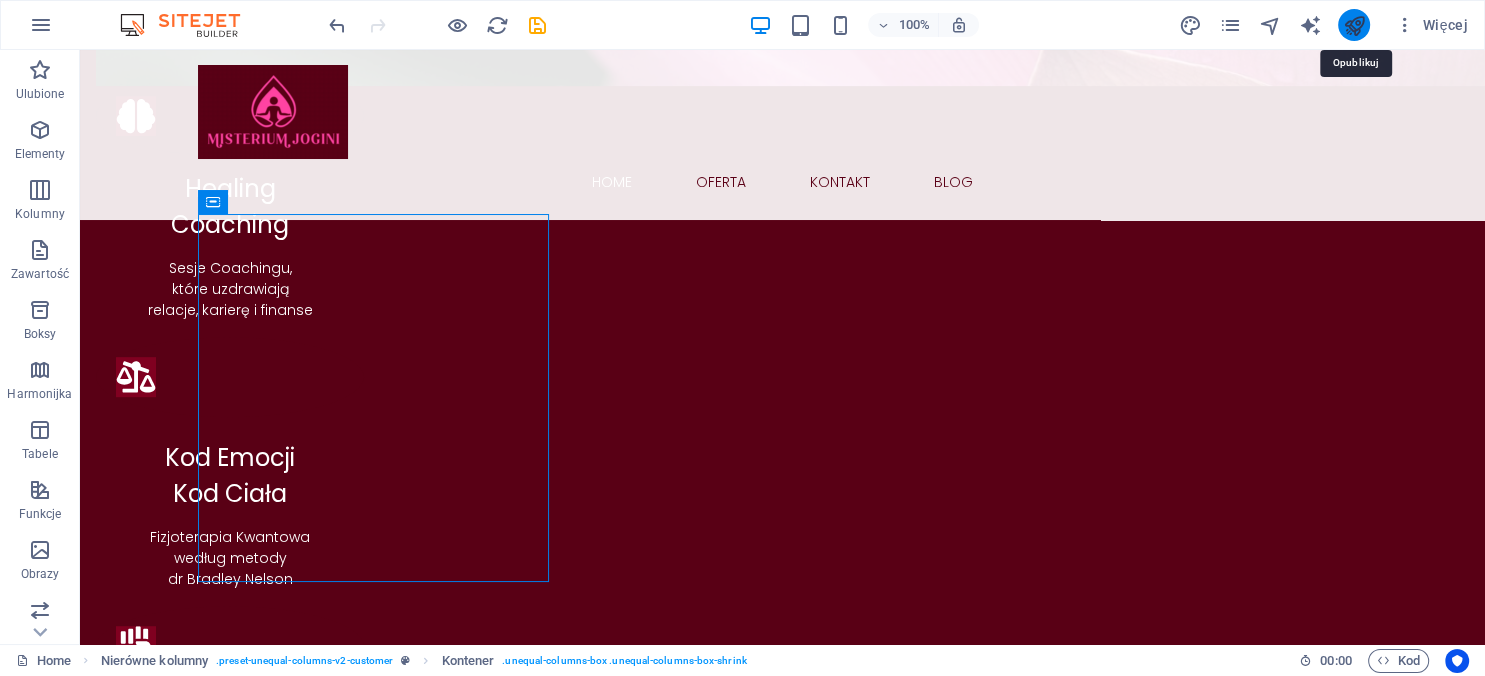 click at bounding box center [1354, 25] 